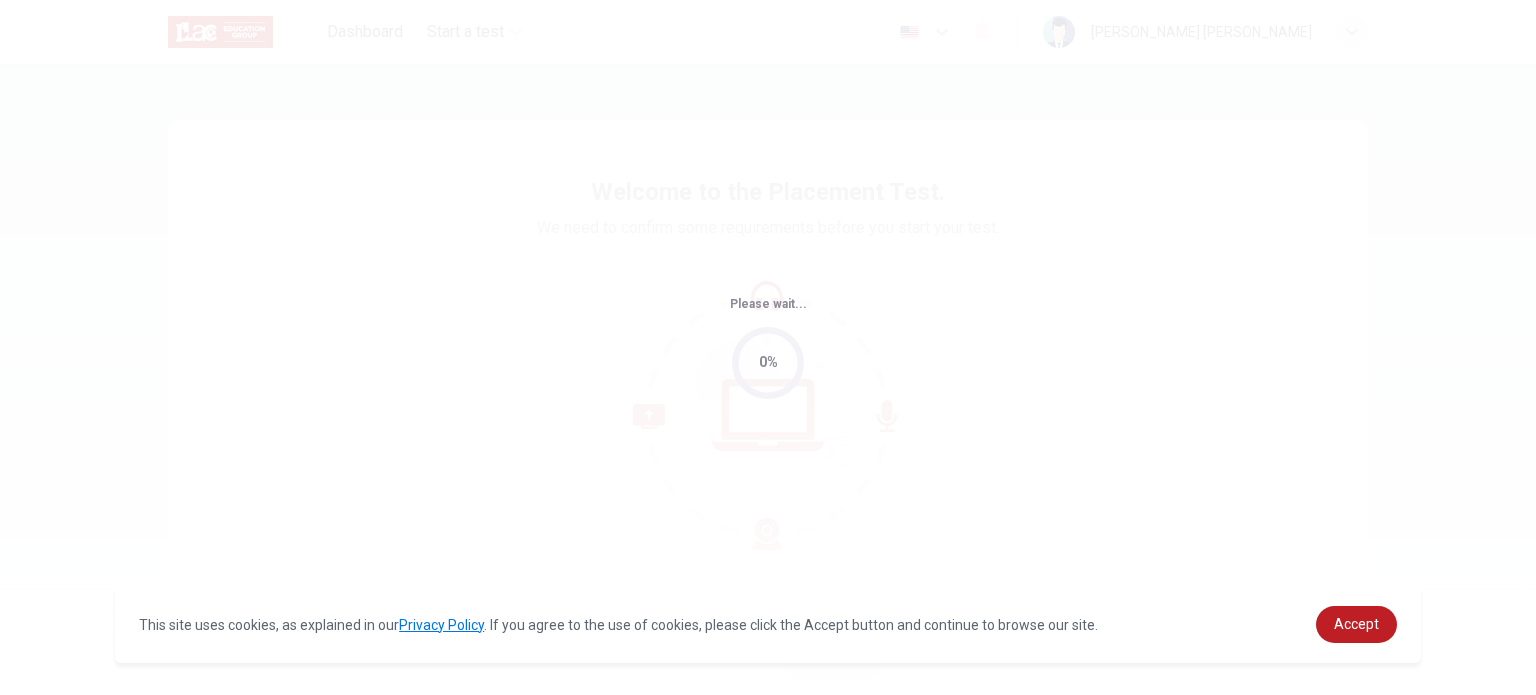 scroll, scrollTop: 0, scrollLeft: 0, axis: both 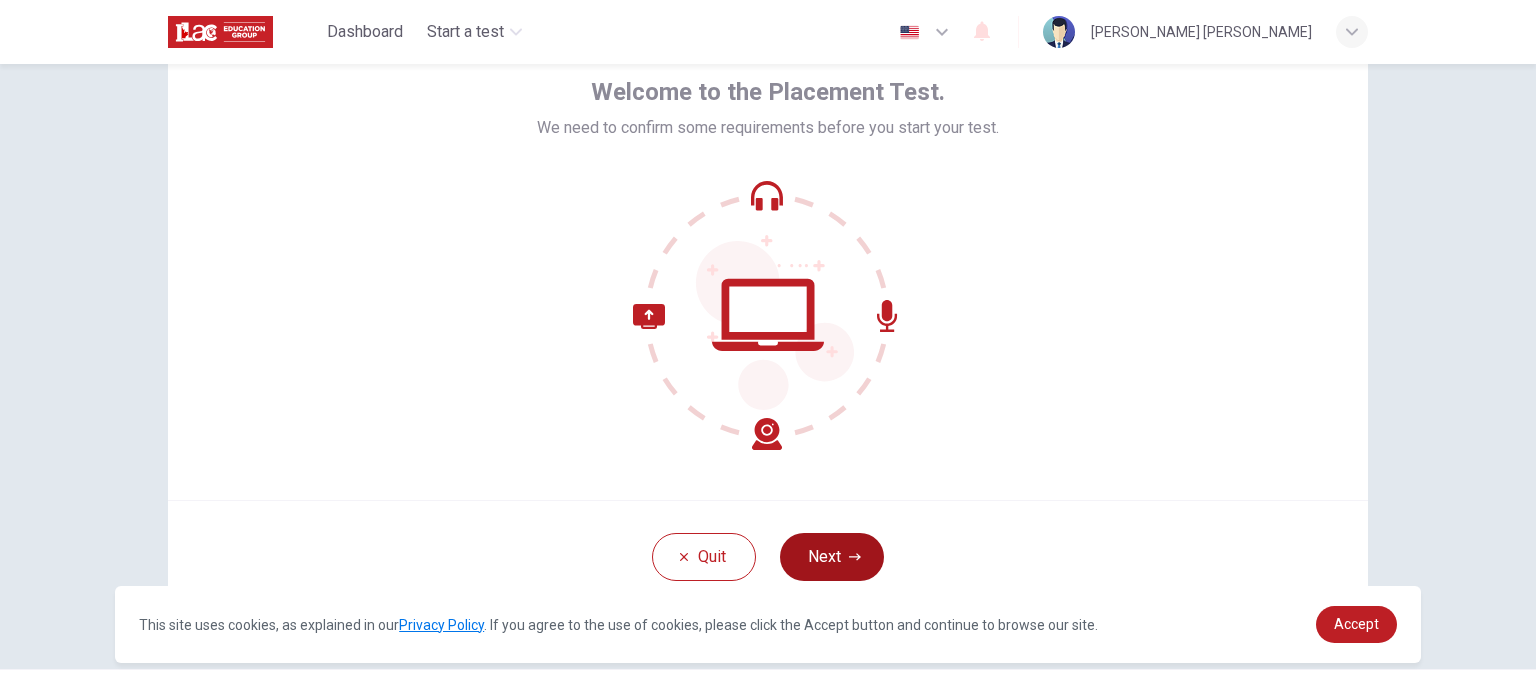 click on "Next" at bounding box center [832, 557] 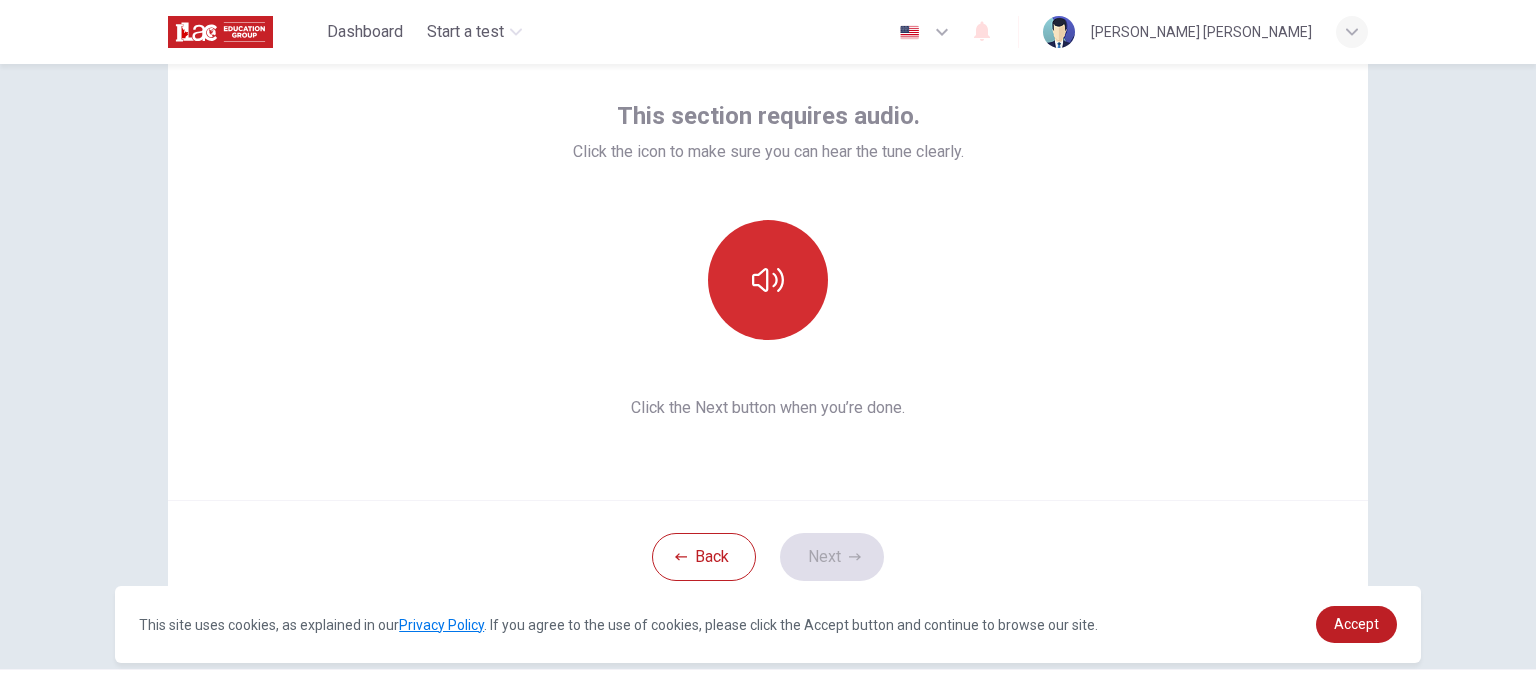 click at bounding box center (768, 280) 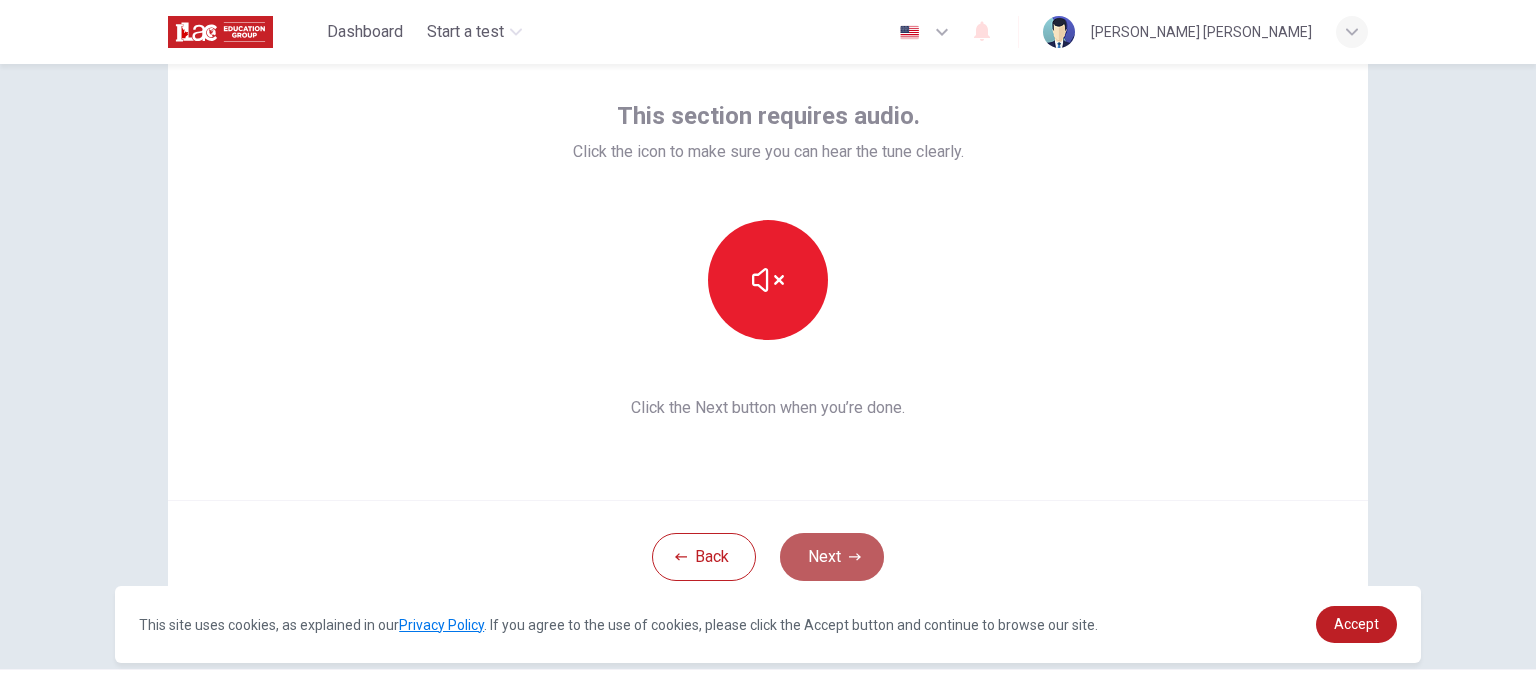 click on "Next" at bounding box center (832, 557) 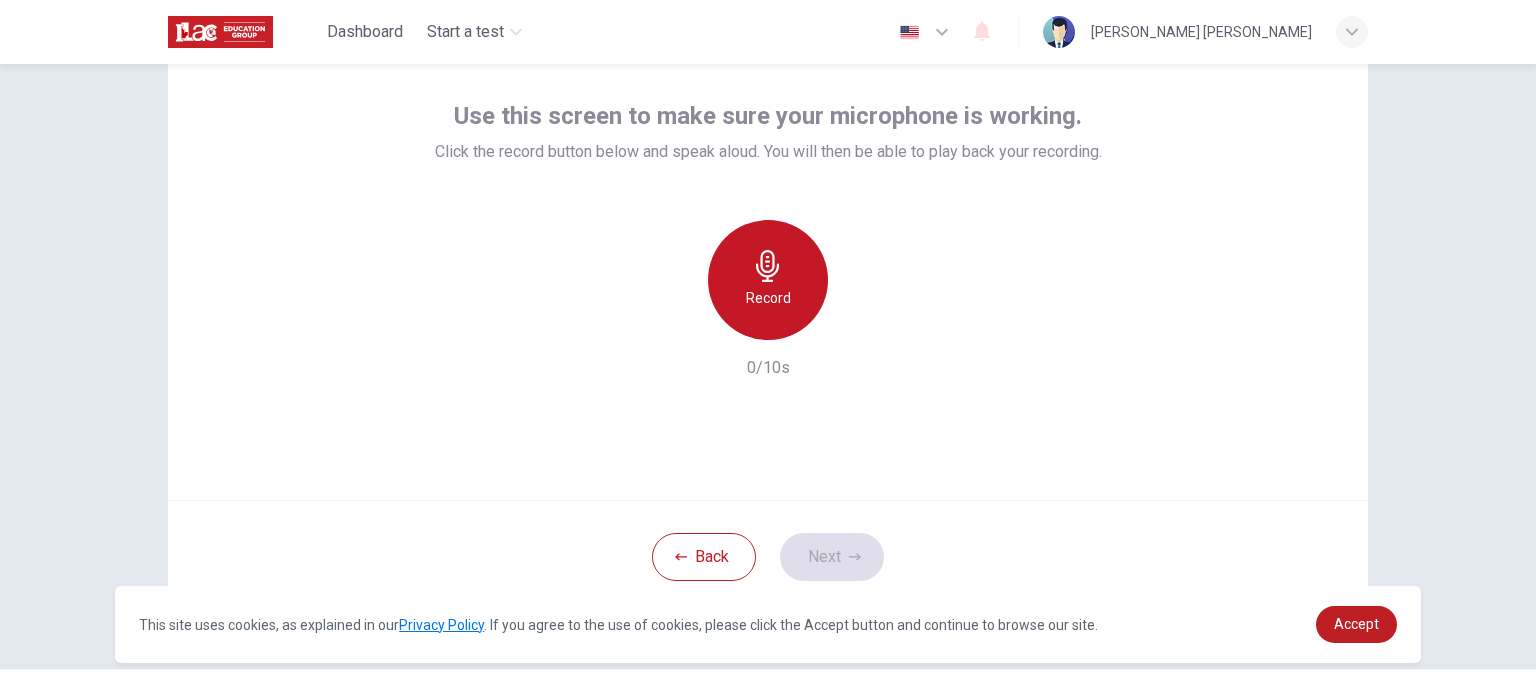 click 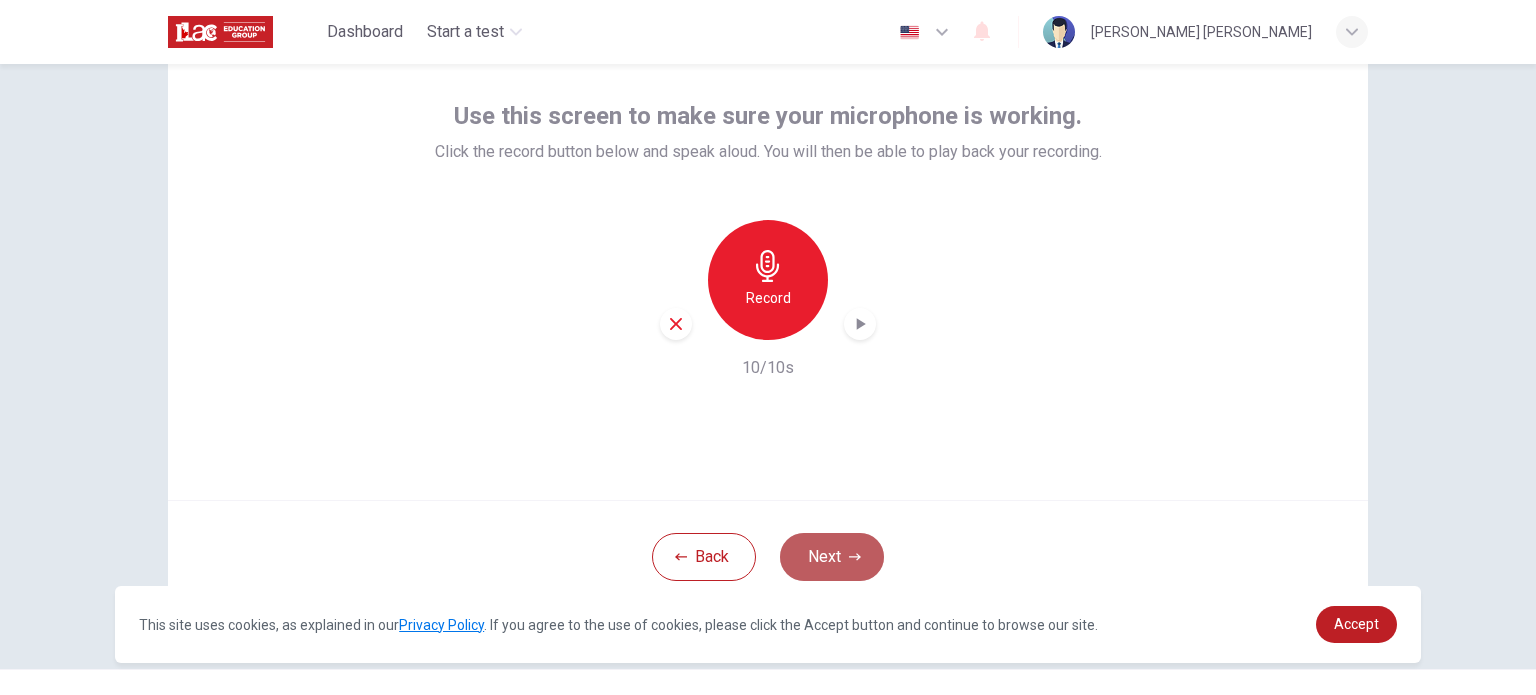 click on "Next" at bounding box center (832, 557) 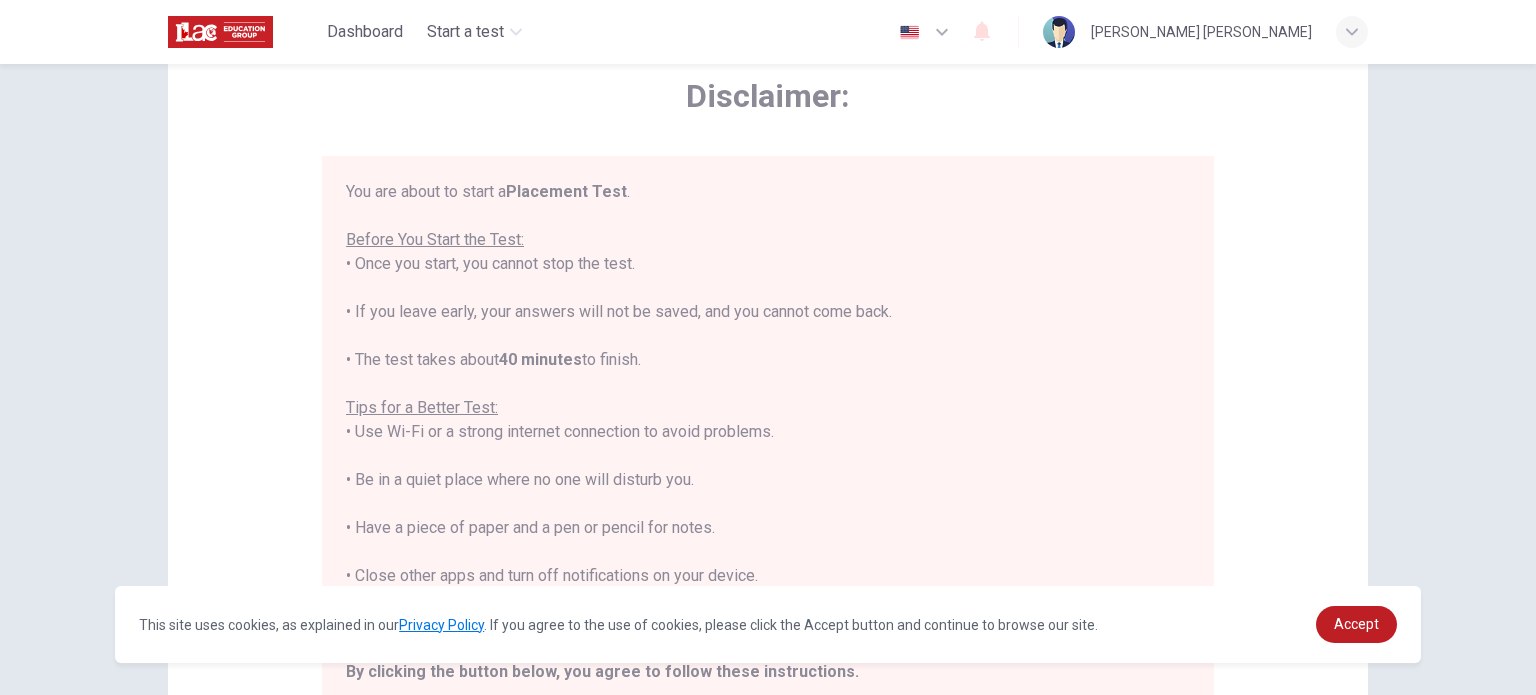 scroll, scrollTop: 23, scrollLeft: 0, axis: vertical 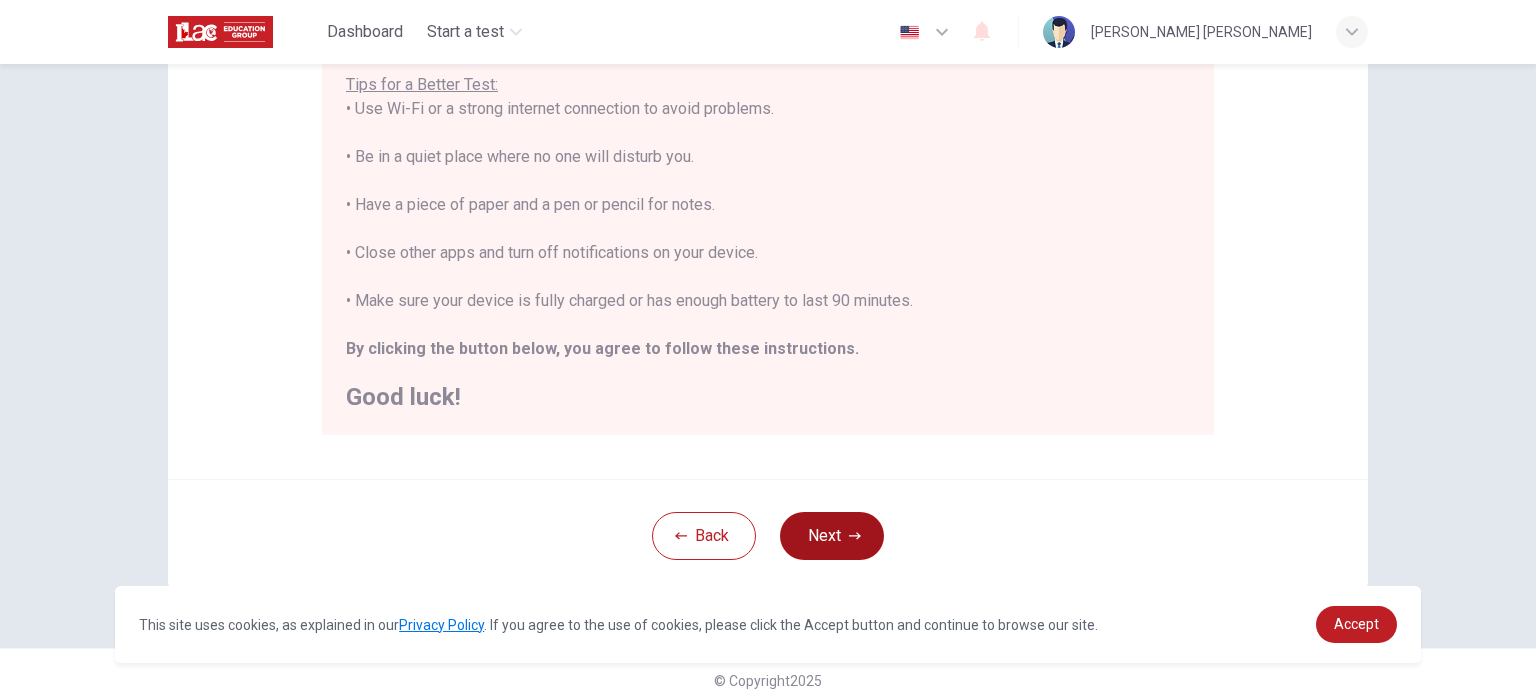 click 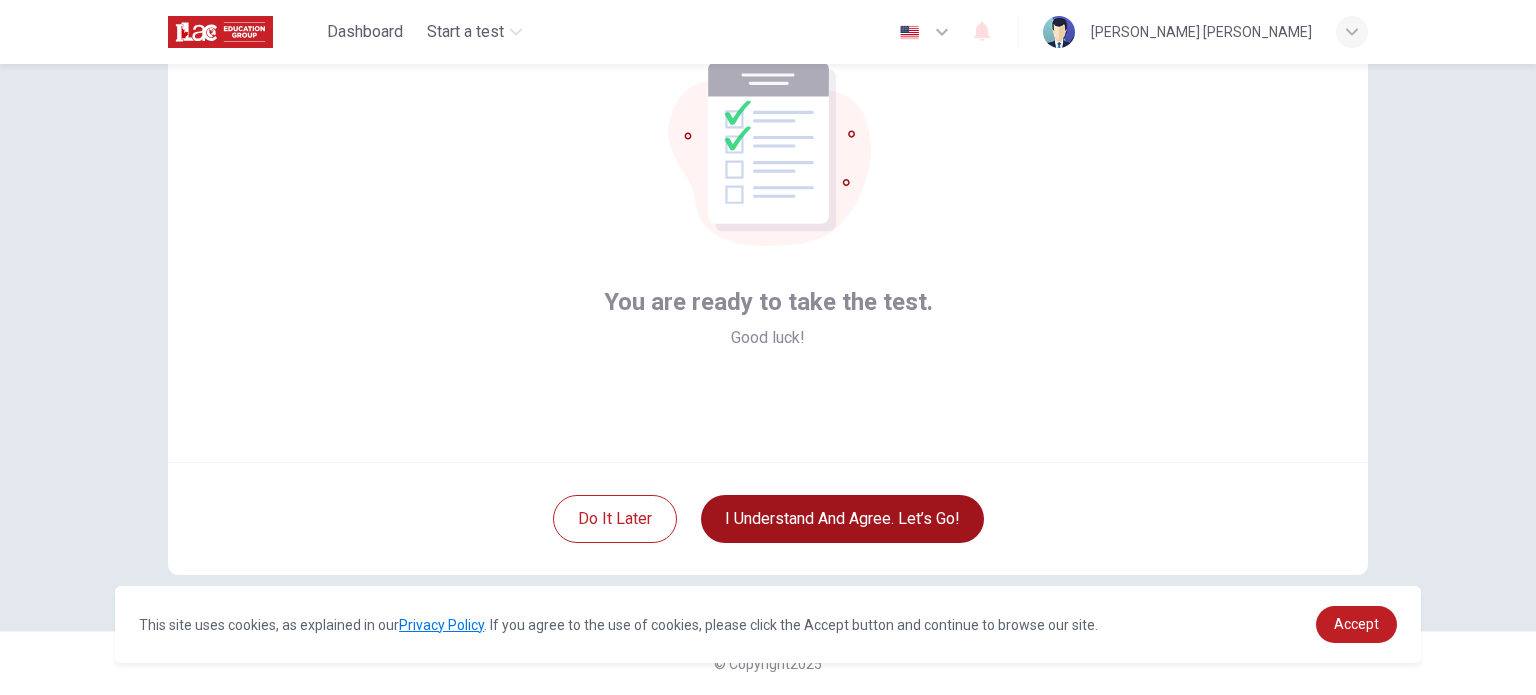 scroll, scrollTop: 137, scrollLeft: 0, axis: vertical 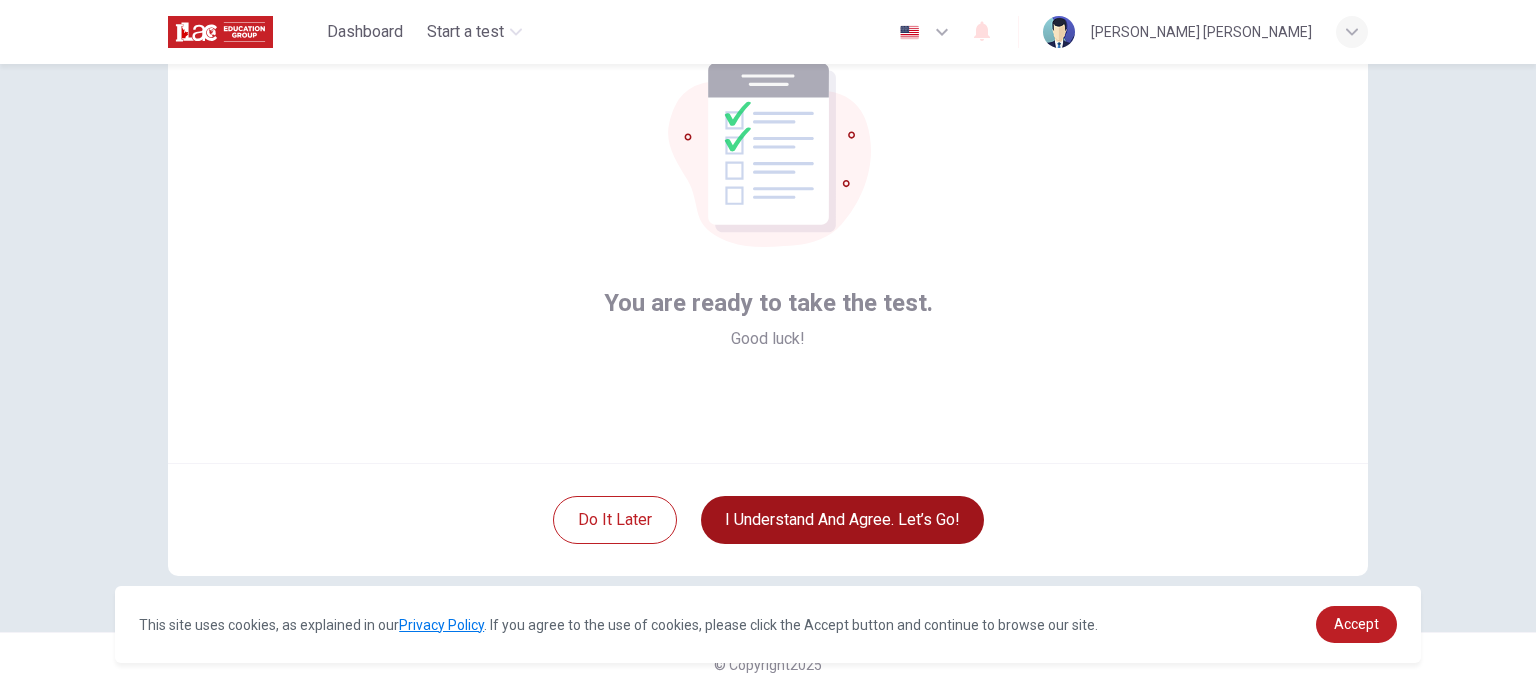 click on "I understand and agree. Let’s go!" at bounding box center [842, 520] 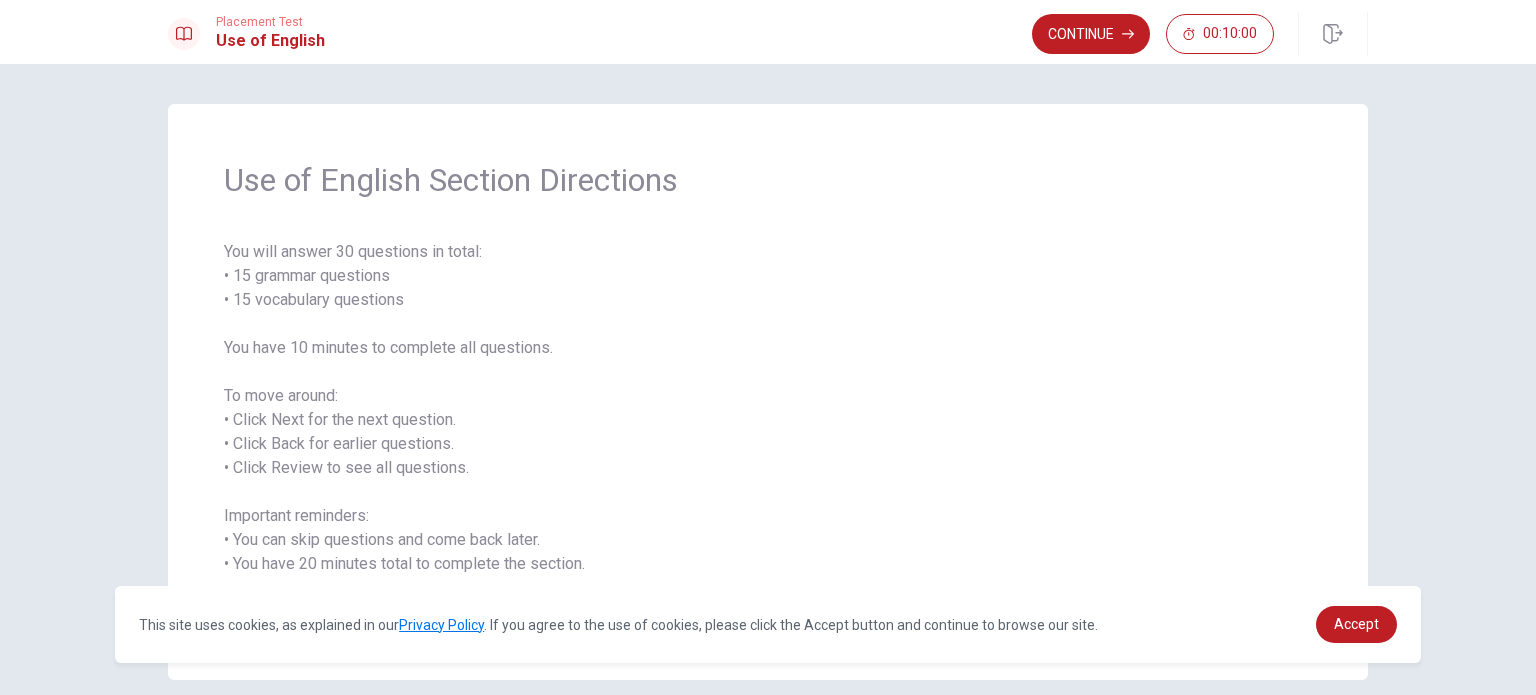 scroll, scrollTop: 88, scrollLeft: 0, axis: vertical 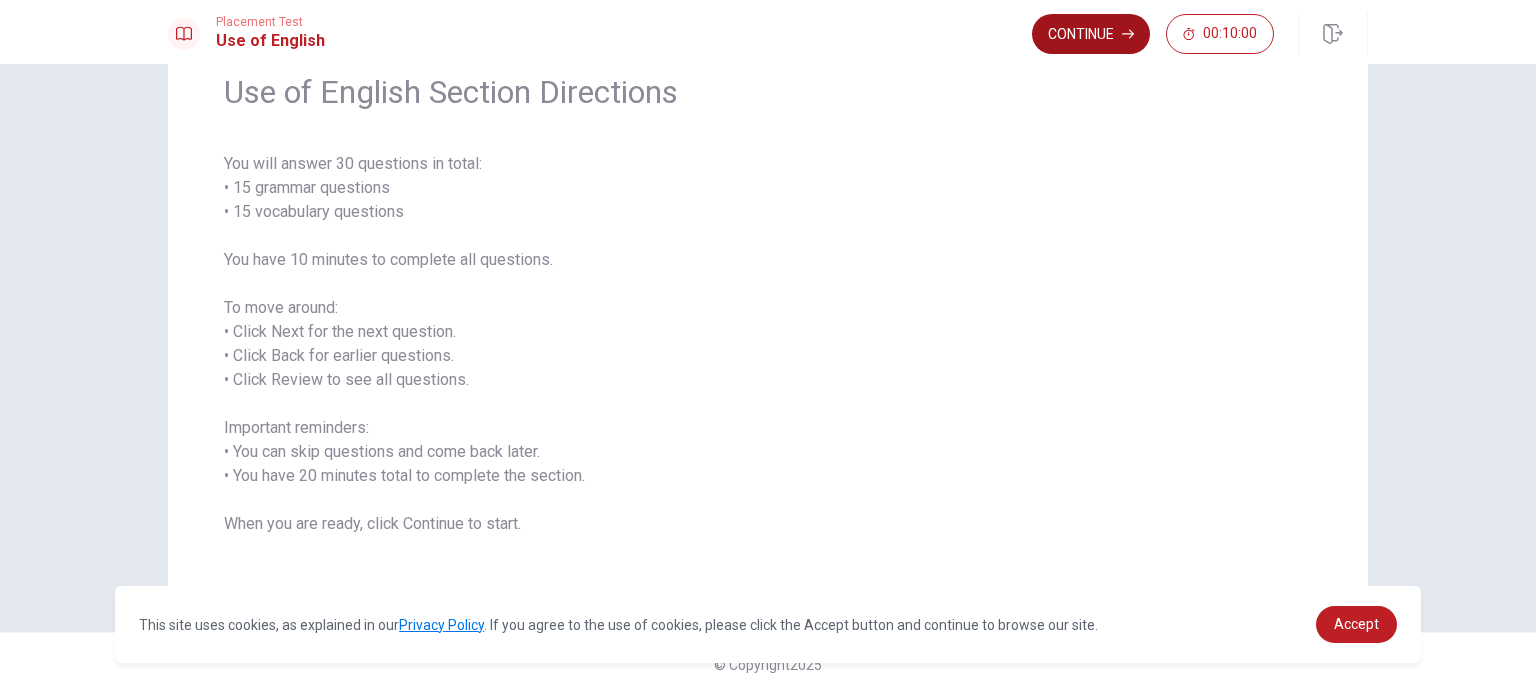 click on "Continue" at bounding box center (1091, 34) 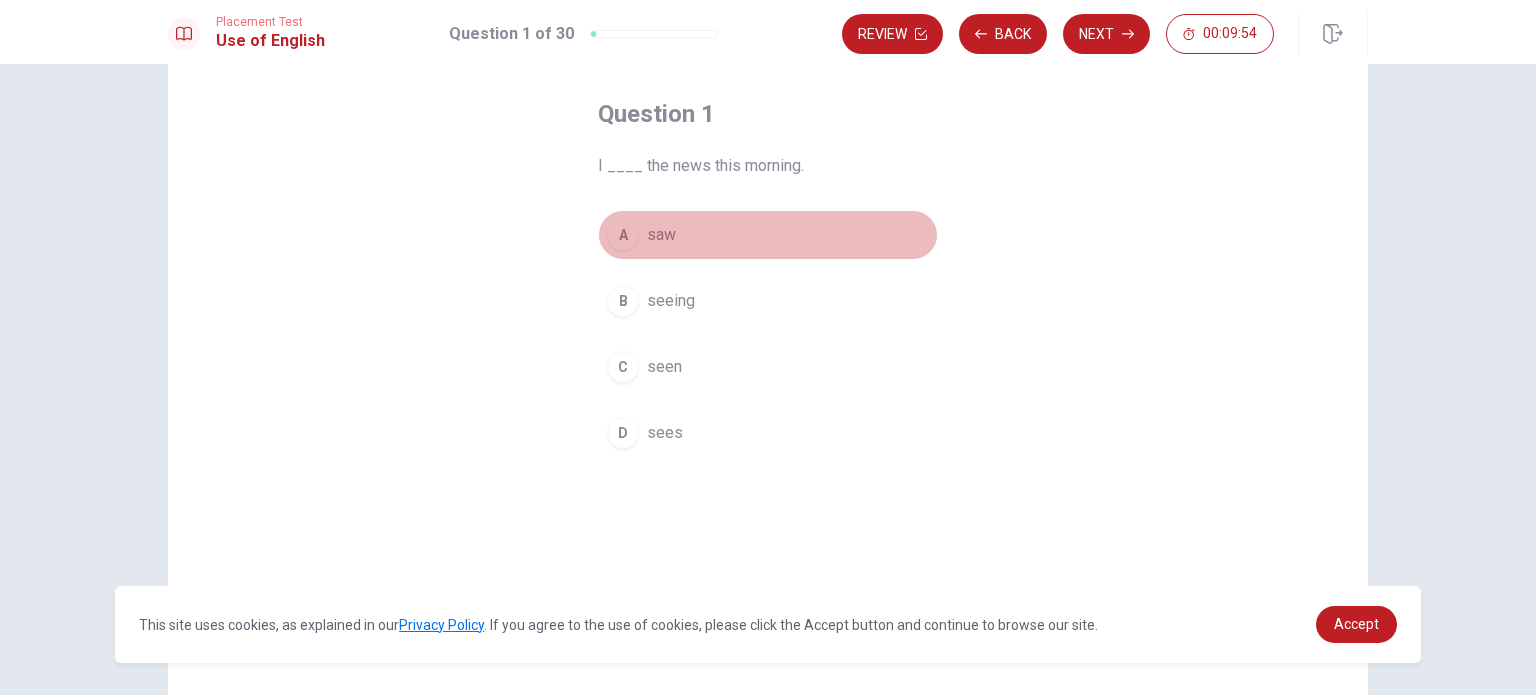 click on "A" at bounding box center [623, 235] 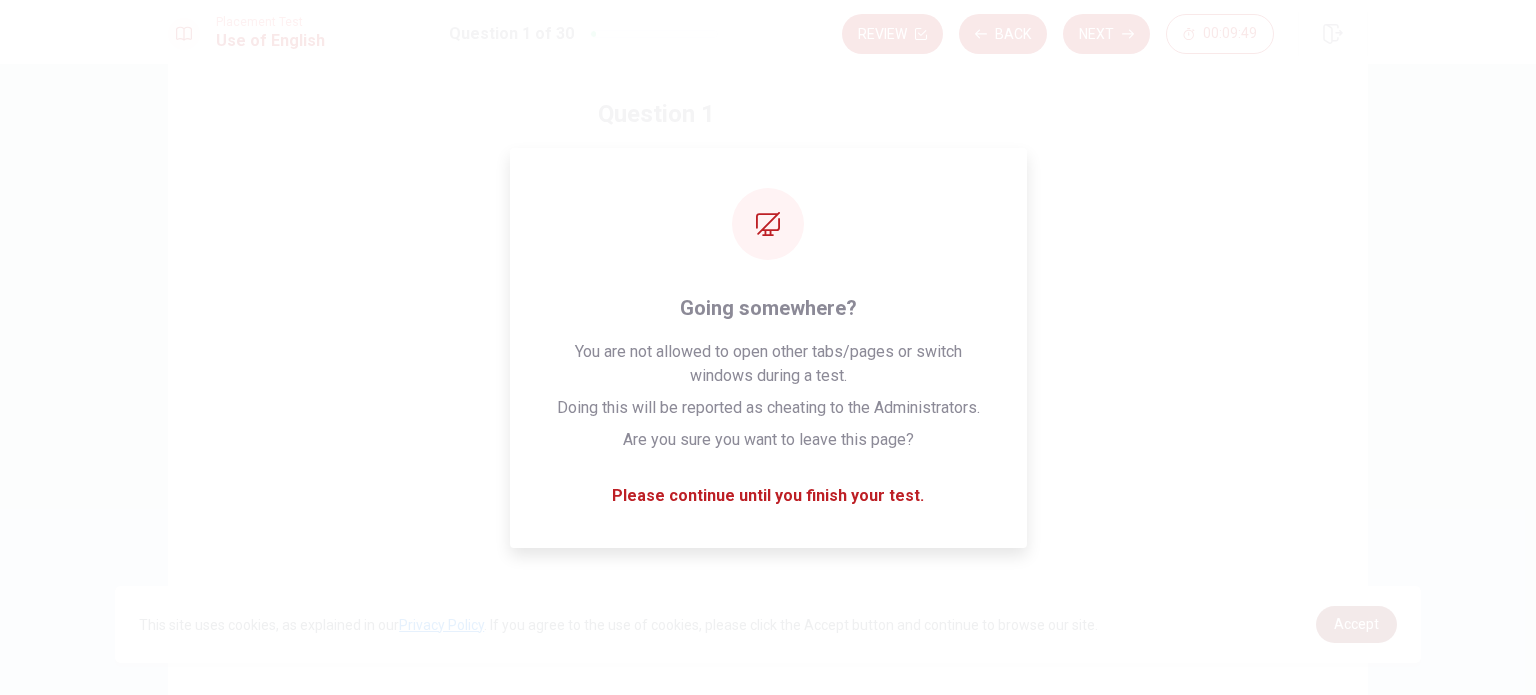 click on "Accept" at bounding box center [1356, 624] 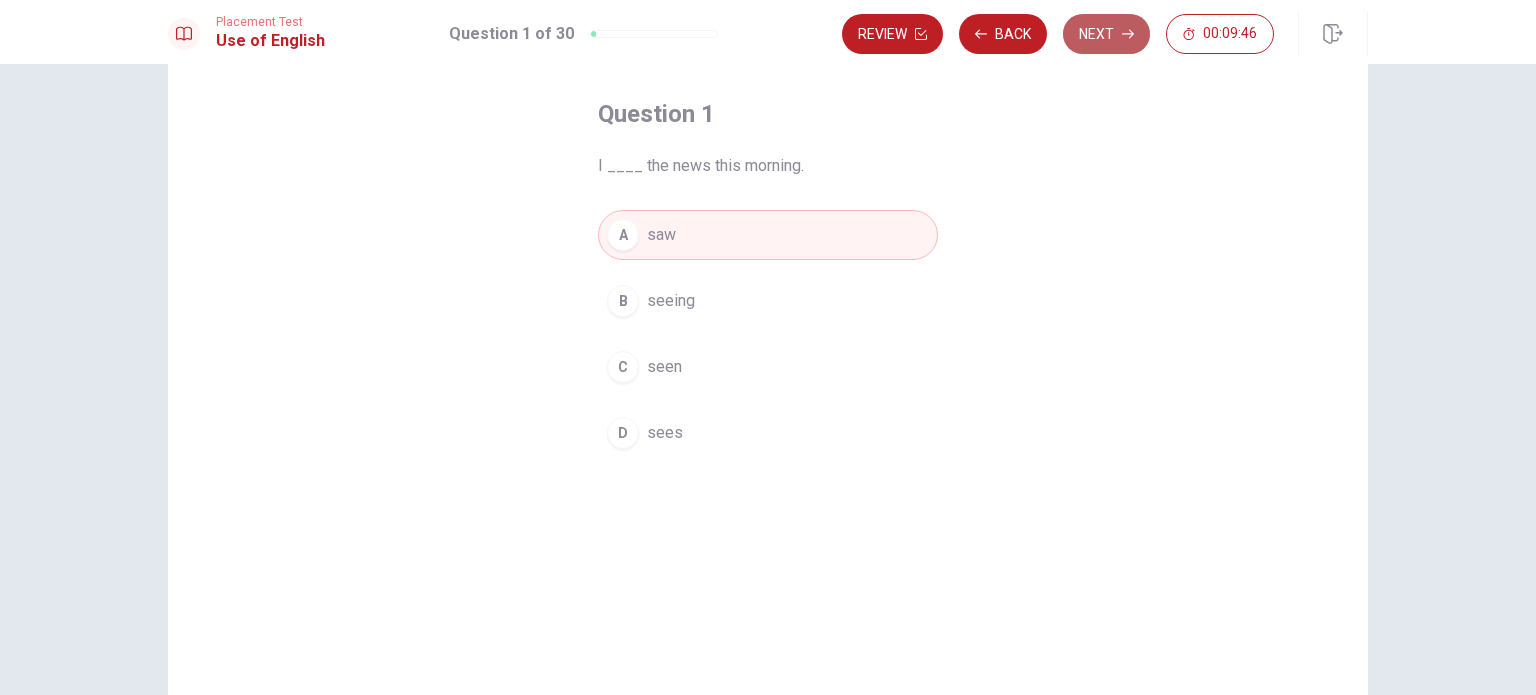 click on "Next" at bounding box center [1106, 34] 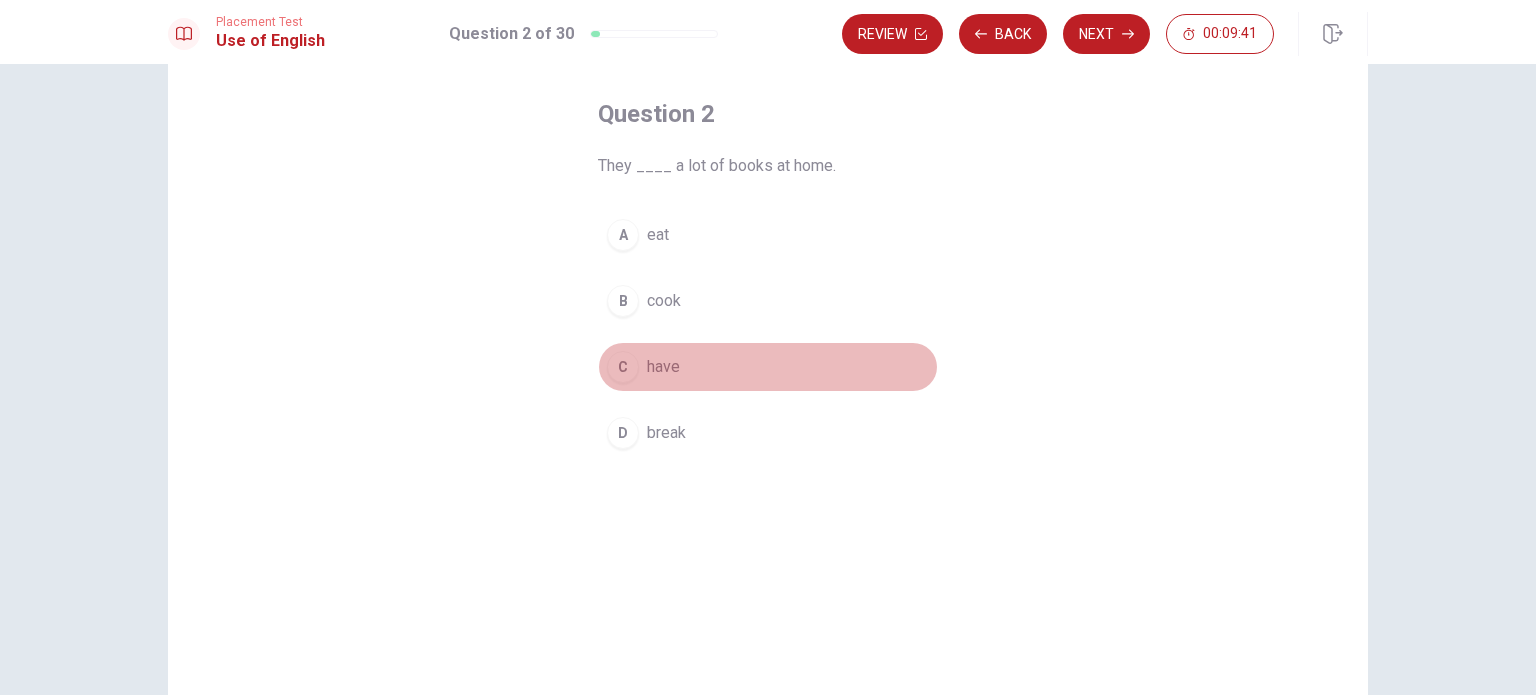 click on "have" at bounding box center [663, 367] 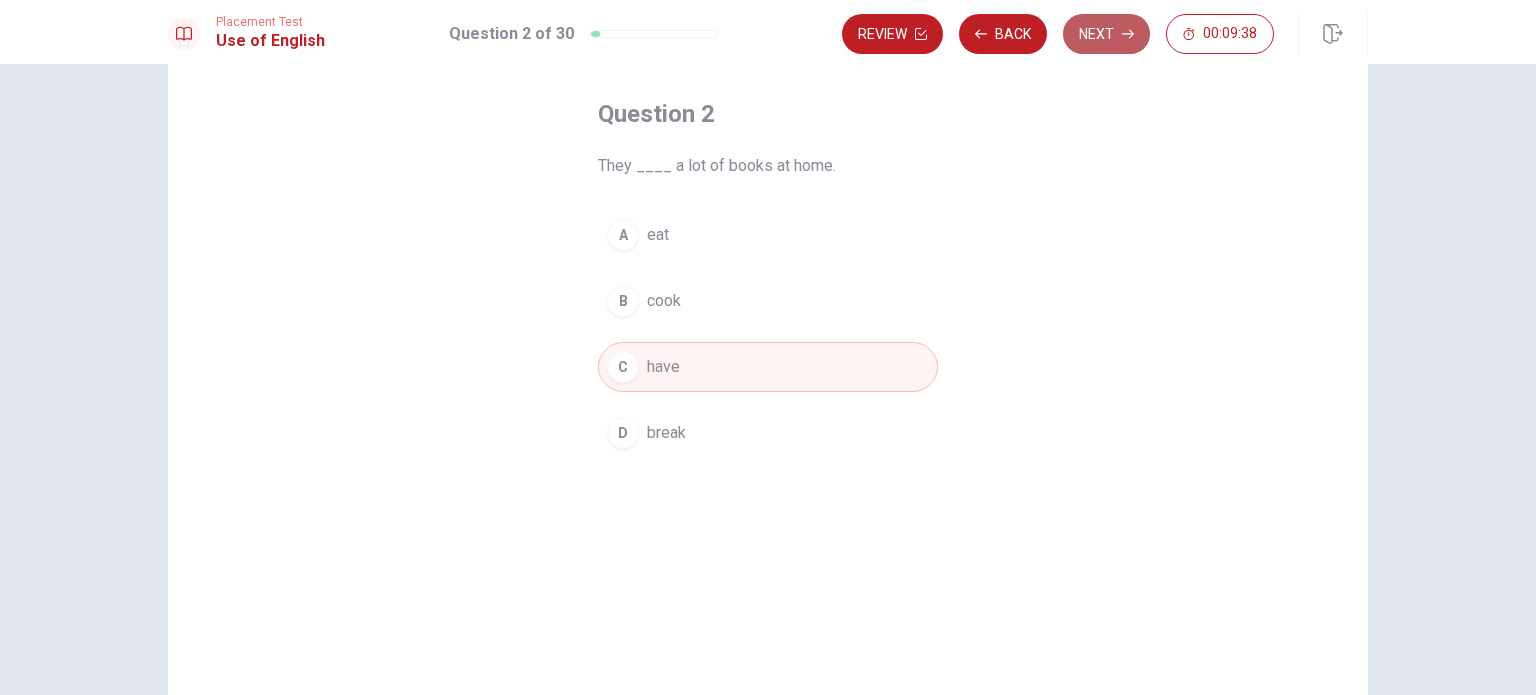 click on "Next" at bounding box center (1106, 34) 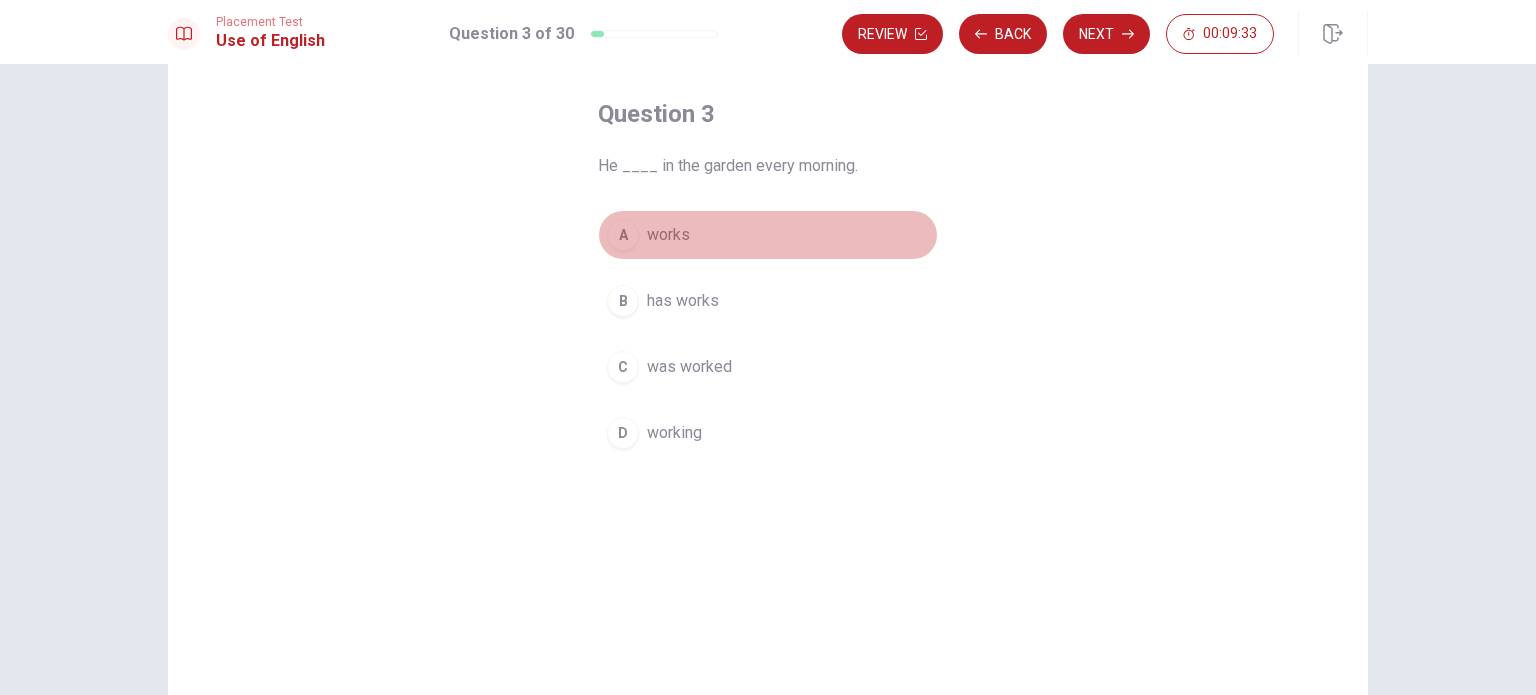 click on "works" at bounding box center [668, 235] 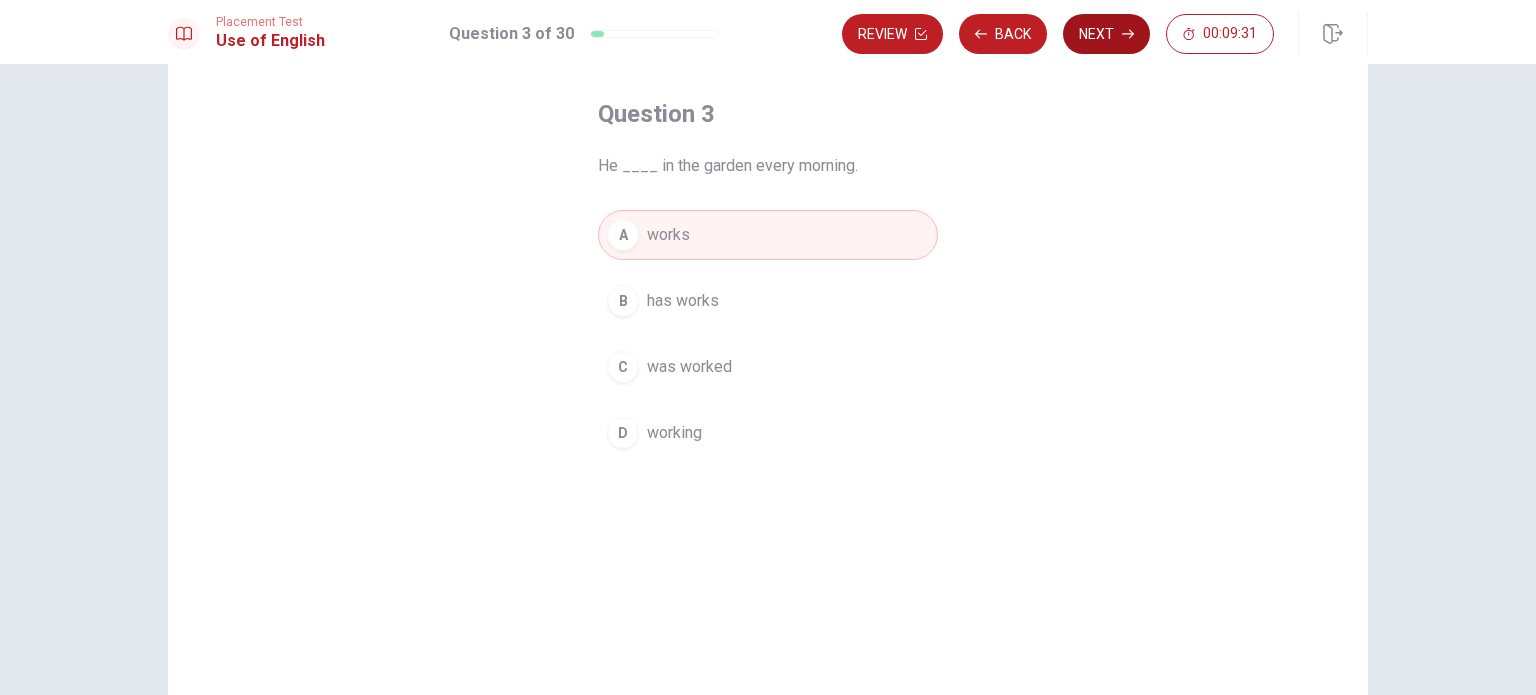 click on "Next" at bounding box center (1106, 34) 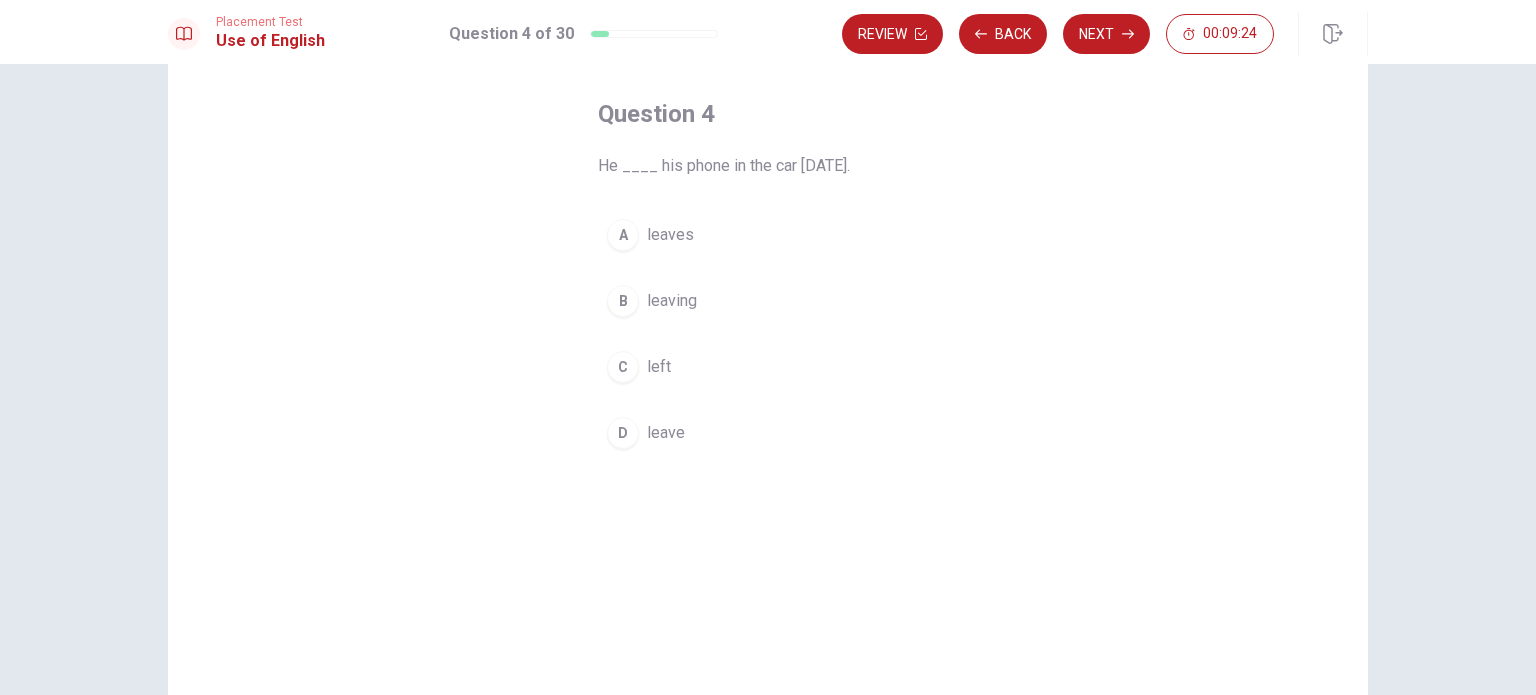click on "left" at bounding box center (659, 367) 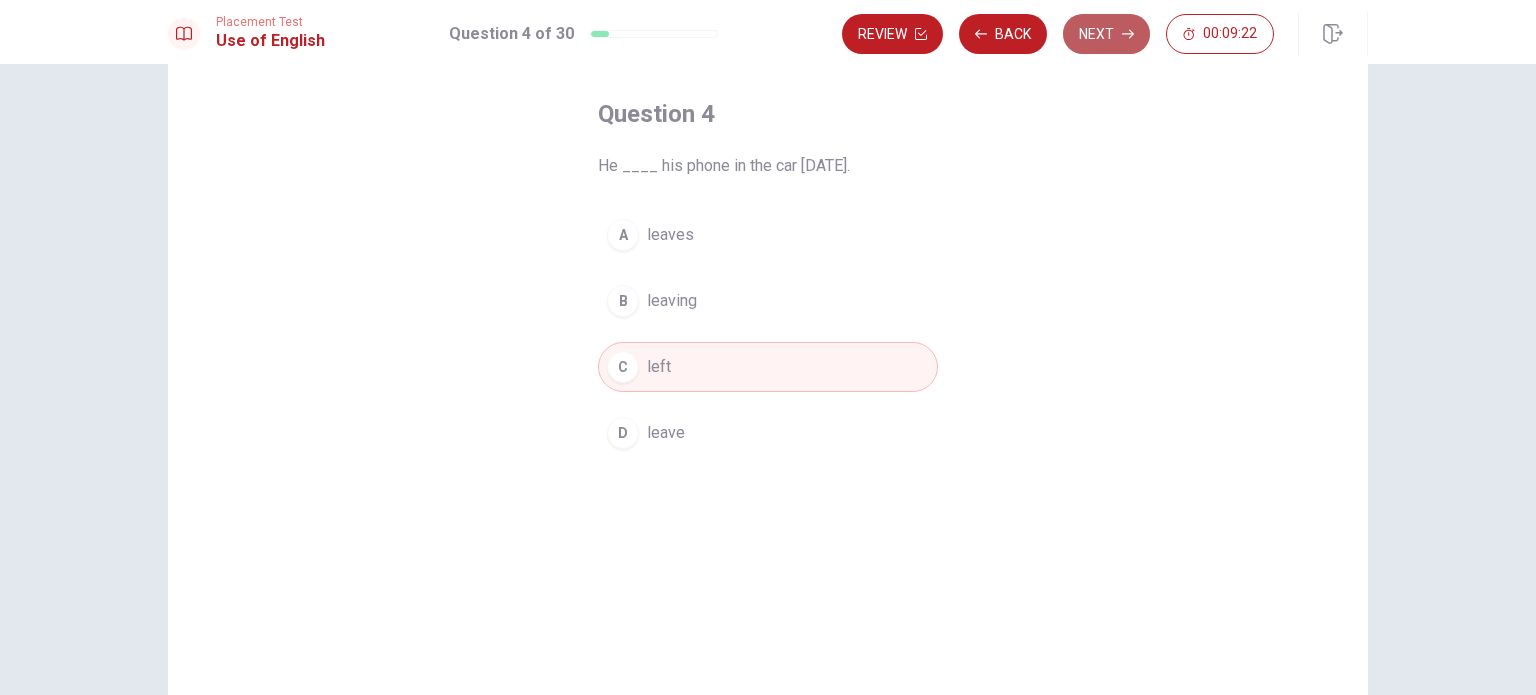 click on "Next" at bounding box center [1106, 34] 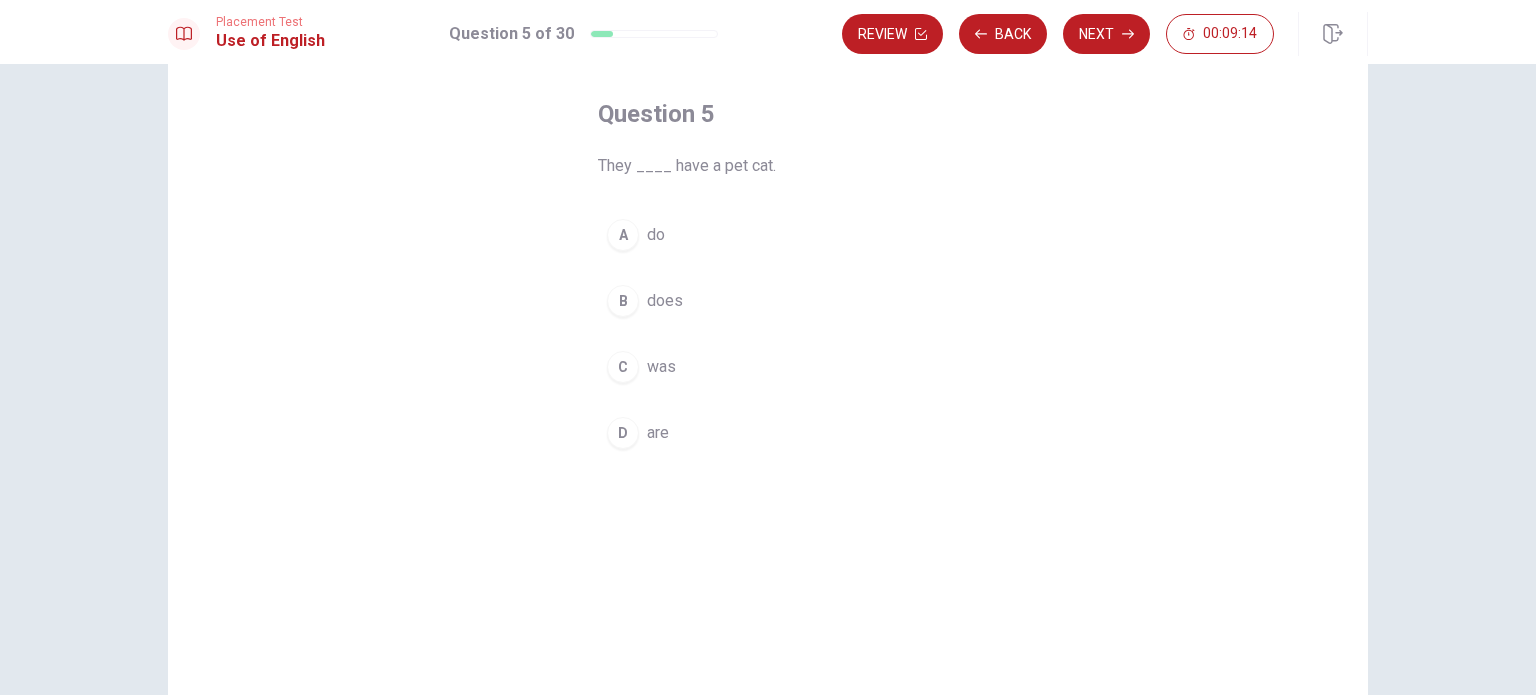 click on "B" at bounding box center [623, 301] 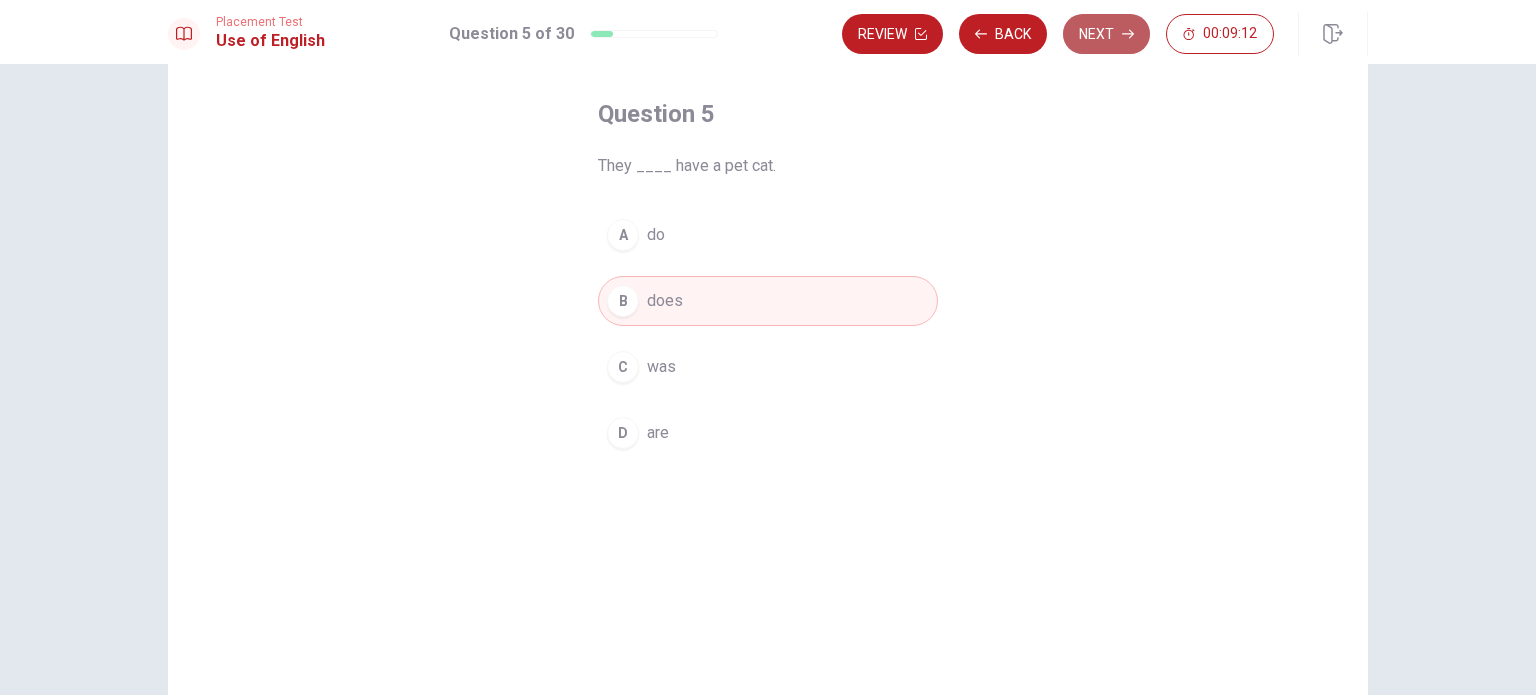 click on "Next" at bounding box center [1106, 34] 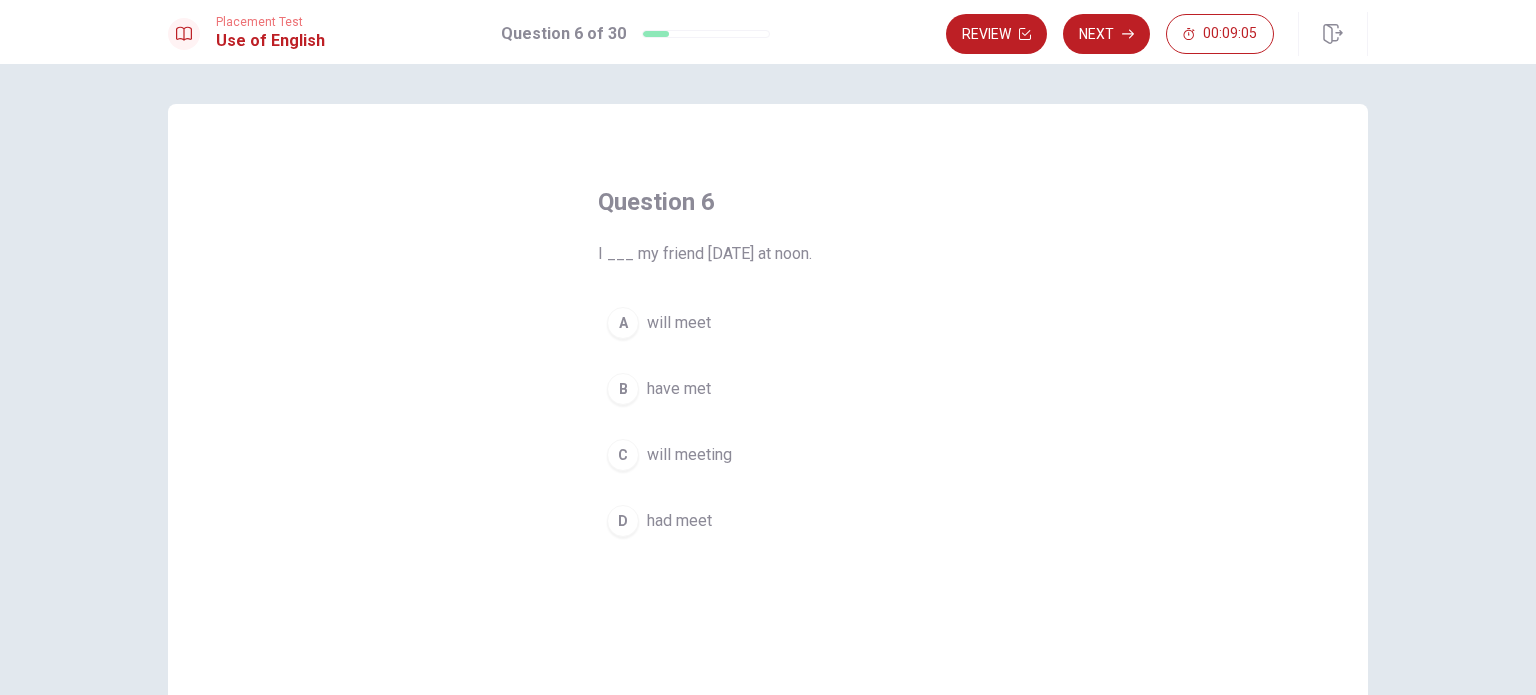 scroll, scrollTop: 100, scrollLeft: 0, axis: vertical 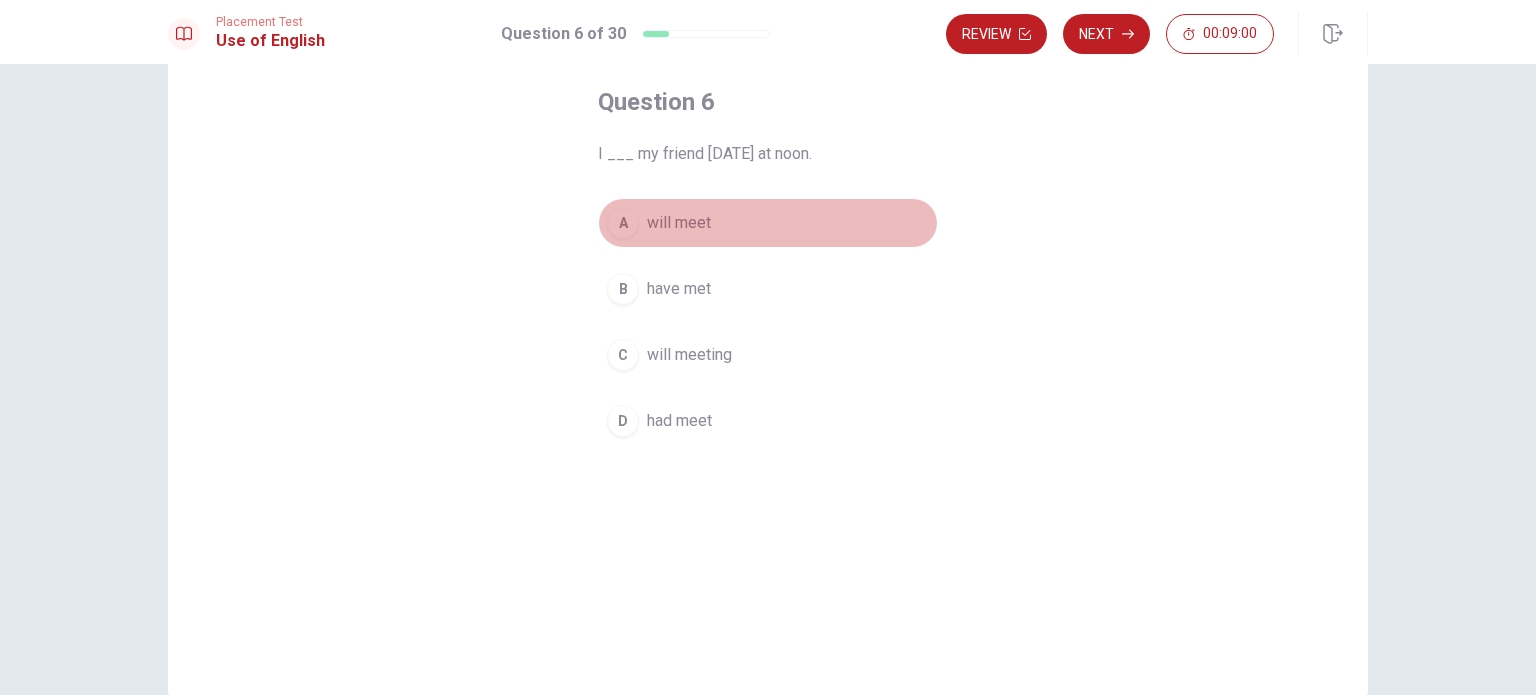click on "A" at bounding box center [623, 223] 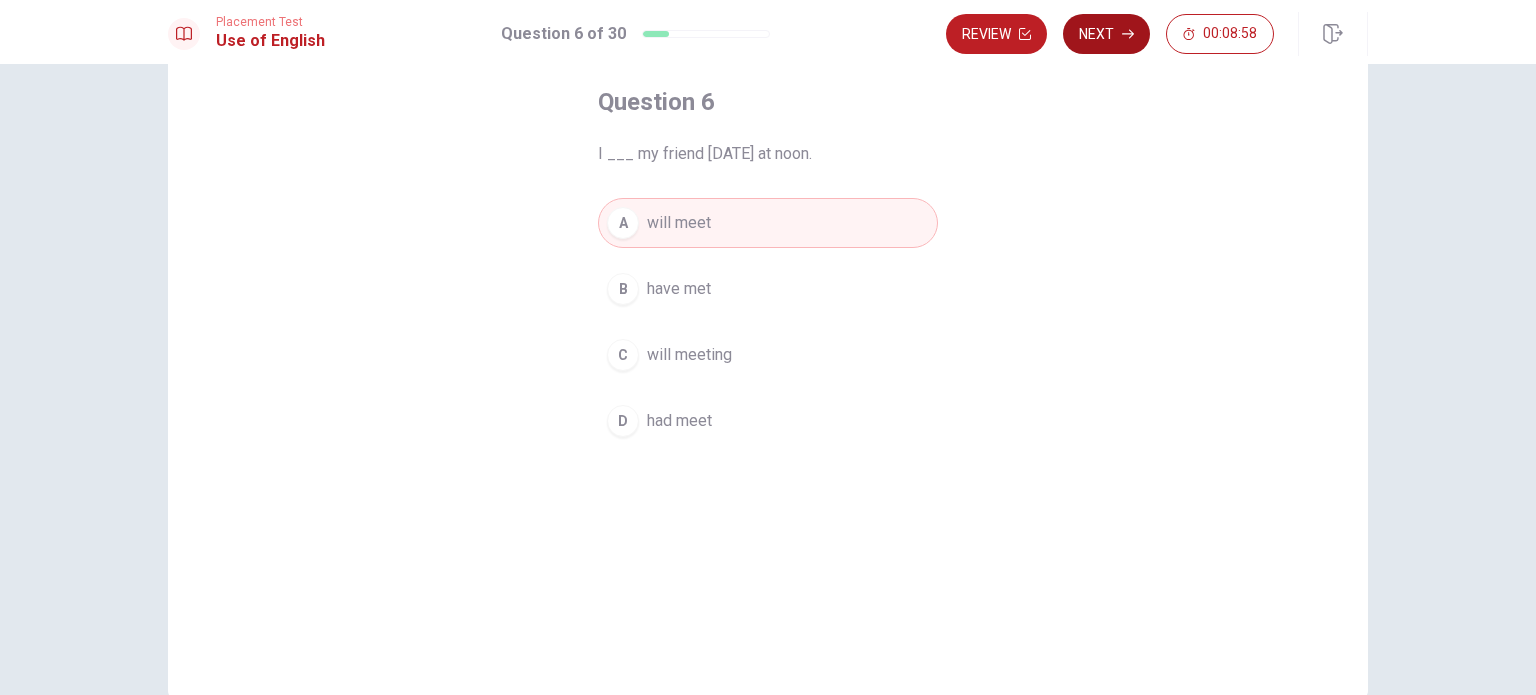 click on "Next" at bounding box center [1106, 34] 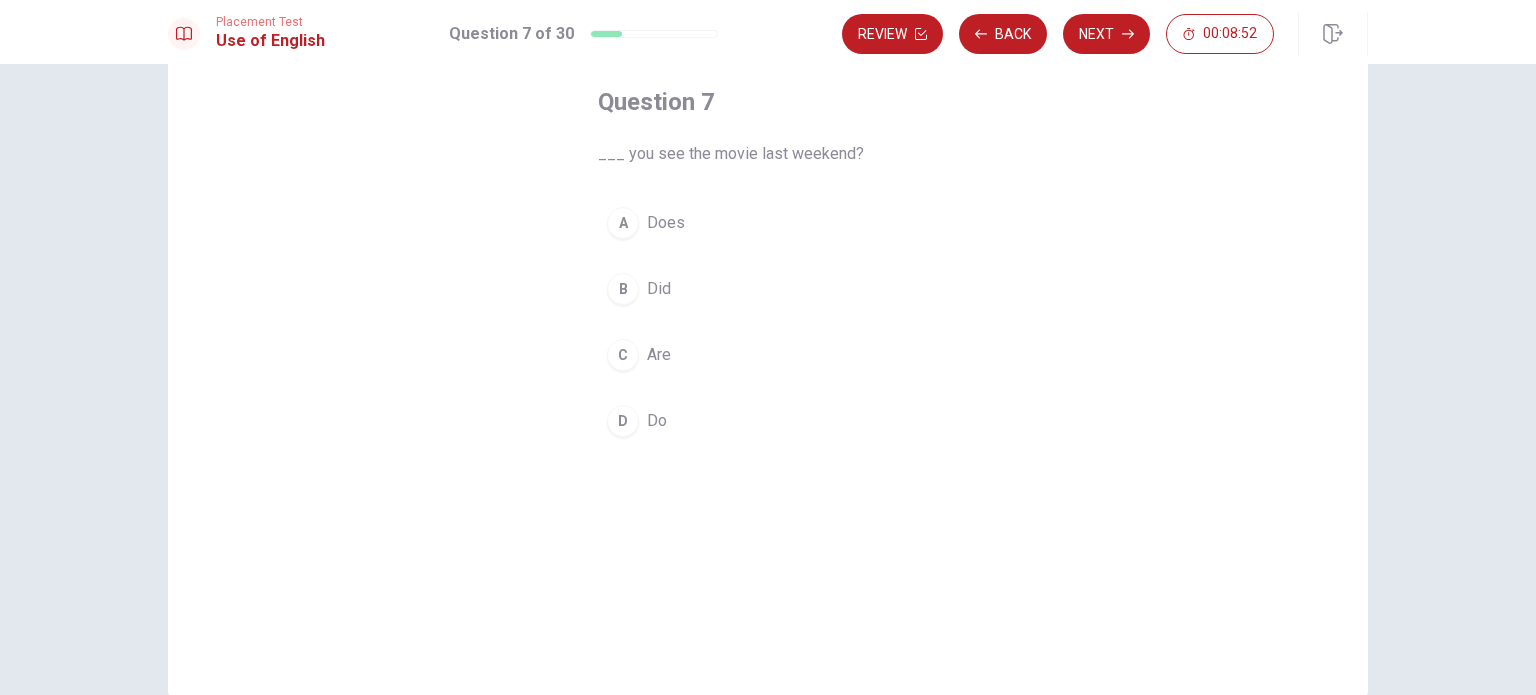 click on "B" at bounding box center [623, 289] 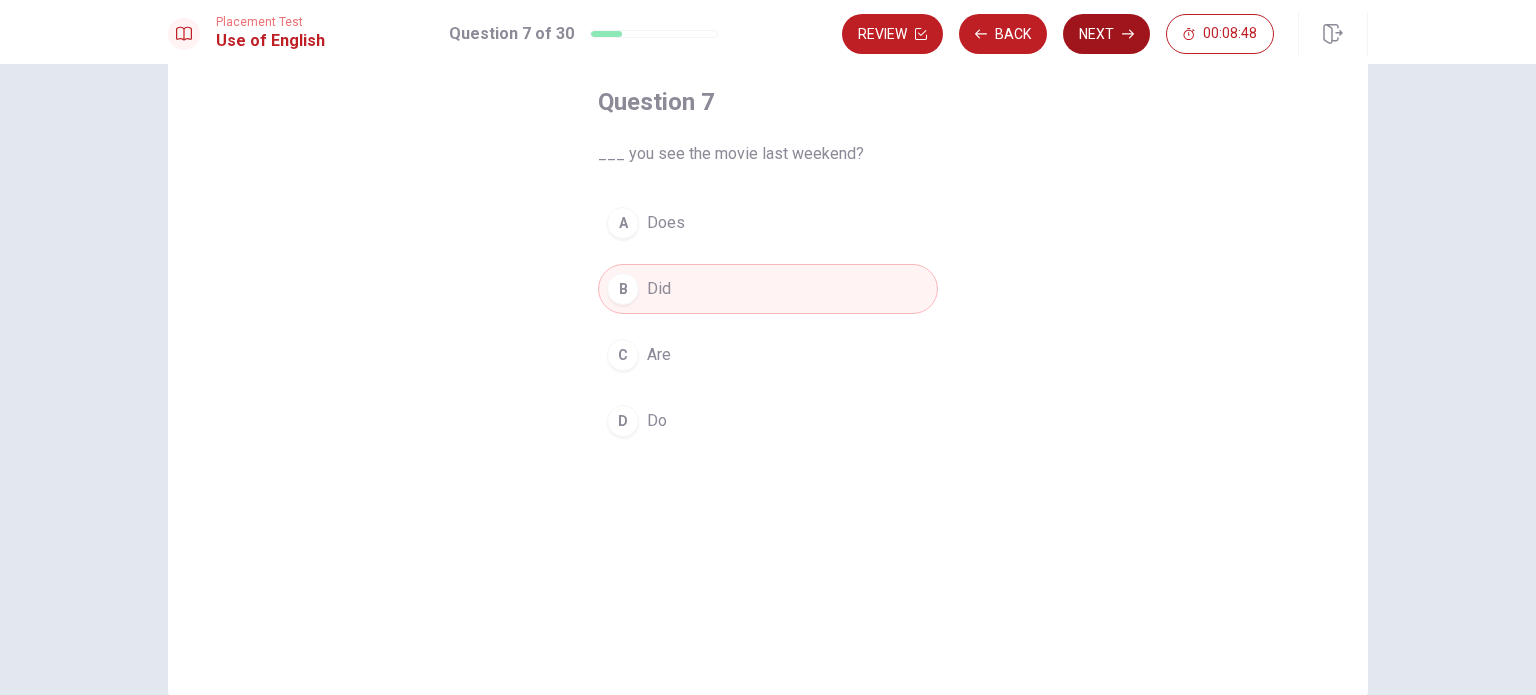 click on "Next" at bounding box center (1106, 34) 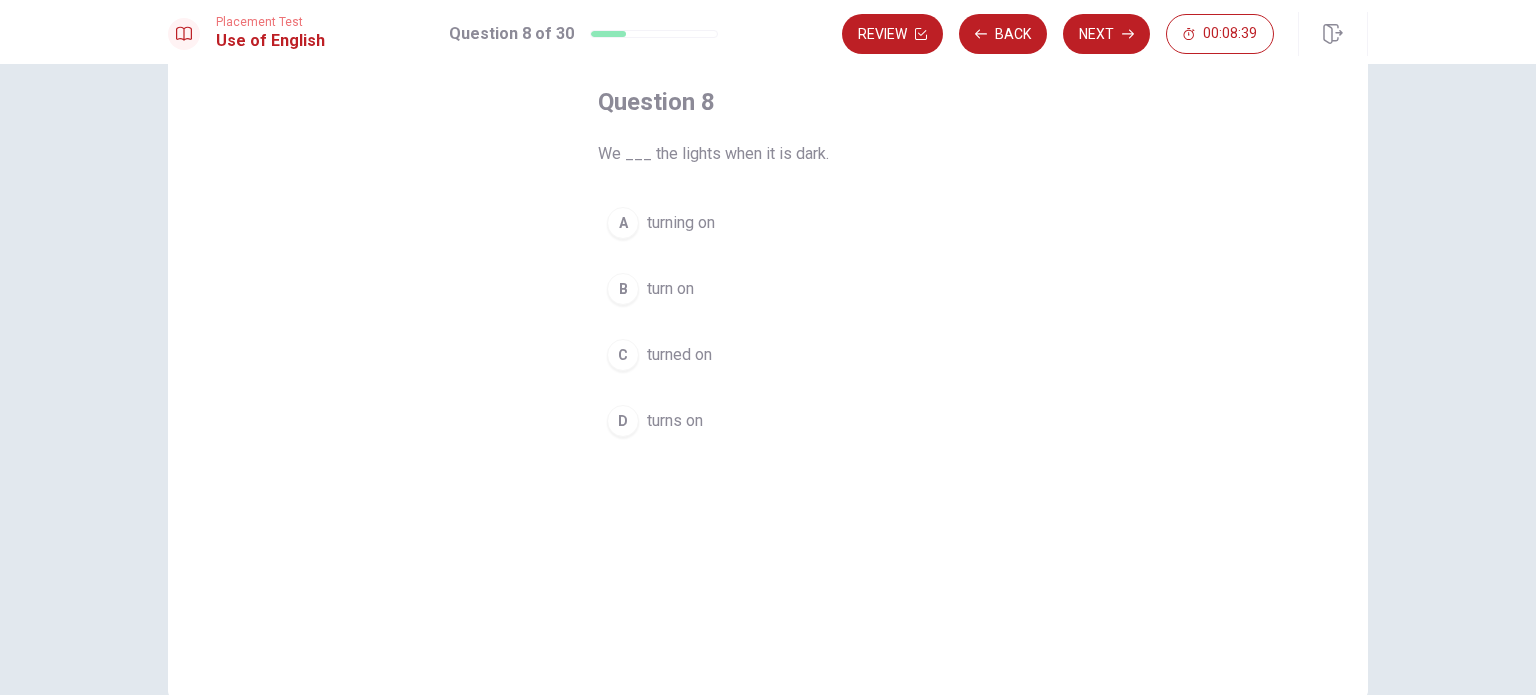 click on "B" at bounding box center (623, 289) 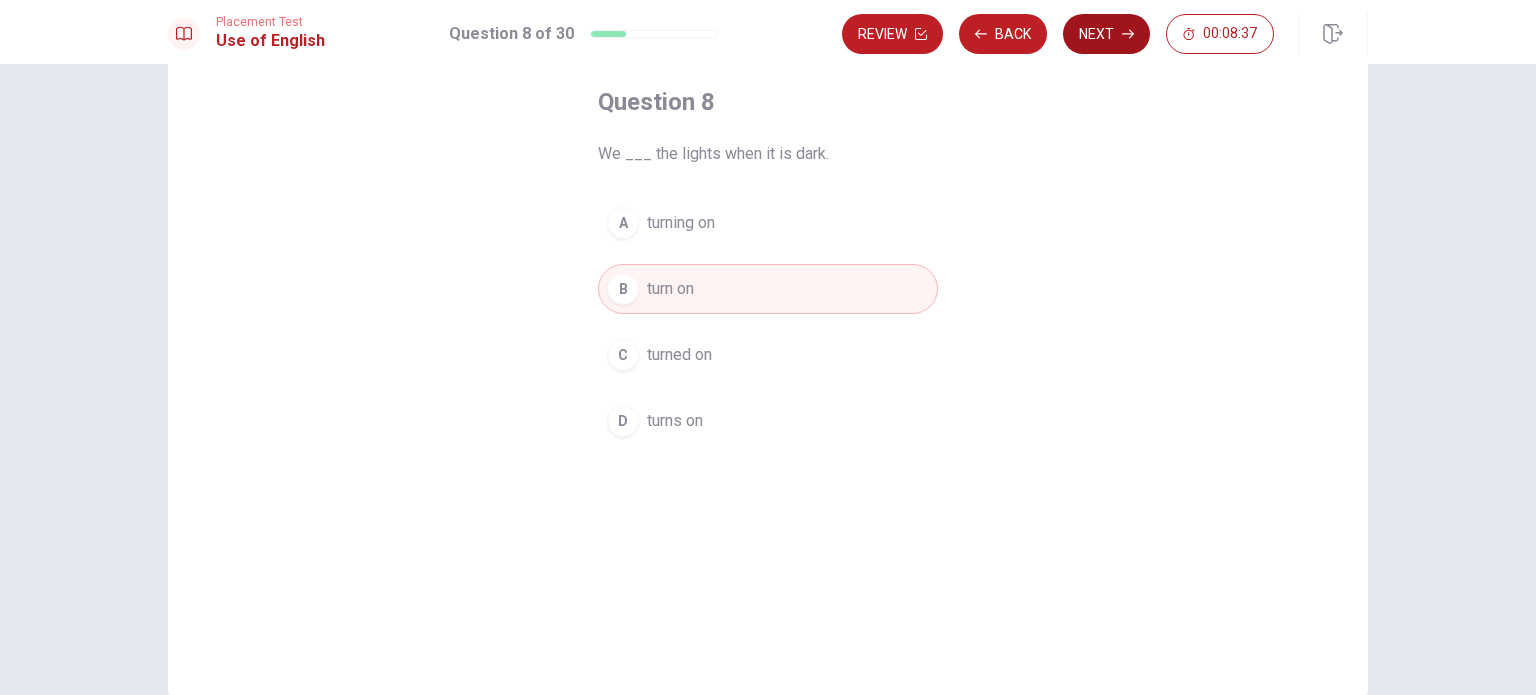 click 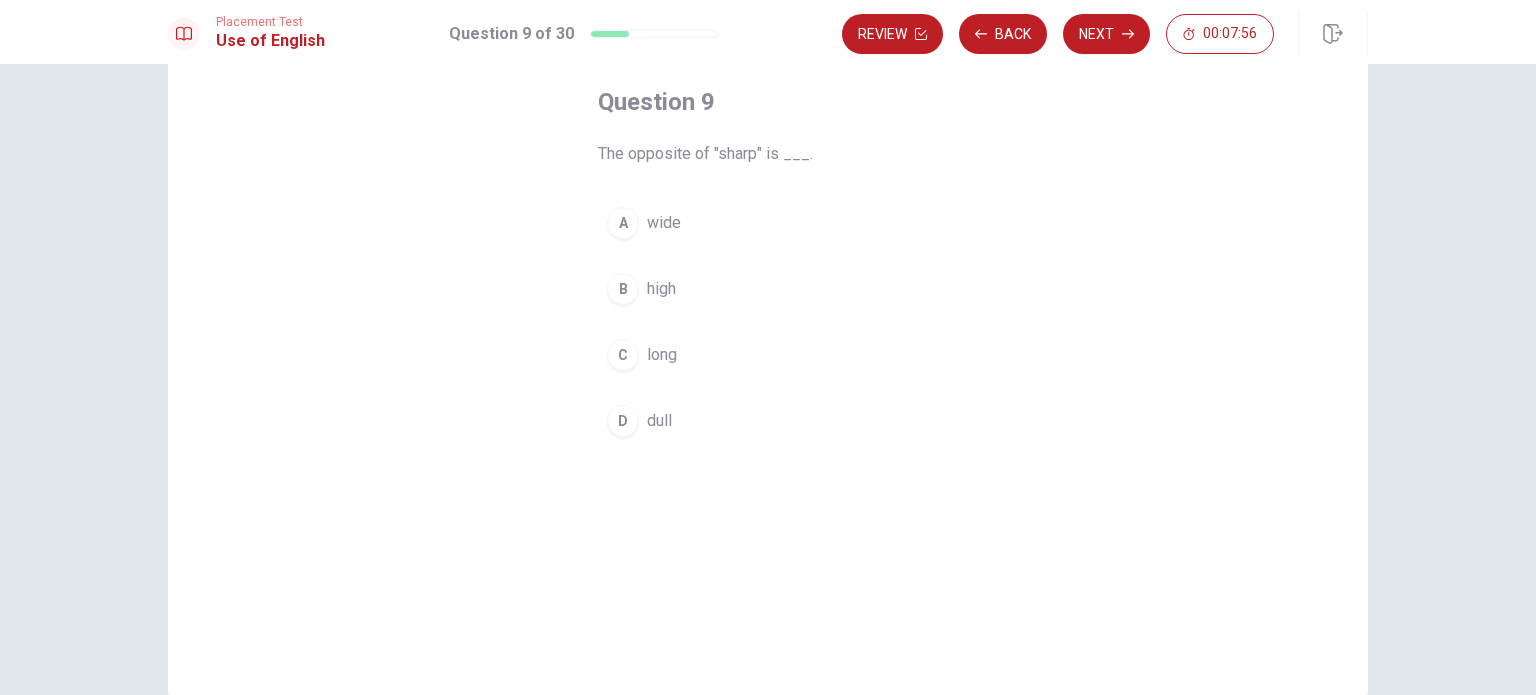 click on "D dull" at bounding box center (768, 421) 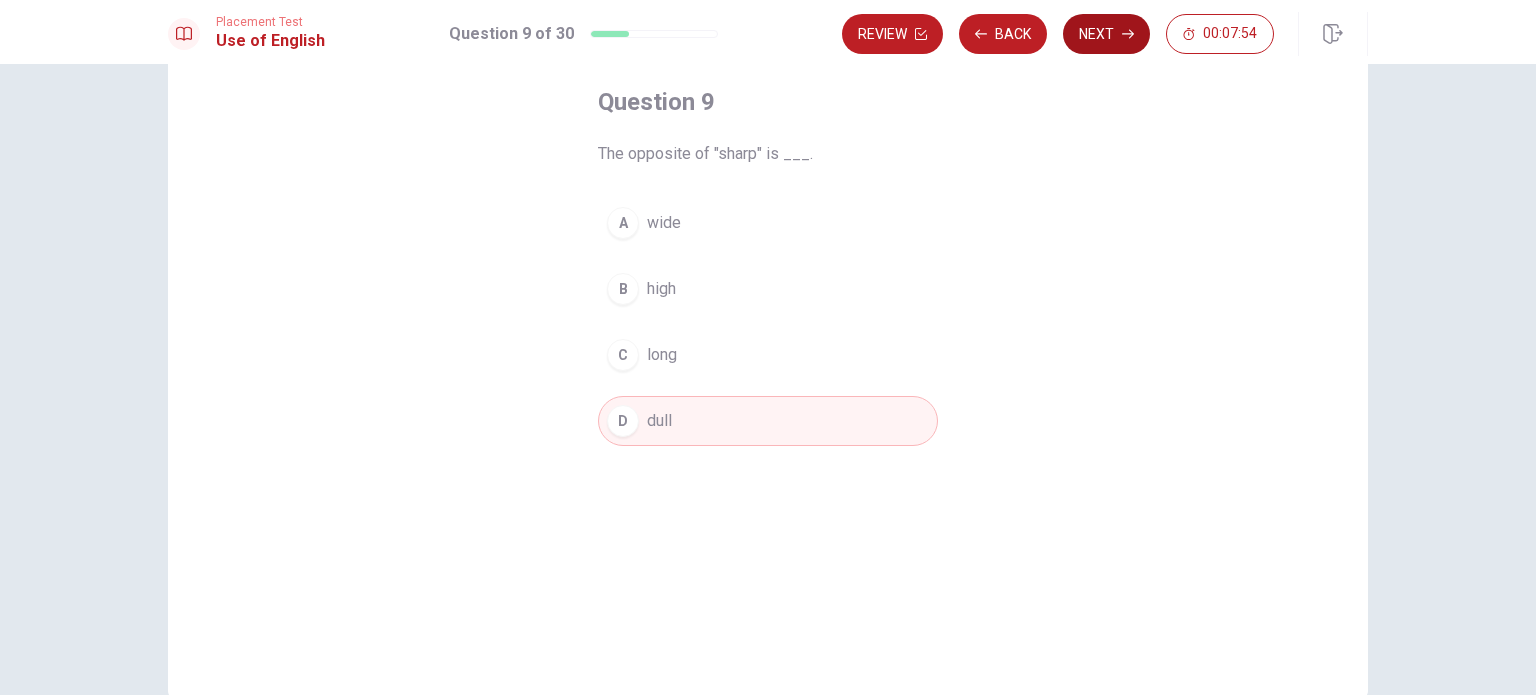 click on "Next" at bounding box center (1106, 34) 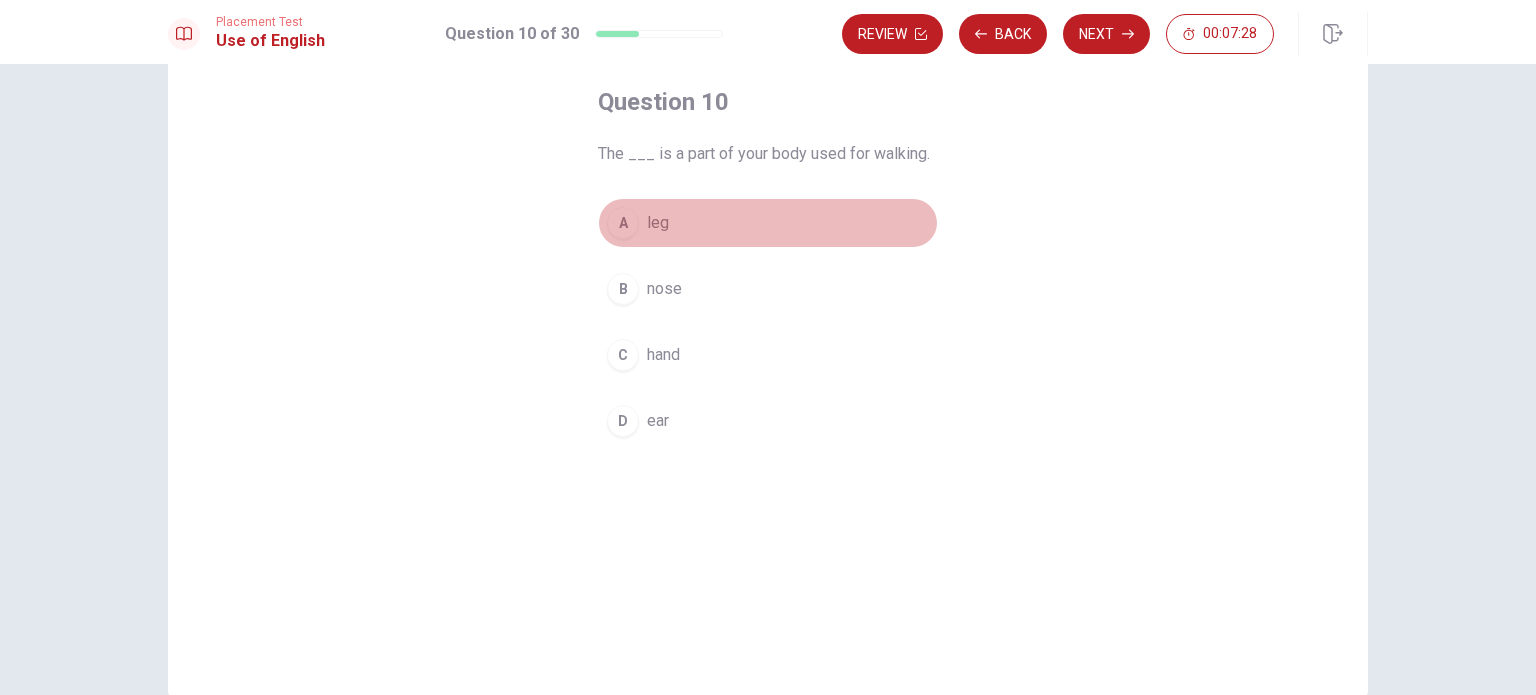 click on "A" at bounding box center (623, 223) 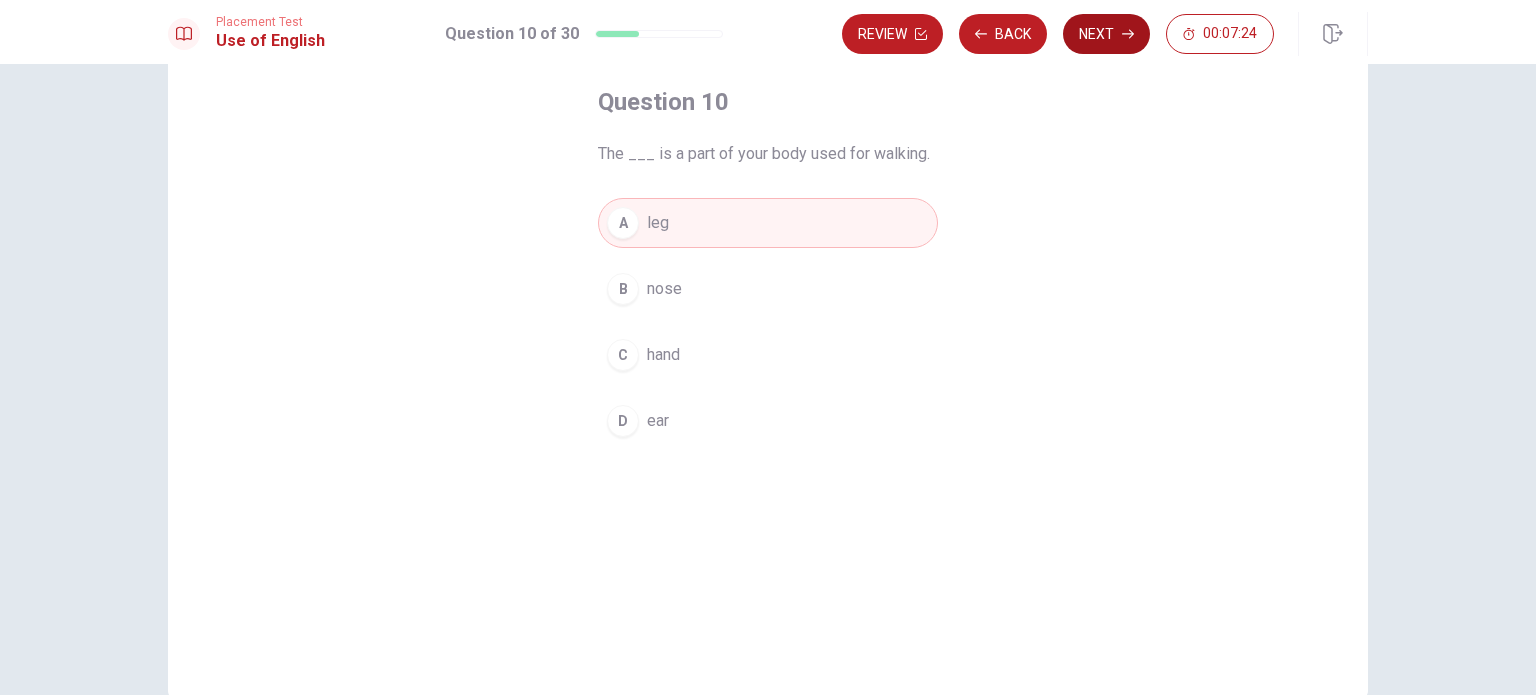 click on "Next" at bounding box center [1106, 34] 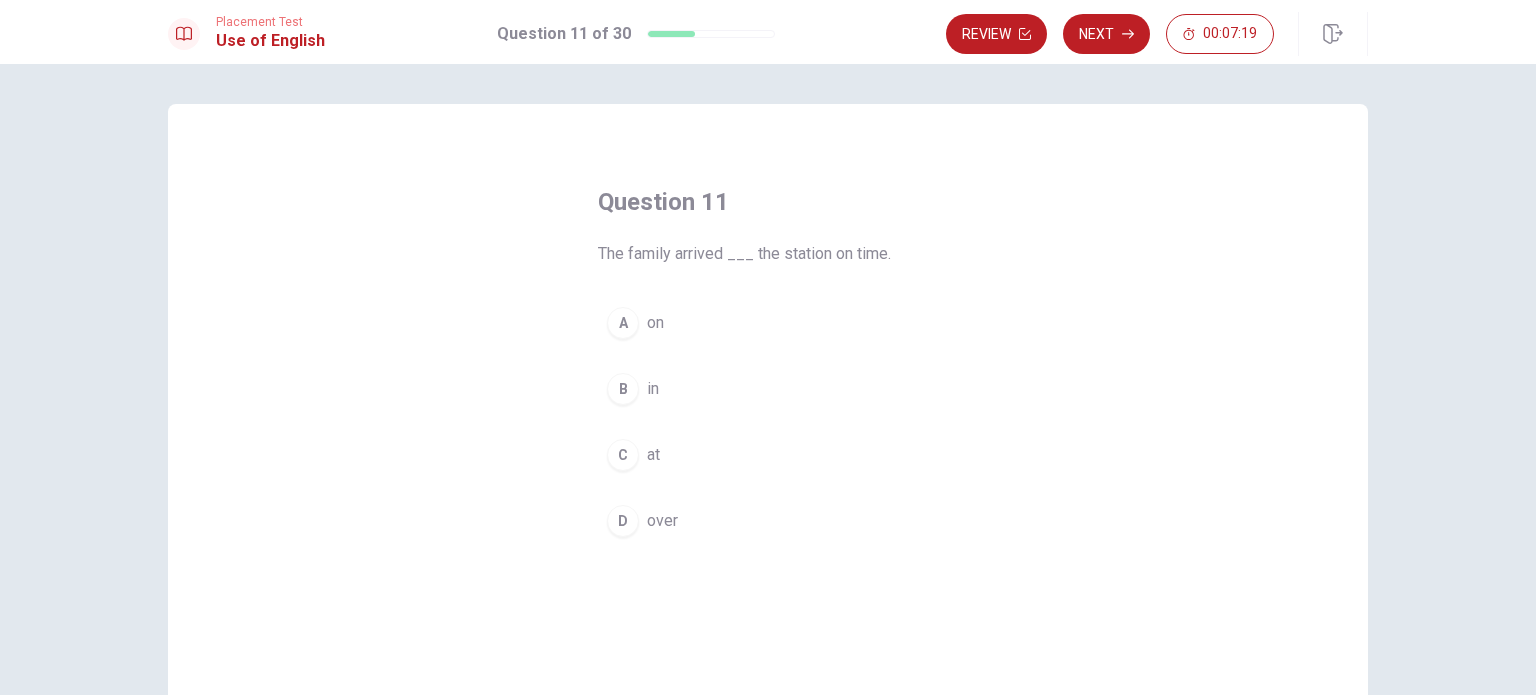 scroll, scrollTop: 100, scrollLeft: 0, axis: vertical 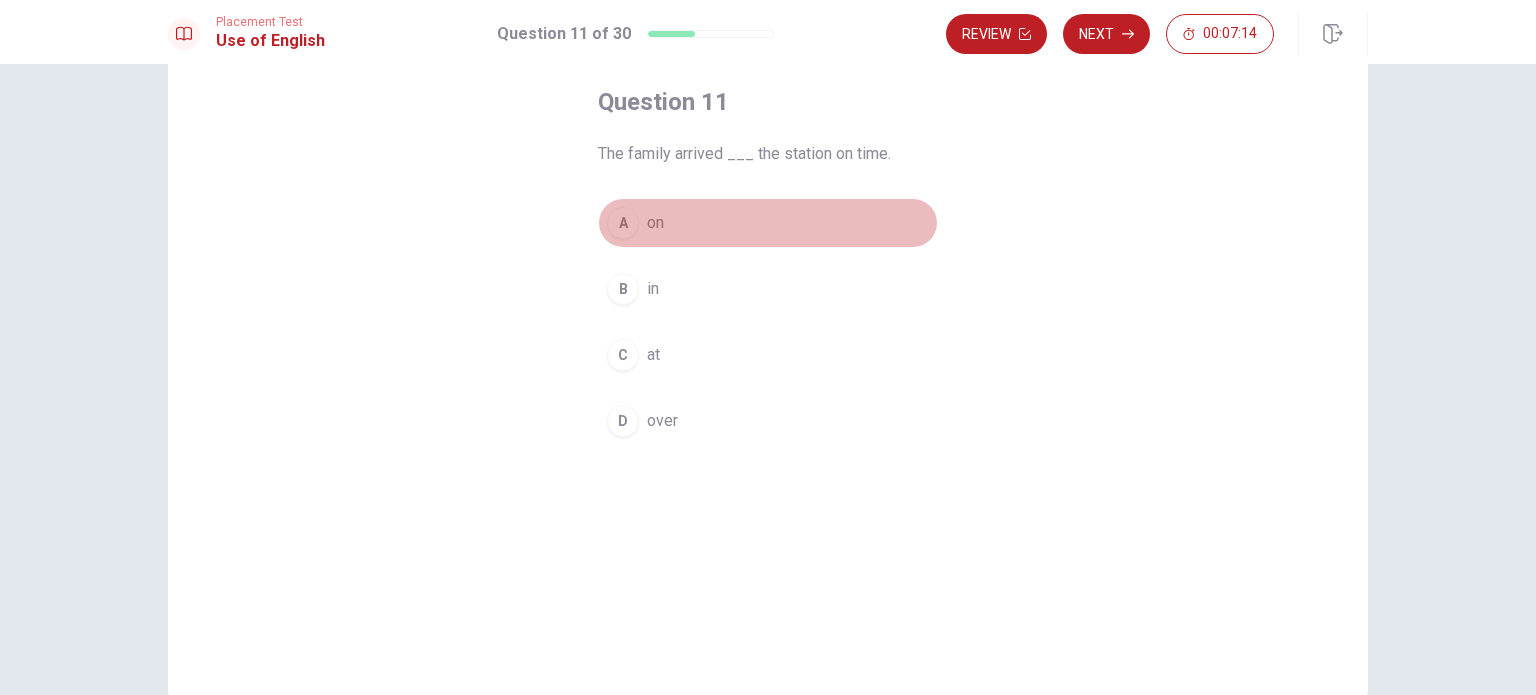 click on "A on" at bounding box center [768, 223] 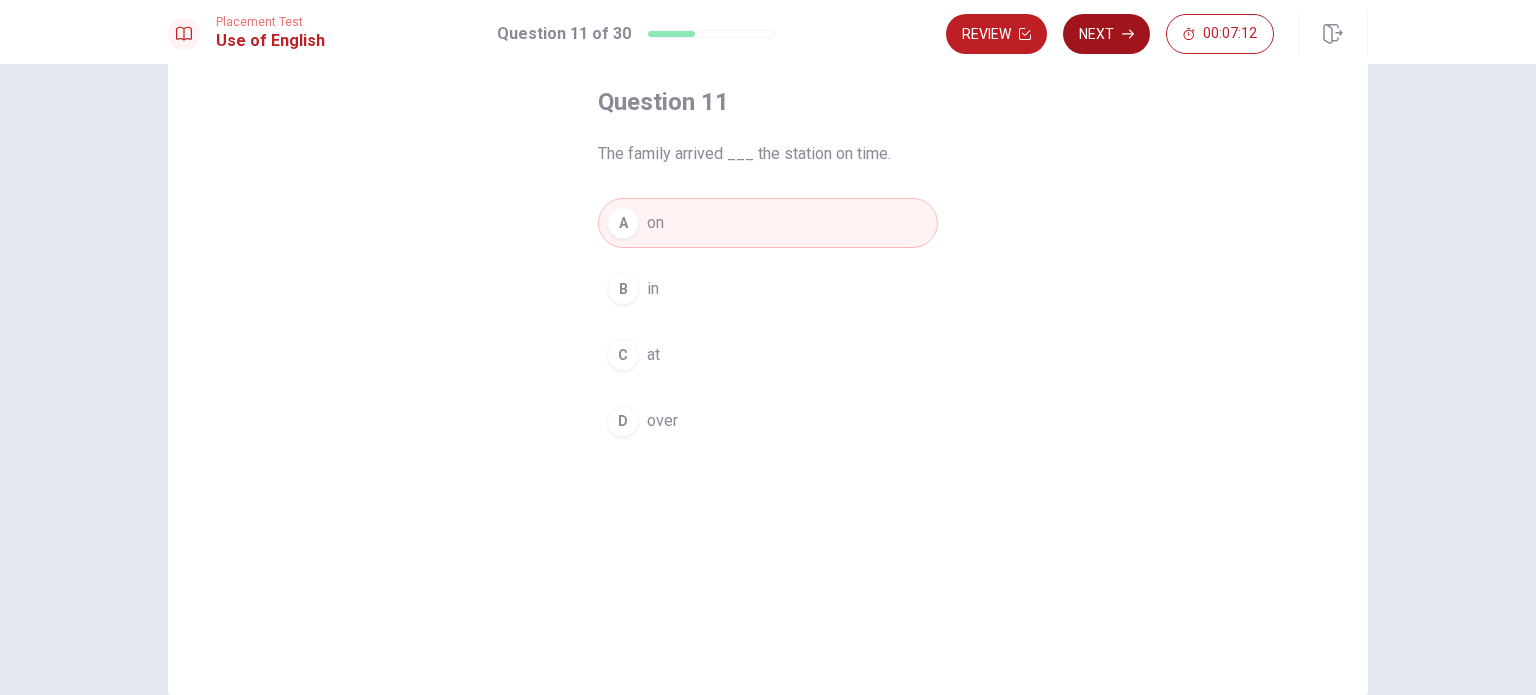 click on "Next" at bounding box center (1106, 34) 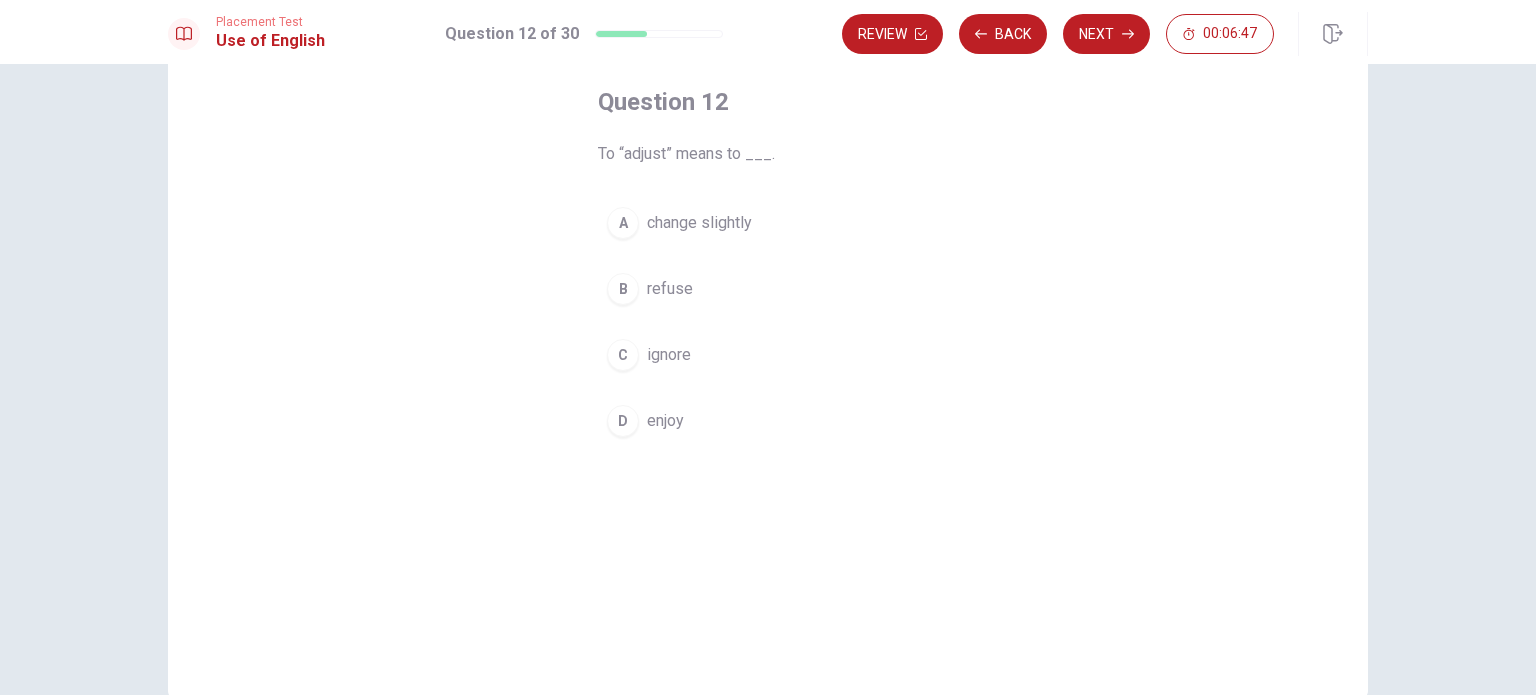 click on "change slightly" at bounding box center (699, 223) 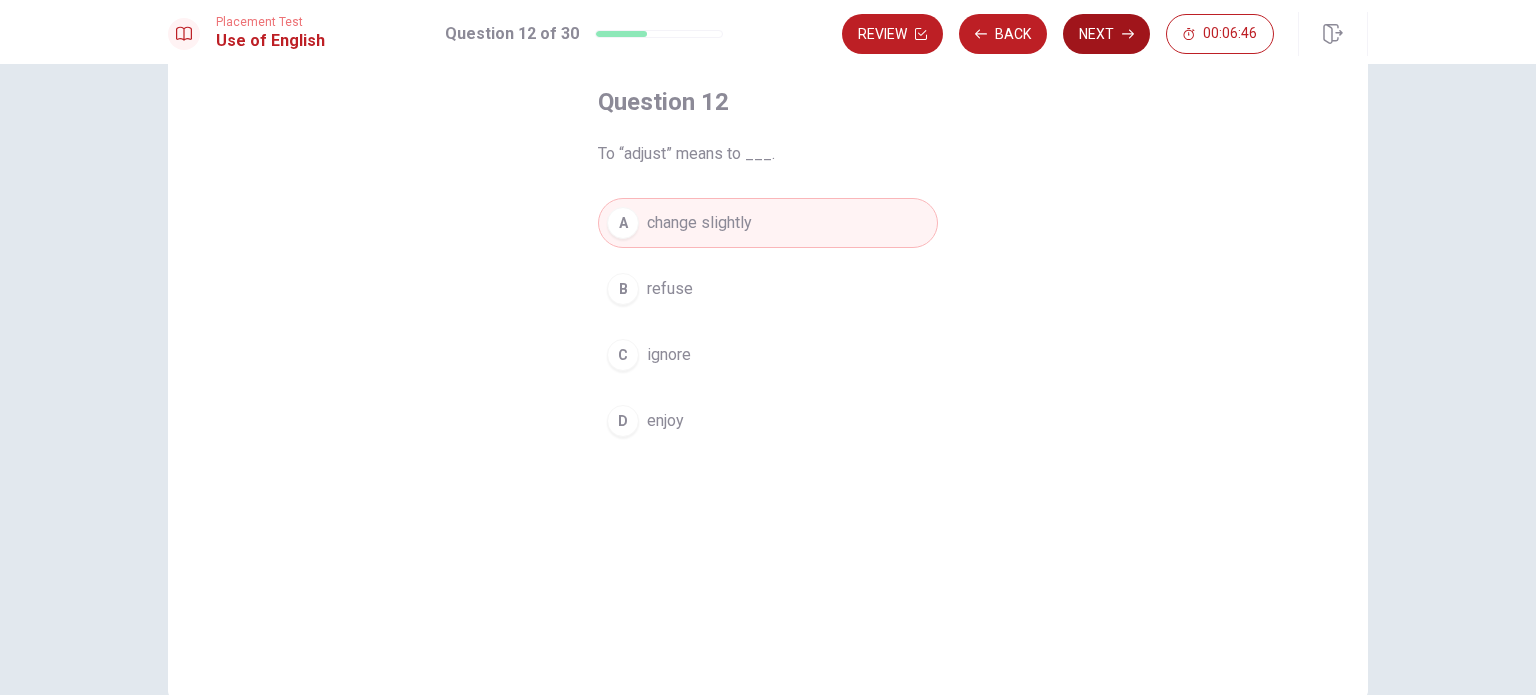 click on "Next" at bounding box center [1106, 34] 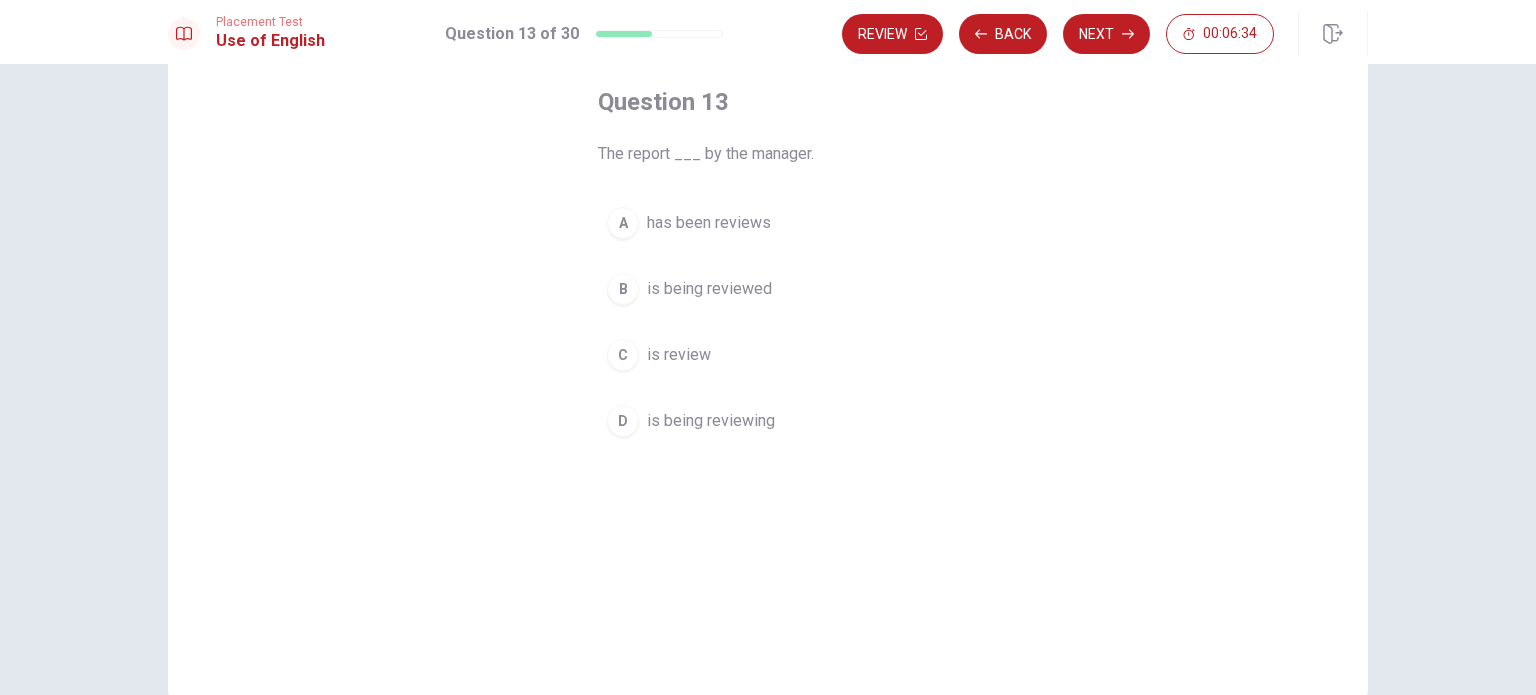 click on "A" at bounding box center [623, 223] 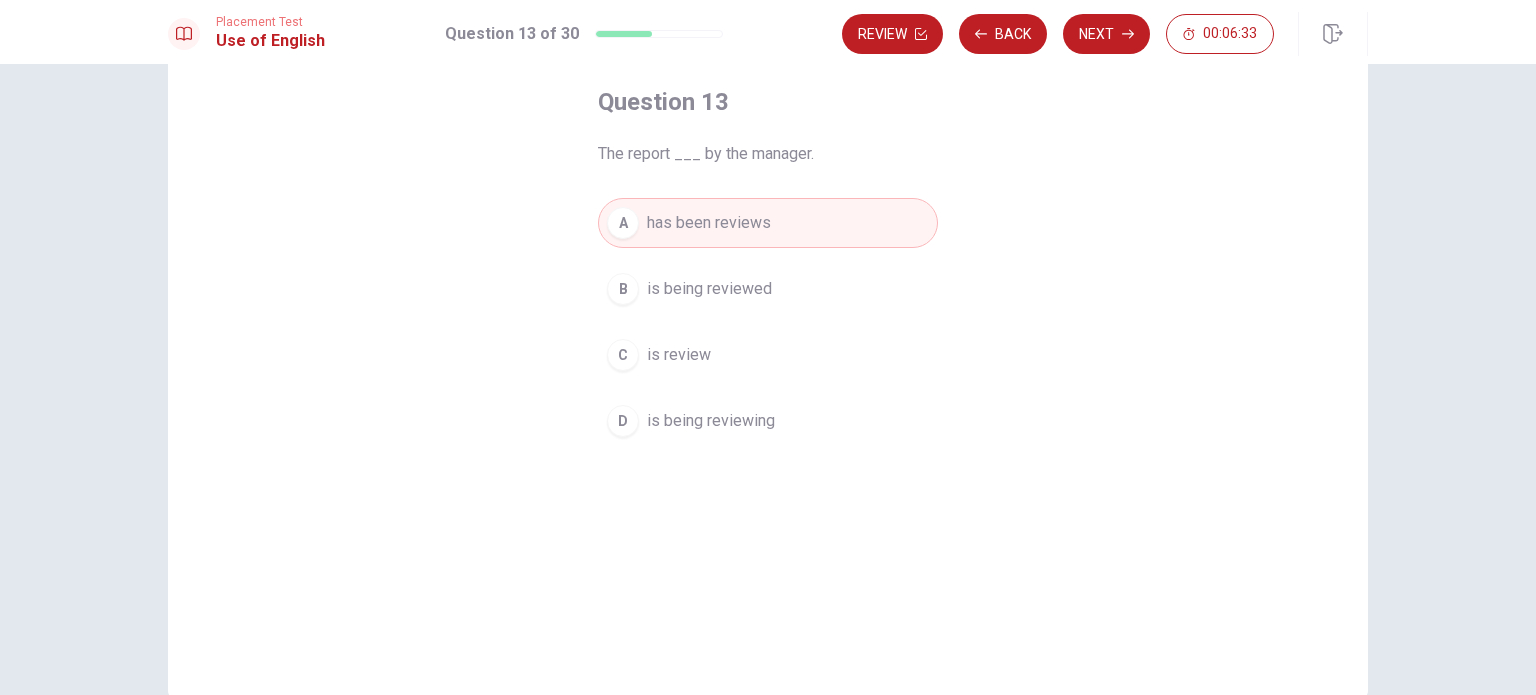 click on "Next" at bounding box center [1106, 34] 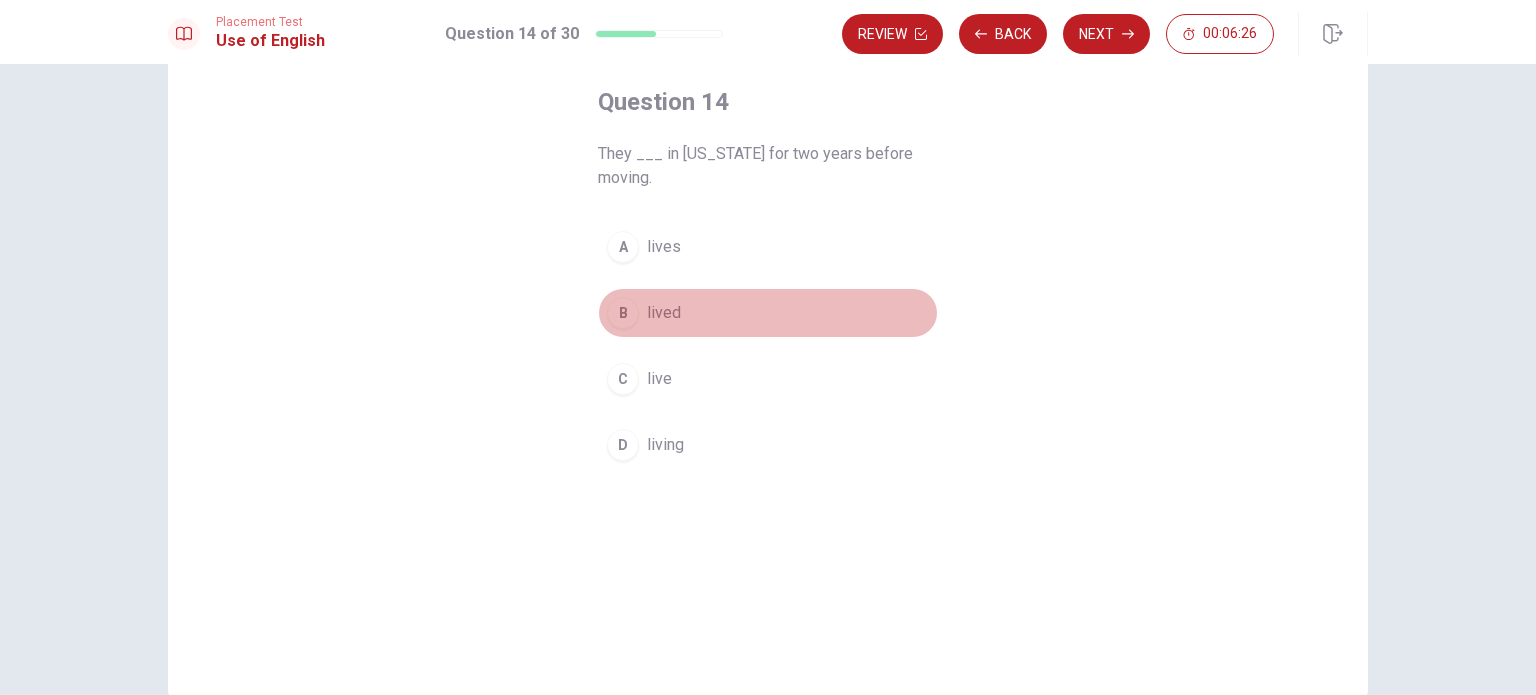 click on "B" at bounding box center (623, 313) 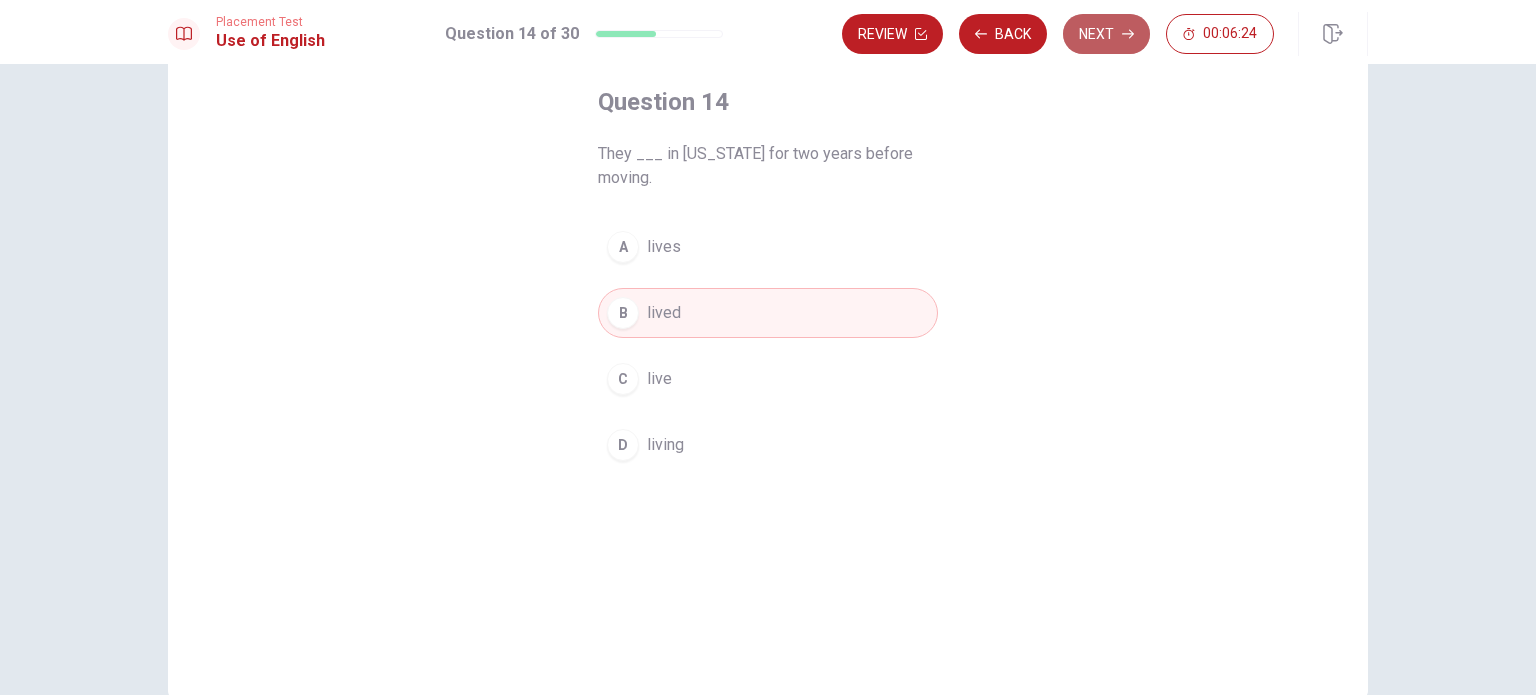 click 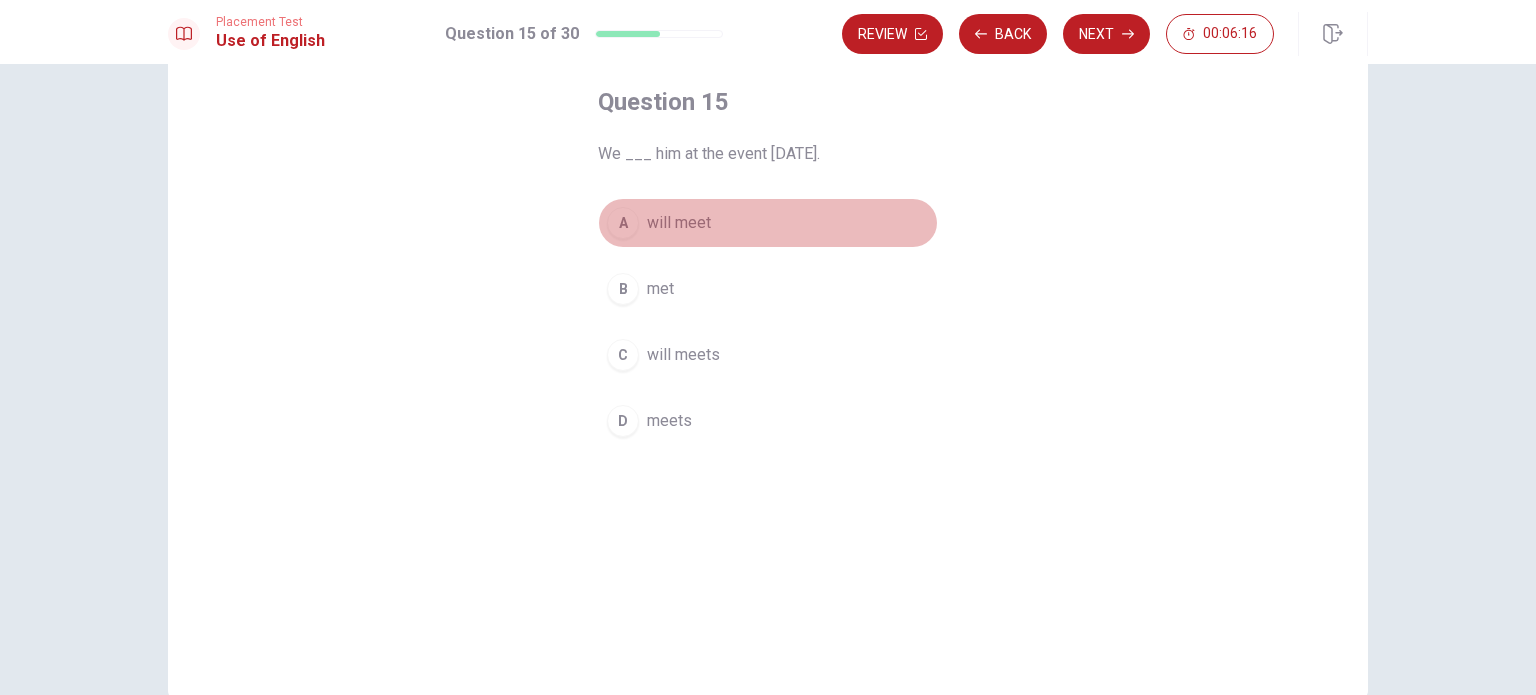 click on "will meet" at bounding box center [679, 223] 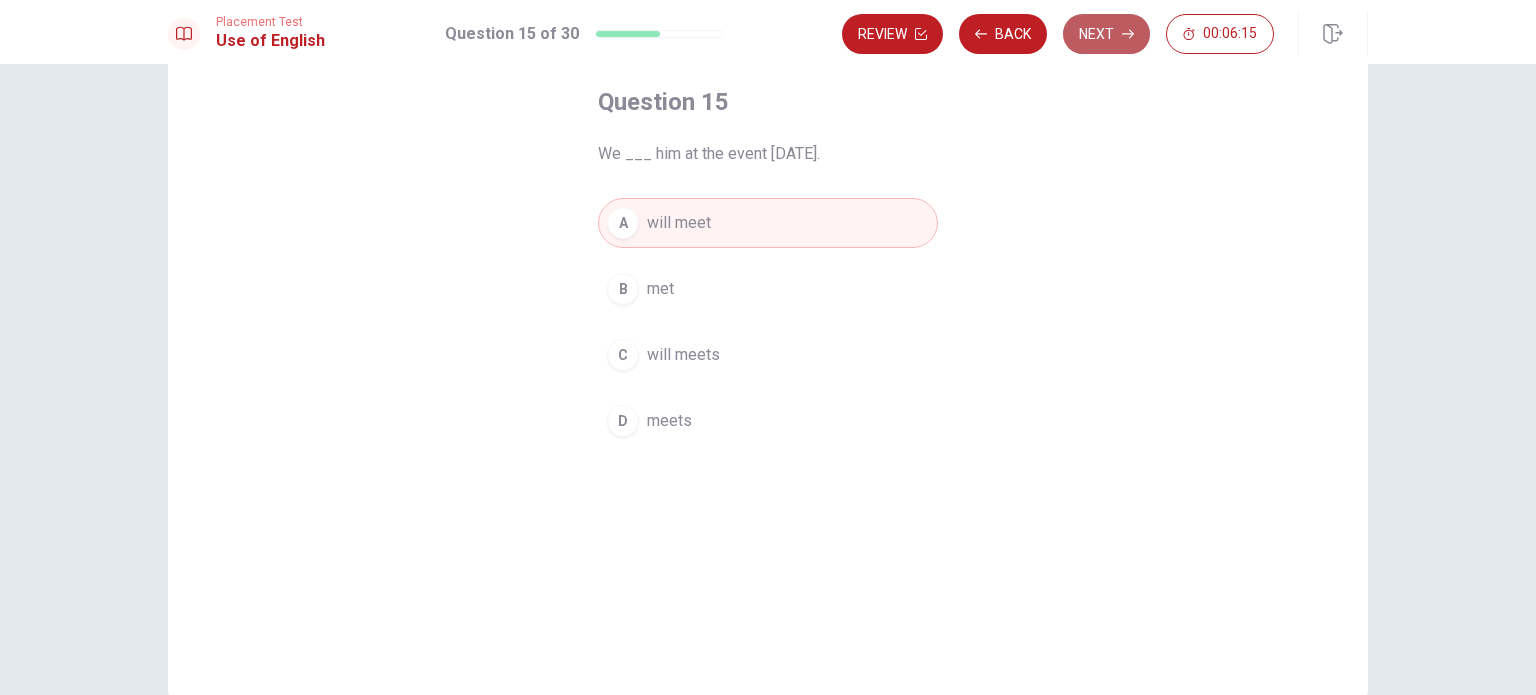 click on "Next" at bounding box center [1106, 34] 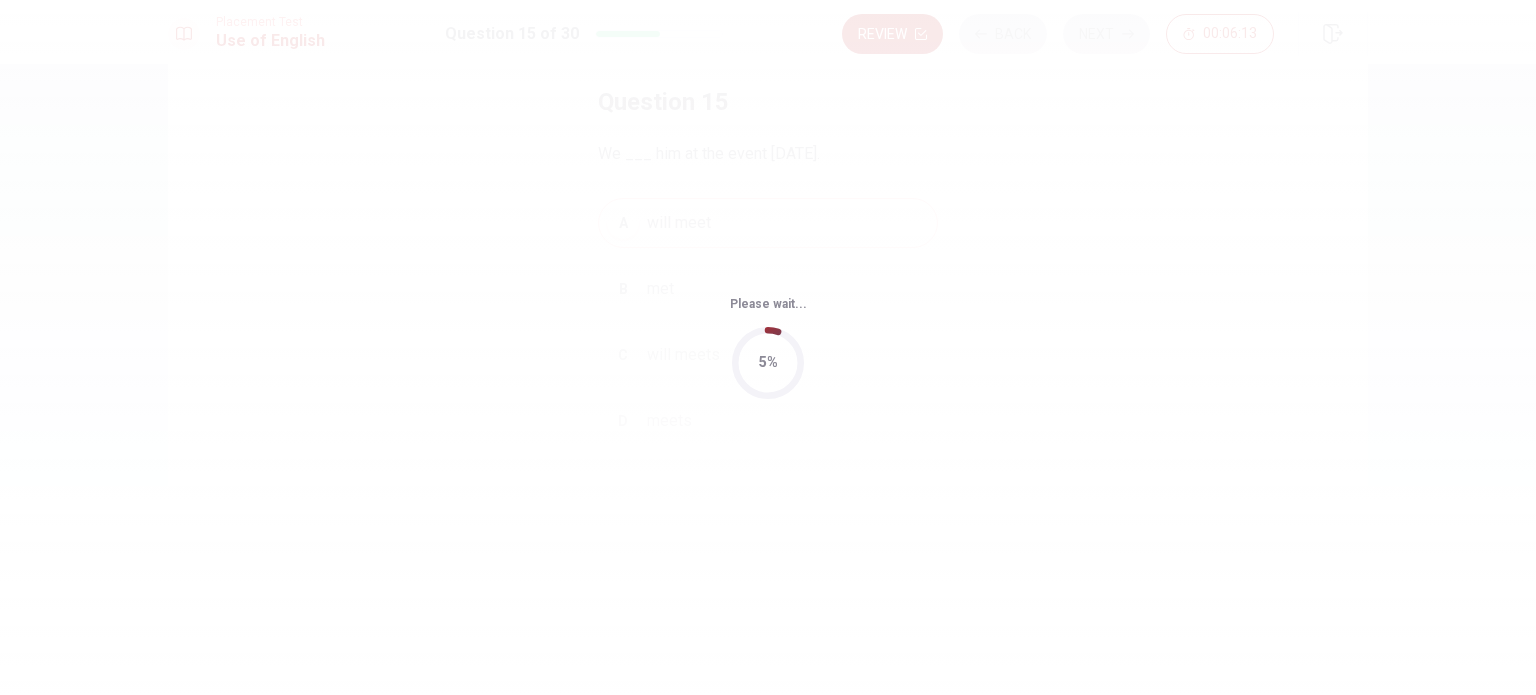 scroll, scrollTop: 0, scrollLeft: 0, axis: both 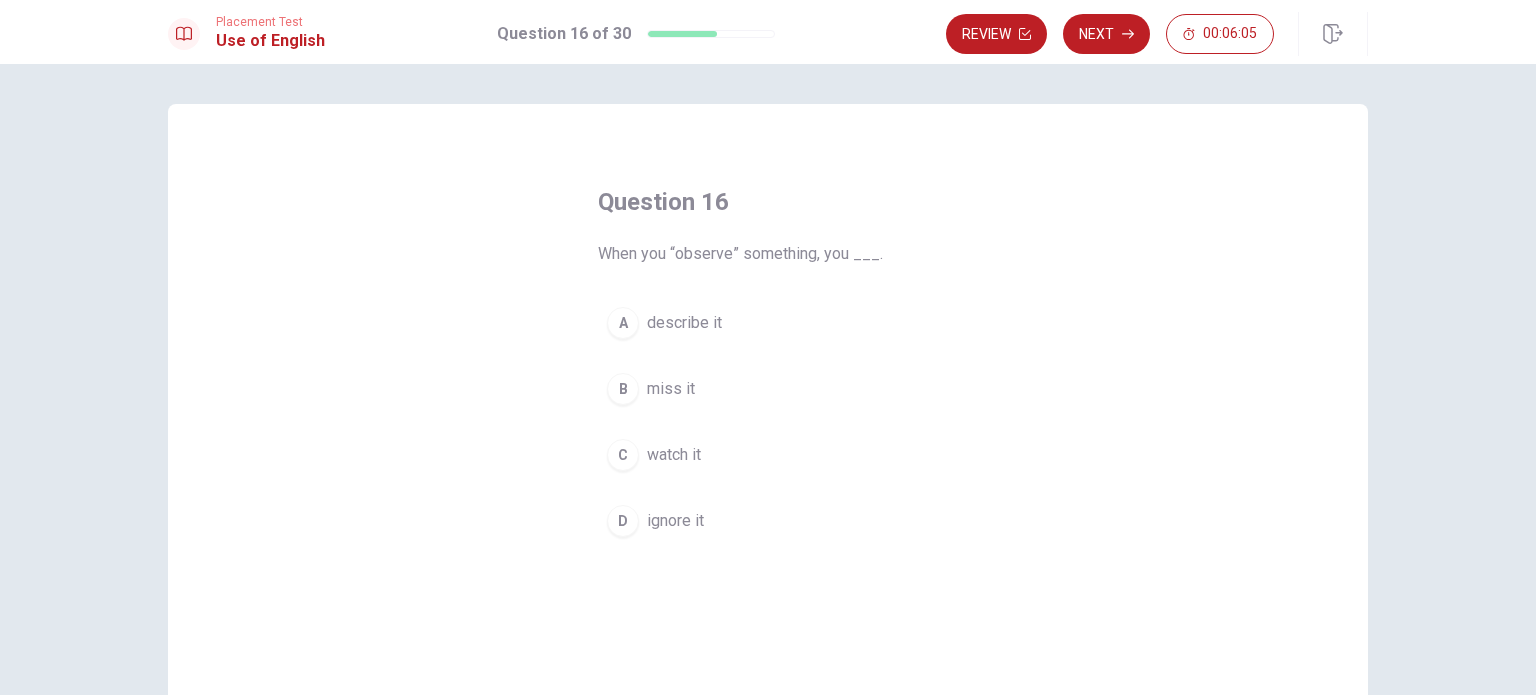 click on "watch it" at bounding box center (674, 455) 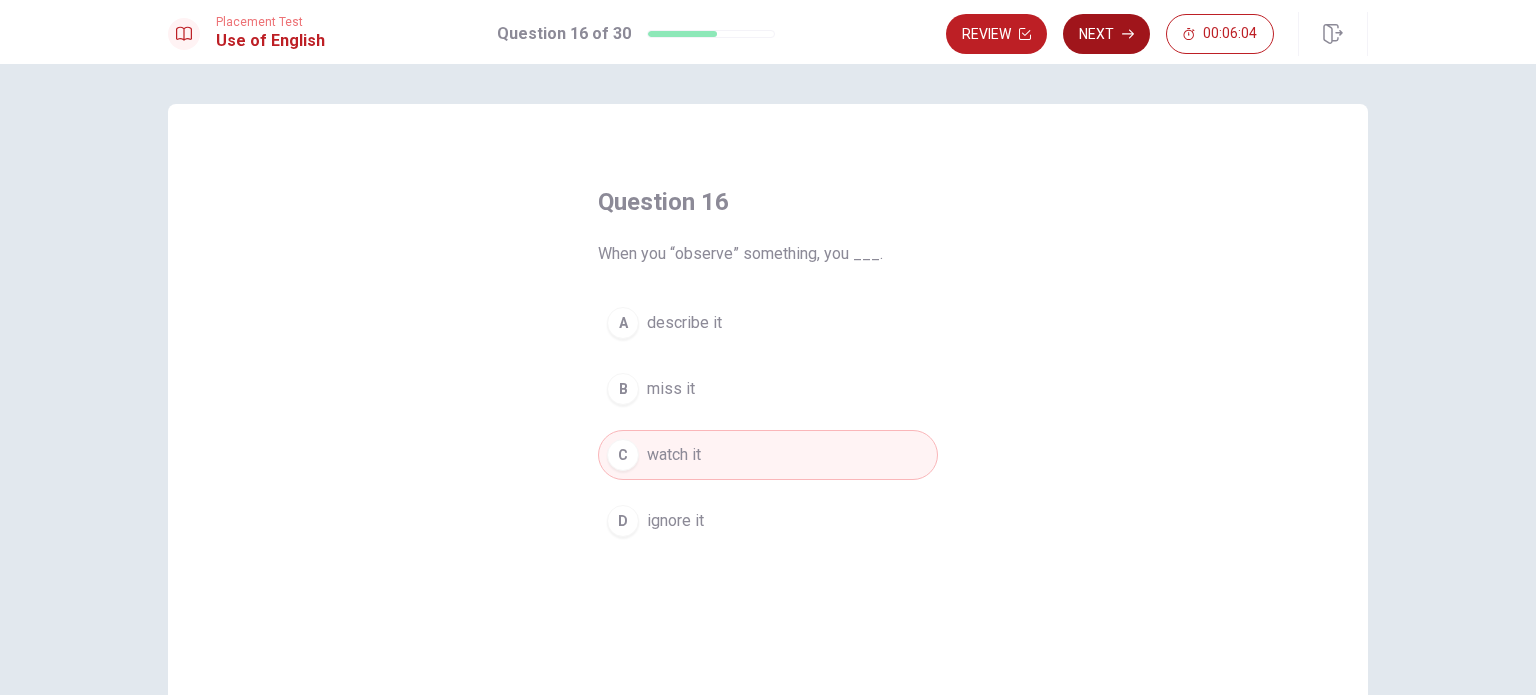 click on "Next" at bounding box center [1106, 34] 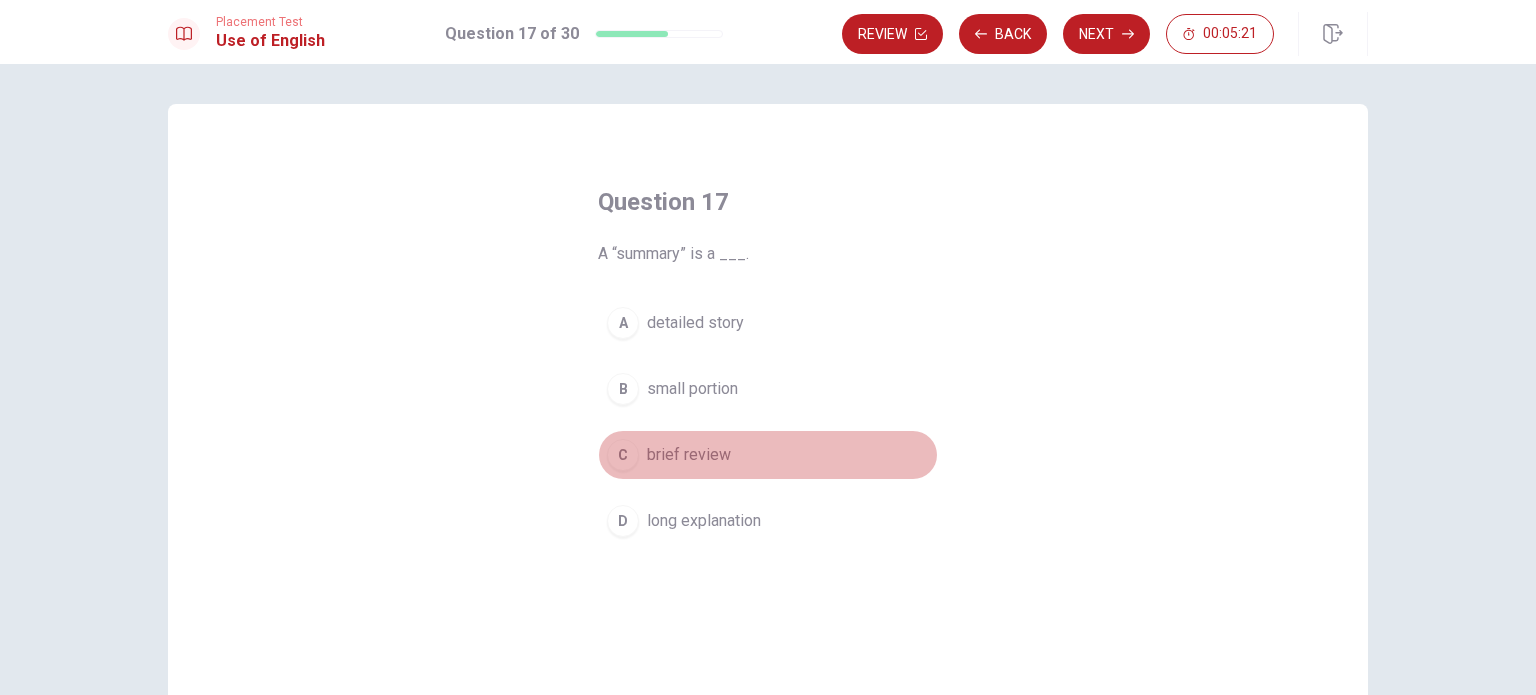 click on "C" at bounding box center [623, 455] 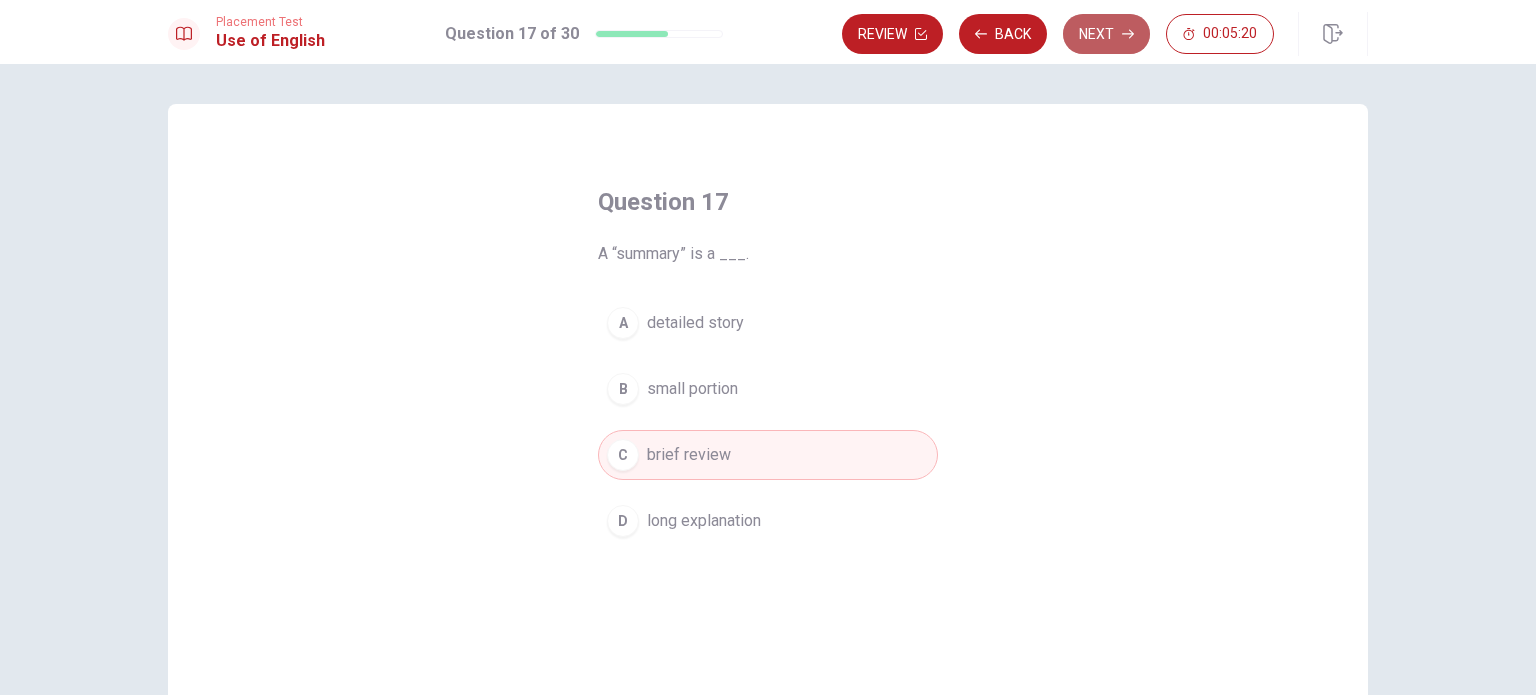 click on "Next" at bounding box center [1106, 34] 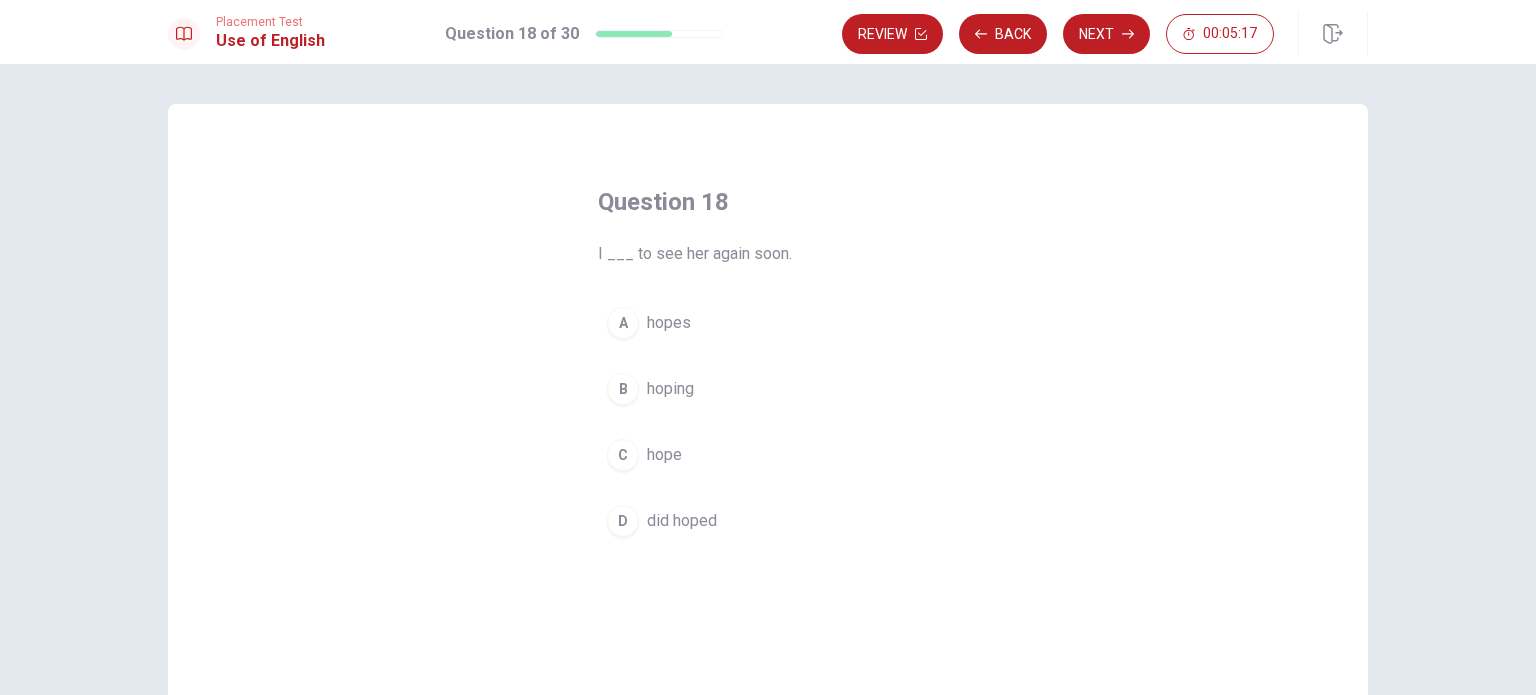 click on "C hope" at bounding box center (768, 455) 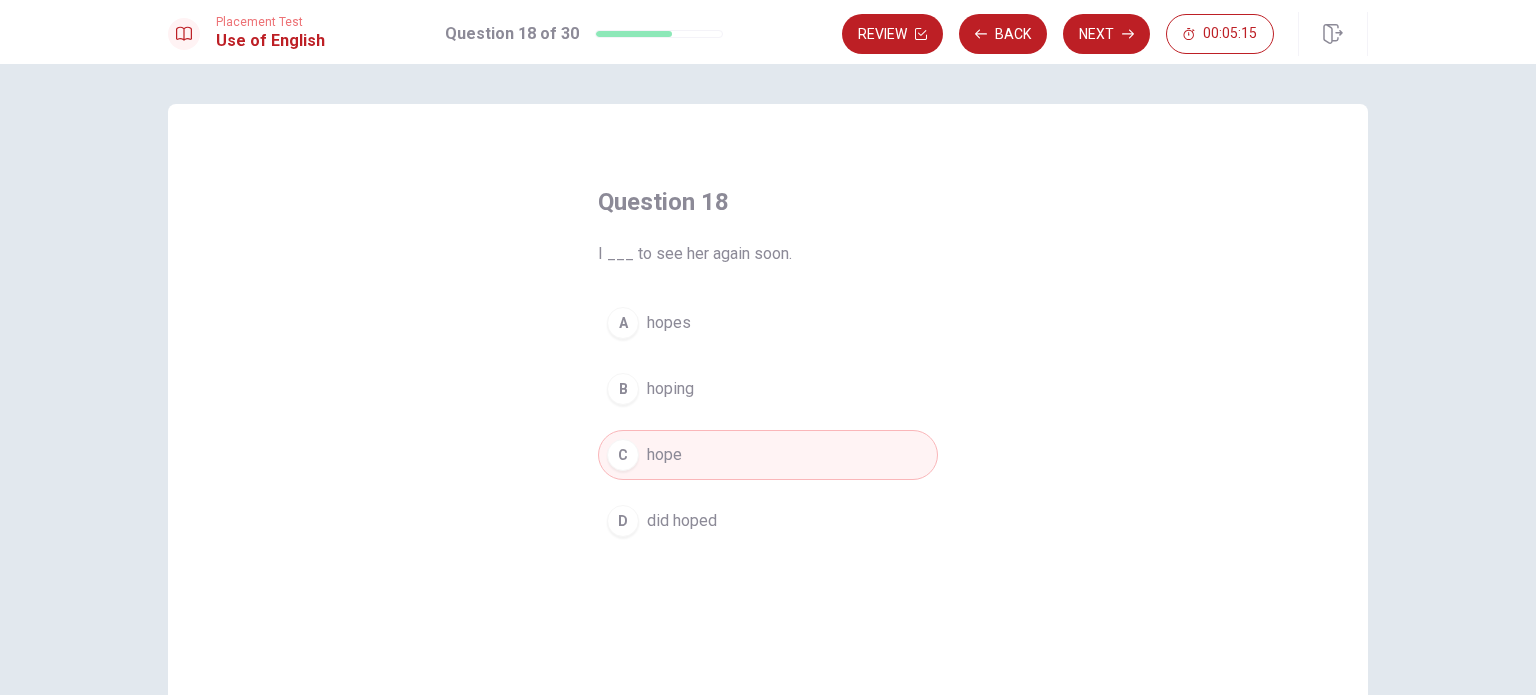 click on "Next" at bounding box center [1106, 34] 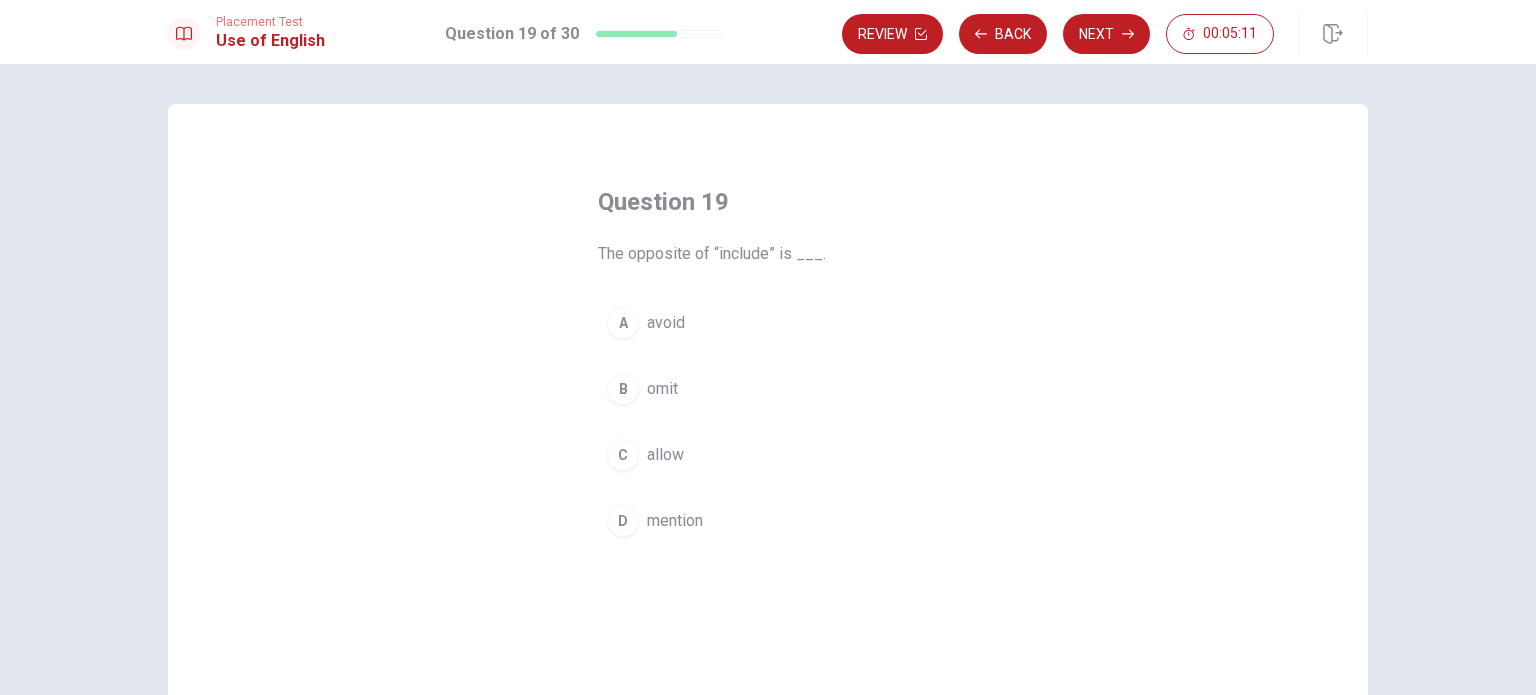 click on "B" at bounding box center (623, 389) 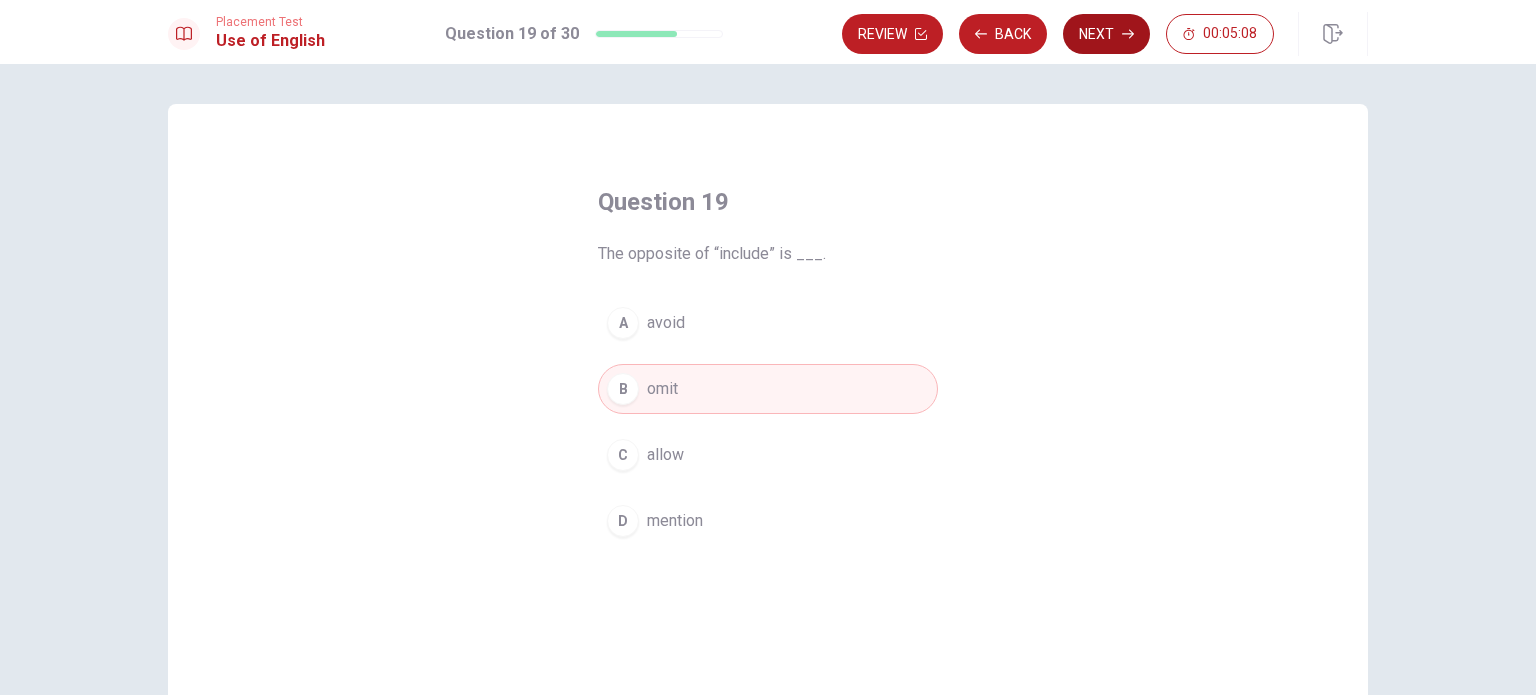 click on "Next" at bounding box center (1106, 34) 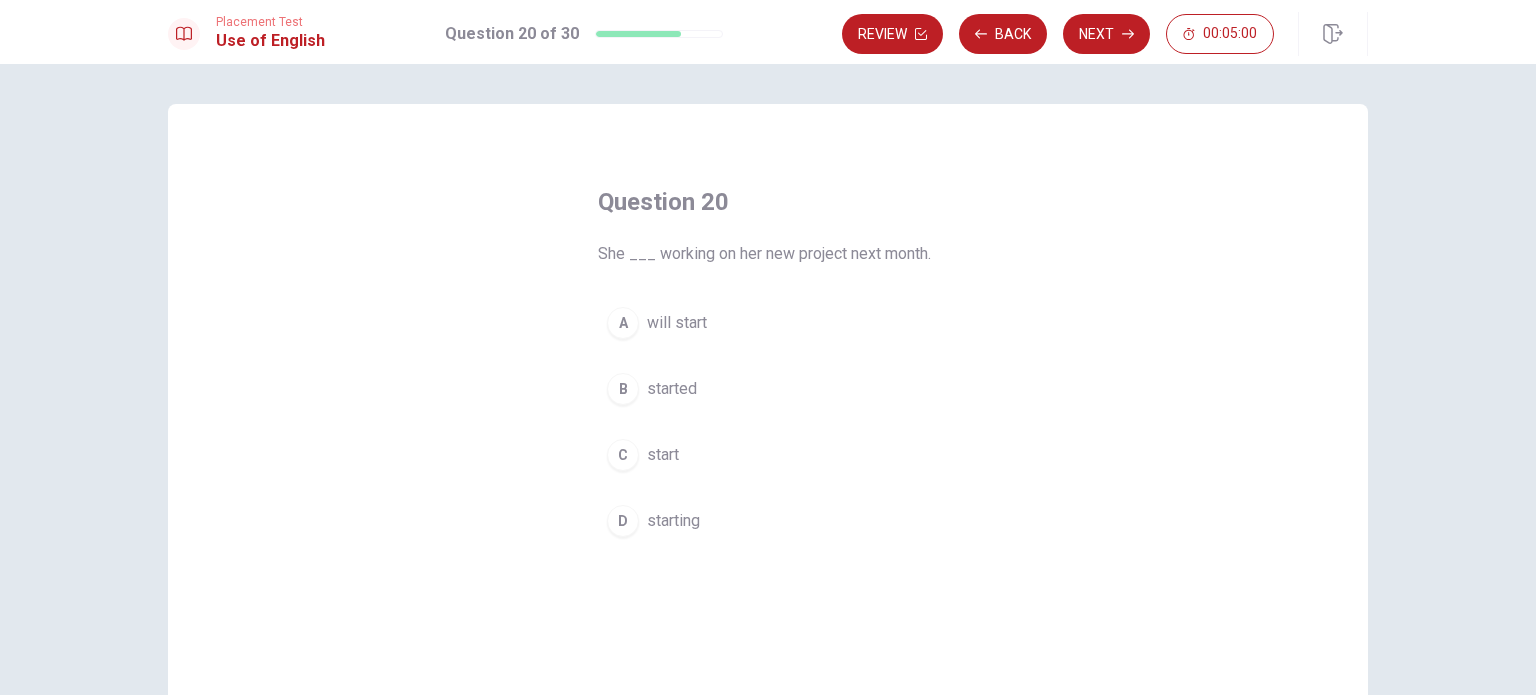 click on "will start" at bounding box center [677, 323] 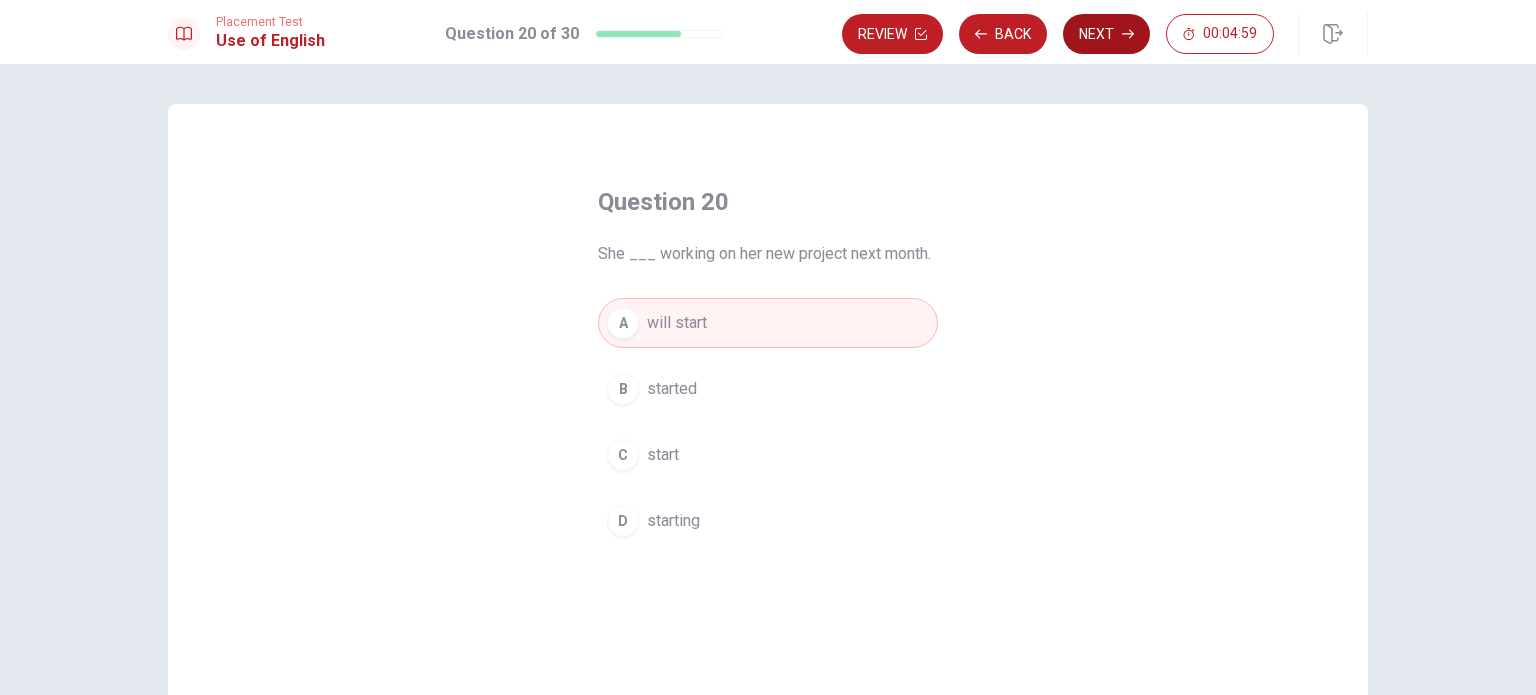click on "Next" at bounding box center (1106, 34) 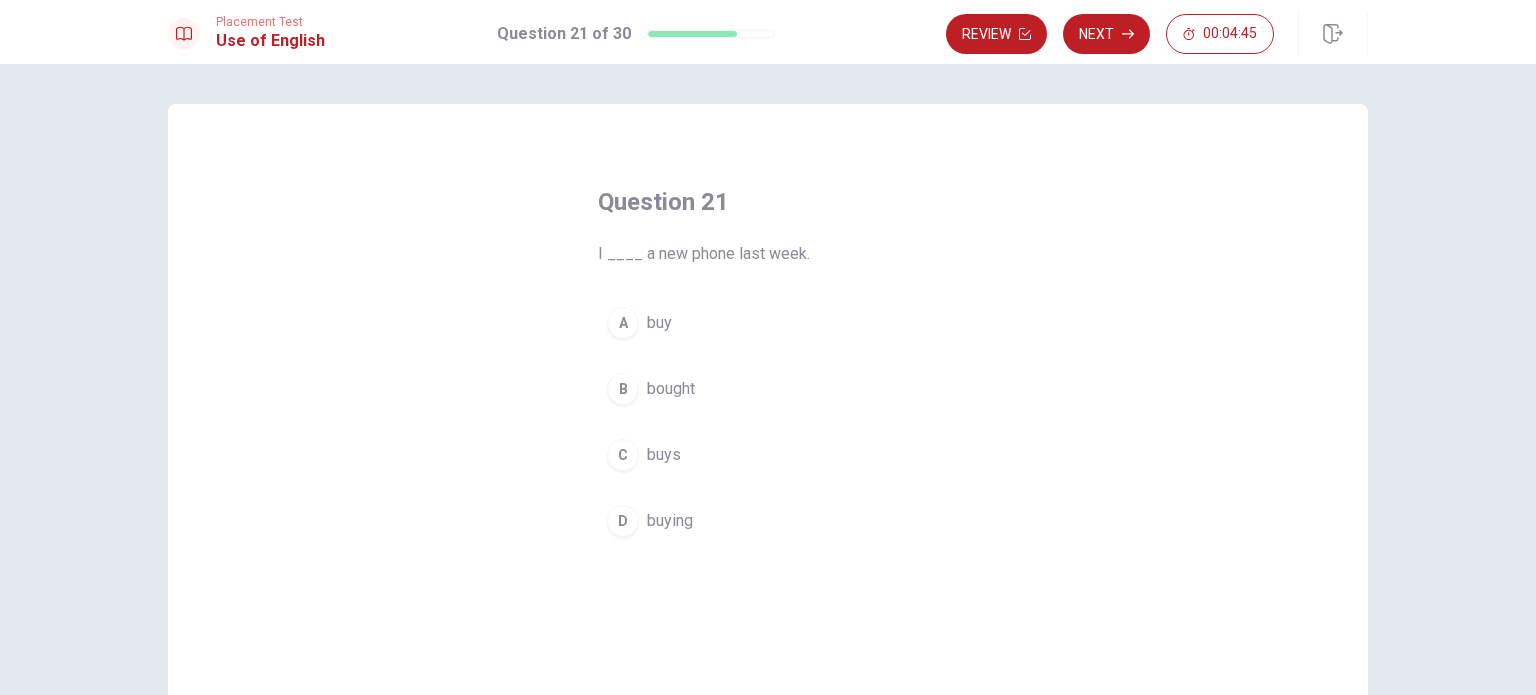 click on "B" at bounding box center [623, 389] 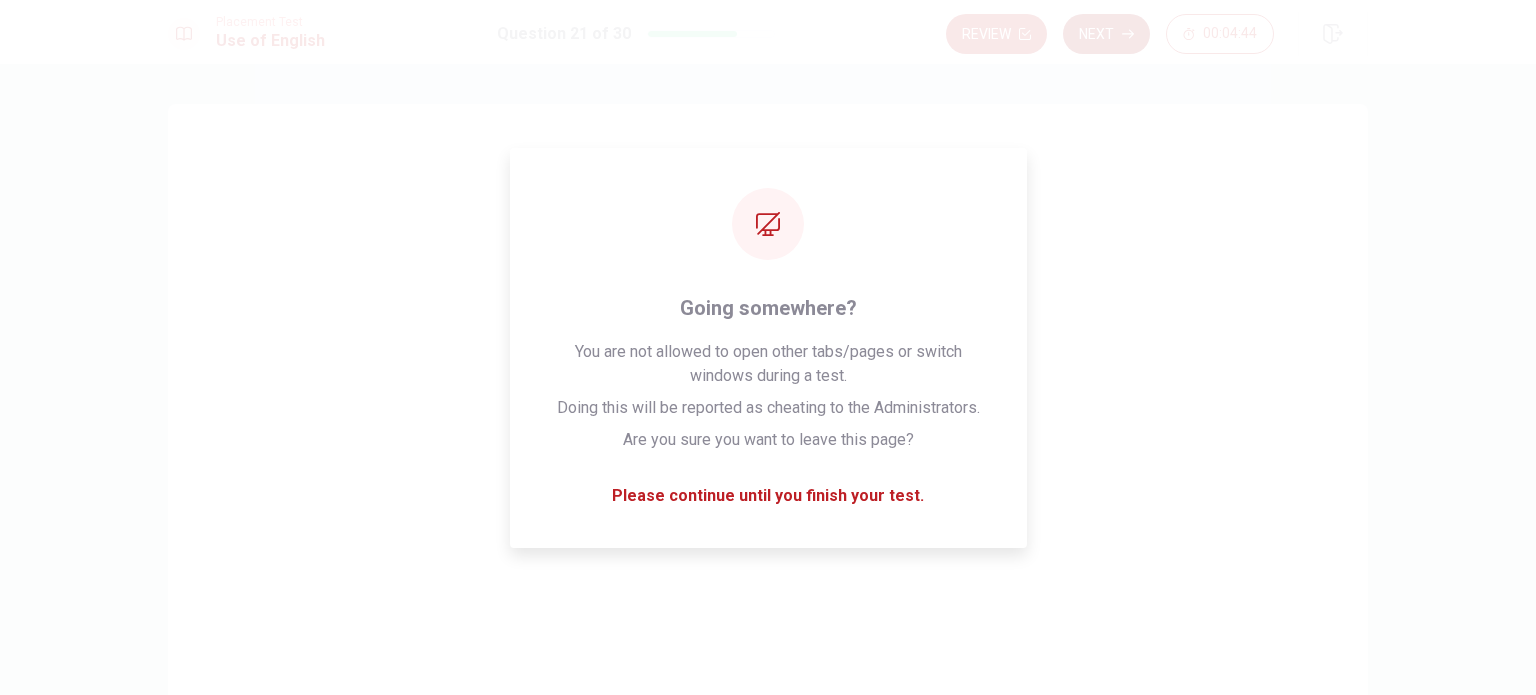click on "Next" at bounding box center [1106, 34] 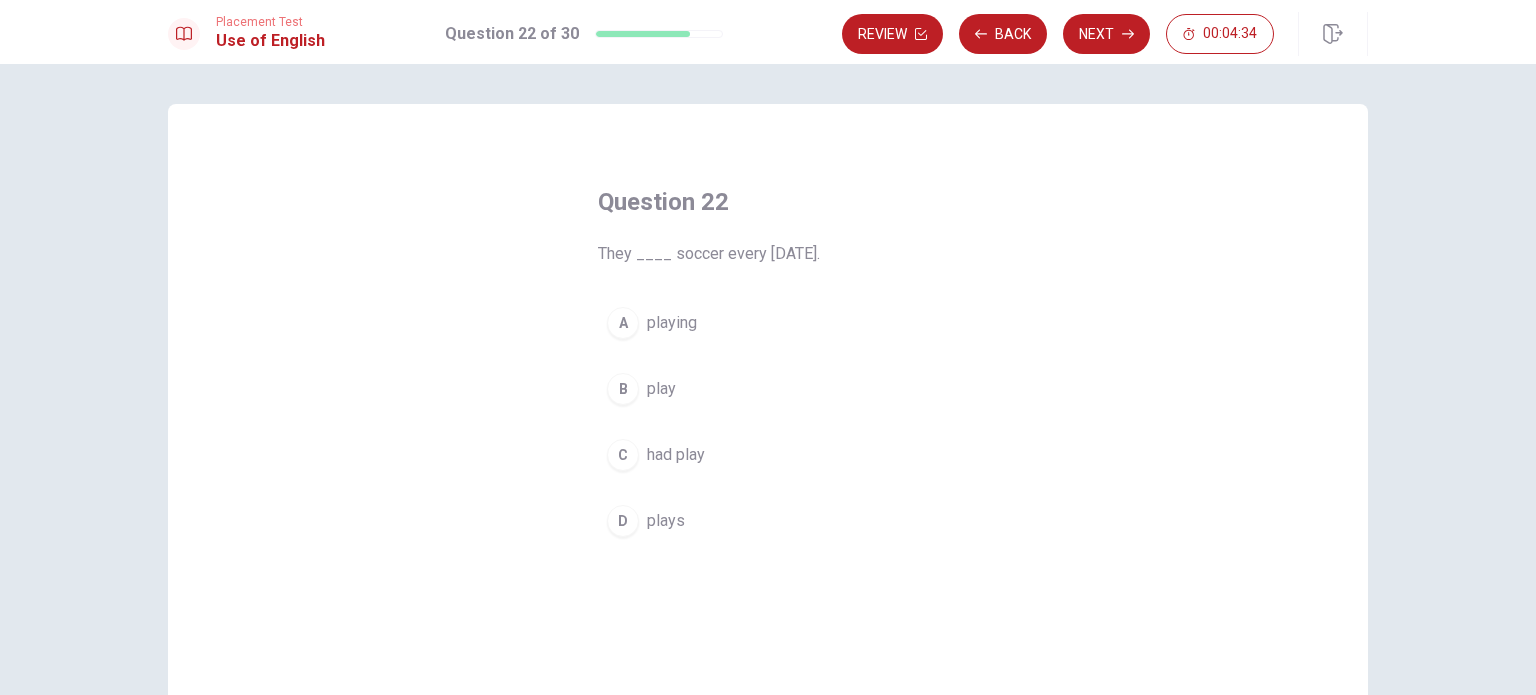 click on "B" at bounding box center [623, 389] 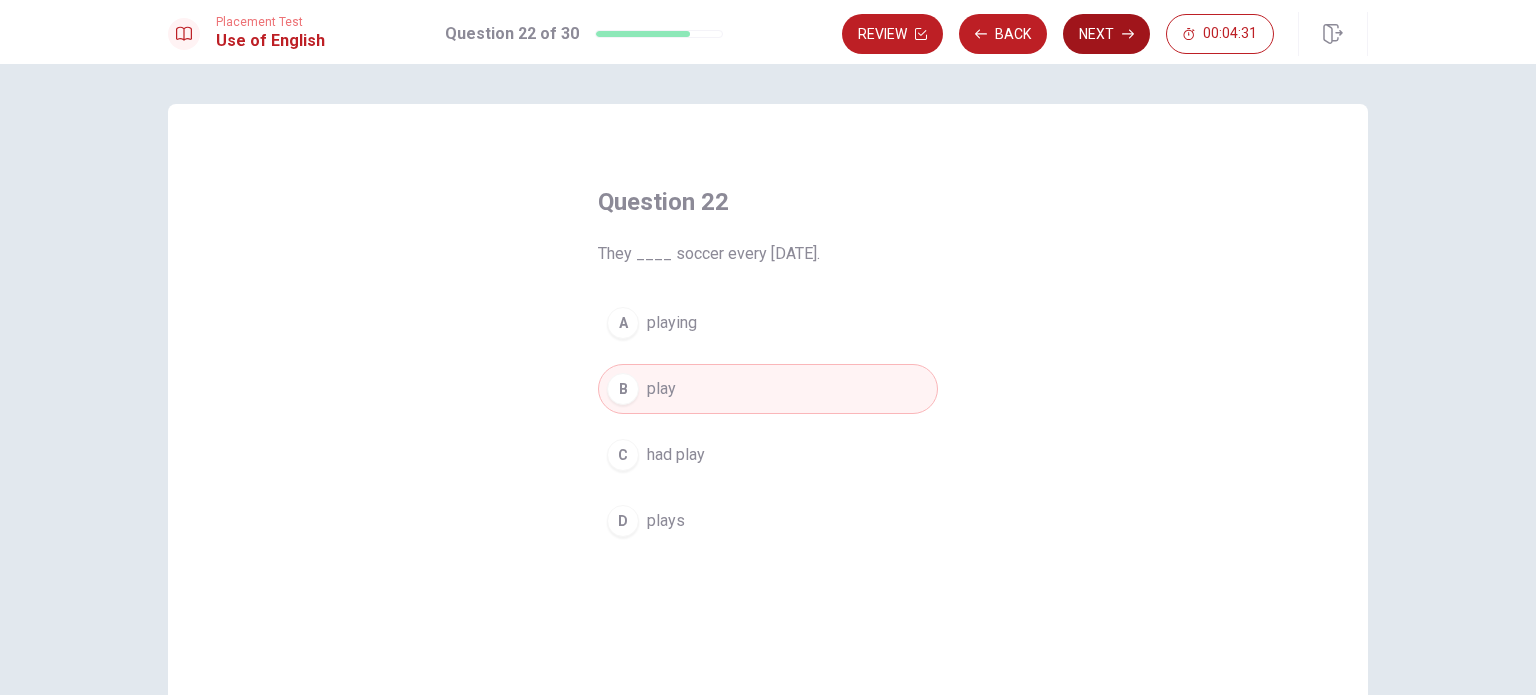 click on "Next" at bounding box center (1106, 34) 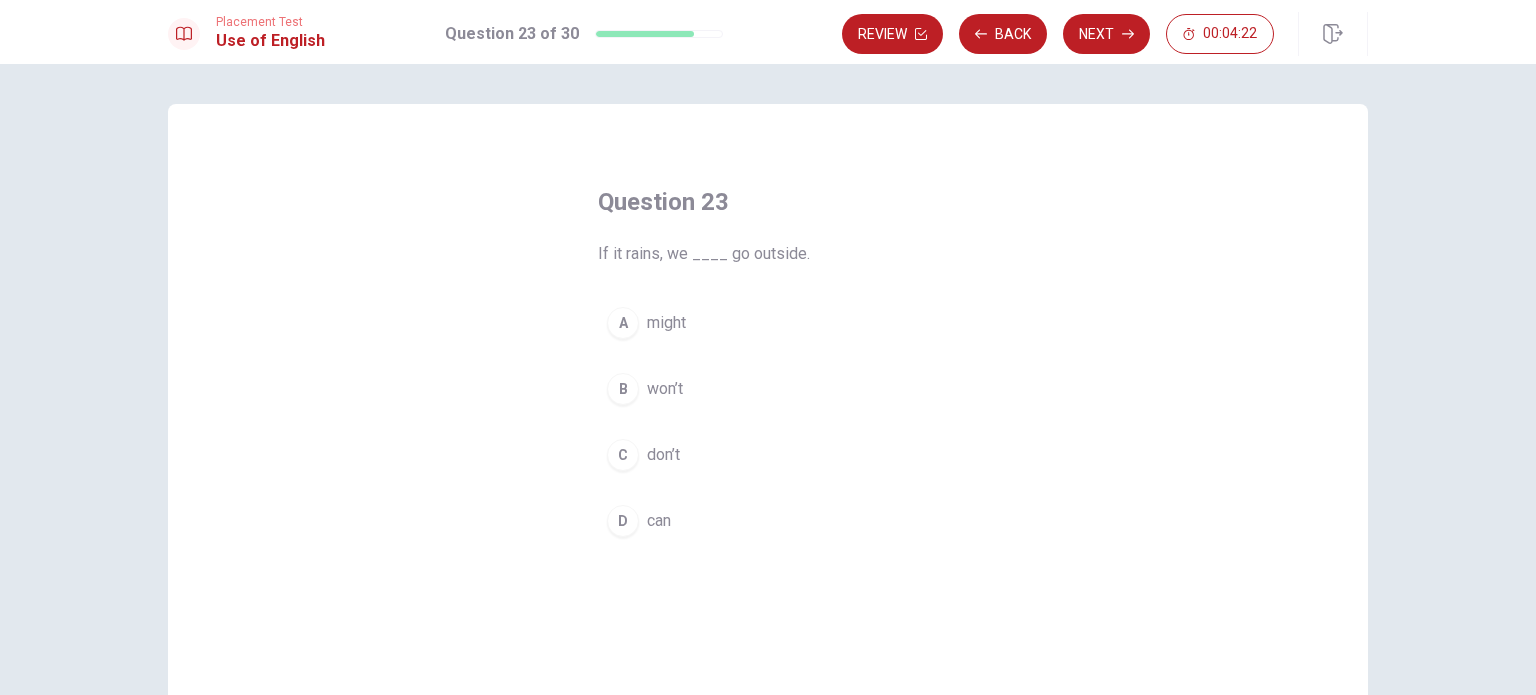 click on "C" at bounding box center [623, 455] 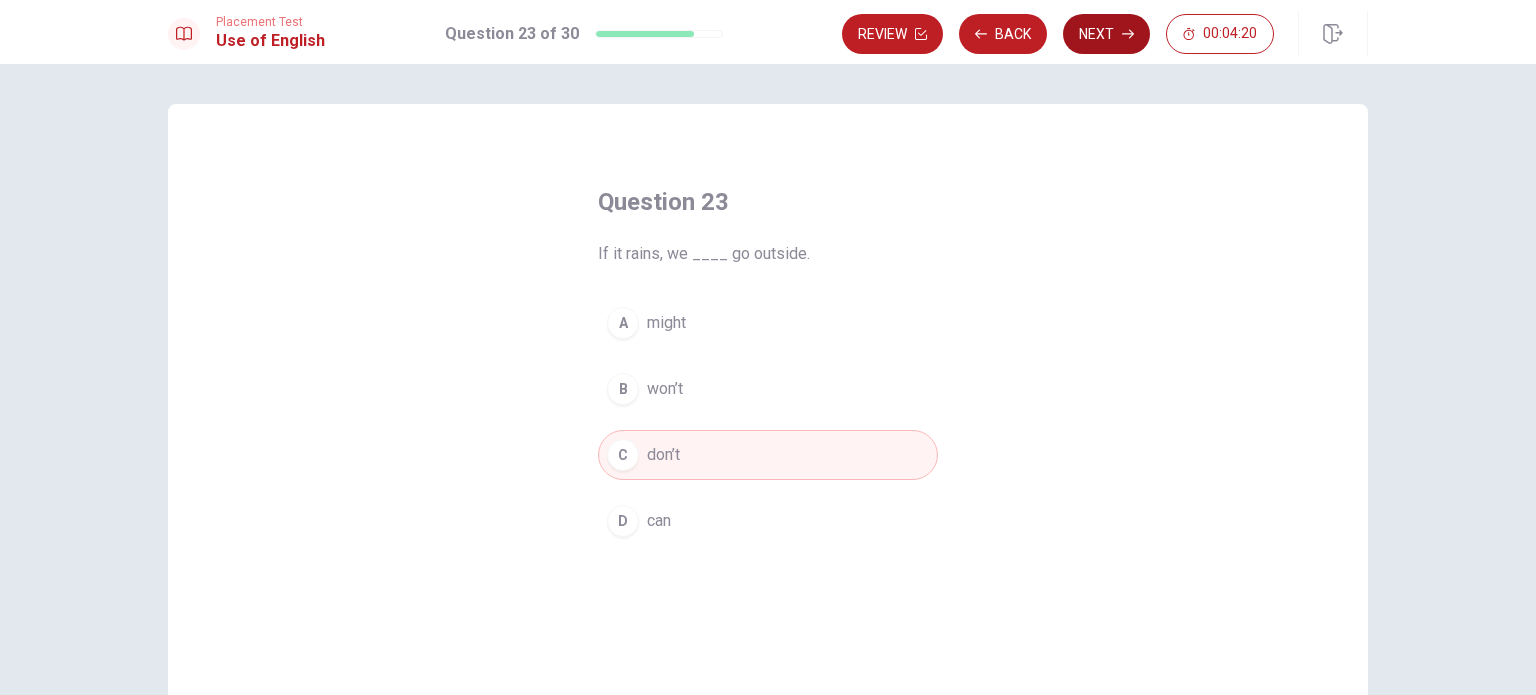 click on "Next" at bounding box center (1106, 34) 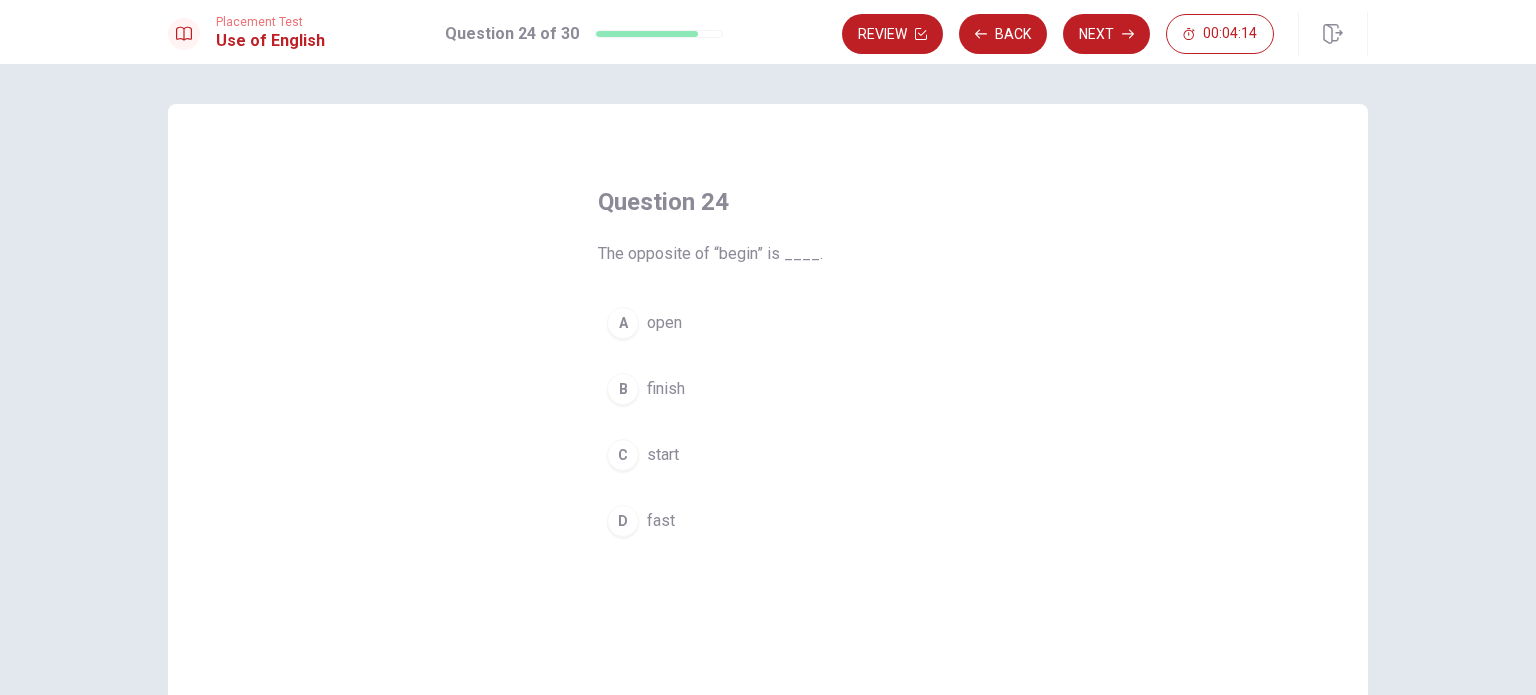 click on "B finish" at bounding box center [768, 389] 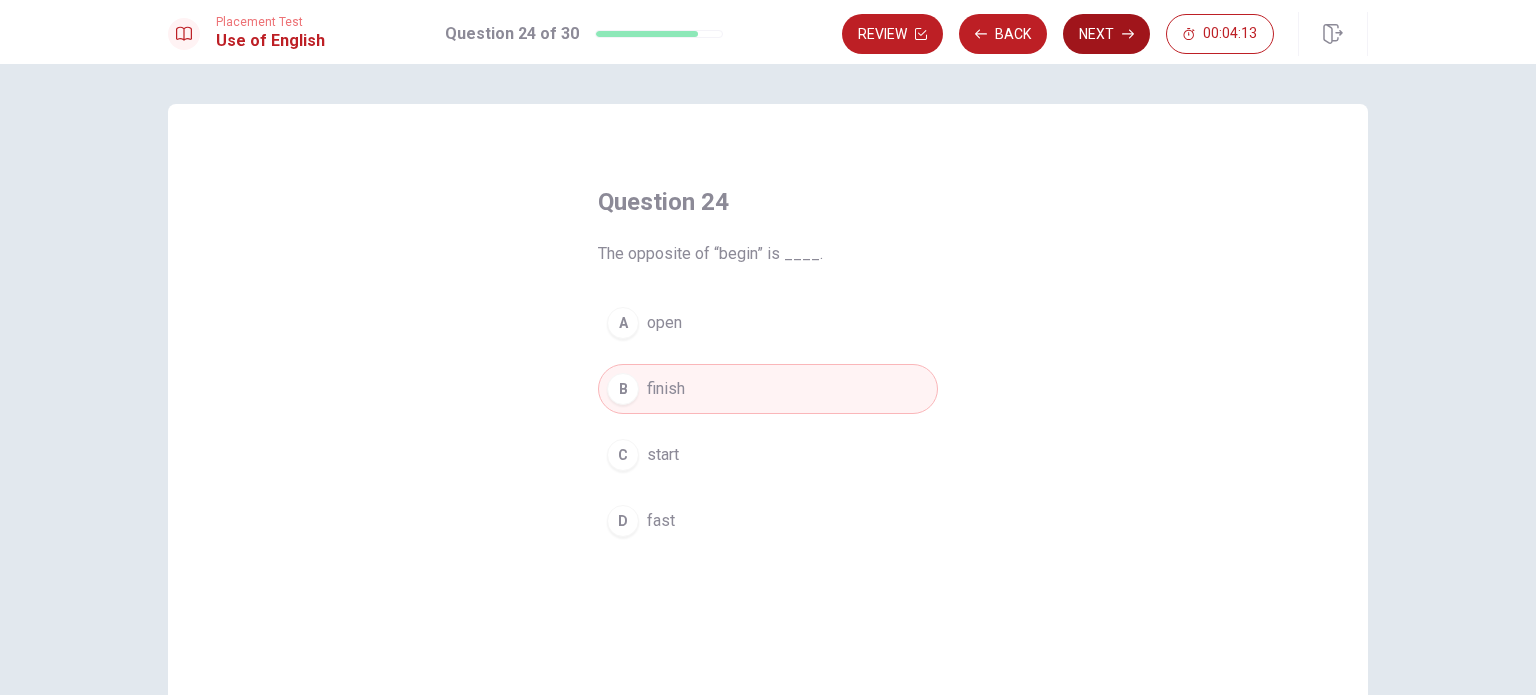 click on "Next" at bounding box center (1106, 34) 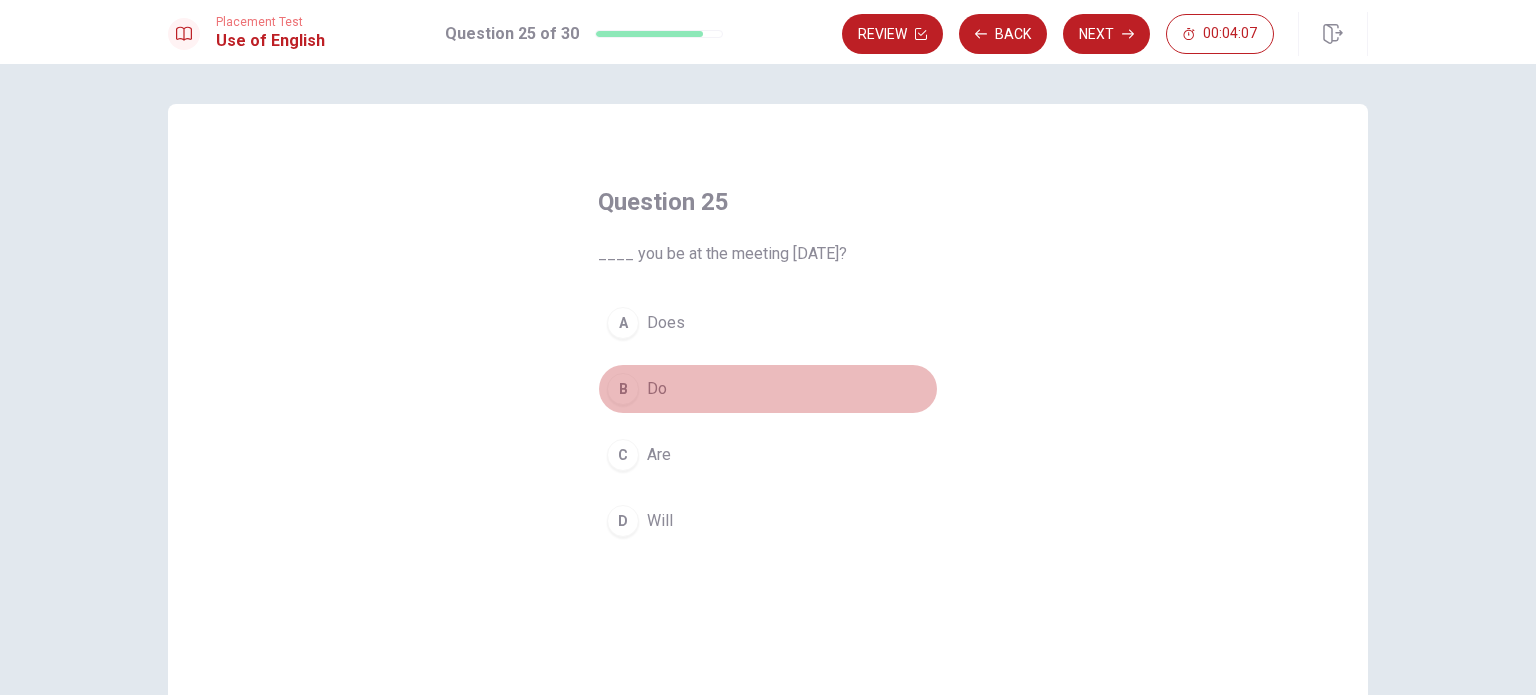 click on "B Do" at bounding box center (768, 389) 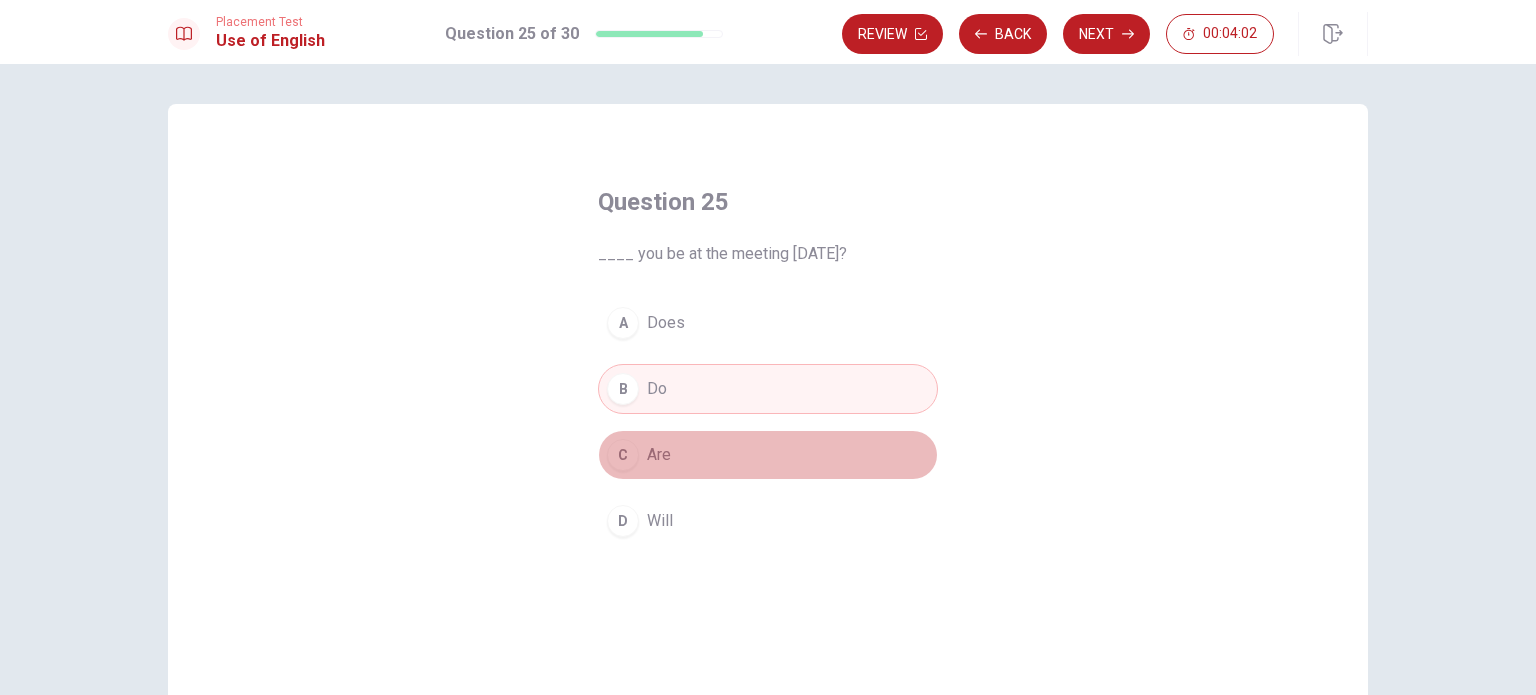 click on "C Are" at bounding box center [768, 455] 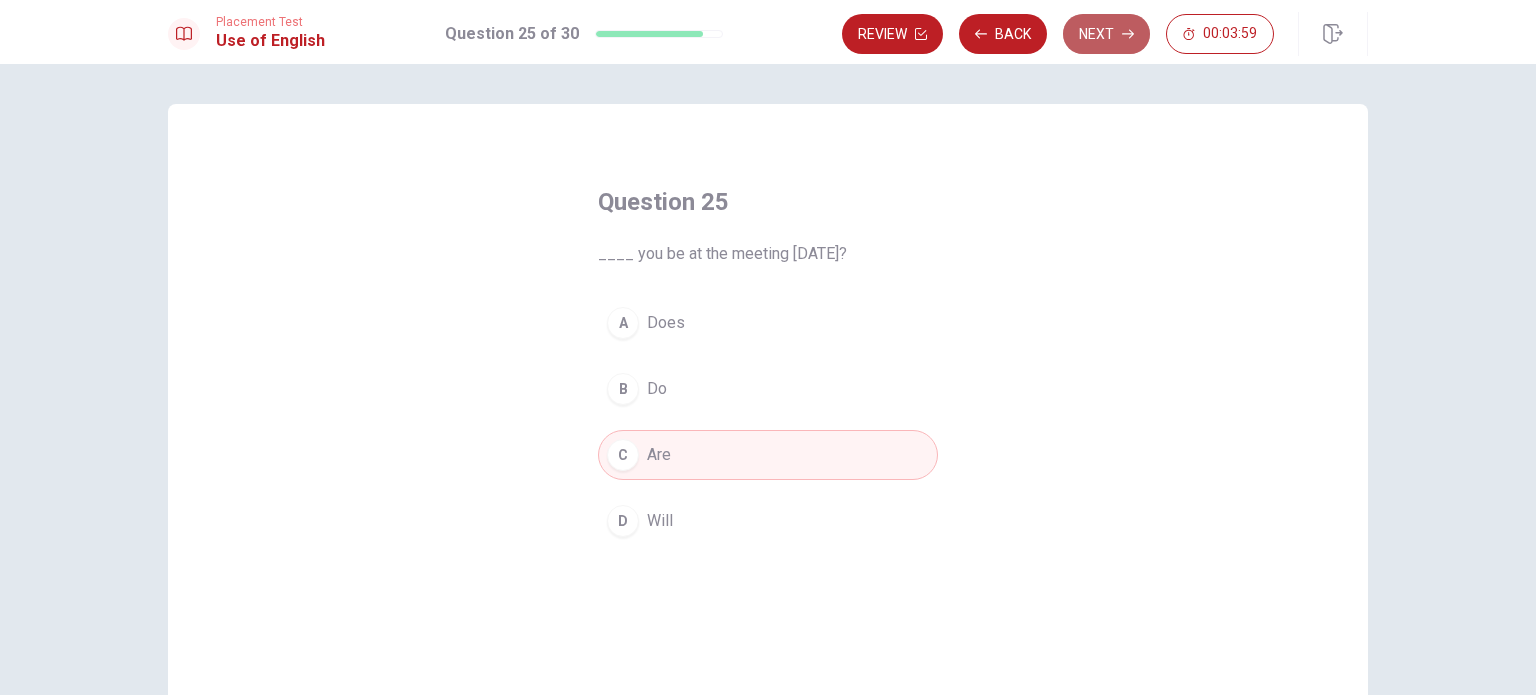 click on "Next" at bounding box center [1106, 34] 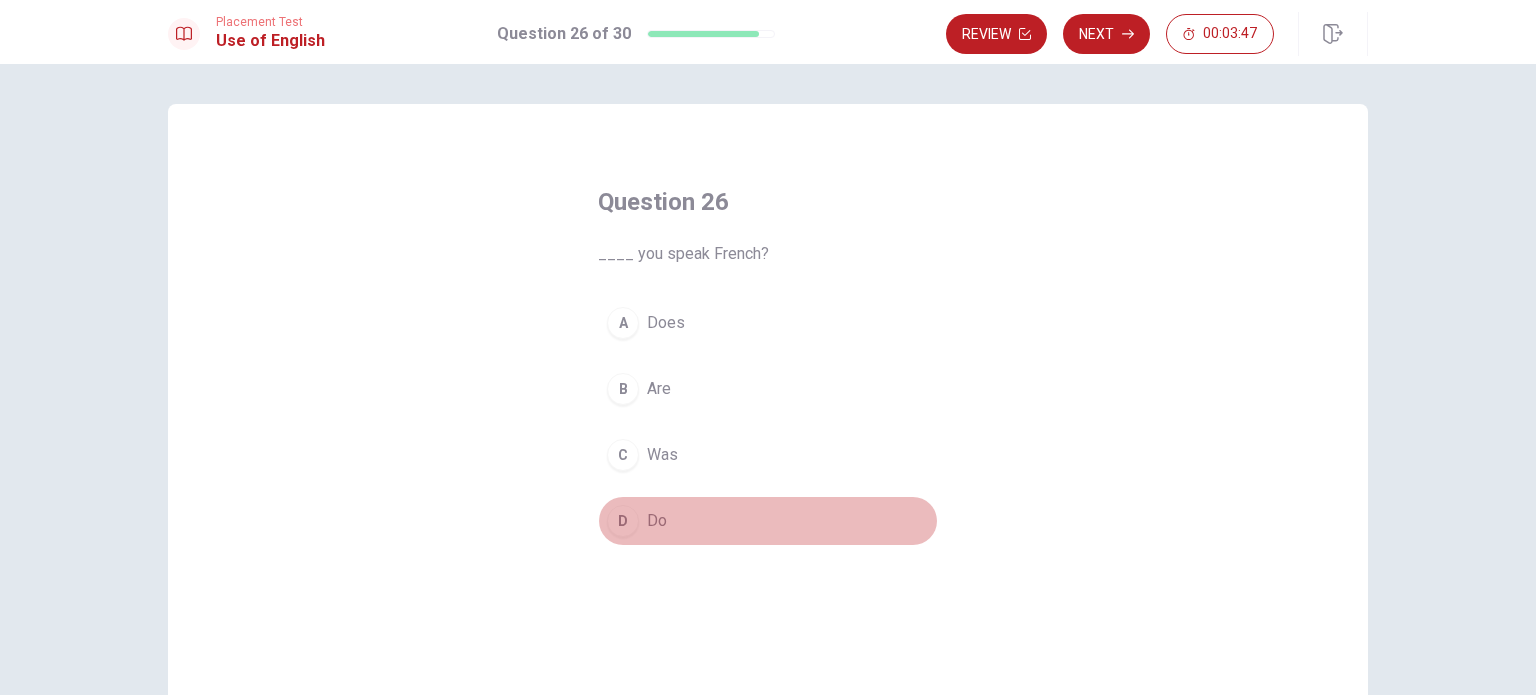 click on "D" at bounding box center (623, 521) 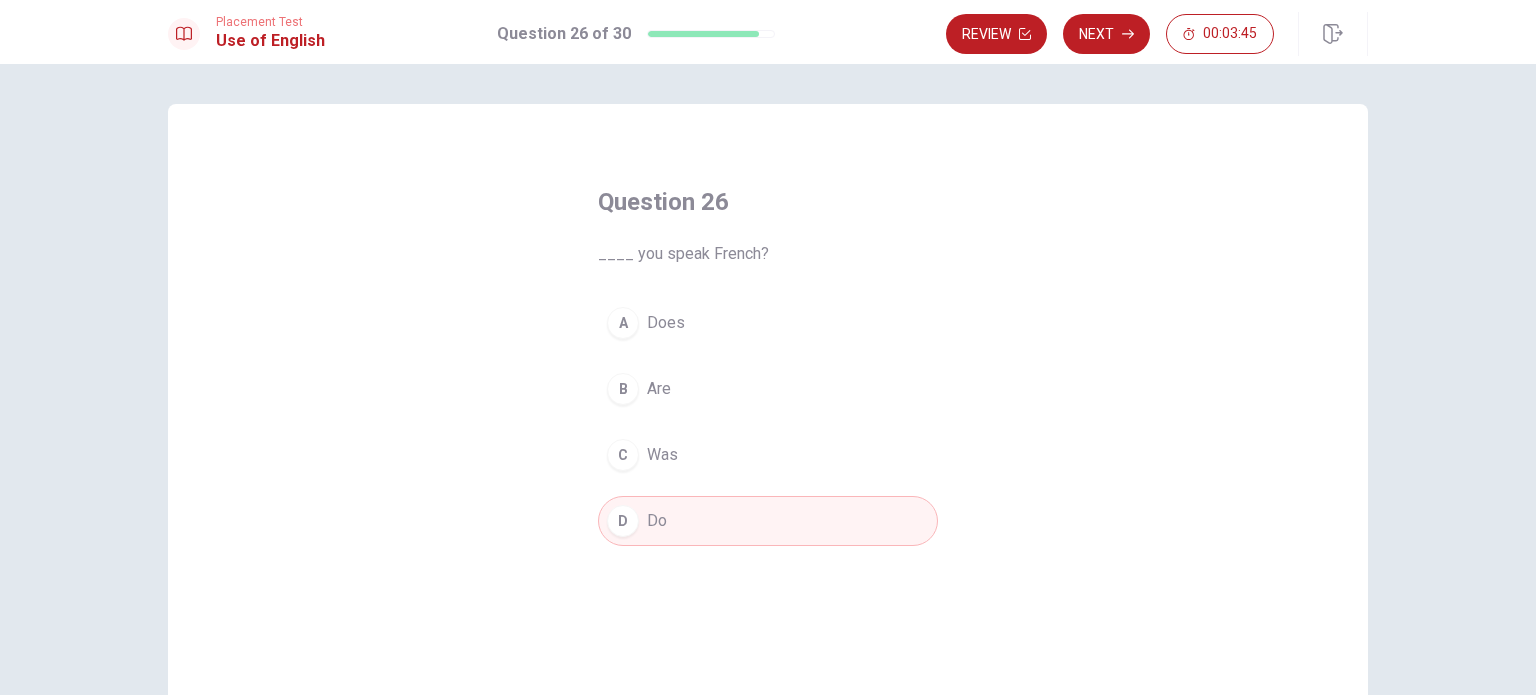 click on "Next" at bounding box center [1106, 34] 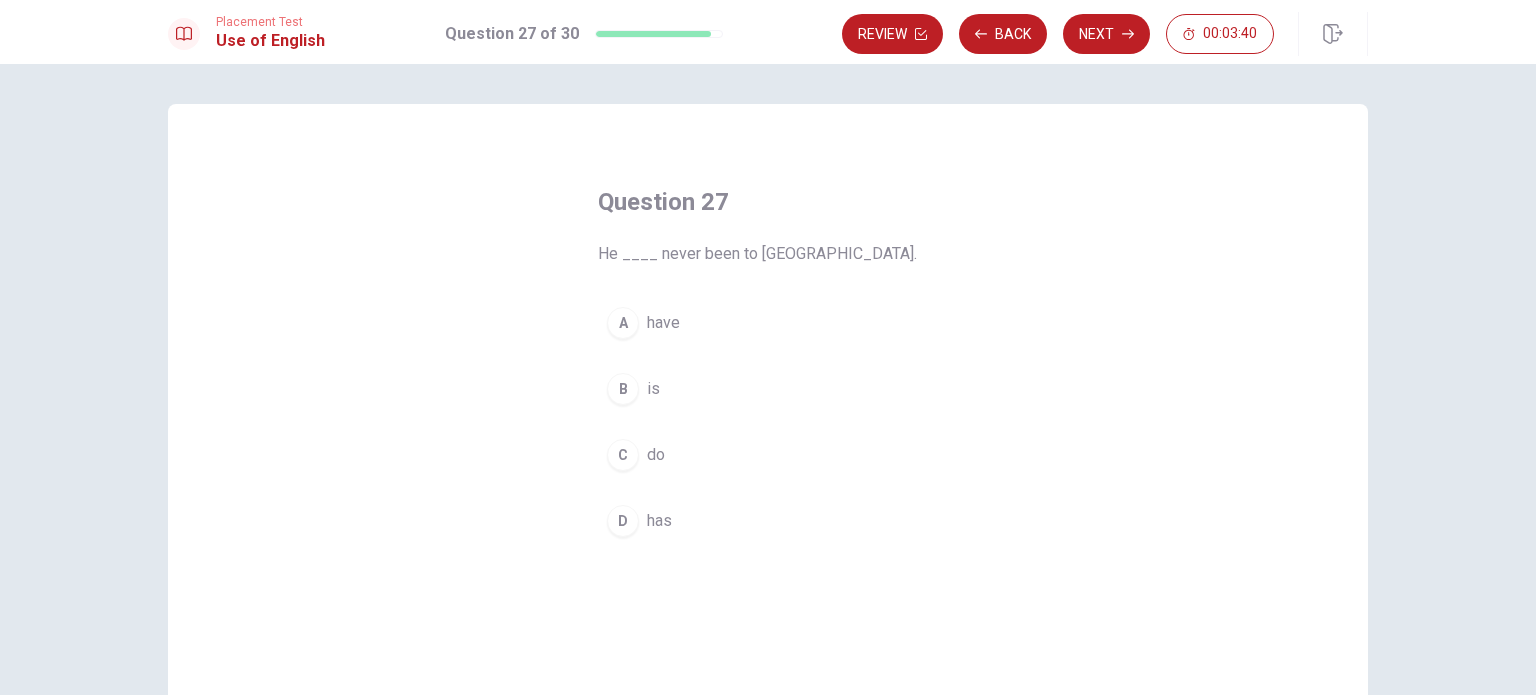 click on "A" at bounding box center [623, 323] 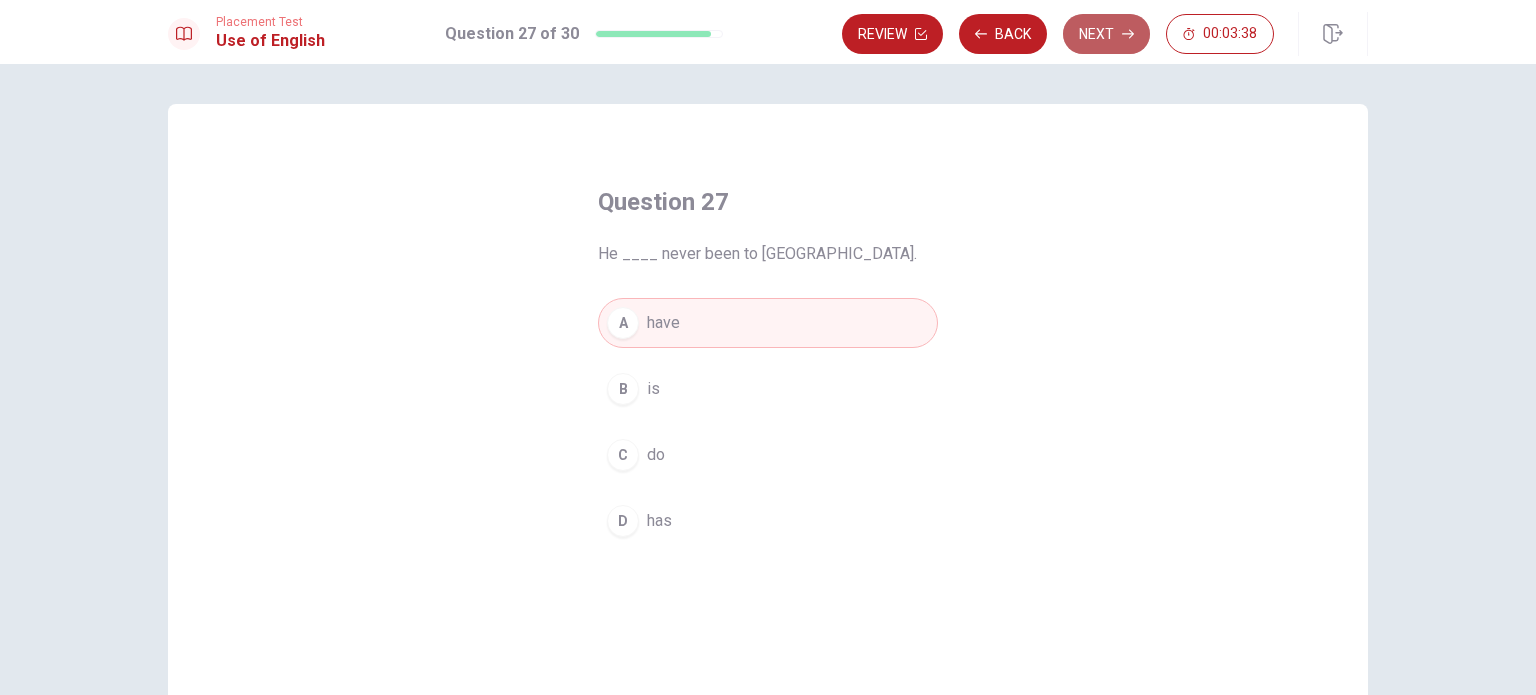 click on "Next" at bounding box center [1106, 34] 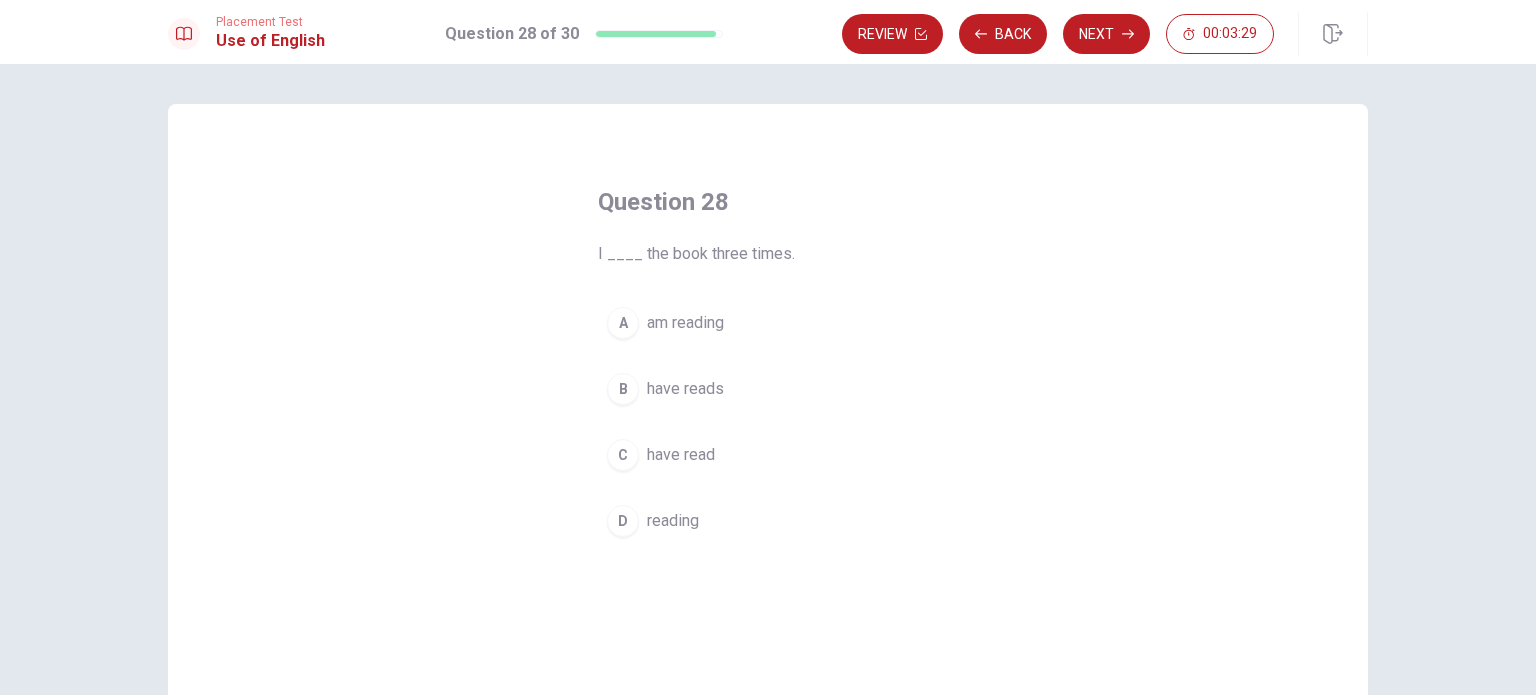 click on "C" at bounding box center (623, 455) 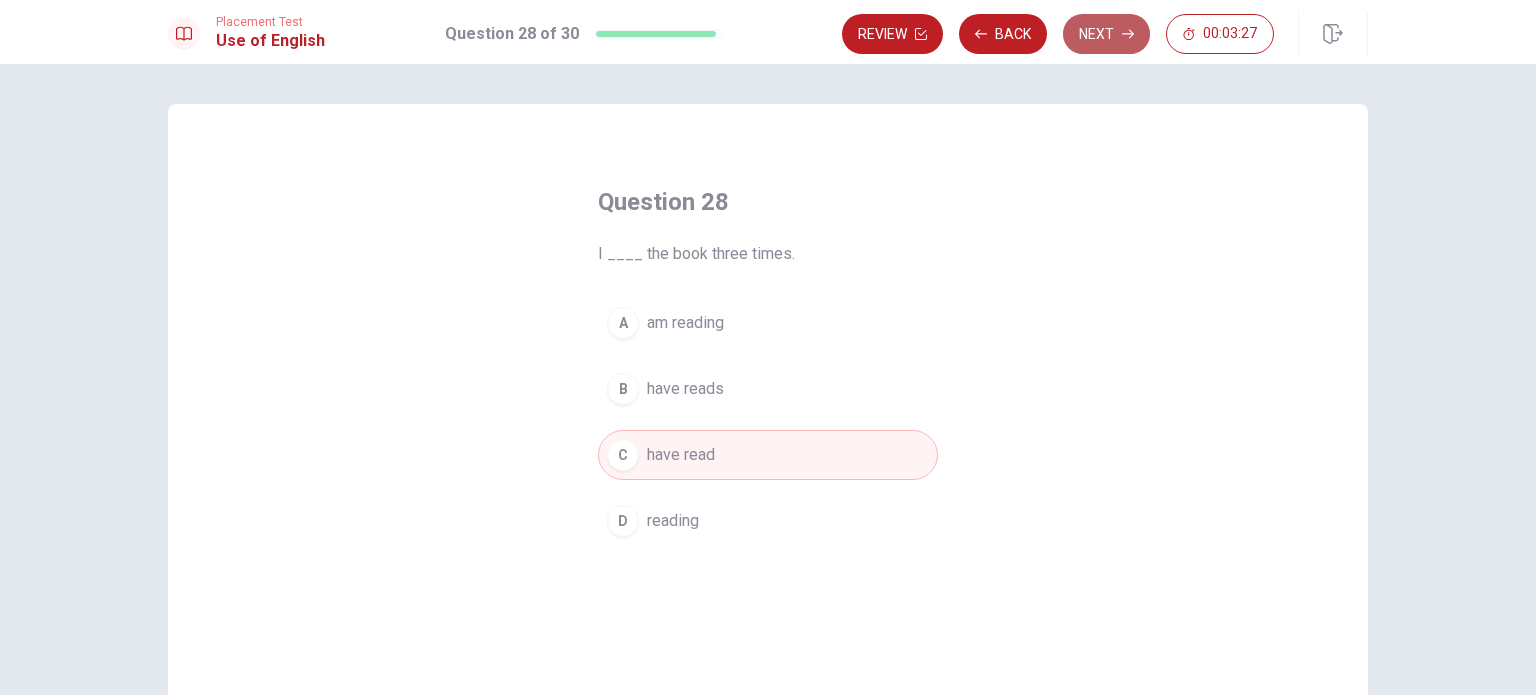 click on "Next" at bounding box center [1106, 34] 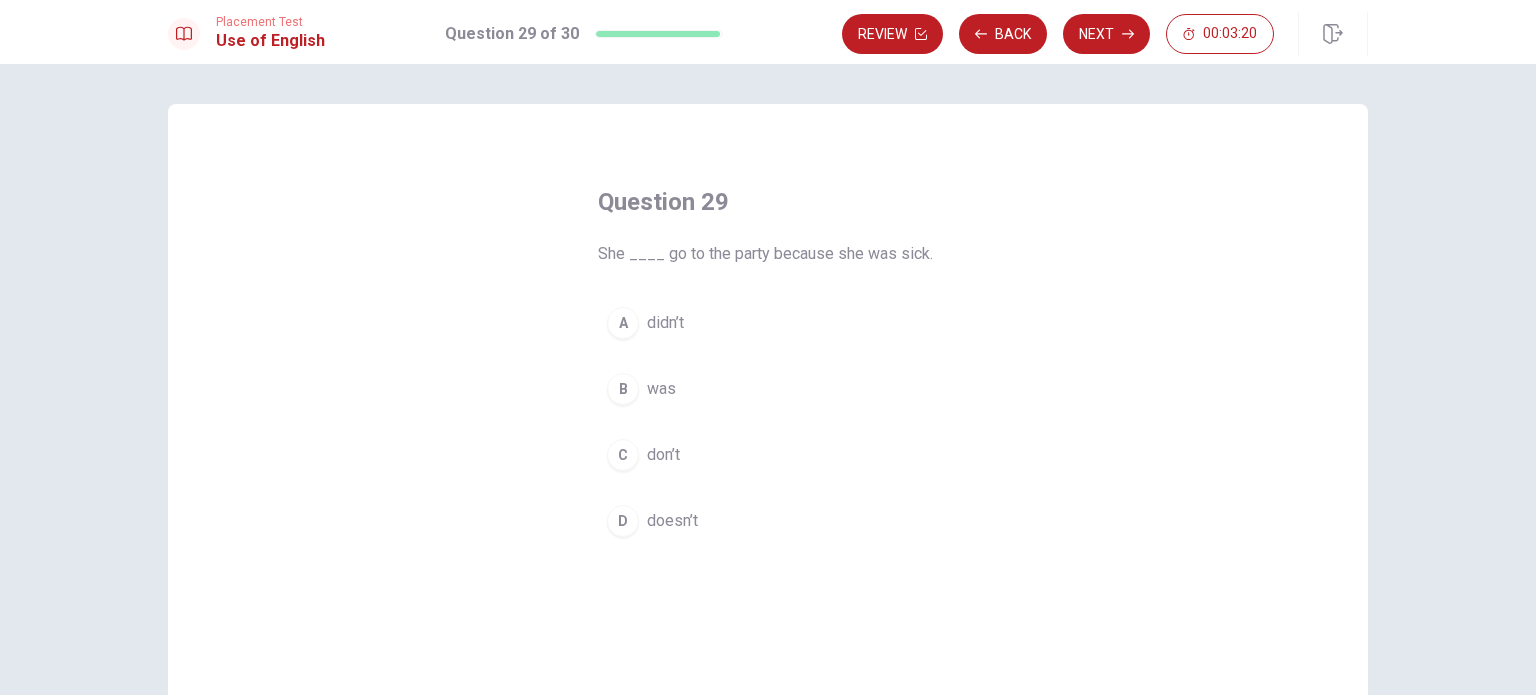 click on "A didn’t" at bounding box center (768, 323) 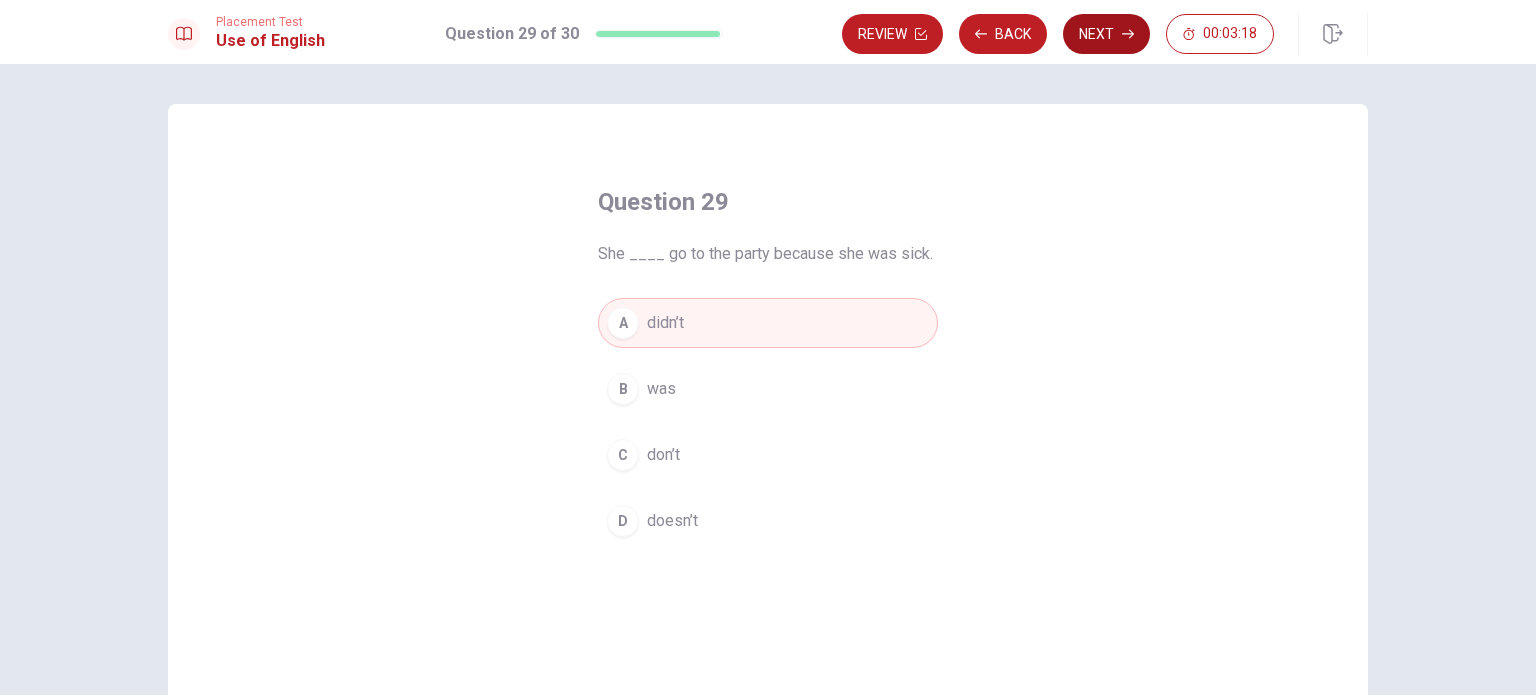 click on "Next" at bounding box center (1106, 34) 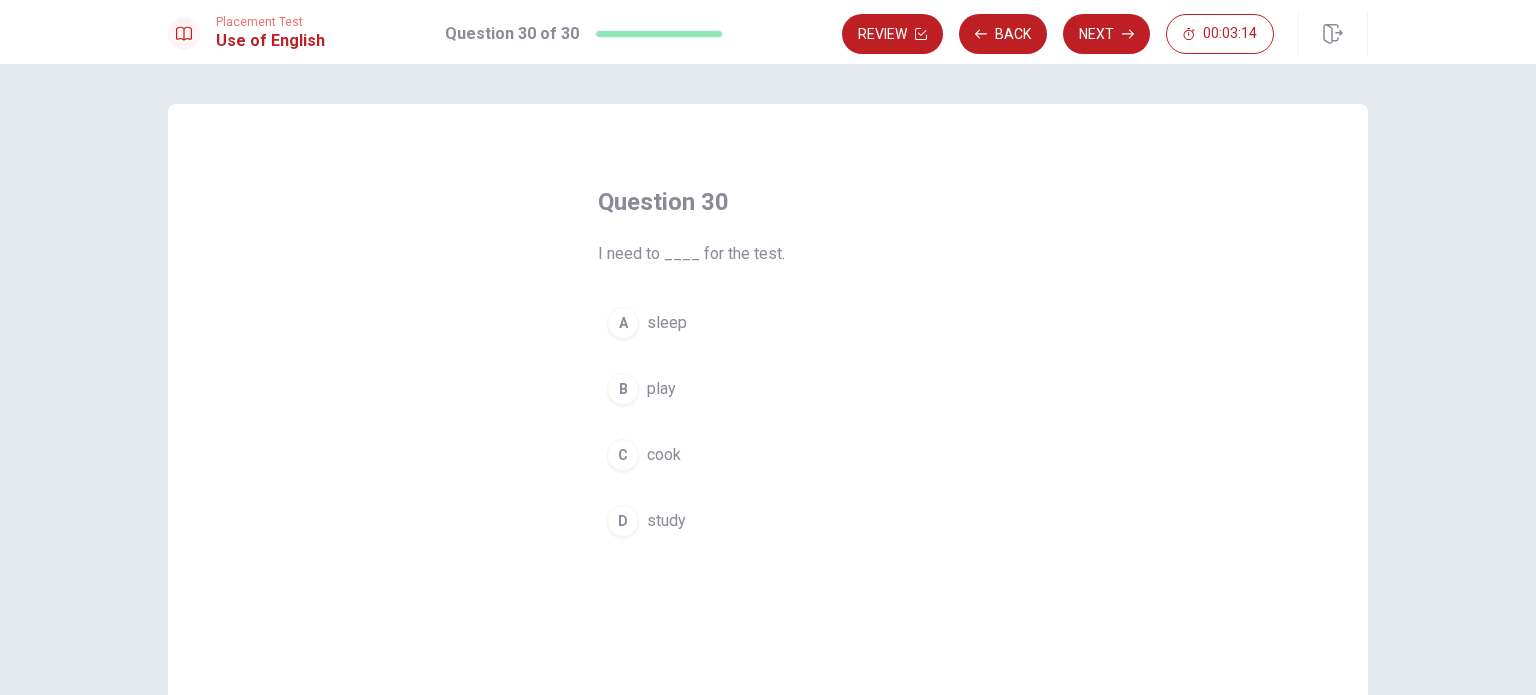 click on "study" at bounding box center [666, 521] 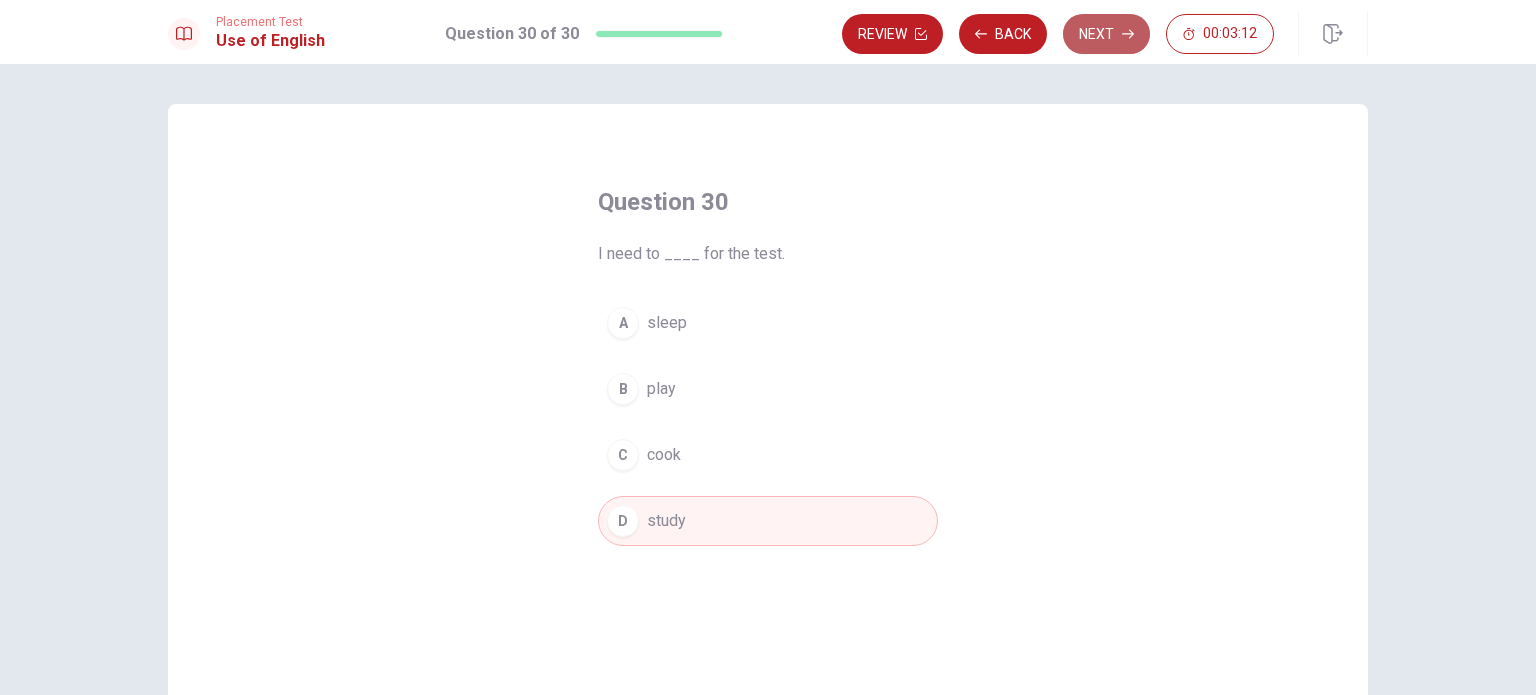 click on "Next" at bounding box center [1106, 34] 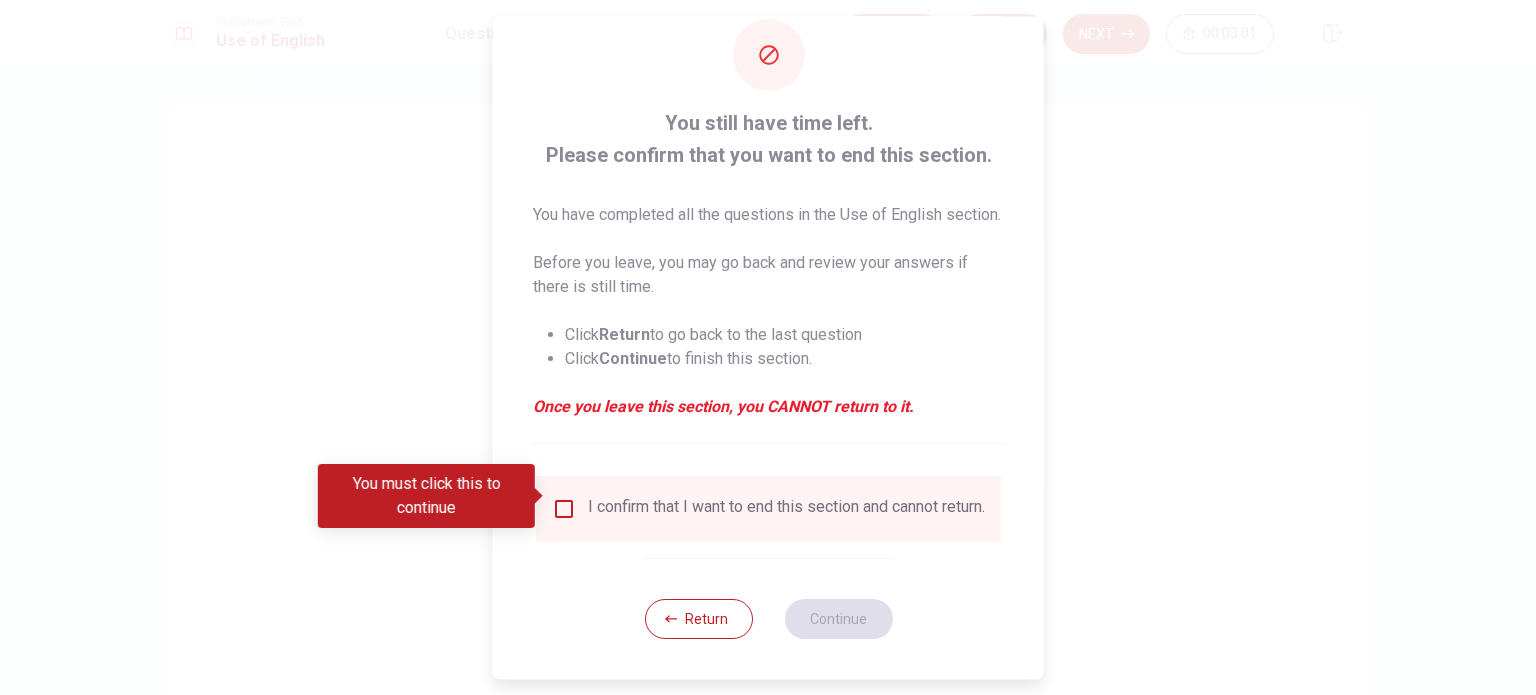 scroll, scrollTop: 74, scrollLeft: 0, axis: vertical 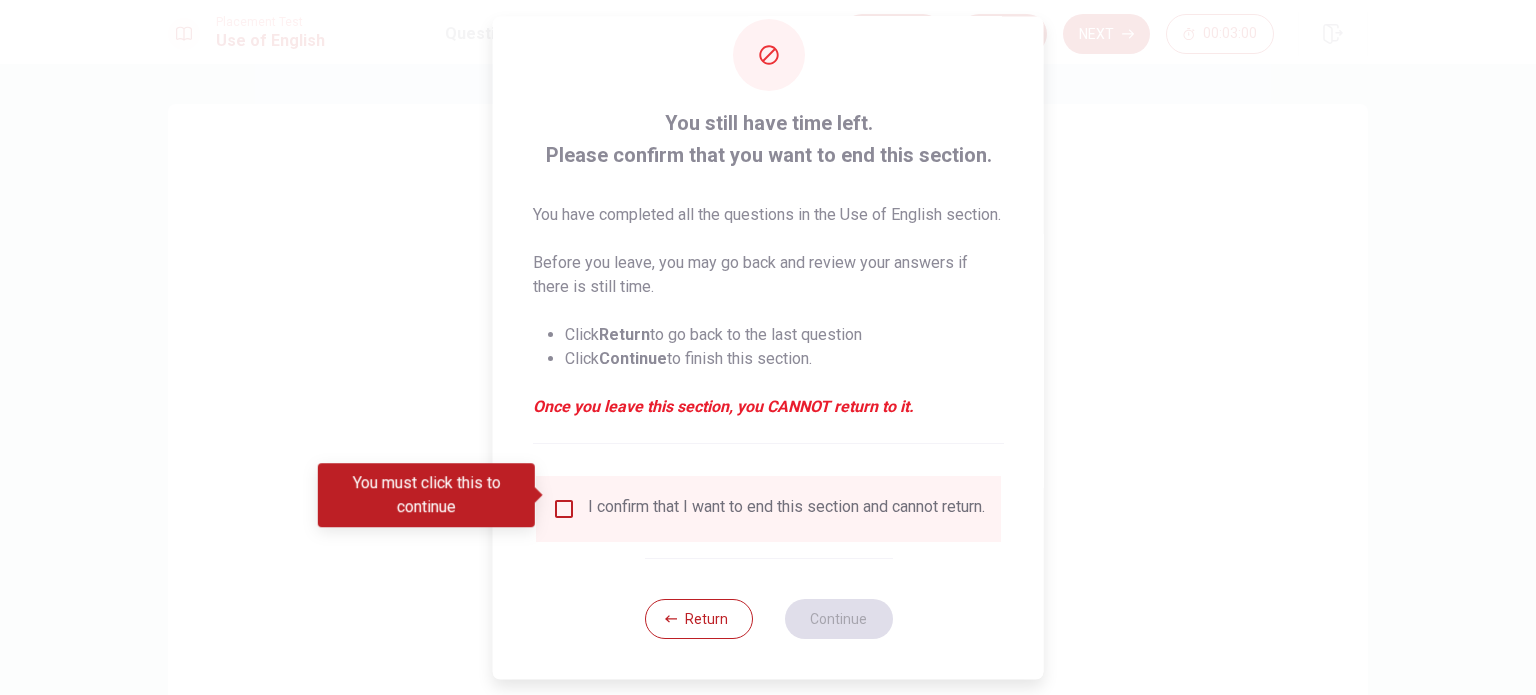 click at bounding box center (564, 509) 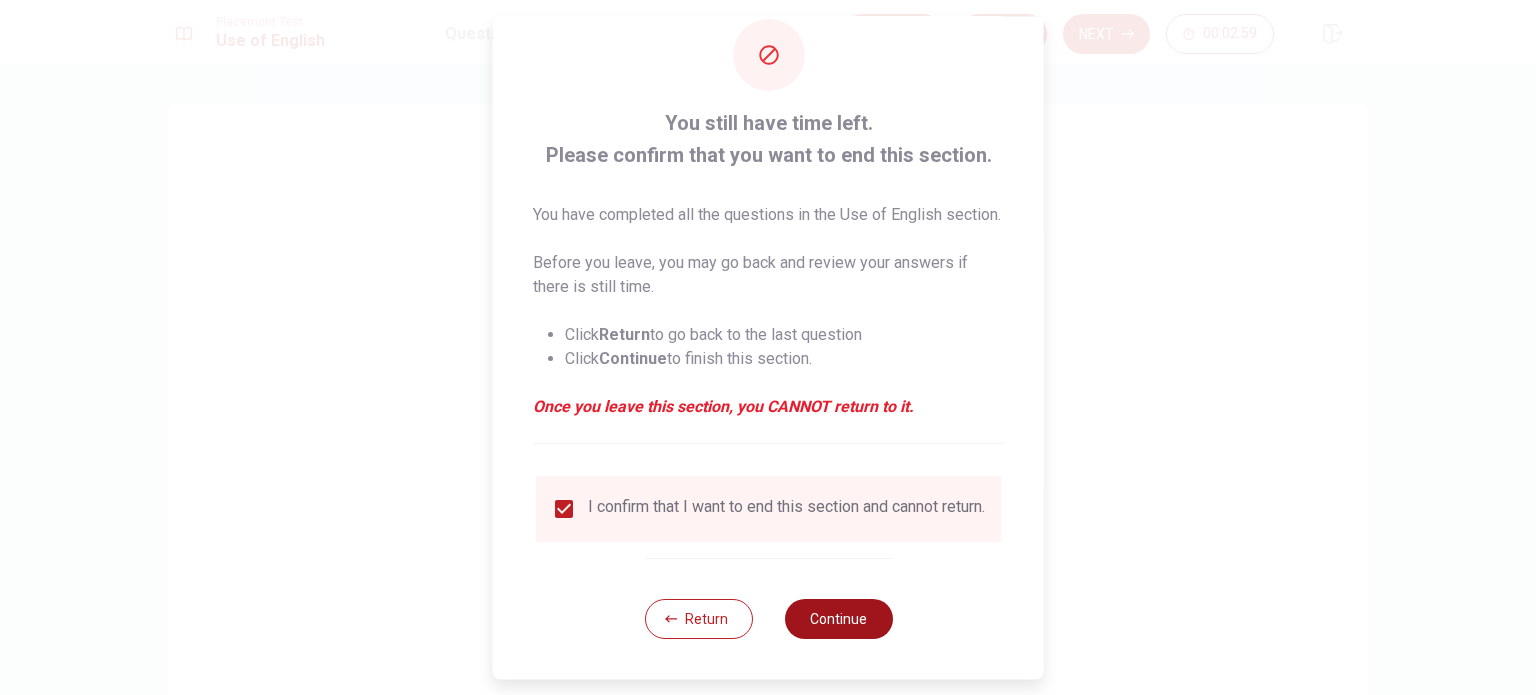 click on "Continue" at bounding box center [838, 619] 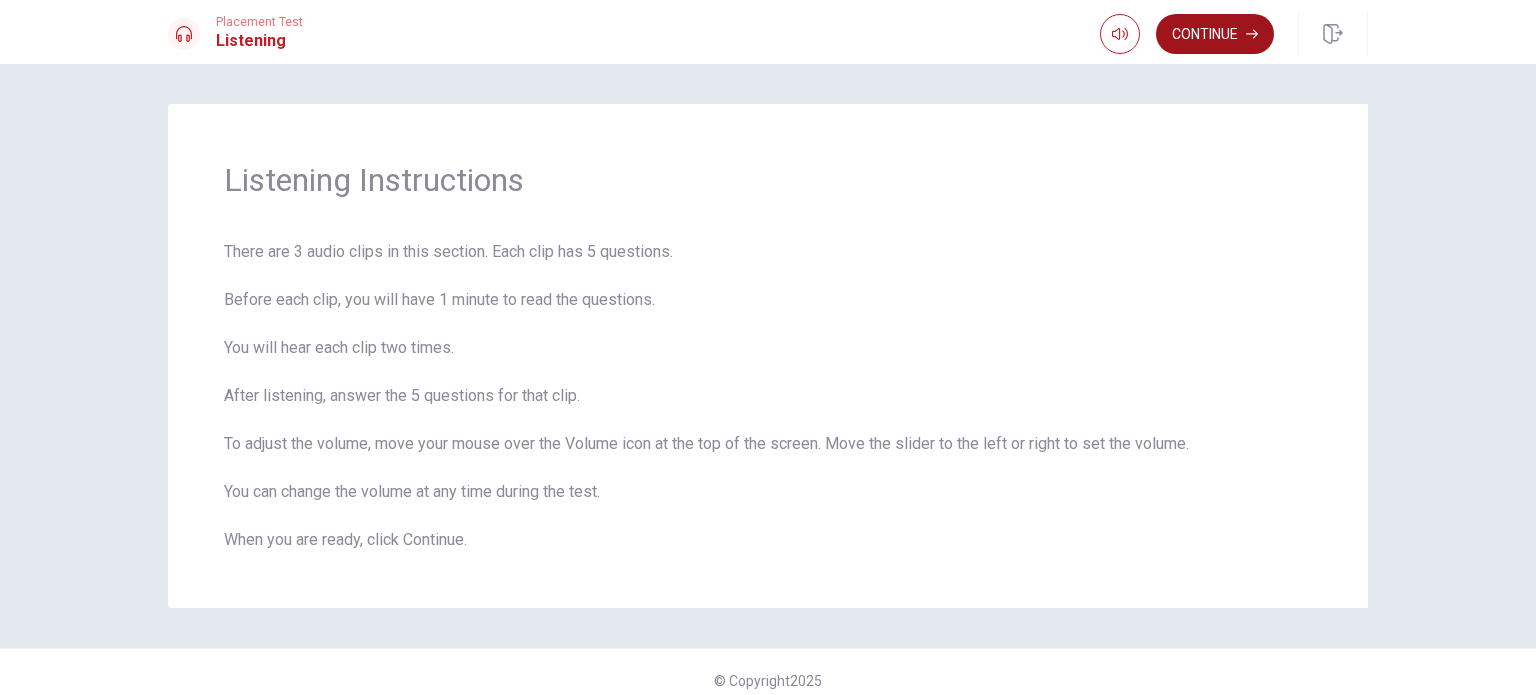 click on "Continue" at bounding box center [1215, 34] 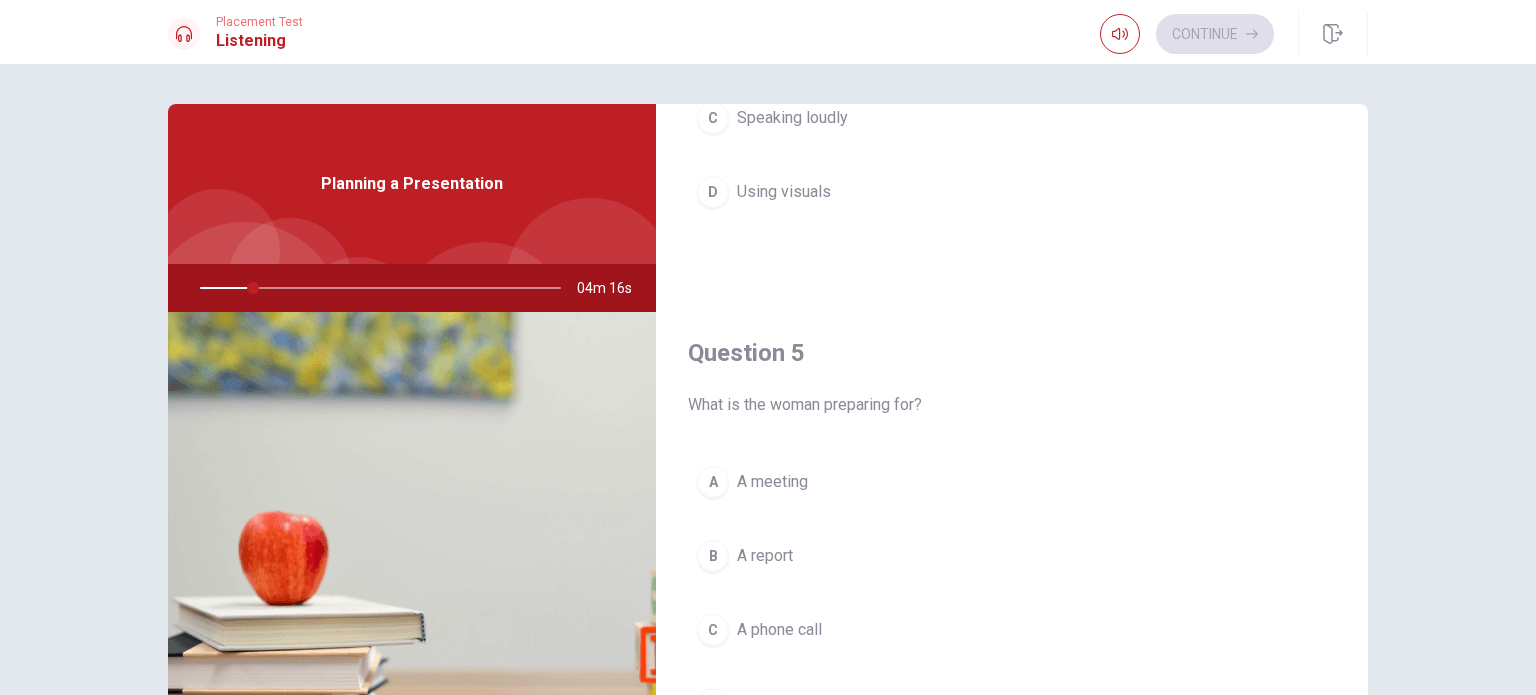 scroll, scrollTop: 1856, scrollLeft: 0, axis: vertical 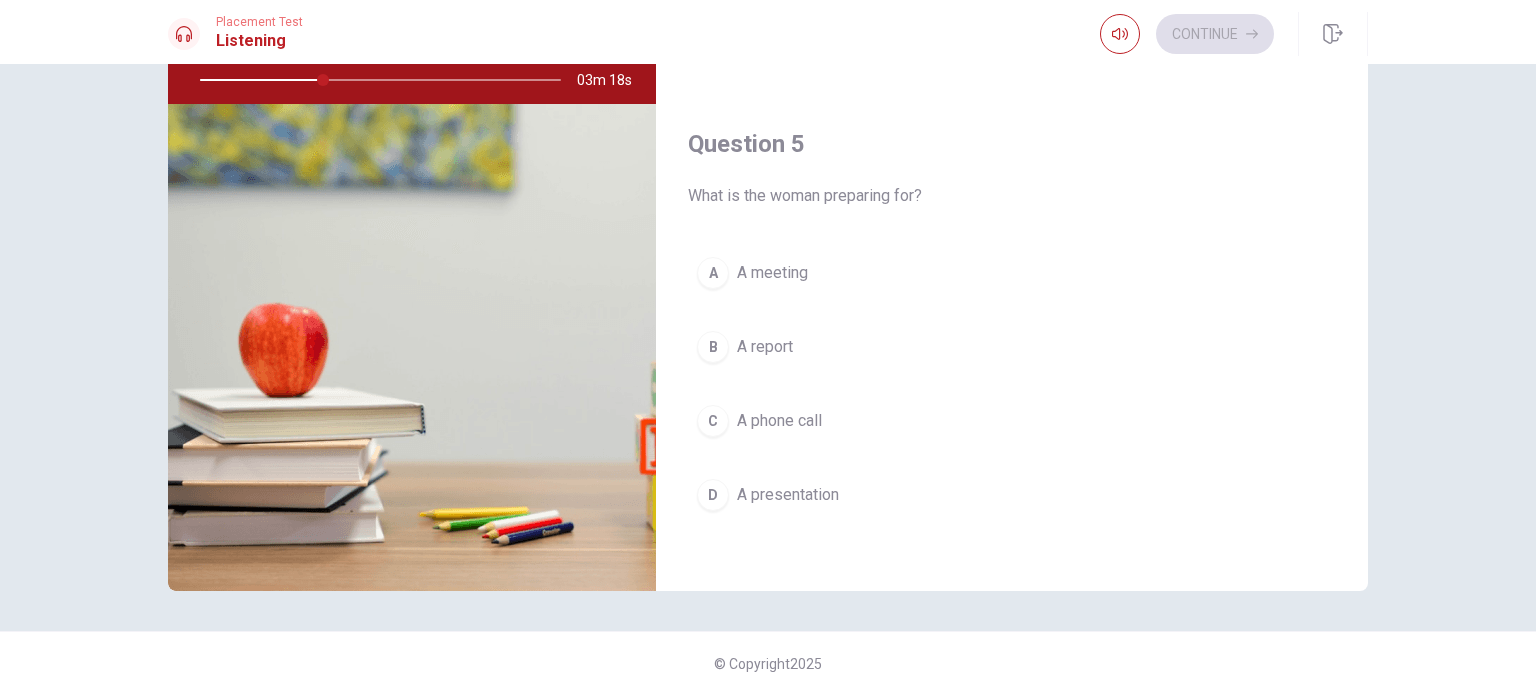click on "D" at bounding box center (713, 495) 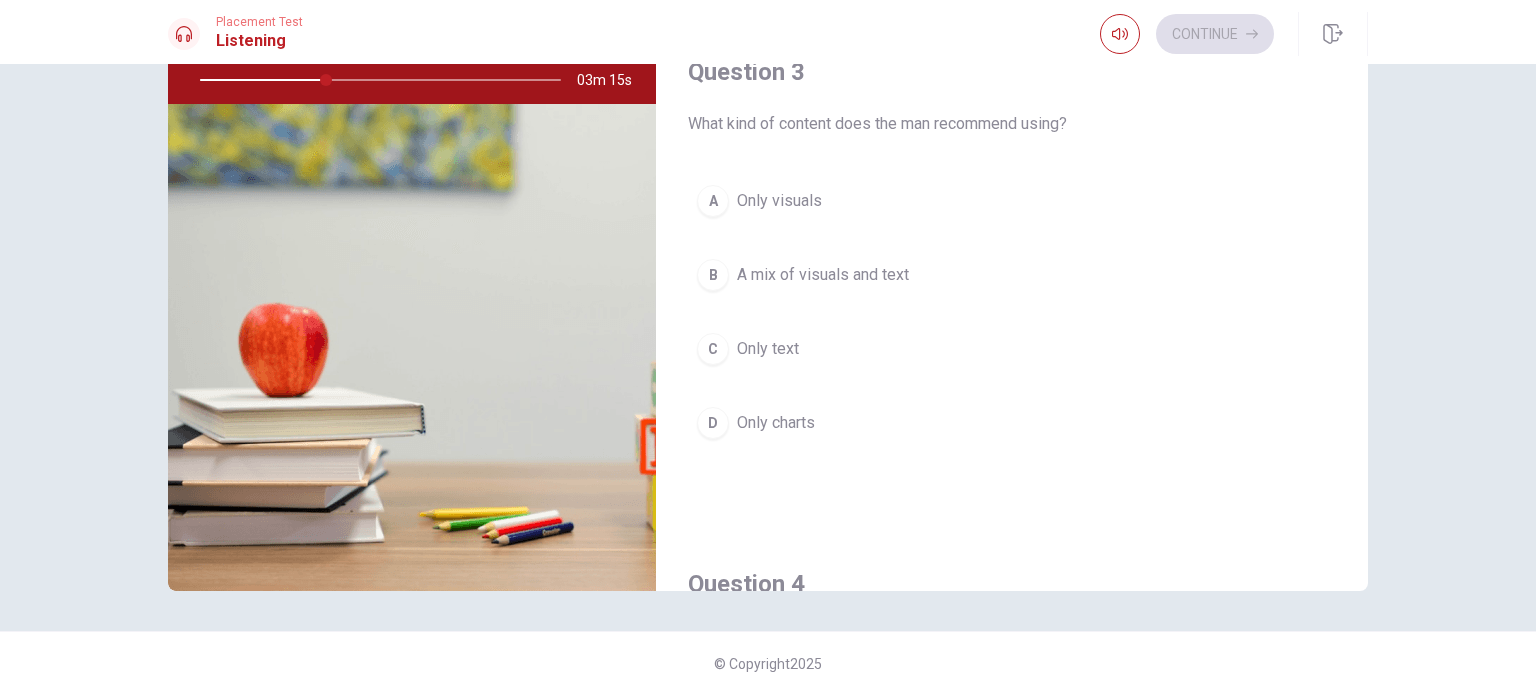 scroll, scrollTop: 856, scrollLeft: 0, axis: vertical 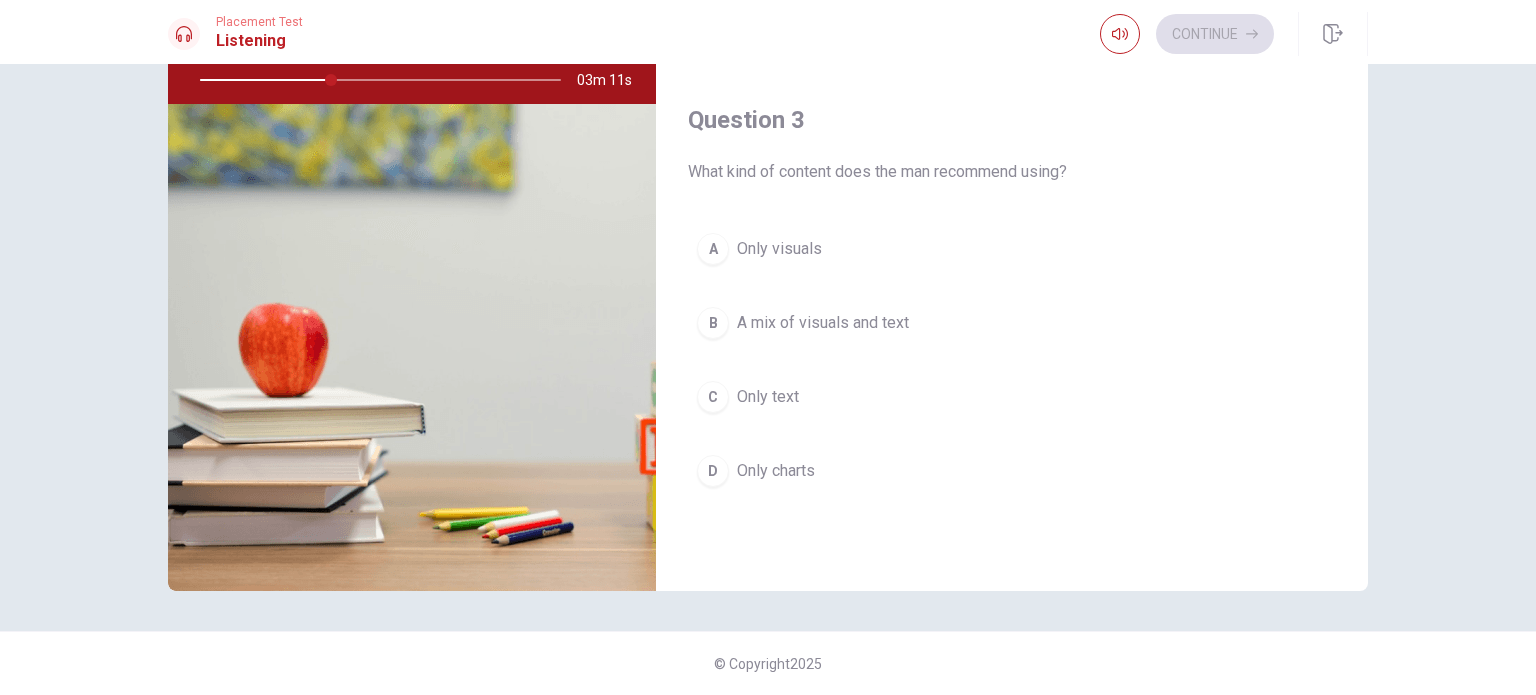 click on "B" at bounding box center (713, 323) 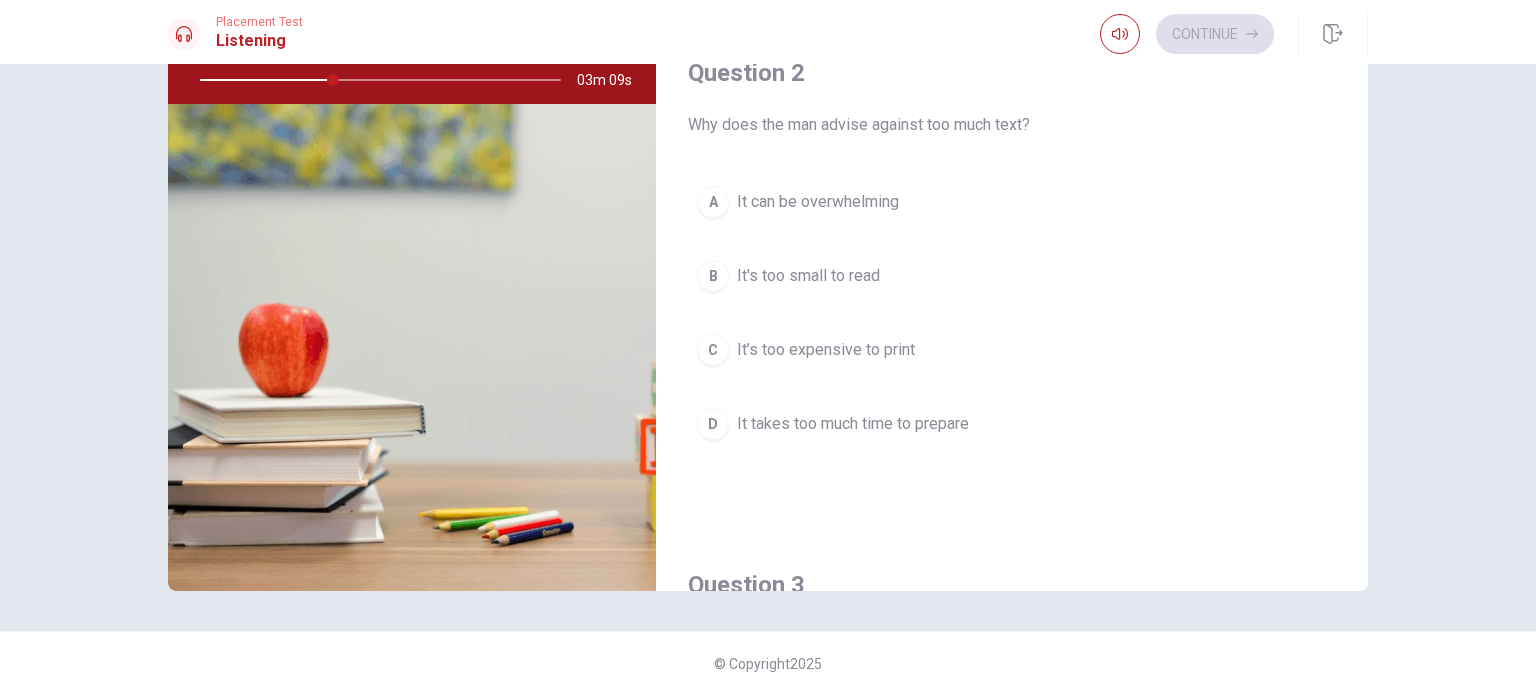scroll, scrollTop: 356, scrollLeft: 0, axis: vertical 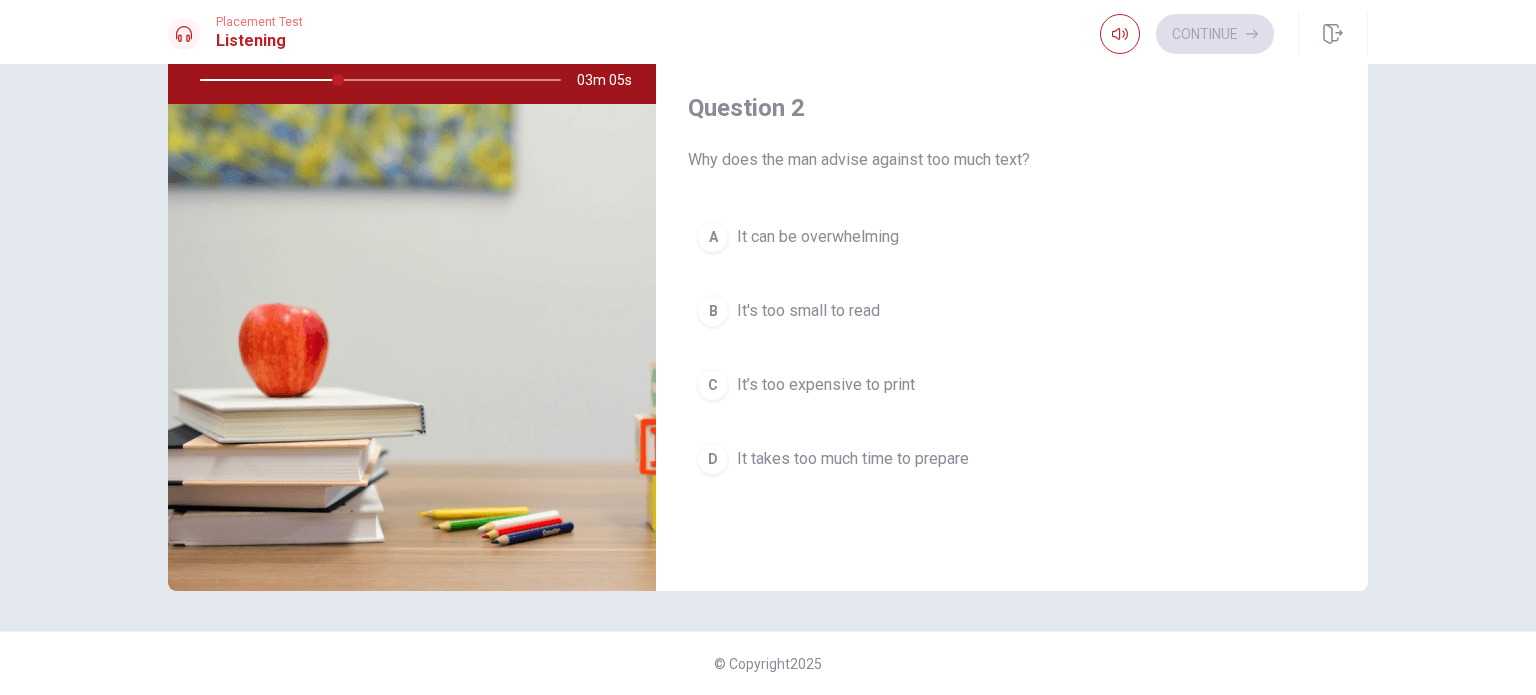 click on "A" at bounding box center (713, 237) 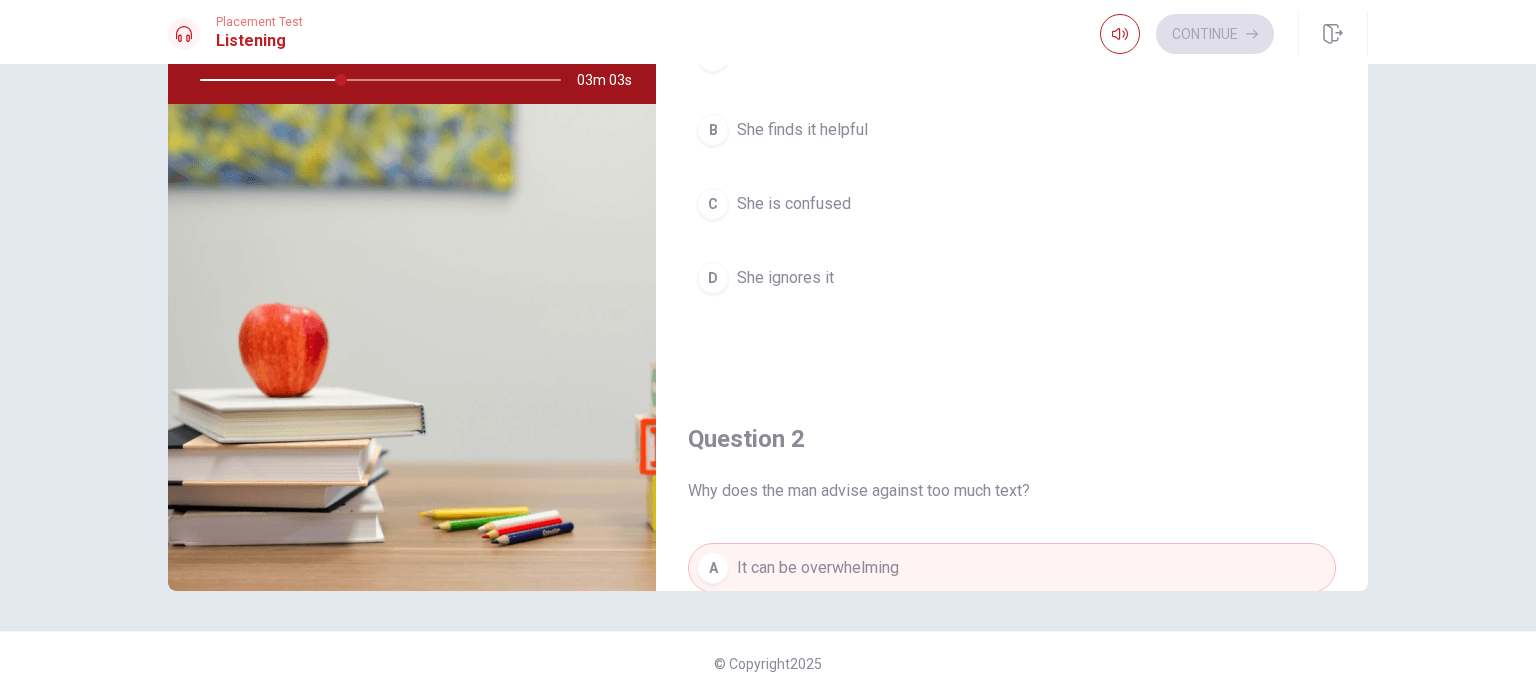 scroll, scrollTop: 0, scrollLeft: 0, axis: both 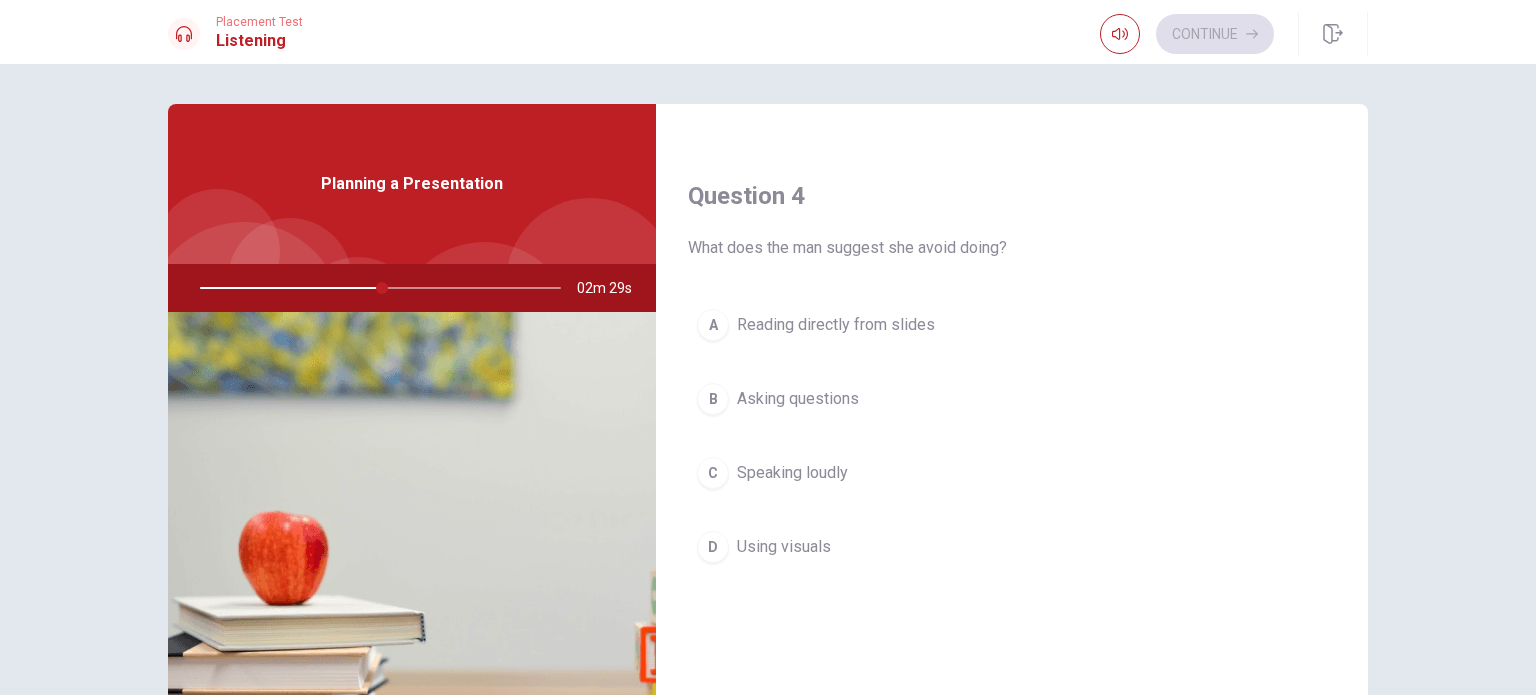 click on "Using visuals" at bounding box center [784, 547] 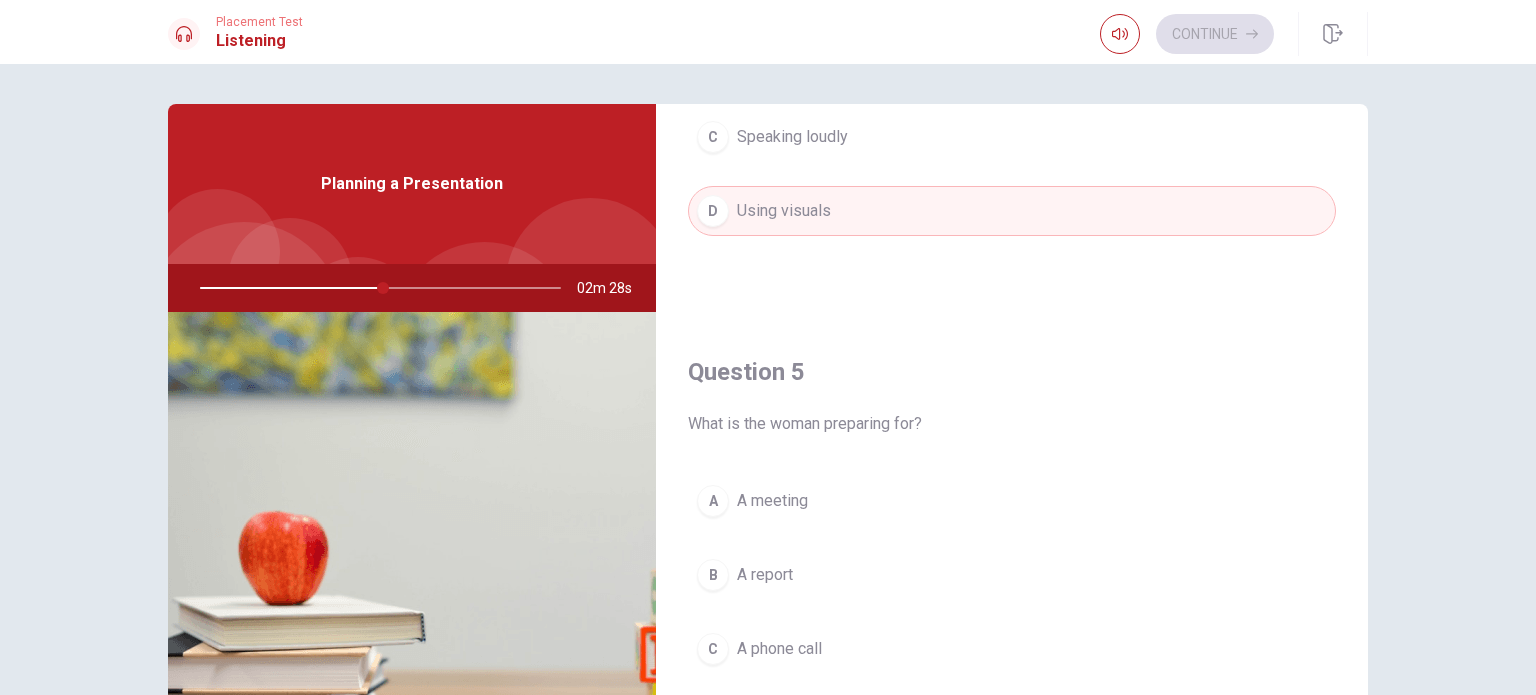 scroll, scrollTop: 1856, scrollLeft: 0, axis: vertical 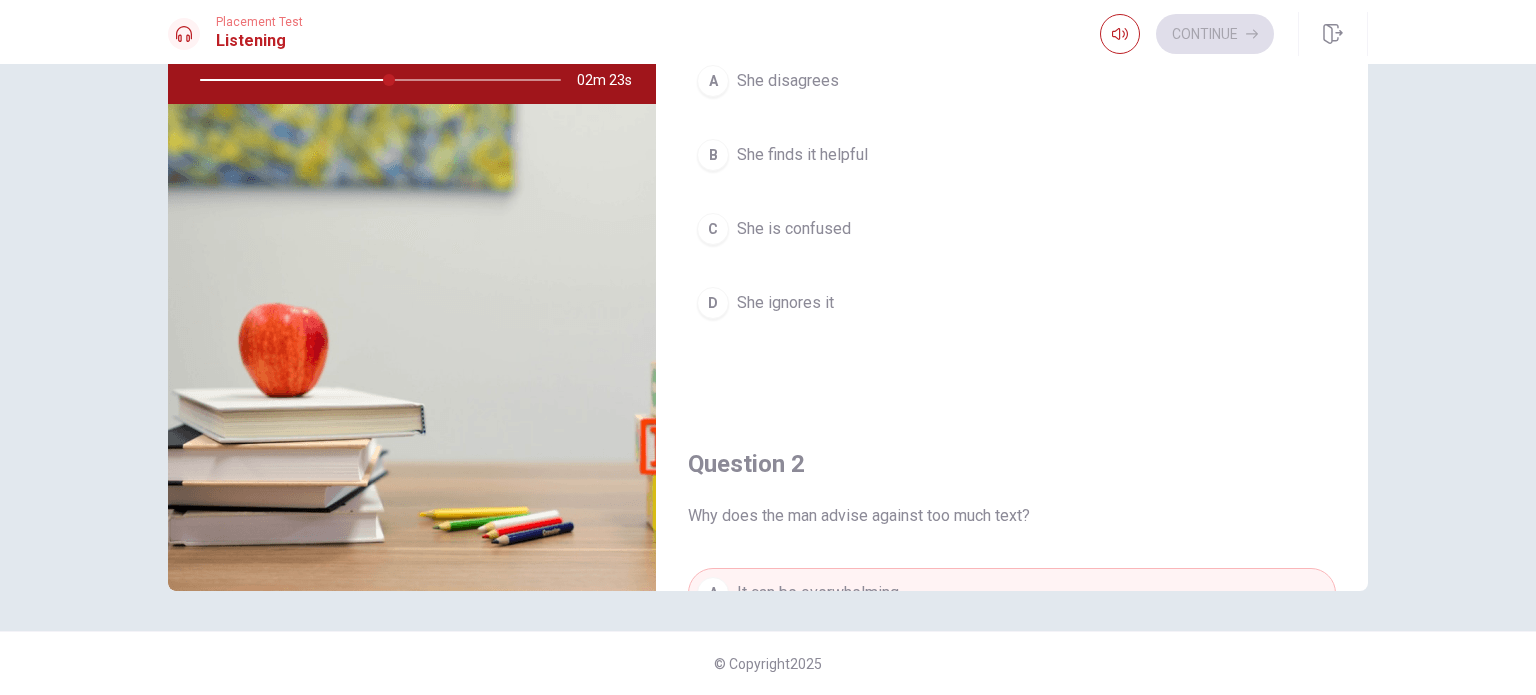 click on "She finds it helpful" at bounding box center [802, 155] 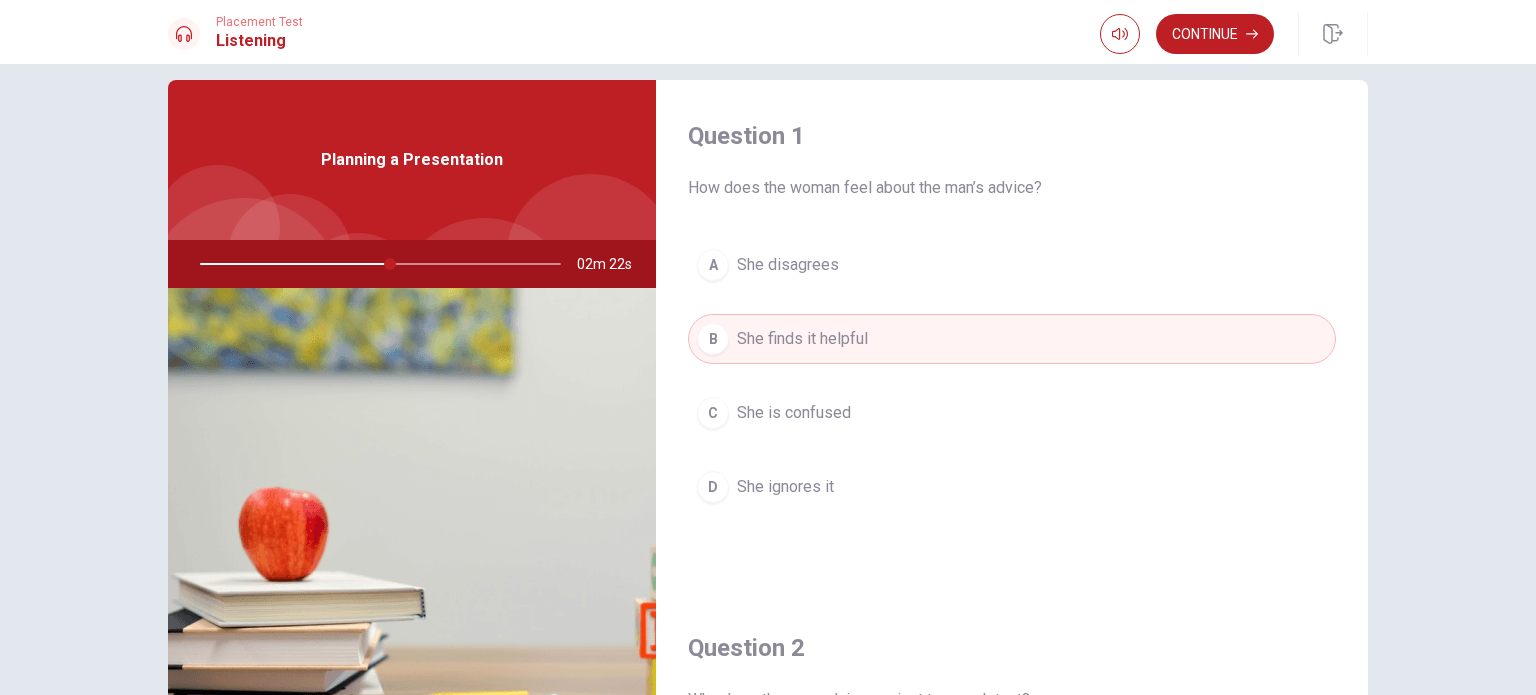 scroll, scrollTop: 0, scrollLeft: 0, axis: both 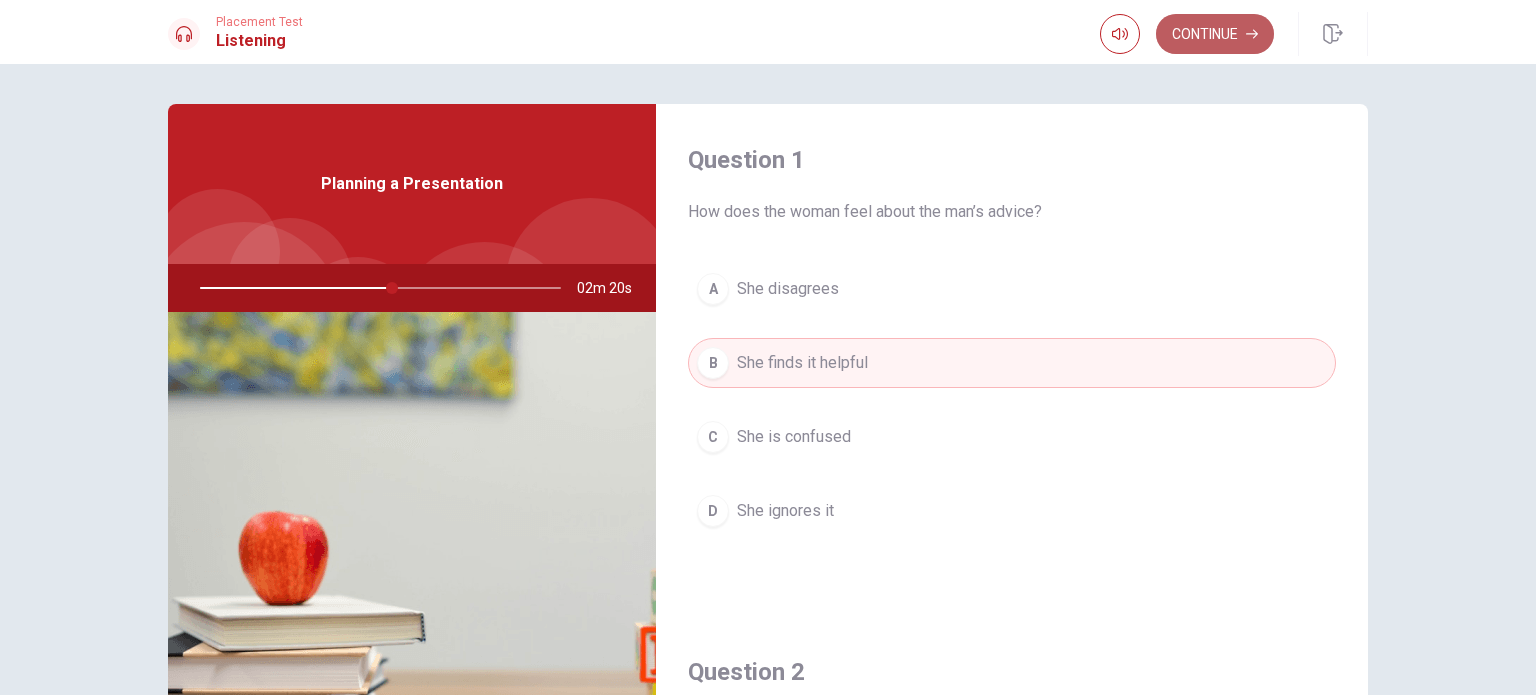 click on "Continue" at bounding box center (1215, 34) 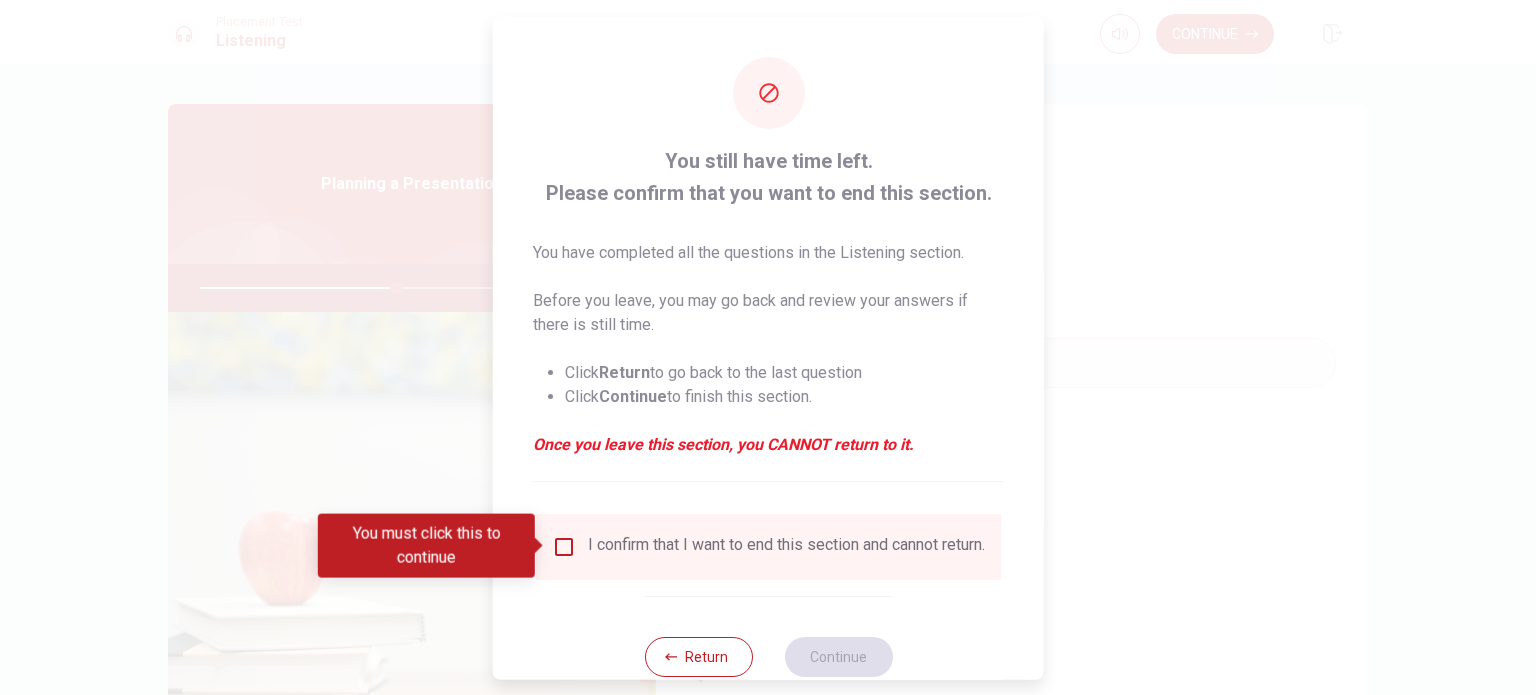 click at bounding box center (564, 546) 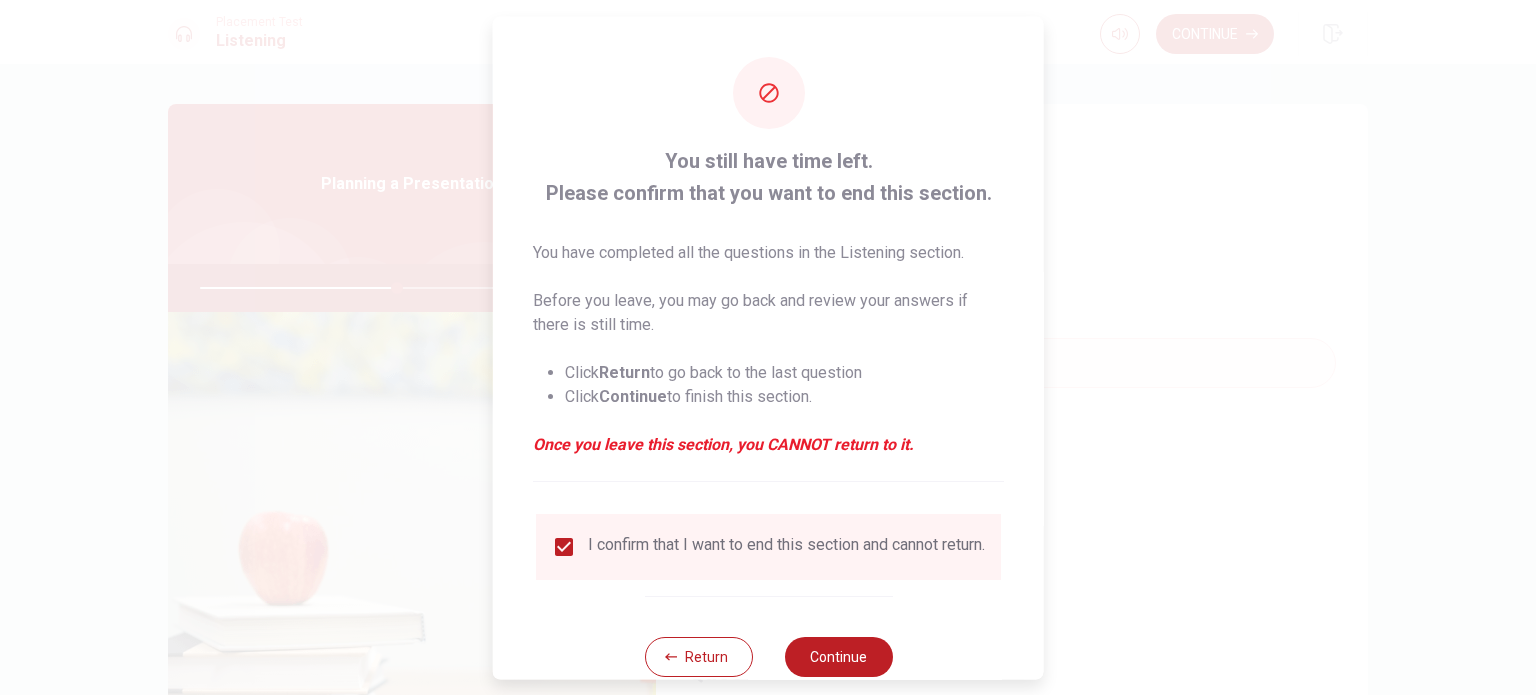 scroll, scrollTop: 50, scrollLeft: 0, axis: vertical 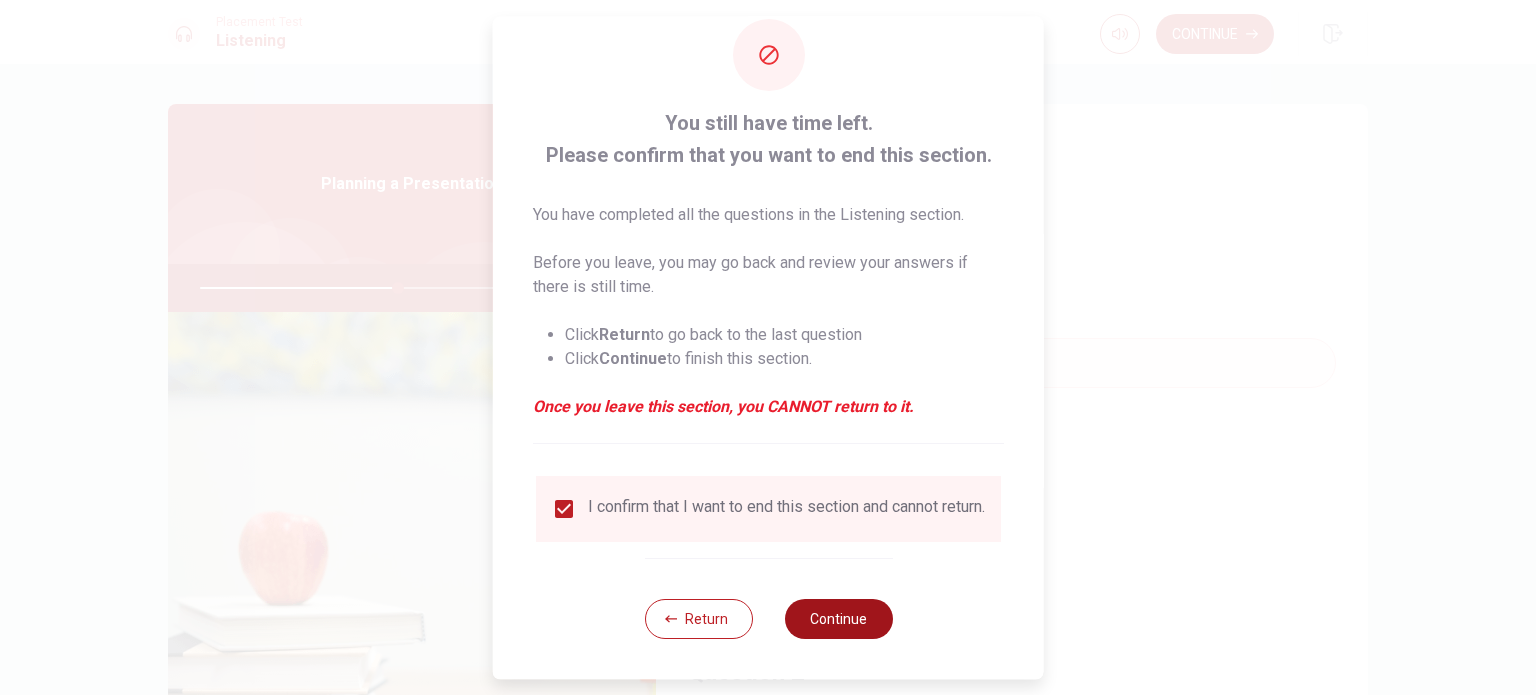click on "Continue" at bounding box center [838, 619] 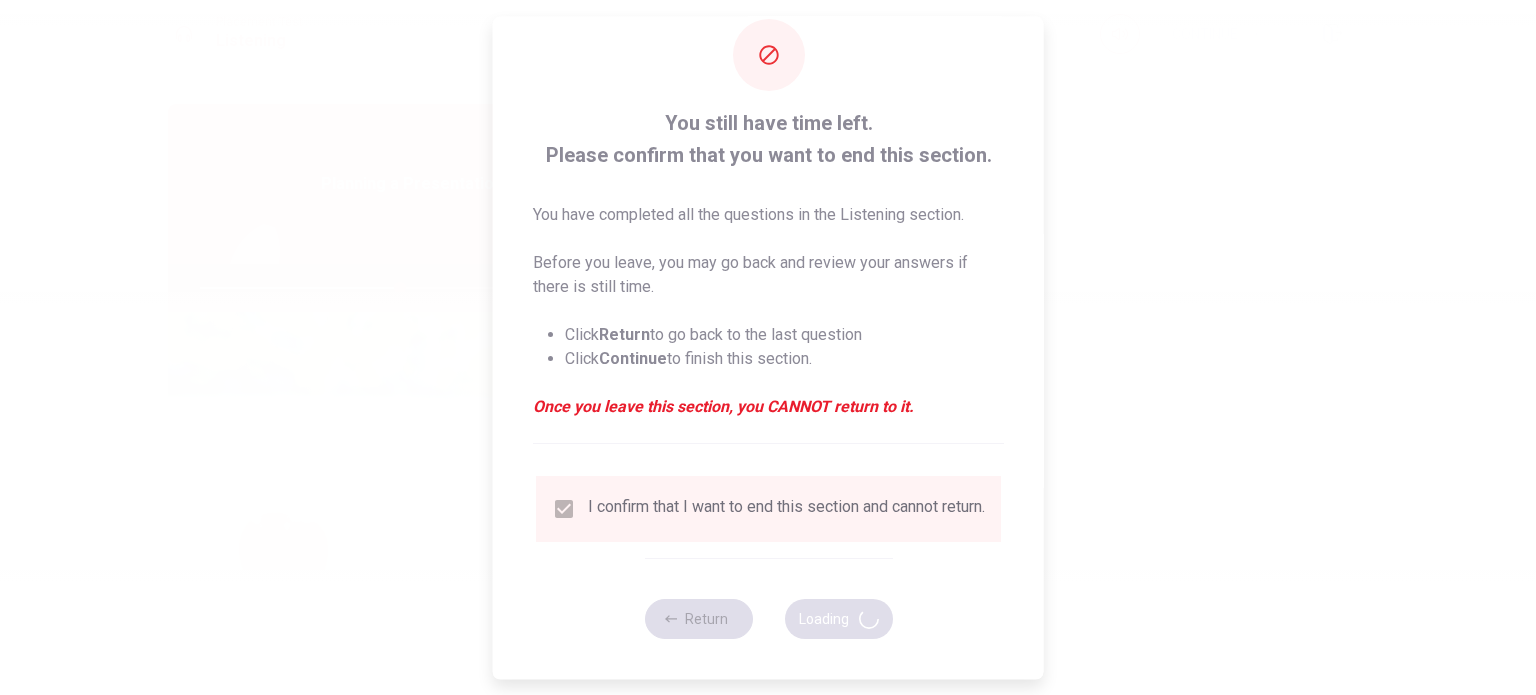 type on "56" 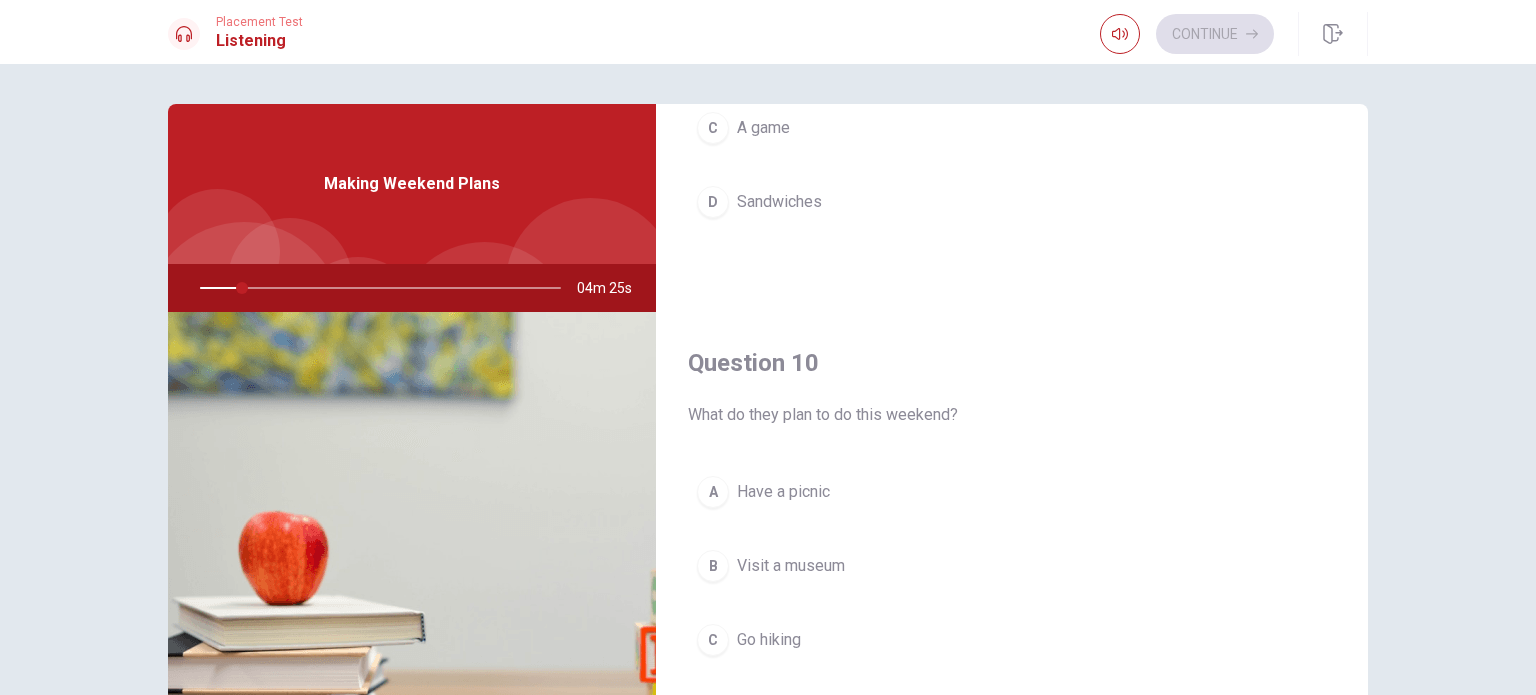 scroll, scrollTop: 1856, scrollLeft: 0, axis: vertical 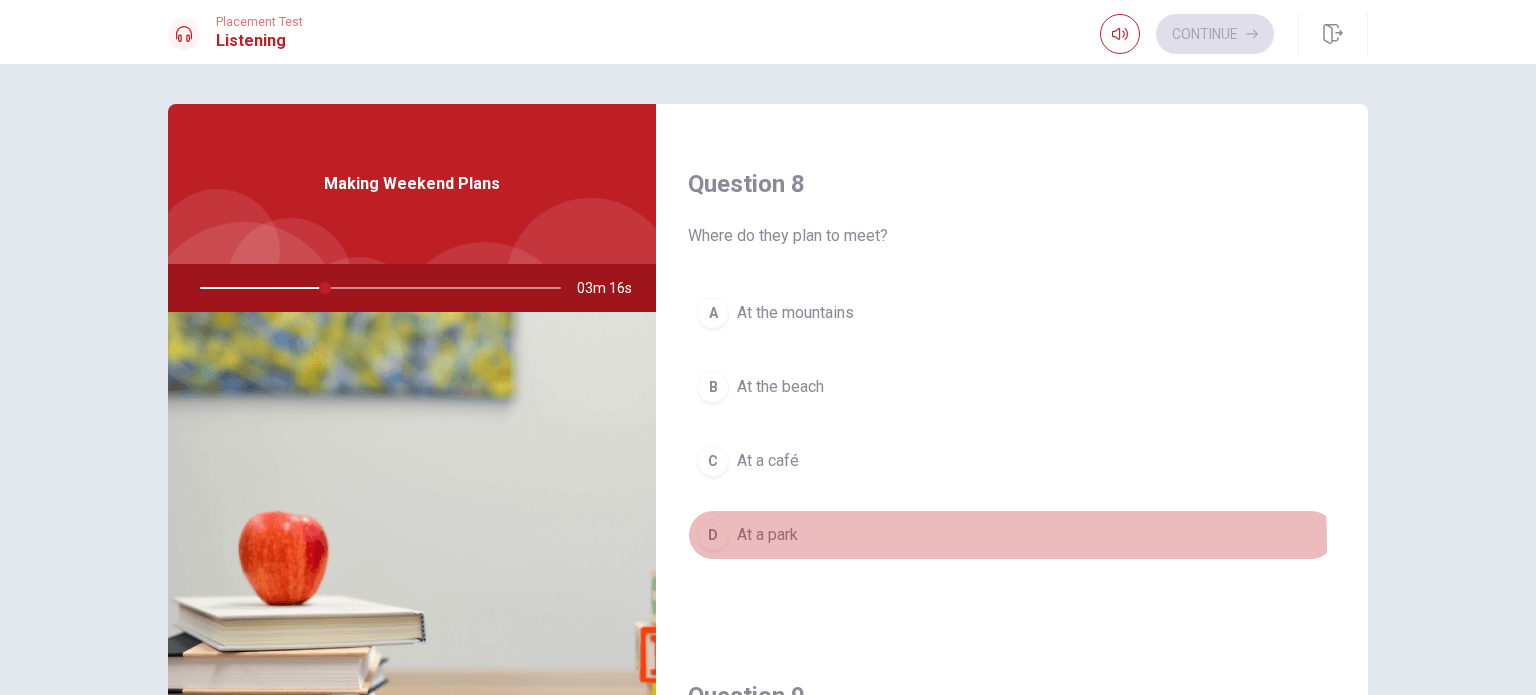 click on "D" at bounding box center (713, 535) 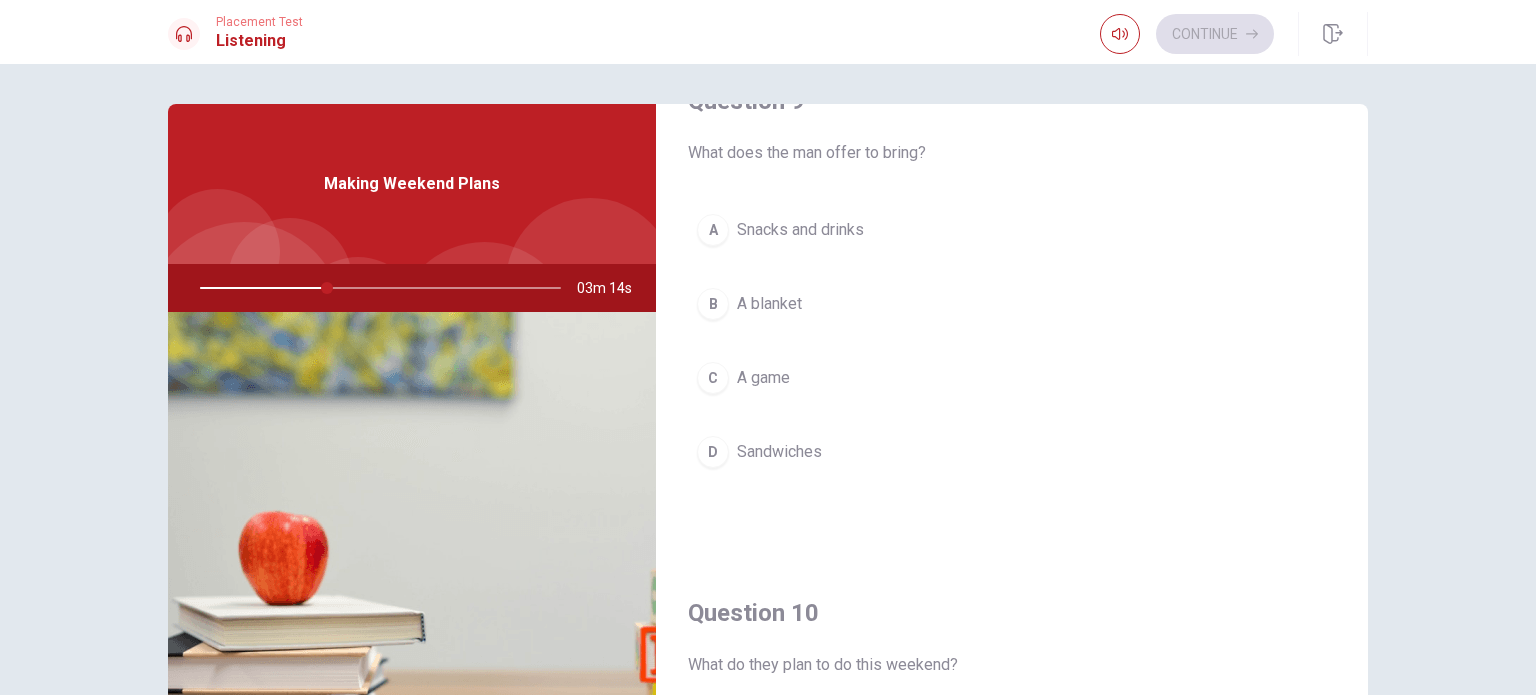 scroll, scrollTop: 1600, scrollLeft: 0, axis: vertical 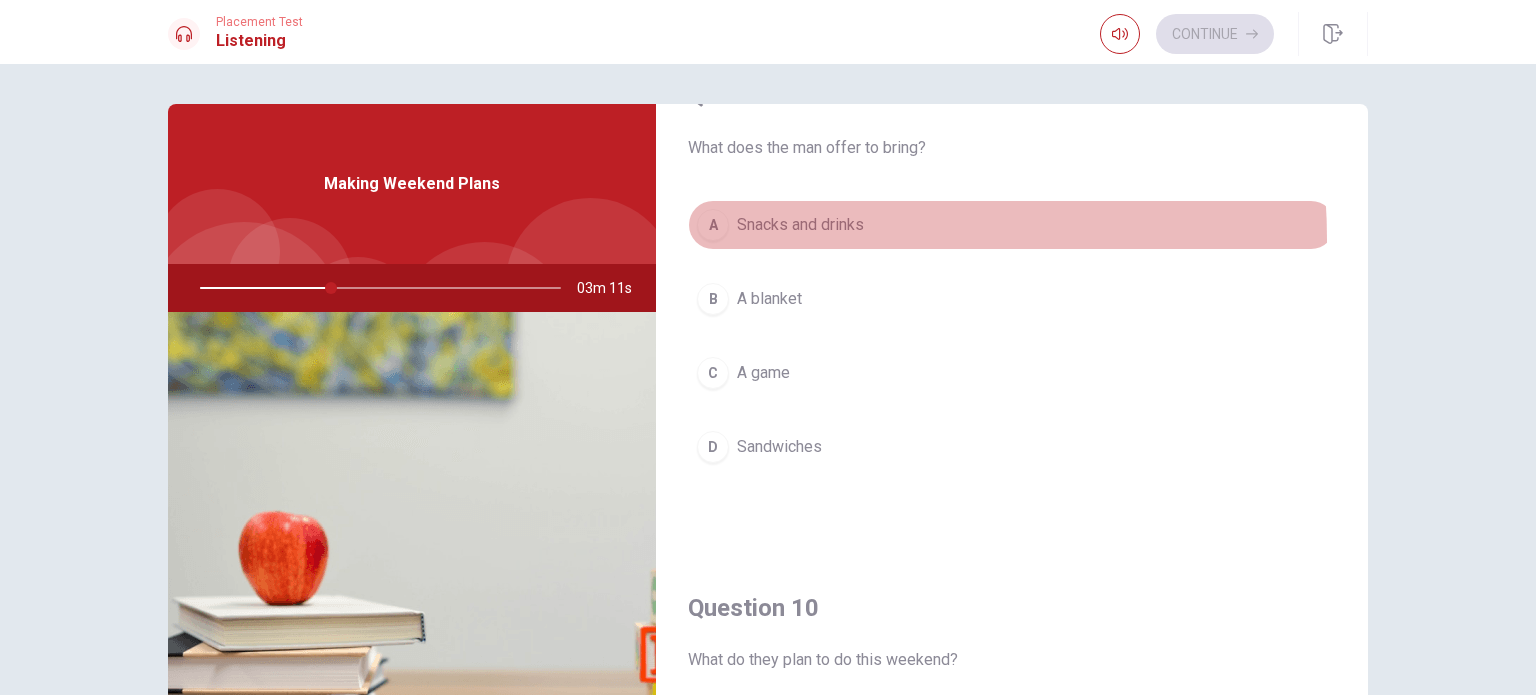 click on "A Snacks and drinks" at bounding box center (1012, 225) 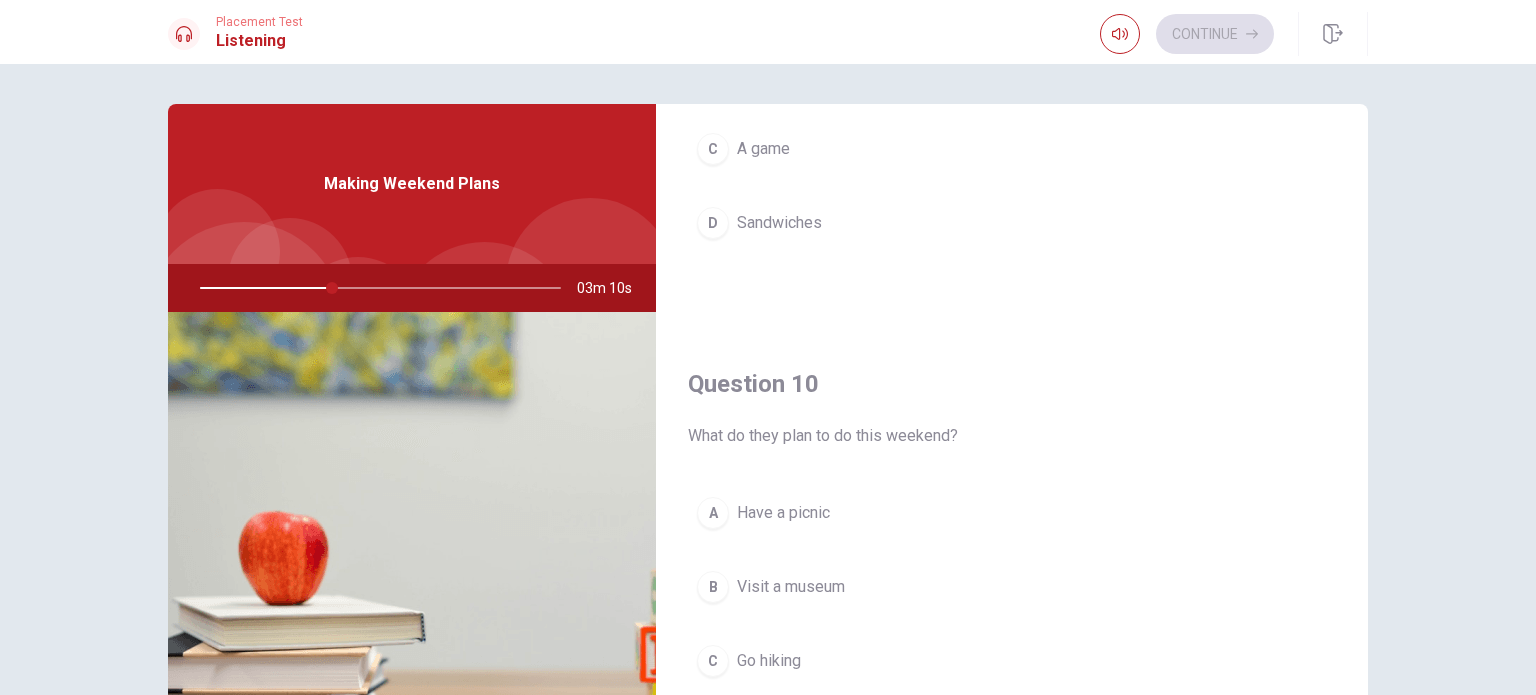 scroll, scrollTop: 1856, scrollLeft: 0, axis: vertical 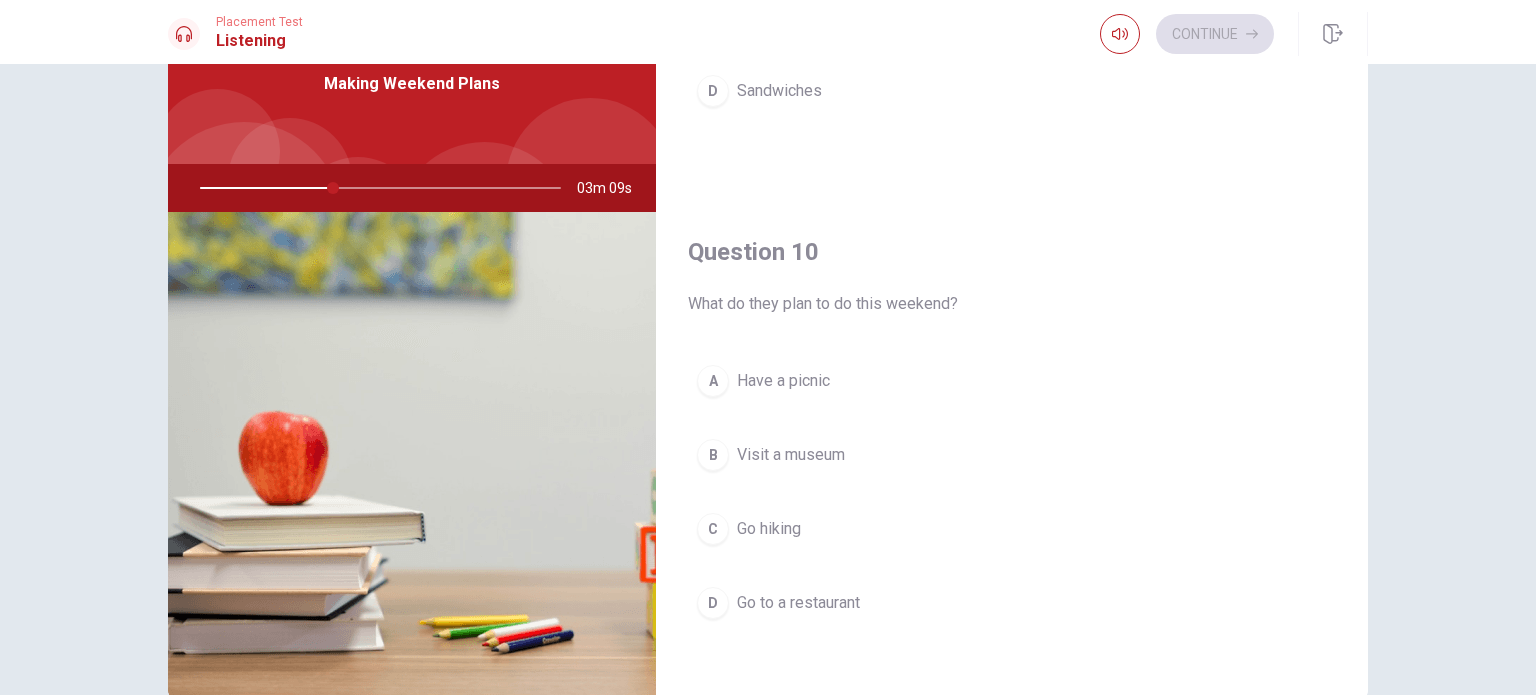 click on "A Have a picnic" at bounding box center (1012, 381) 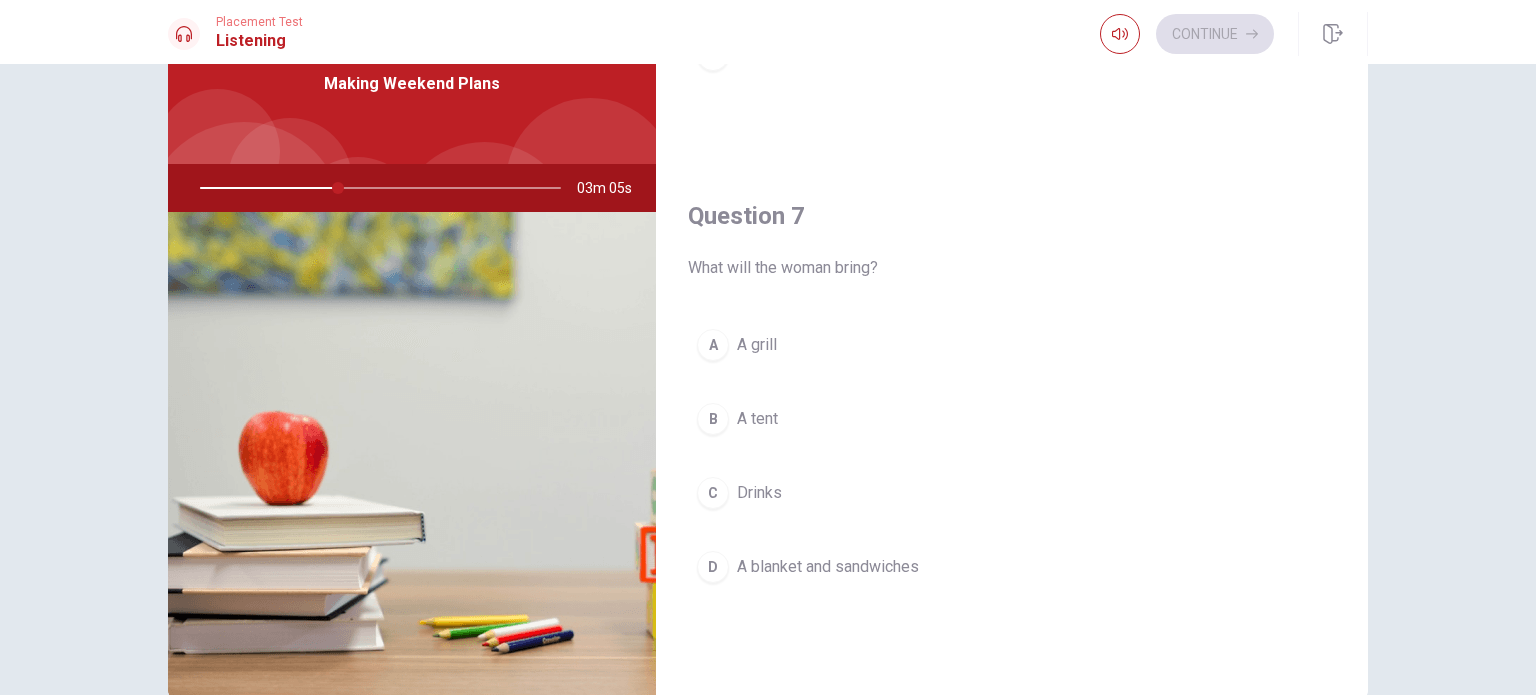 scroll, scrollTop: 256, scrollLeft: 0, axis: vertical 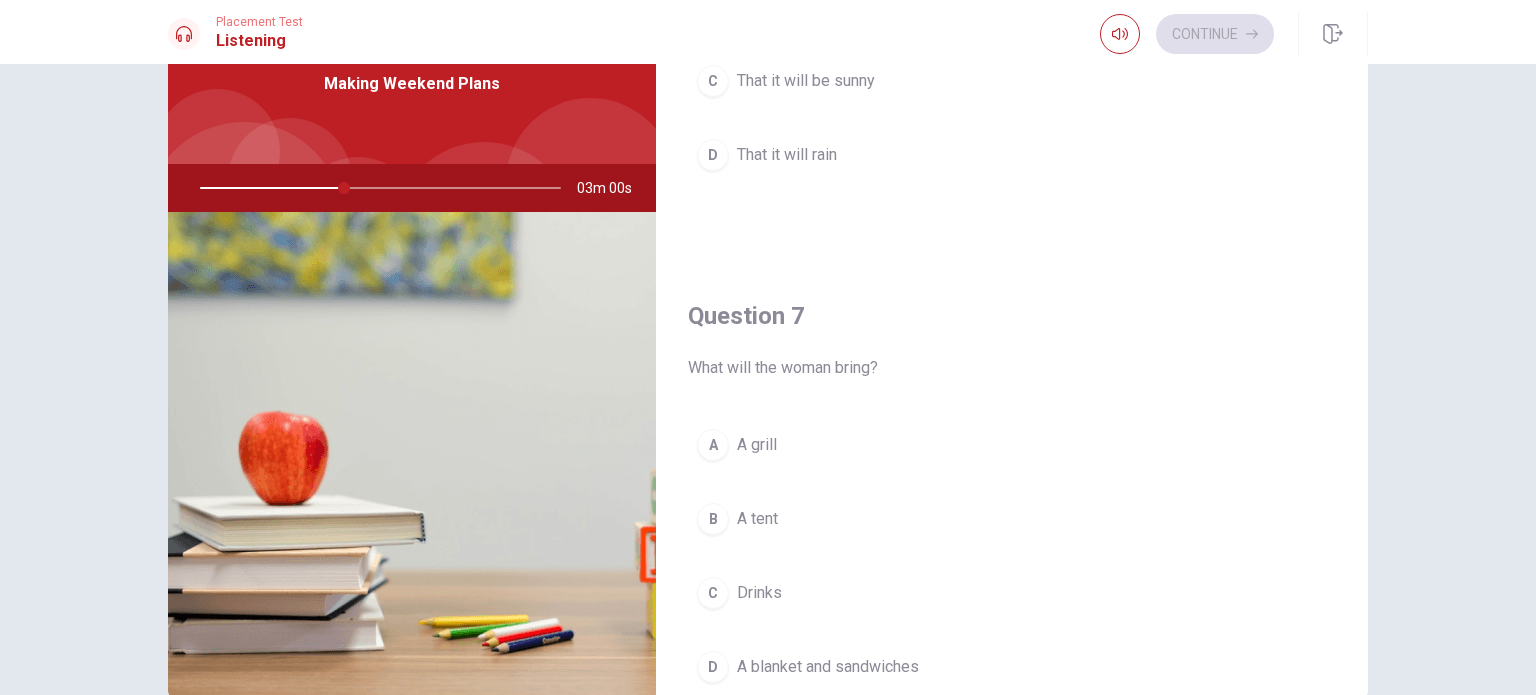 click on "D" at bounding box center (713, 667) 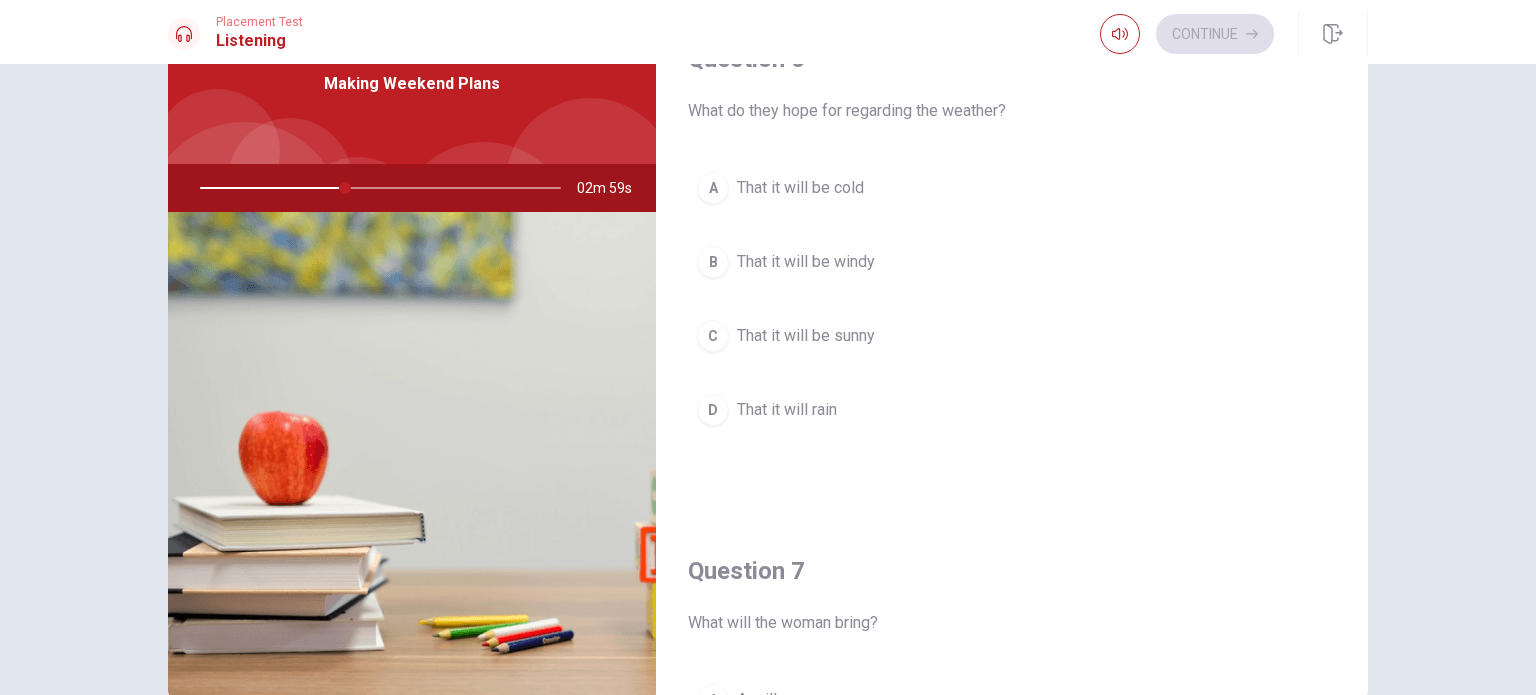 scroll, scrollTop: 0, scrollLeft: 0, axis: both 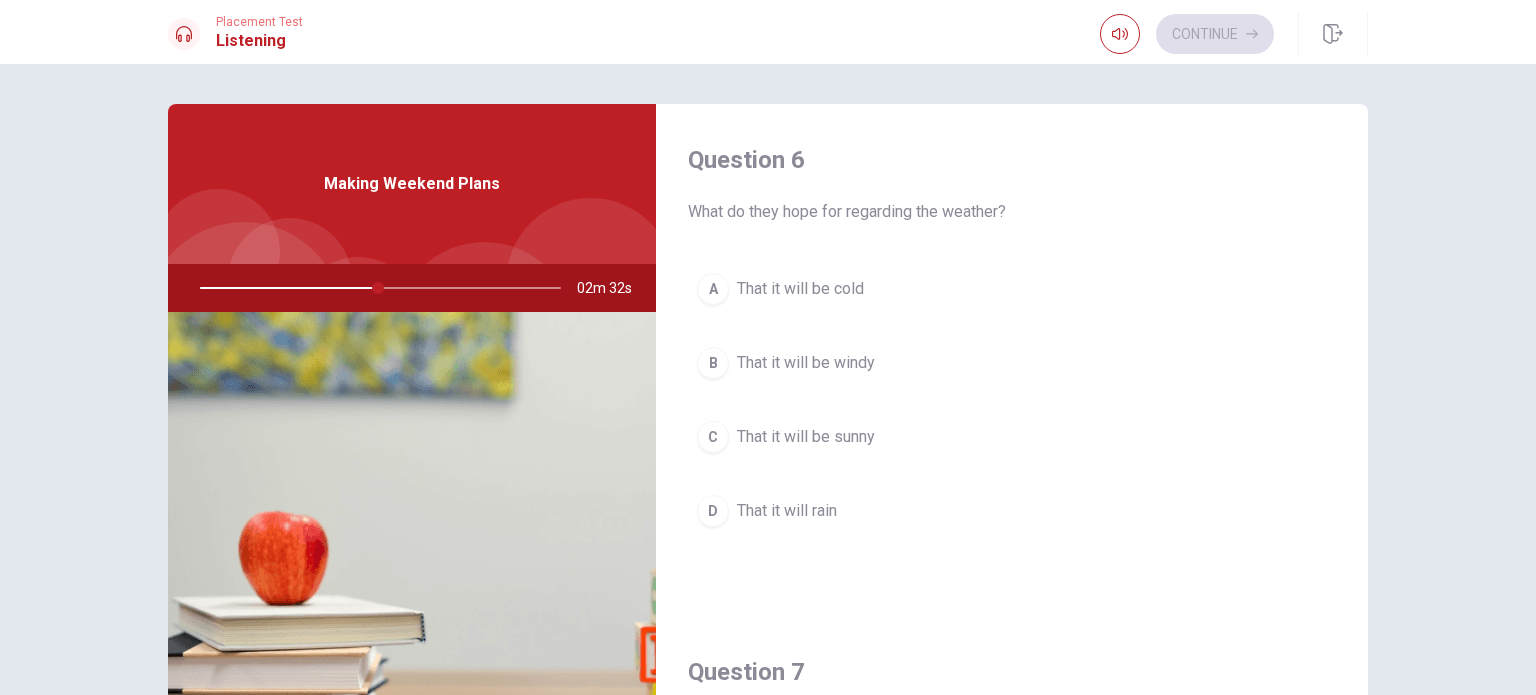 click on "C" at bounding box center [713, 437] 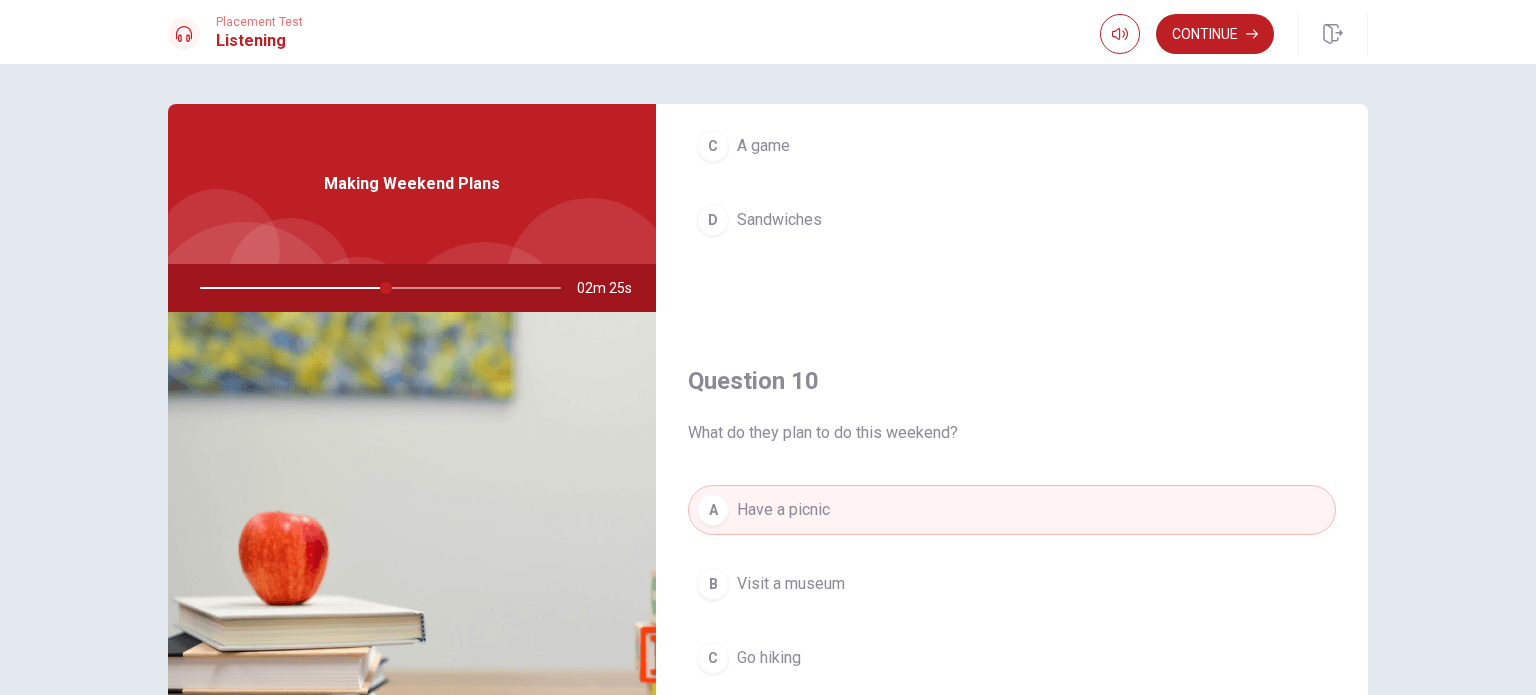 scroll, scrollTop: 1856, scrollLeft: 0, axis: vertical 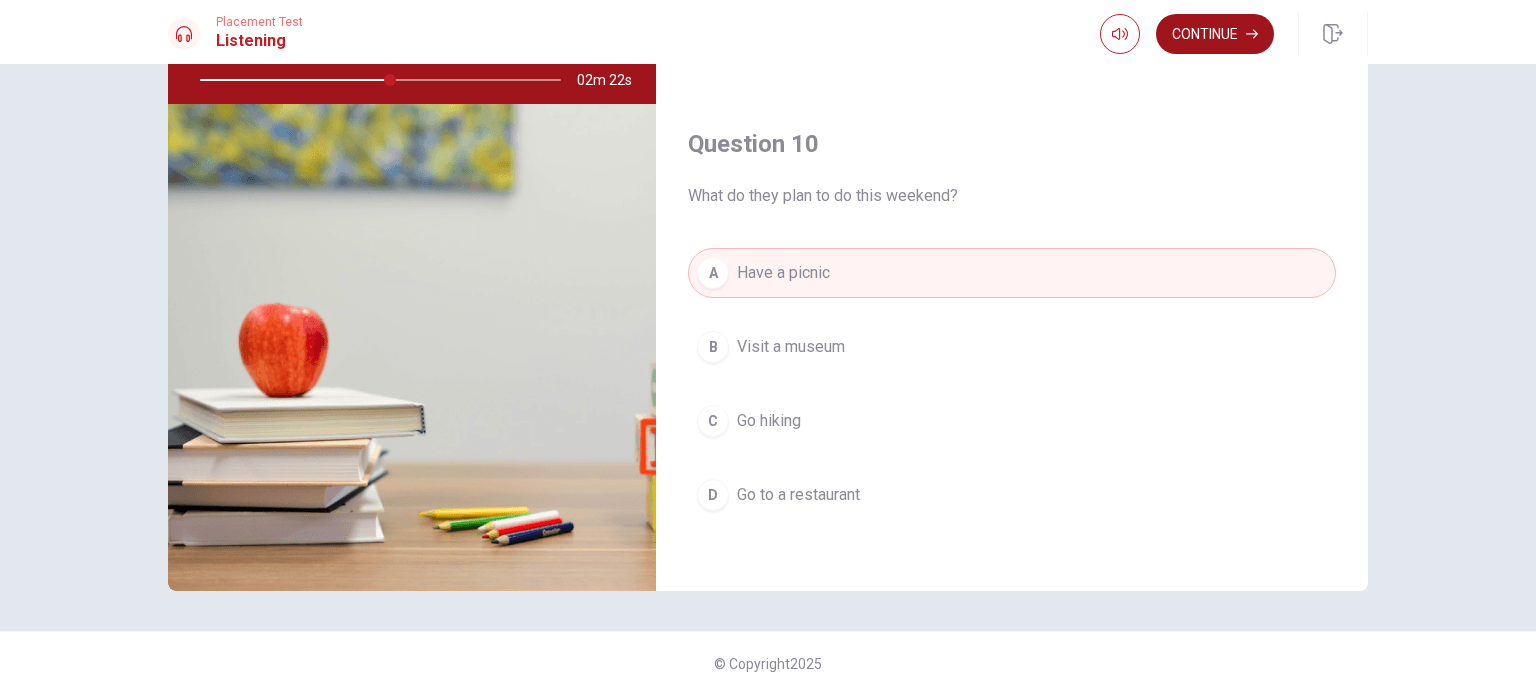click on "Continue" at bounding box center (1215, 34) 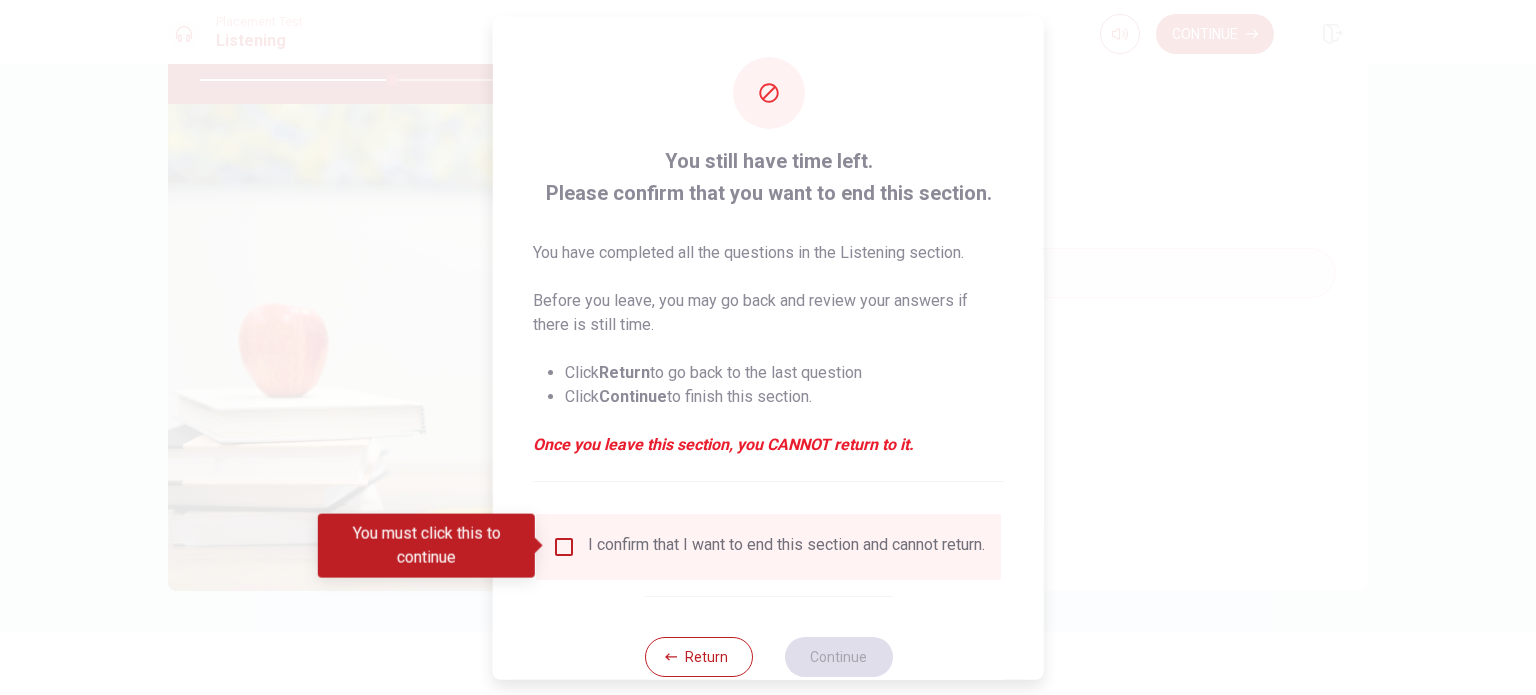 click at bounding box center (564, 546) 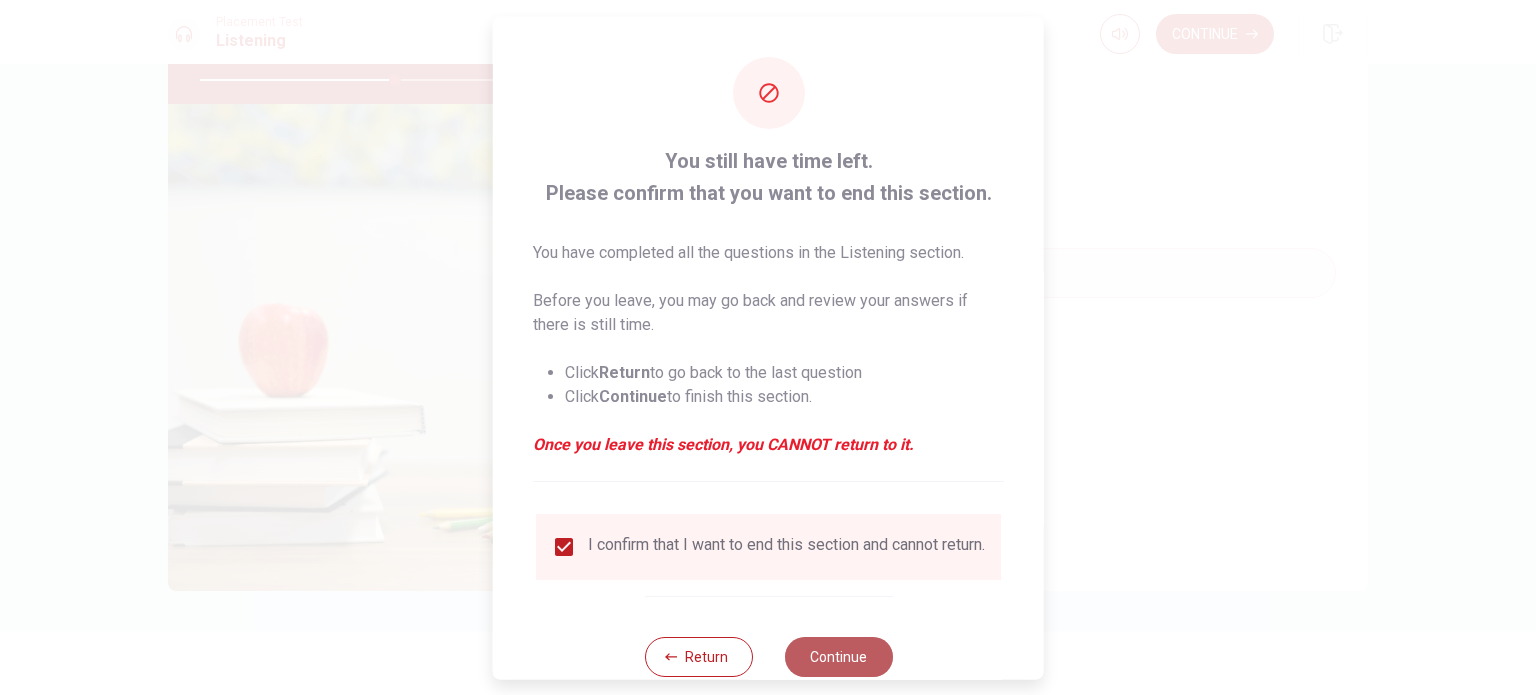 click on "Continue" at bounding box center [838, 656] 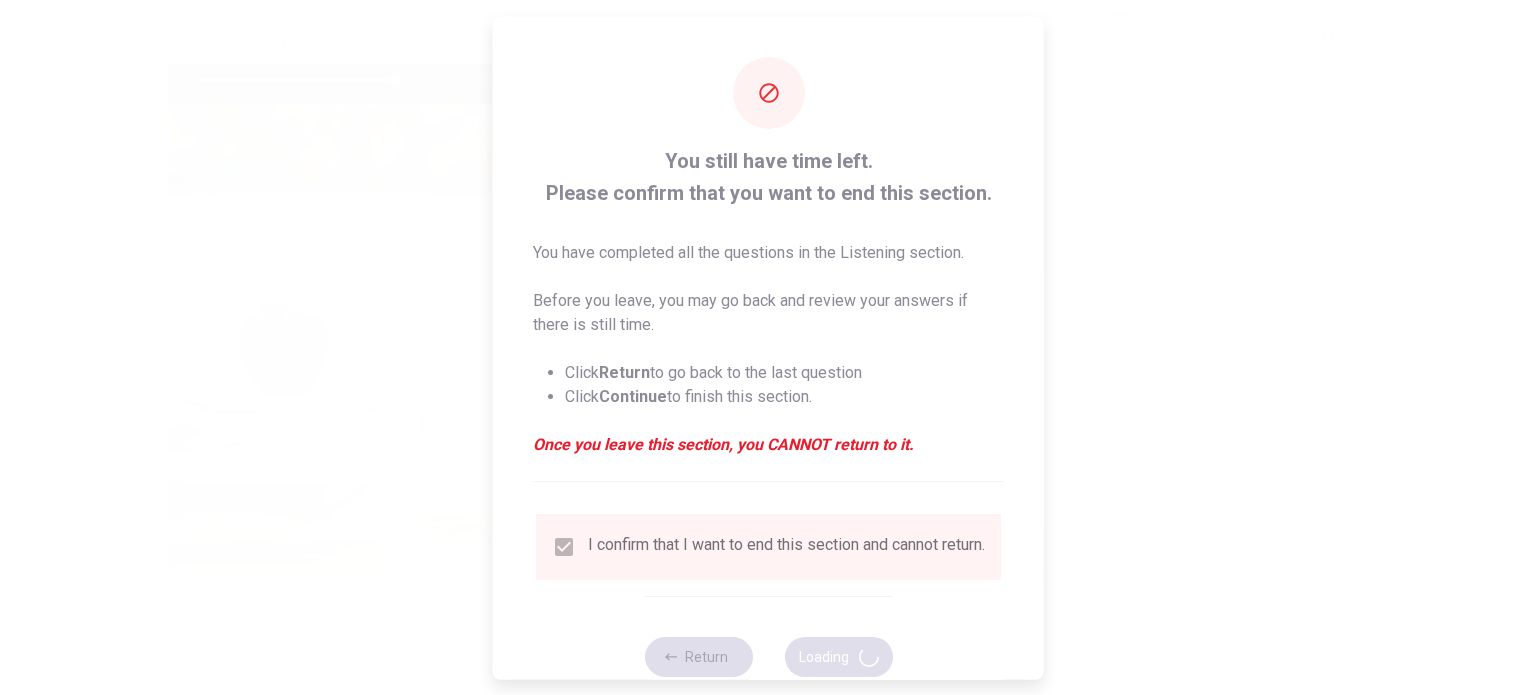 type on "55" 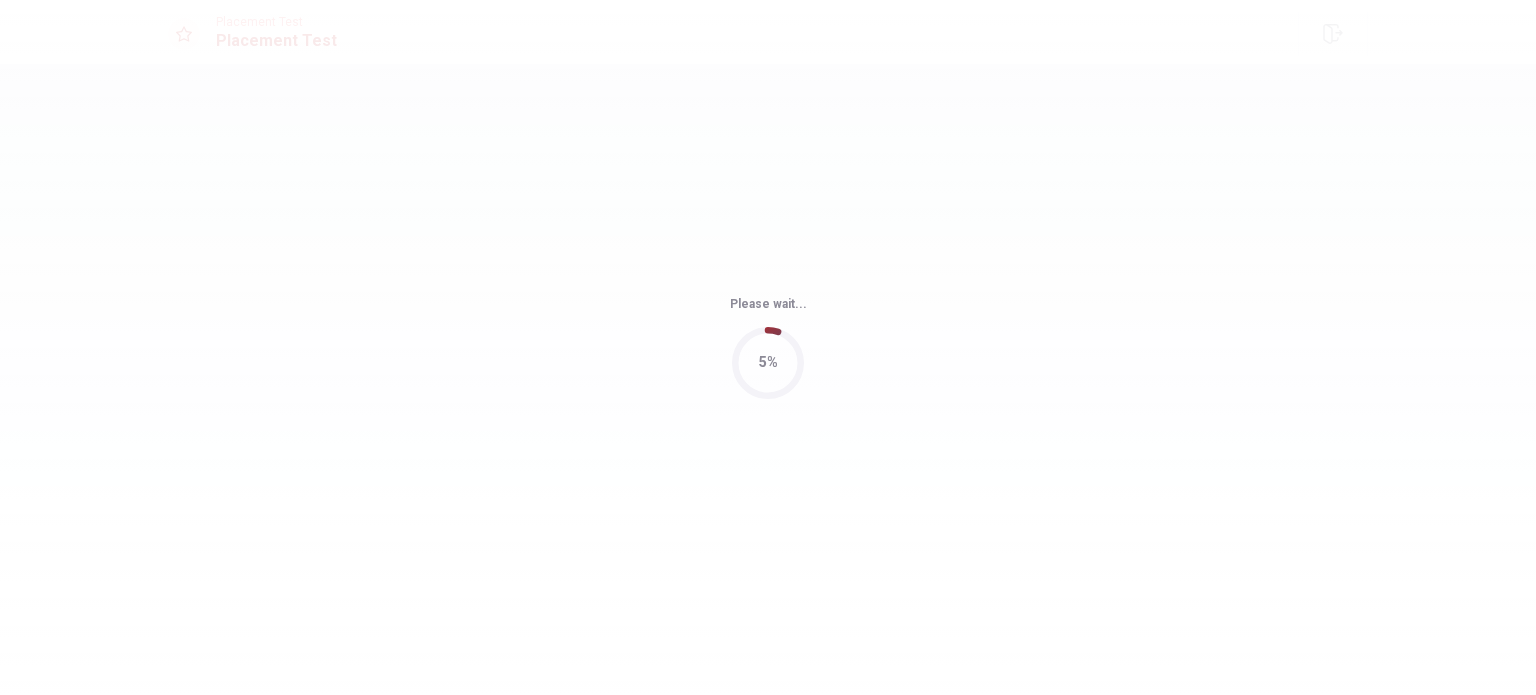 scroll, scrollTop: 0, scrollLeft: 0, axis: both 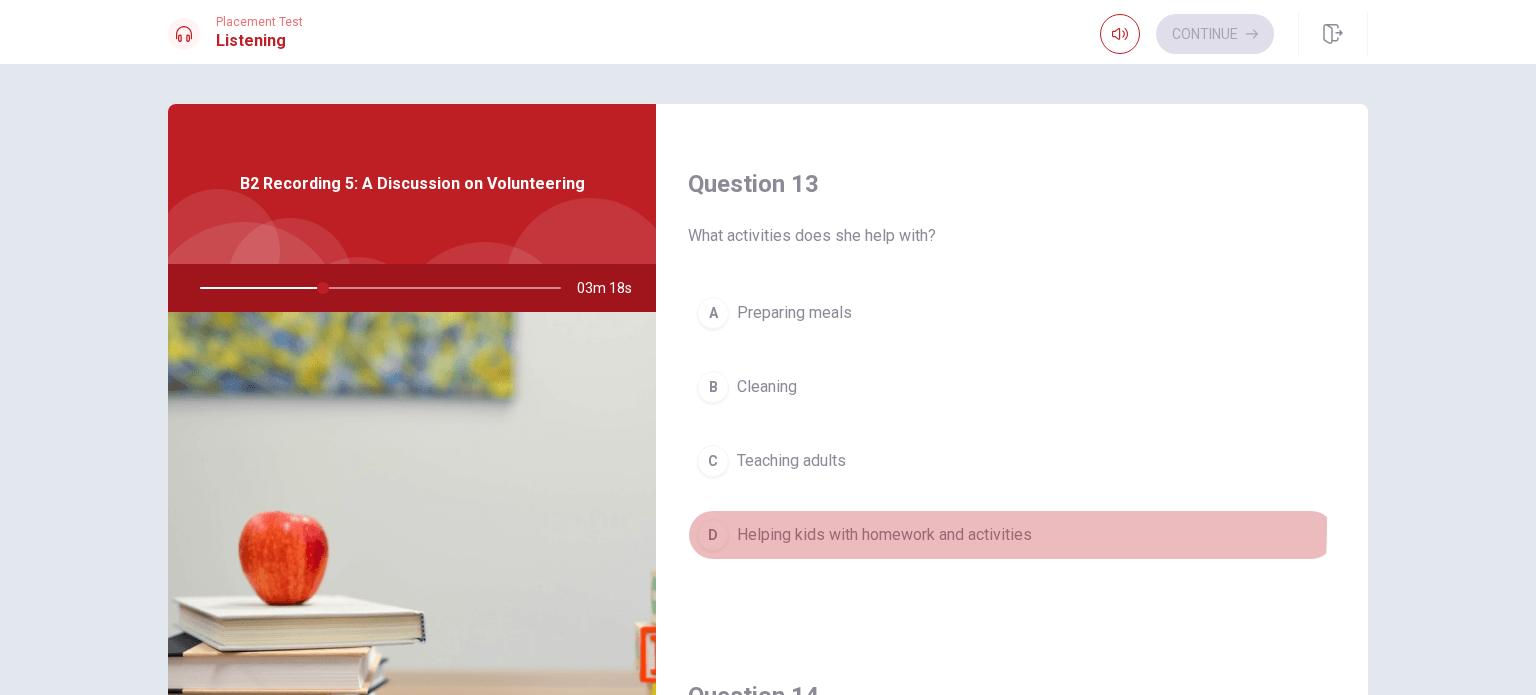 click on "Helping kids with homework and activities" at bounding box center (884, 535) 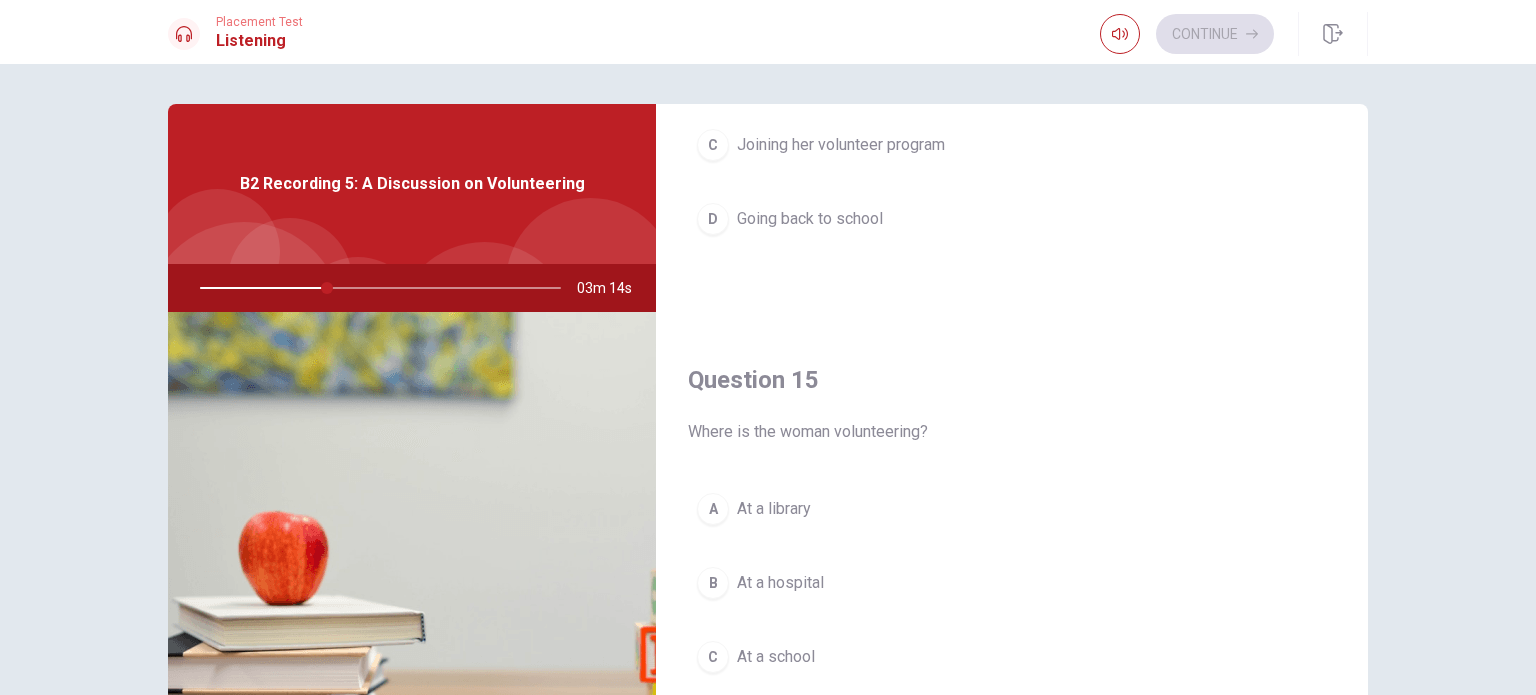 scroll, scrollTop: 1856, scrollLeft: 0, axis: vertical 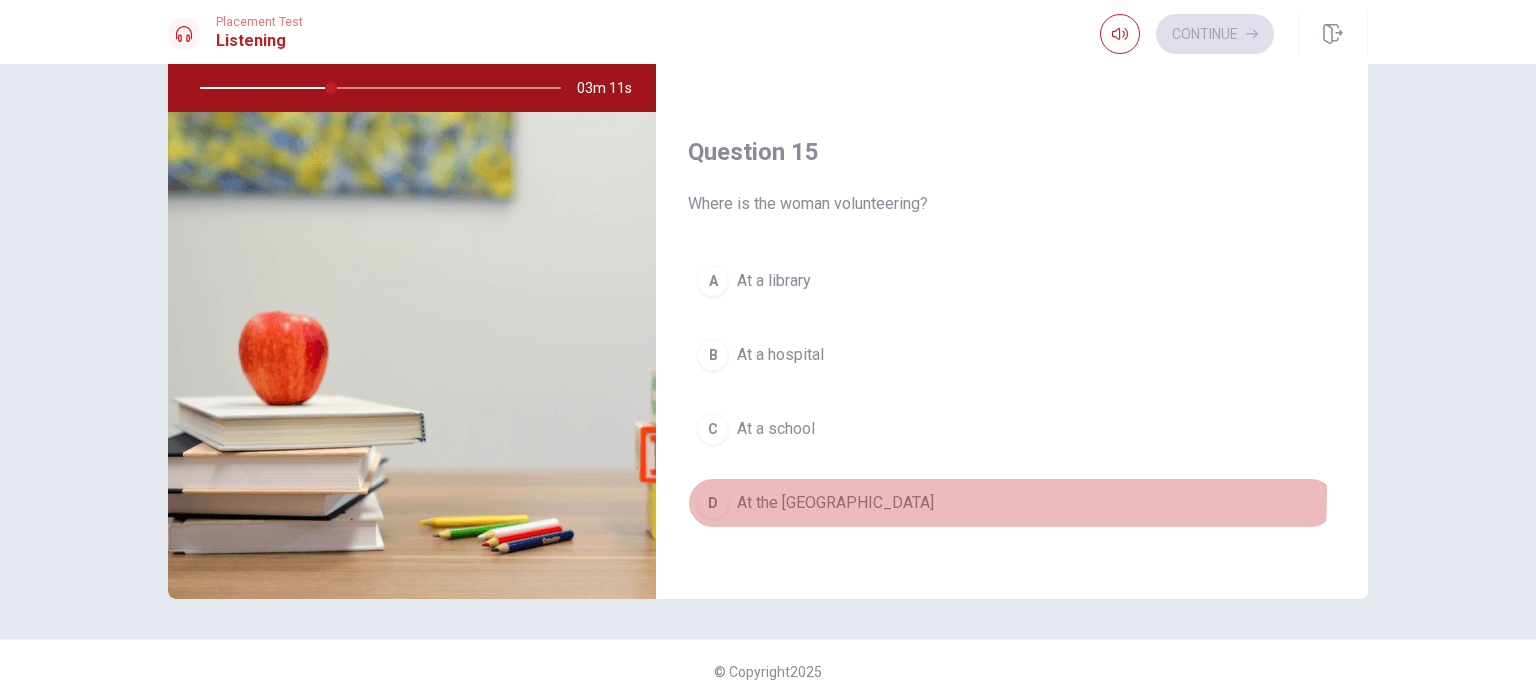 click on "At the [GEOGRAPHIC_DATA]" at bounding box center (835, 503) 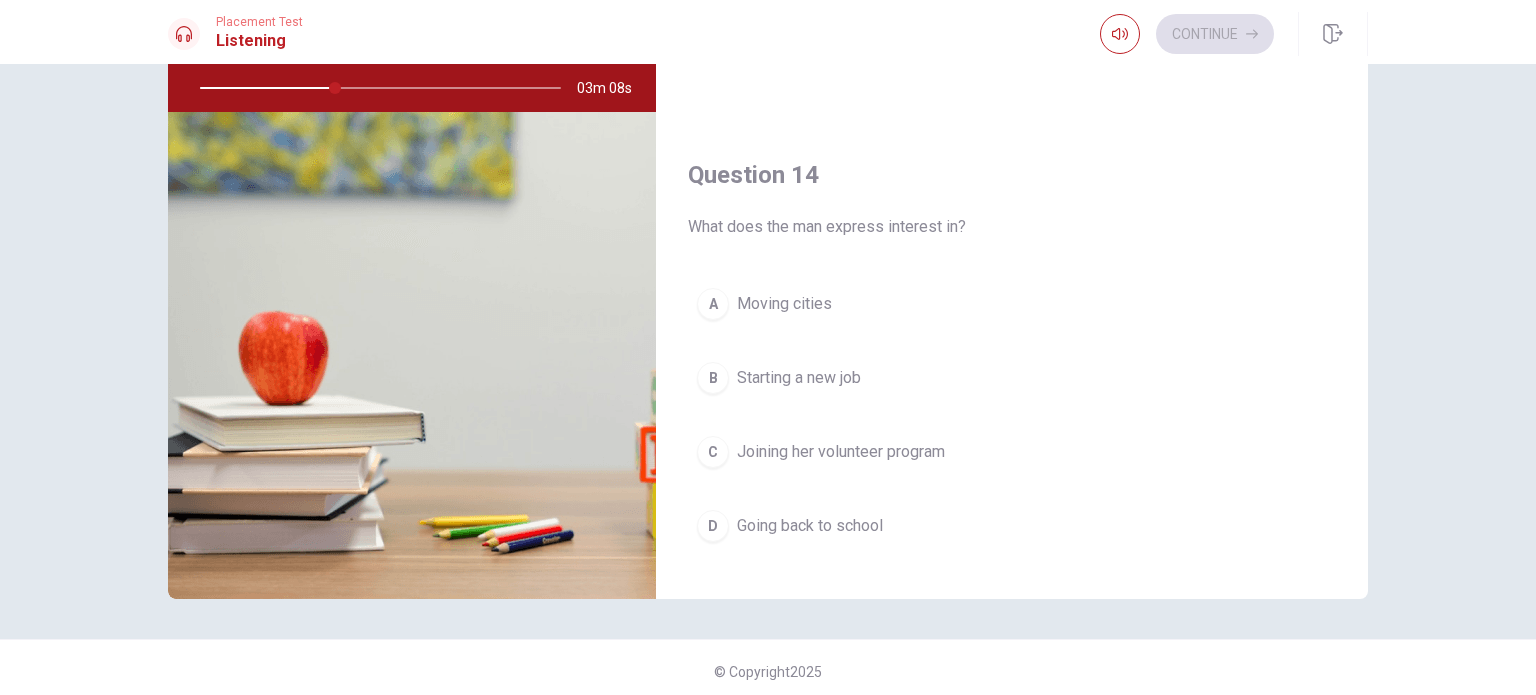 scroll, scrollTop: 1356, scrollLeft: 0, axis: vertical 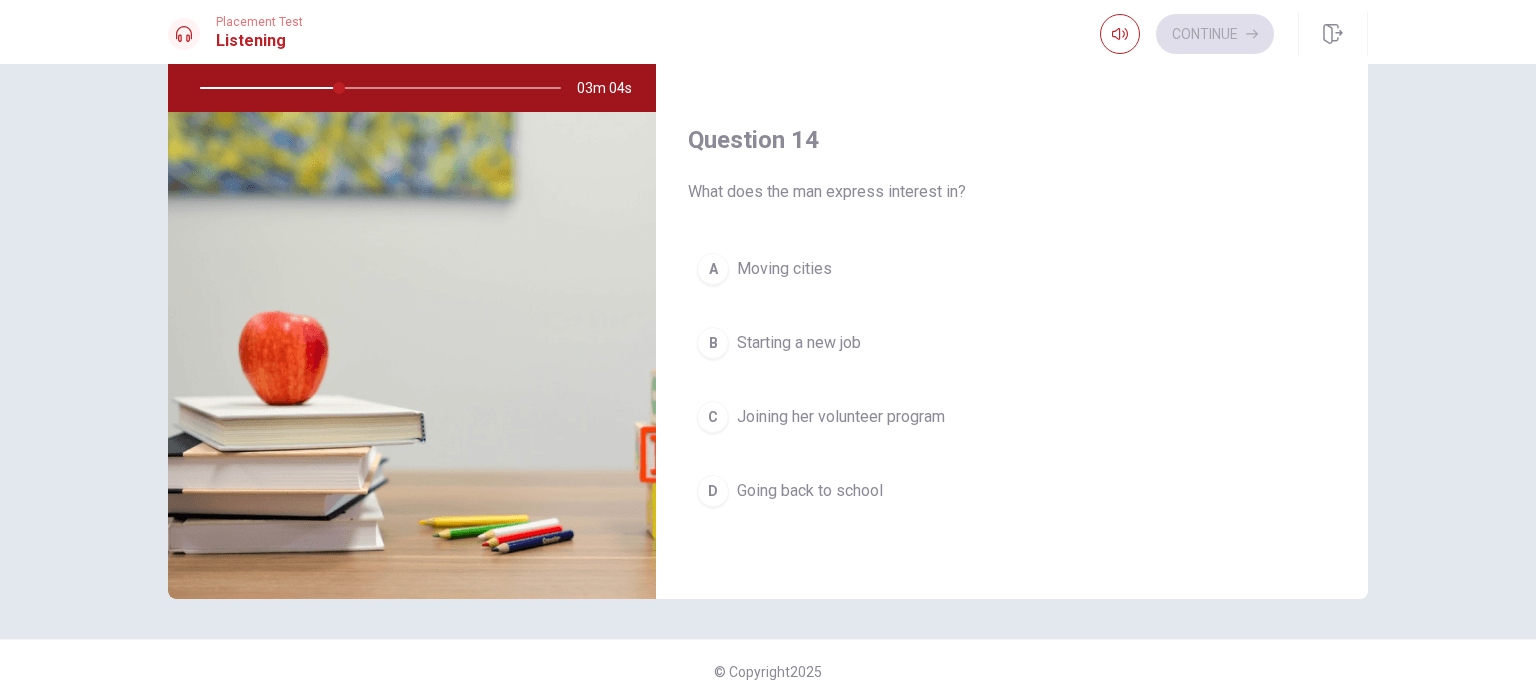 click on "C" at bounding box center (713, 417) 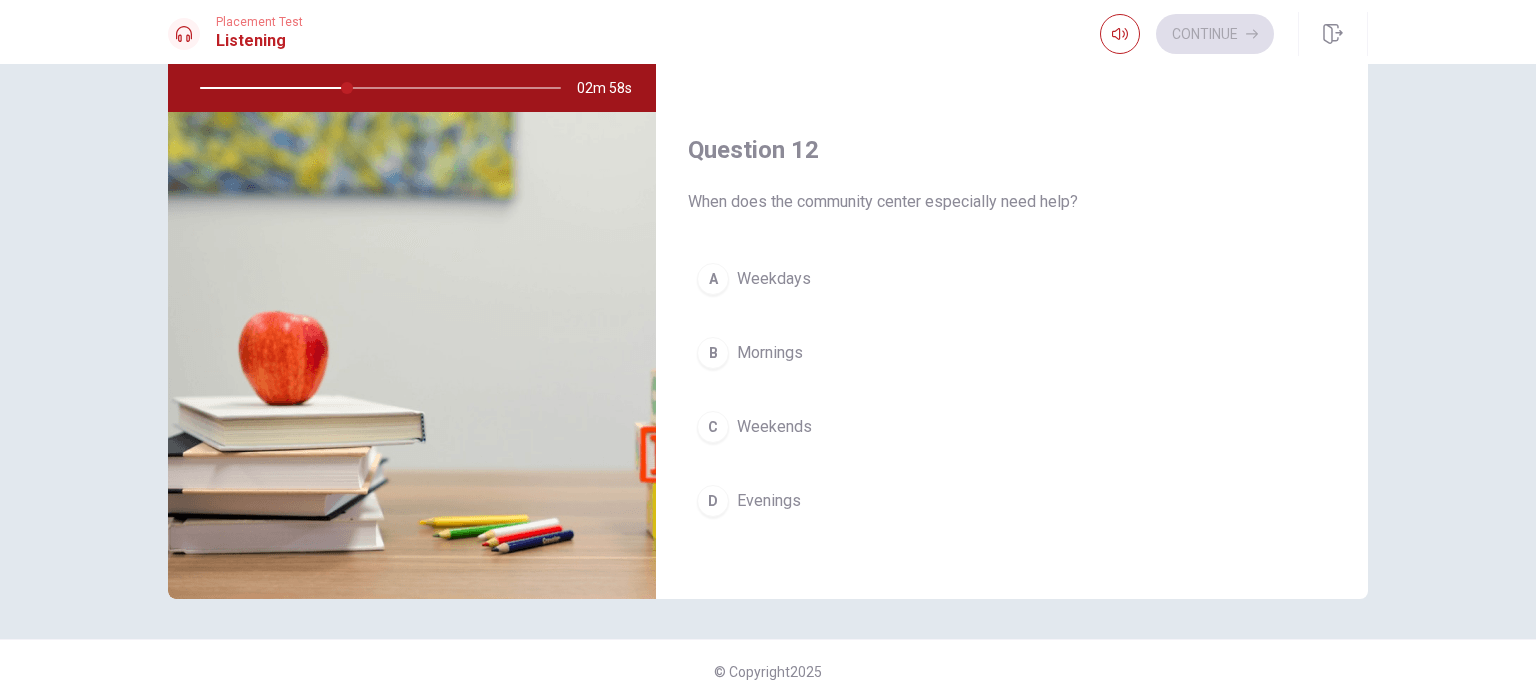 scroll, scrollTop: 356, scrollLeft: 0, axis: vertical 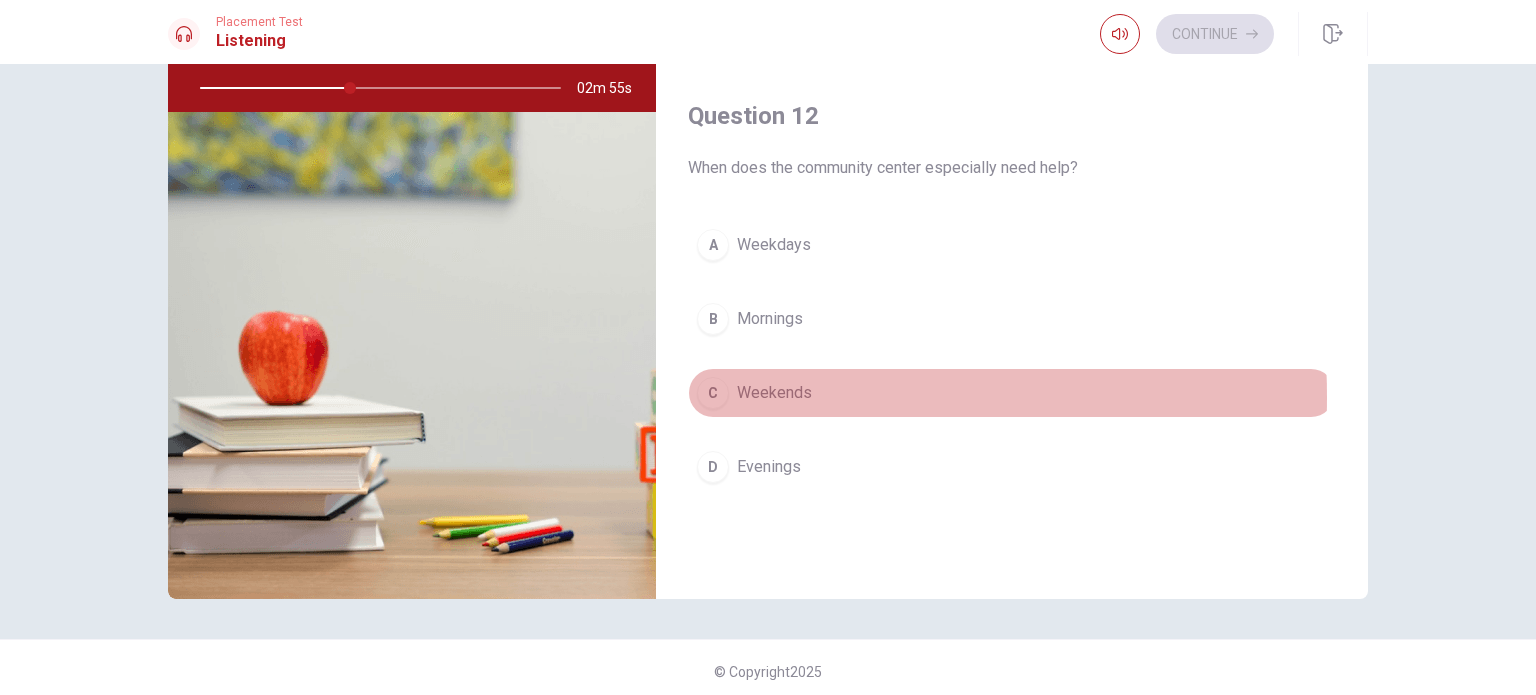 click on "C Weekends" at bounding box center [1012, 393] 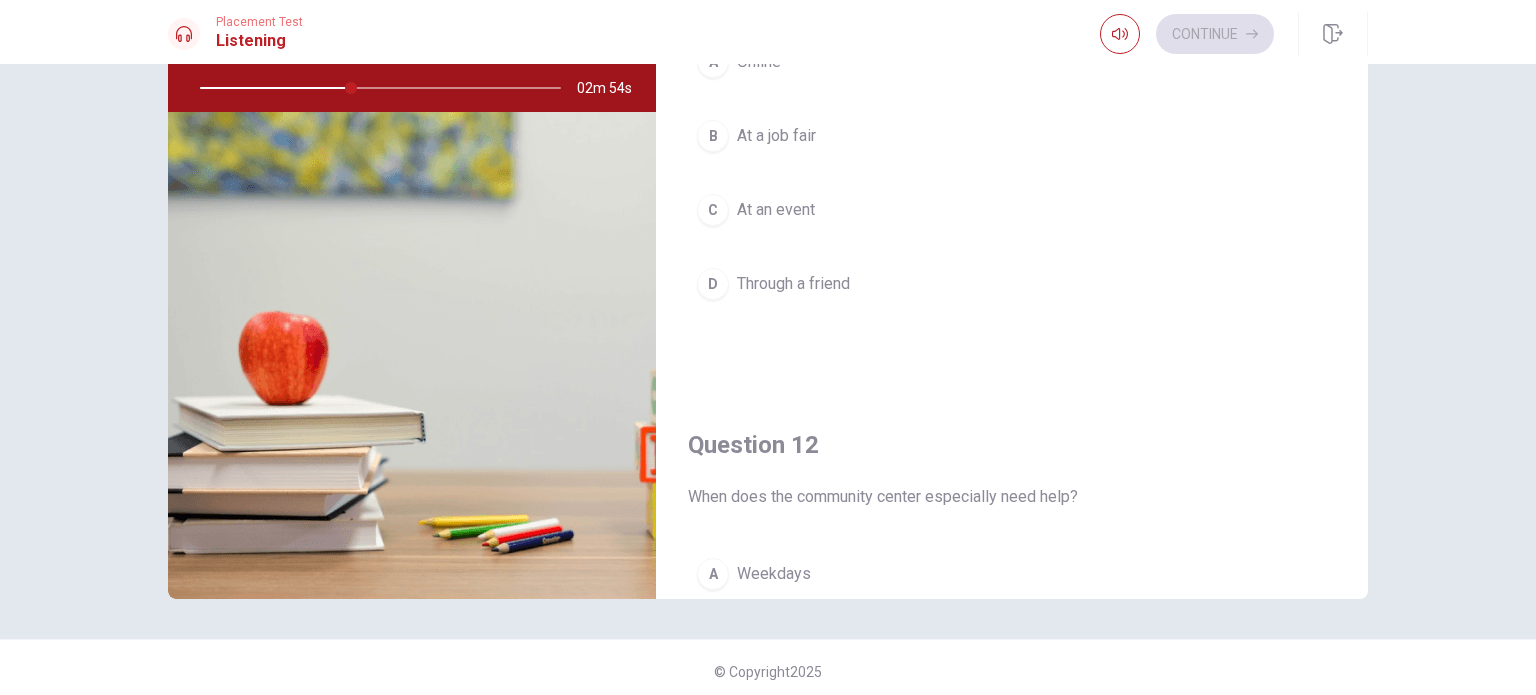 scroll, scrollTop: 0, scrollLeft: 0, axis: both 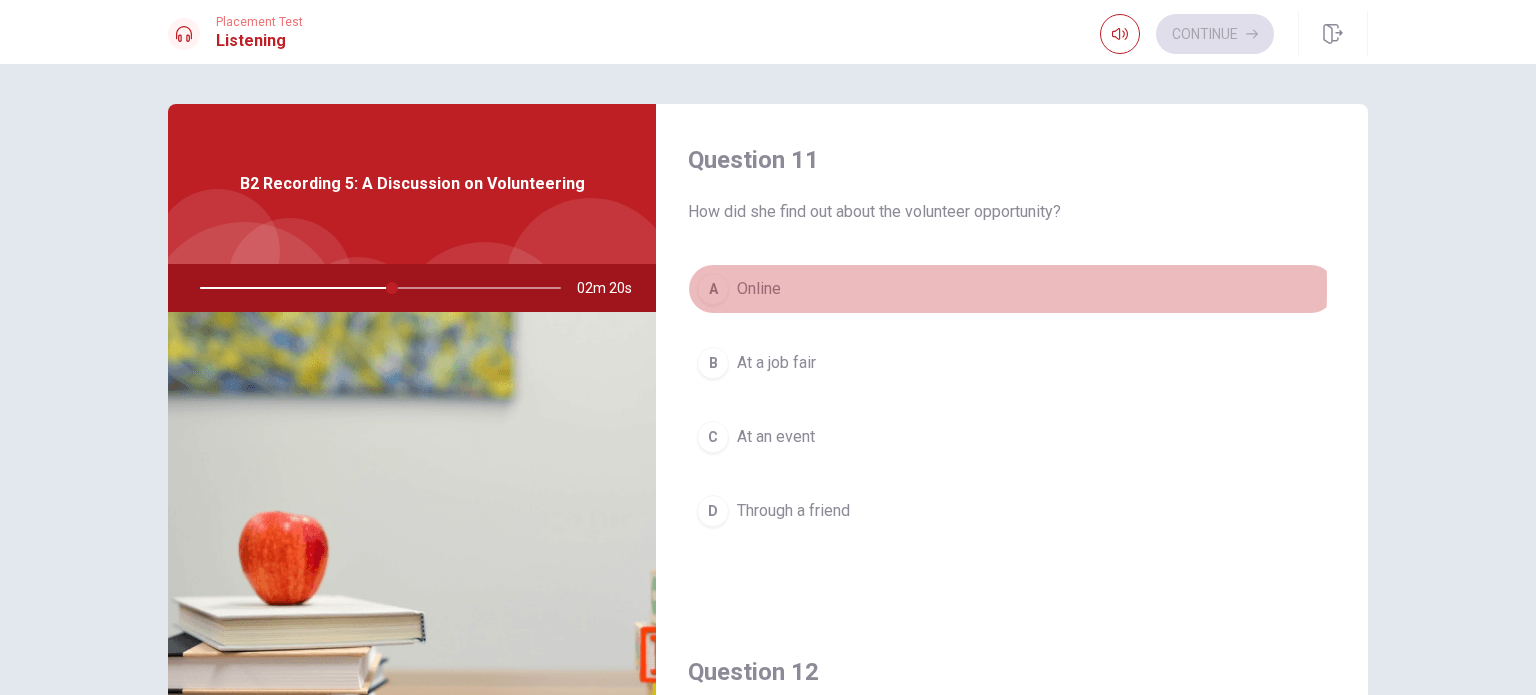 click on "A" at bounding box center (713, 289) 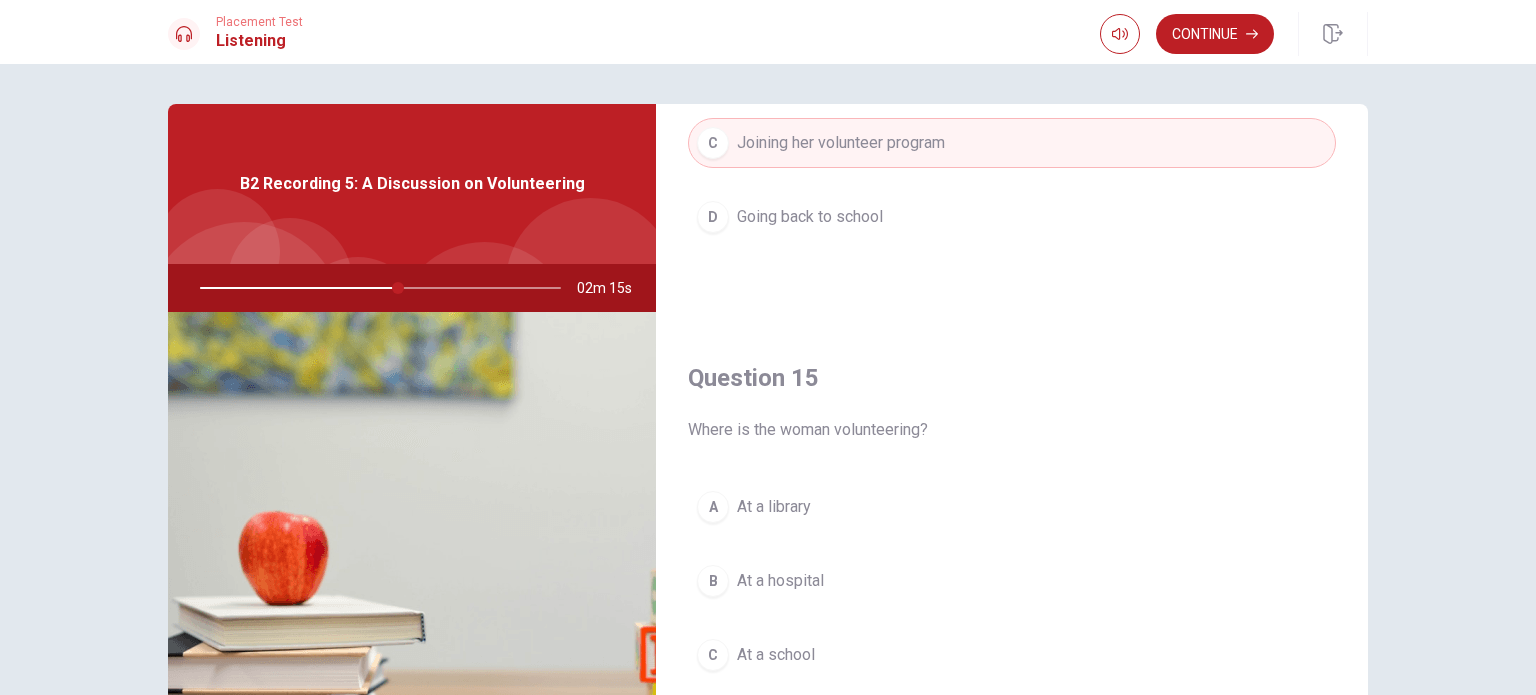 scroll, scrollTop: 1856, scrollLeft: 0, axis: vertical 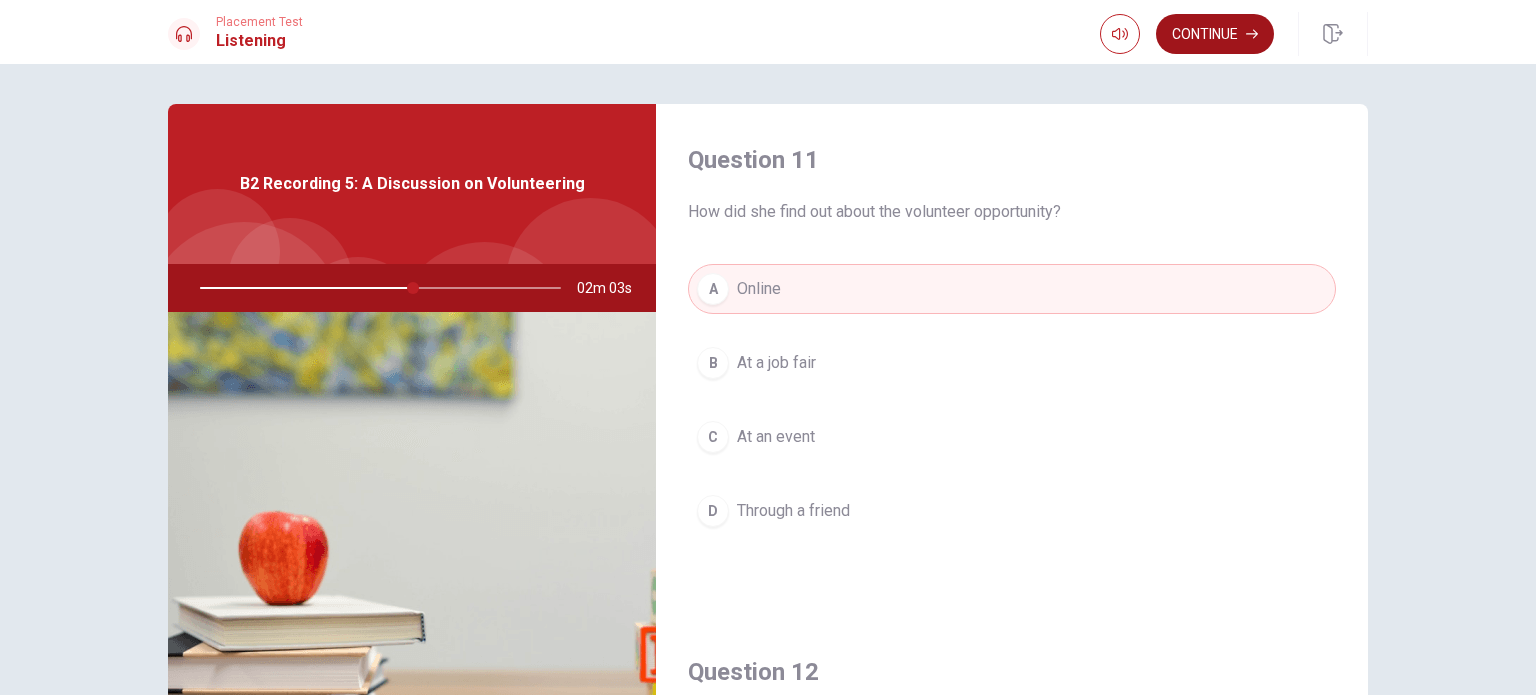 click on "Continue" at bounding box center [1215, 34] 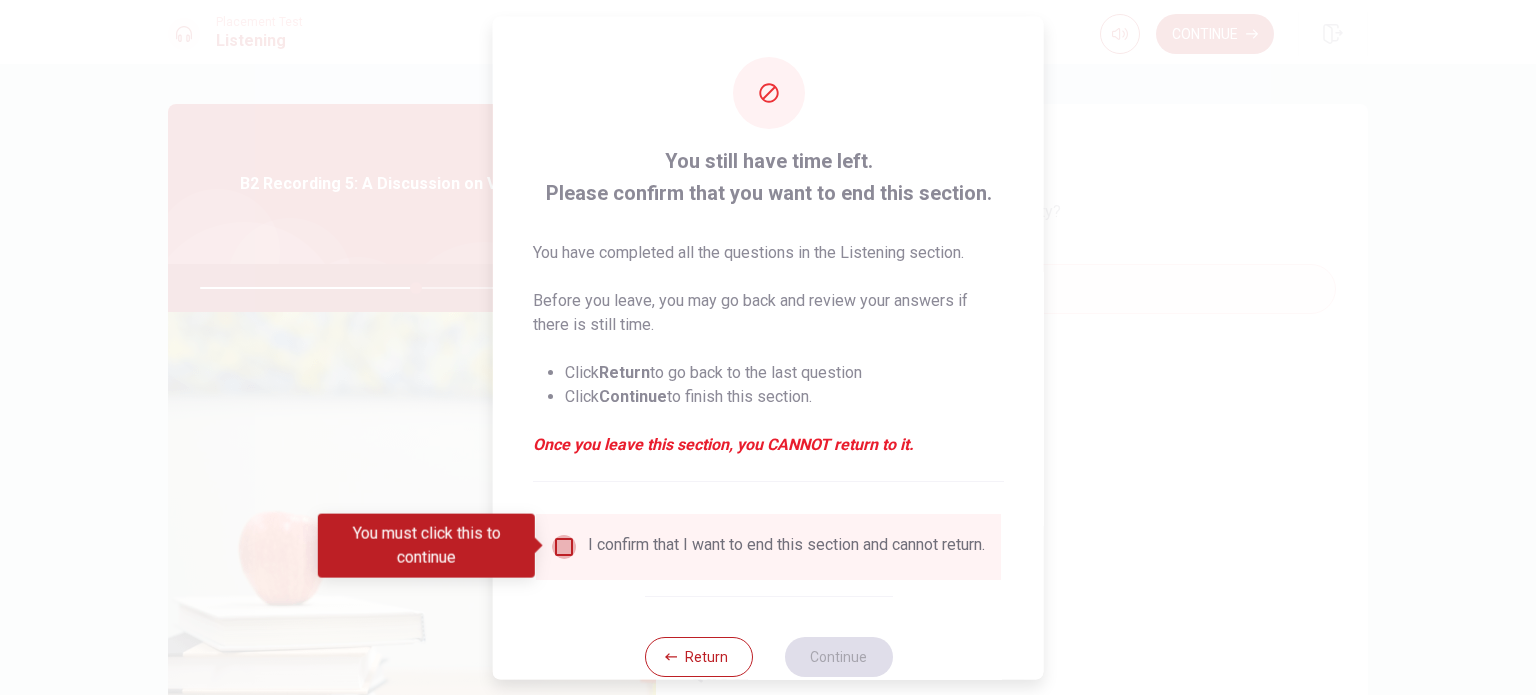 click at bounding box center (564, 546) 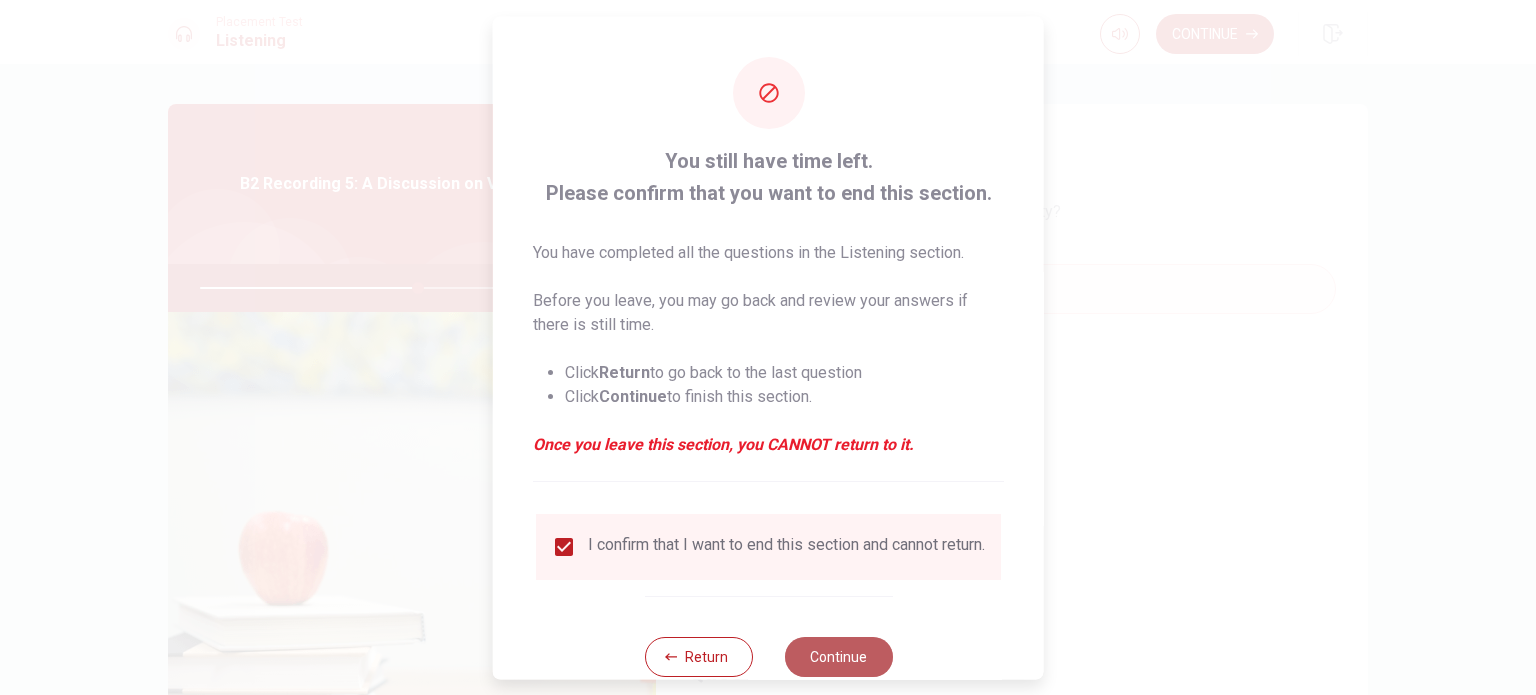 click on "Continue" at bounding box center (838, 656) 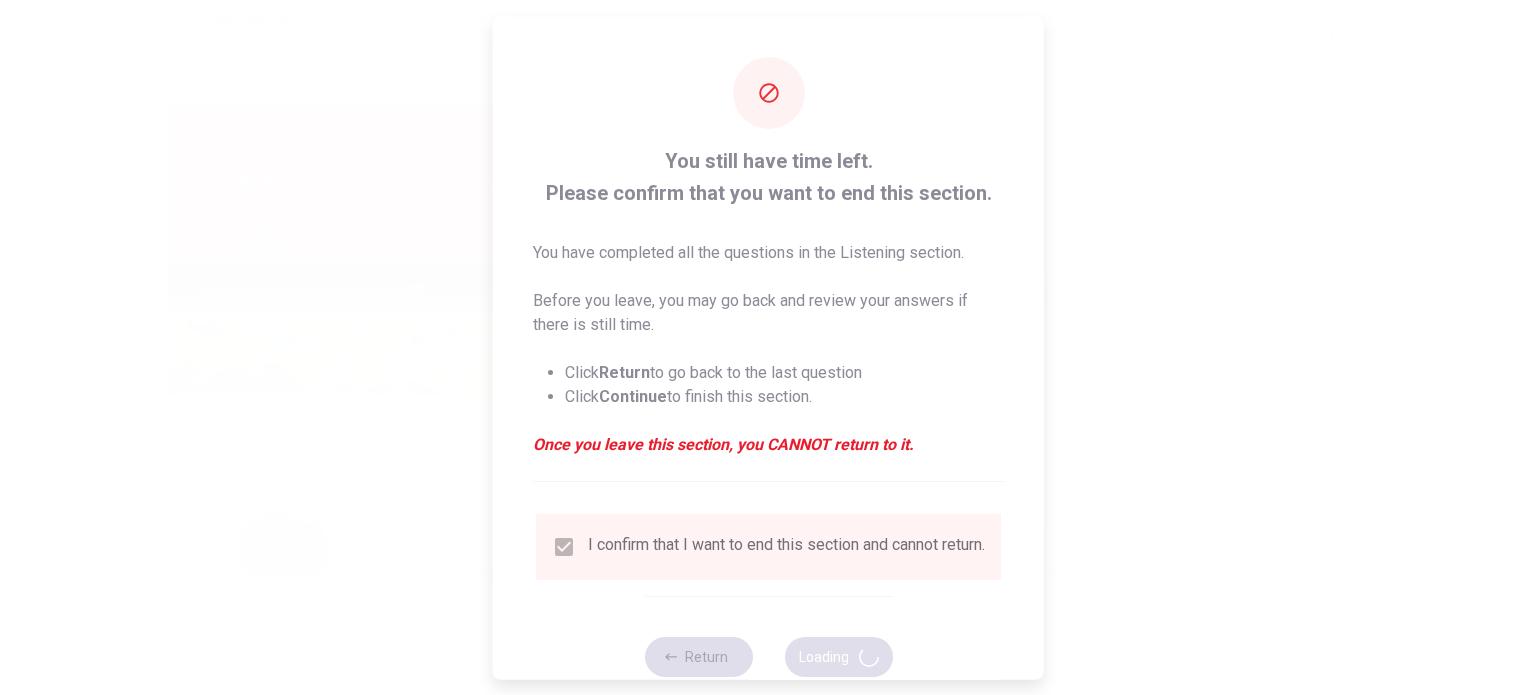 type on "61" 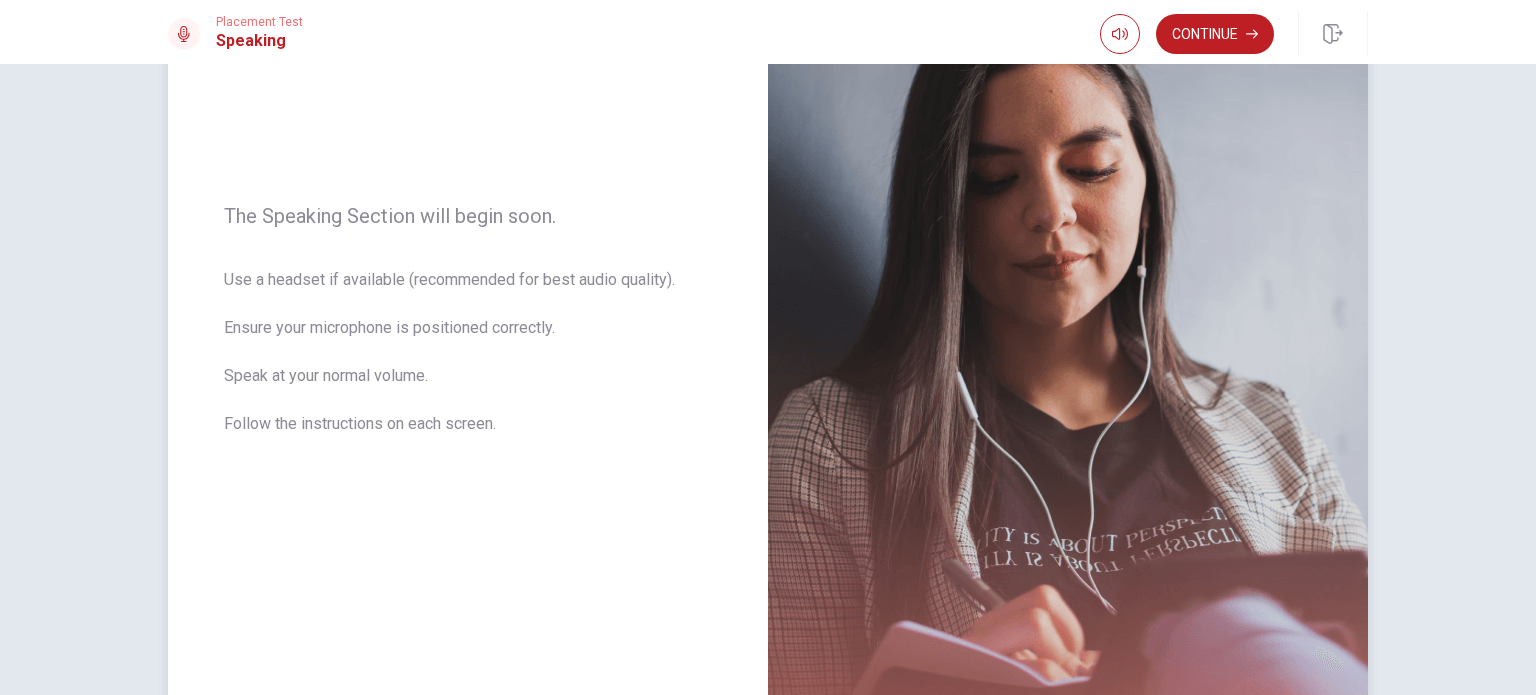 scroll, scrollTop: 184, scrollLeft: 0, axis: vertical 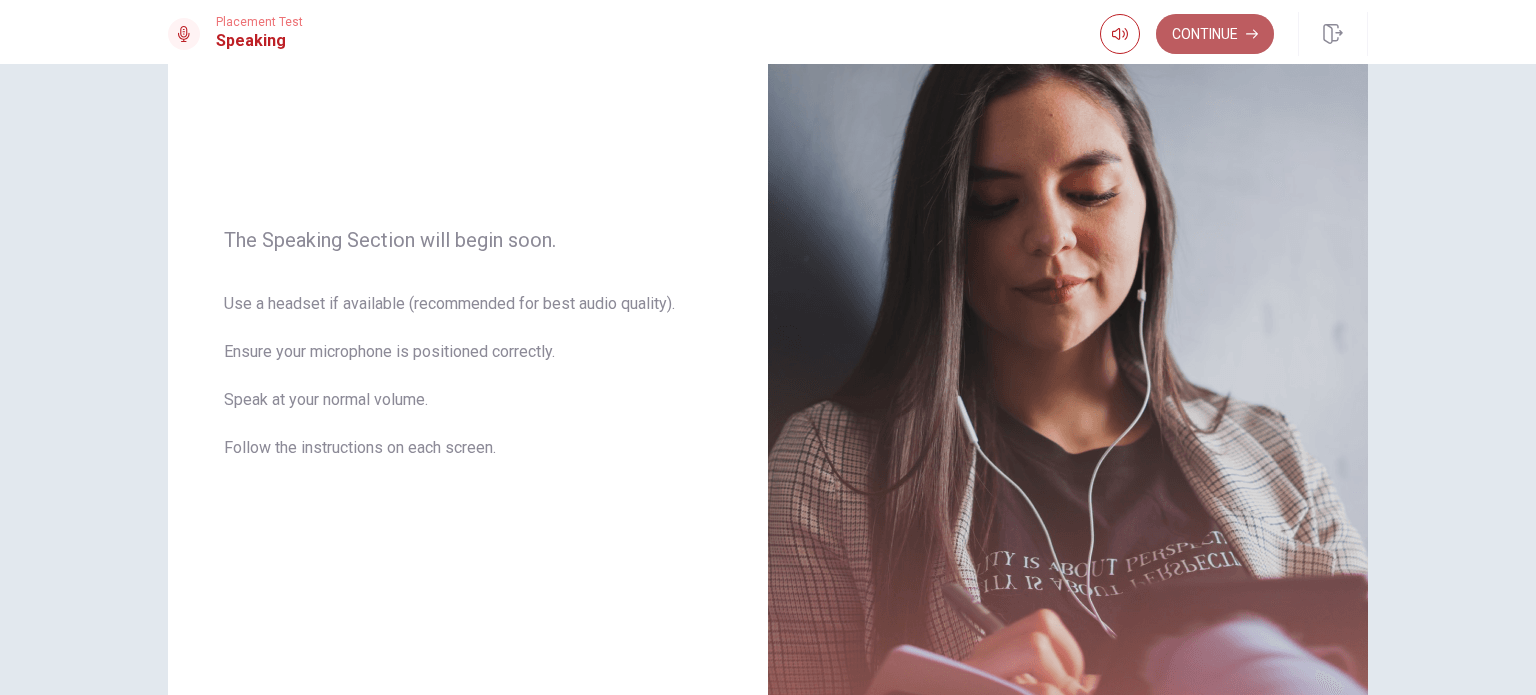 click on "Continue" at bounding box center (1215, 34) 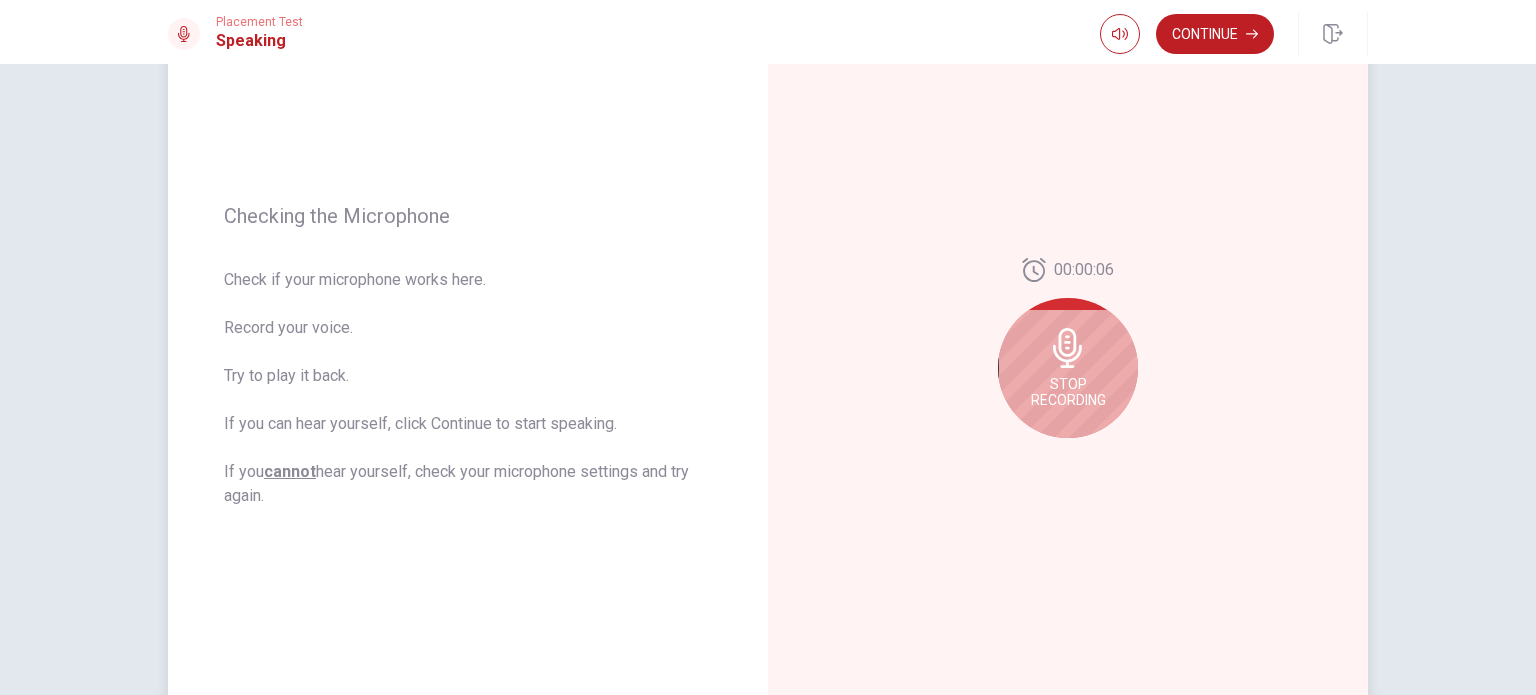 click on "Stop   Recording" at bounding box center [1068, 392] 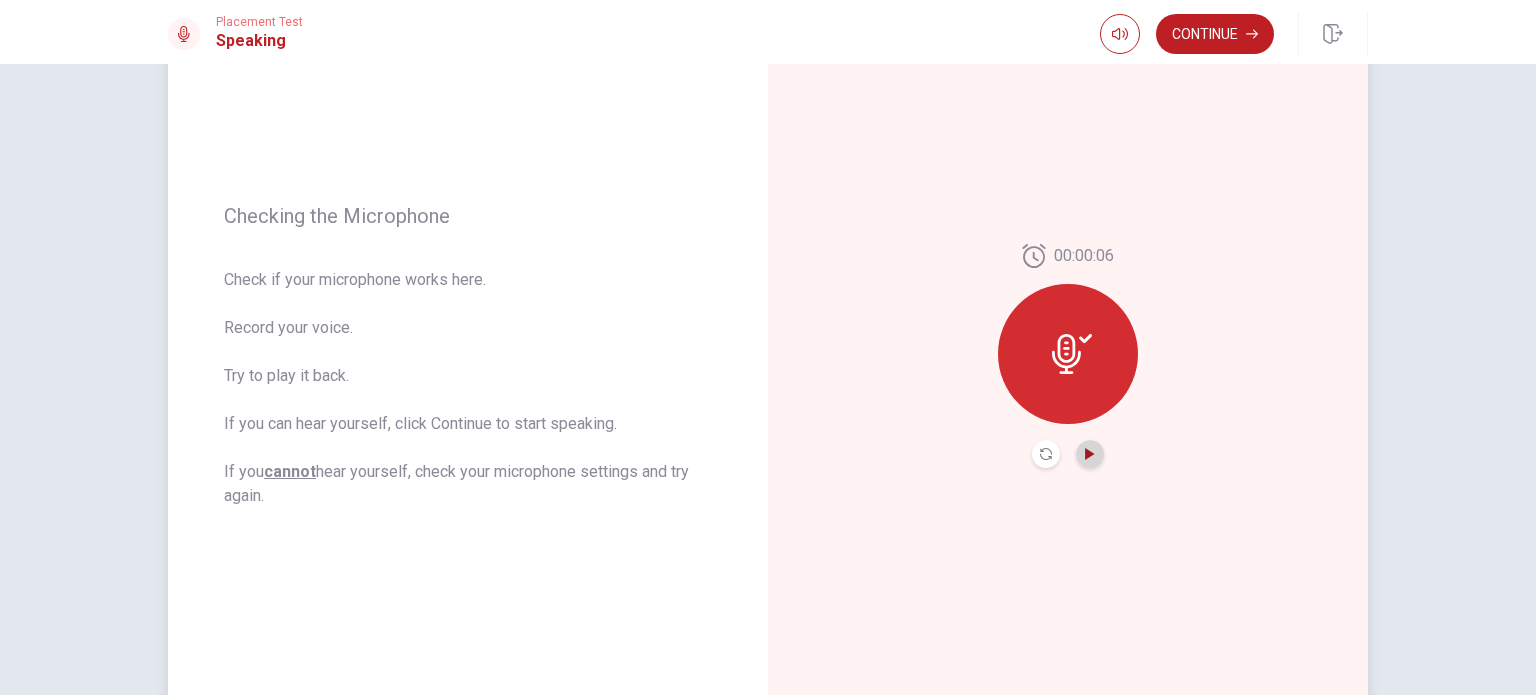 click at bounding box center (1090, 454) 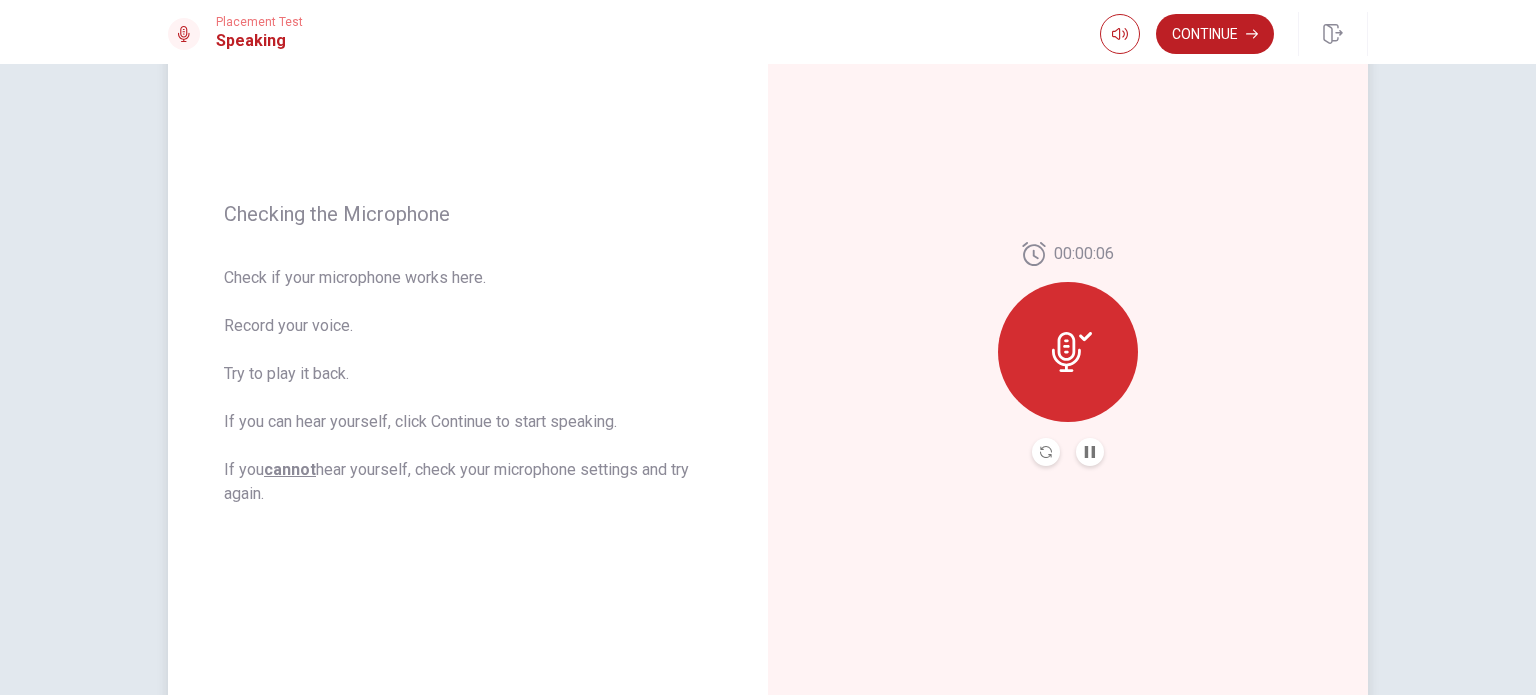 scroll, scrollTop: 184, scrollLeft: 0, axis: vertical 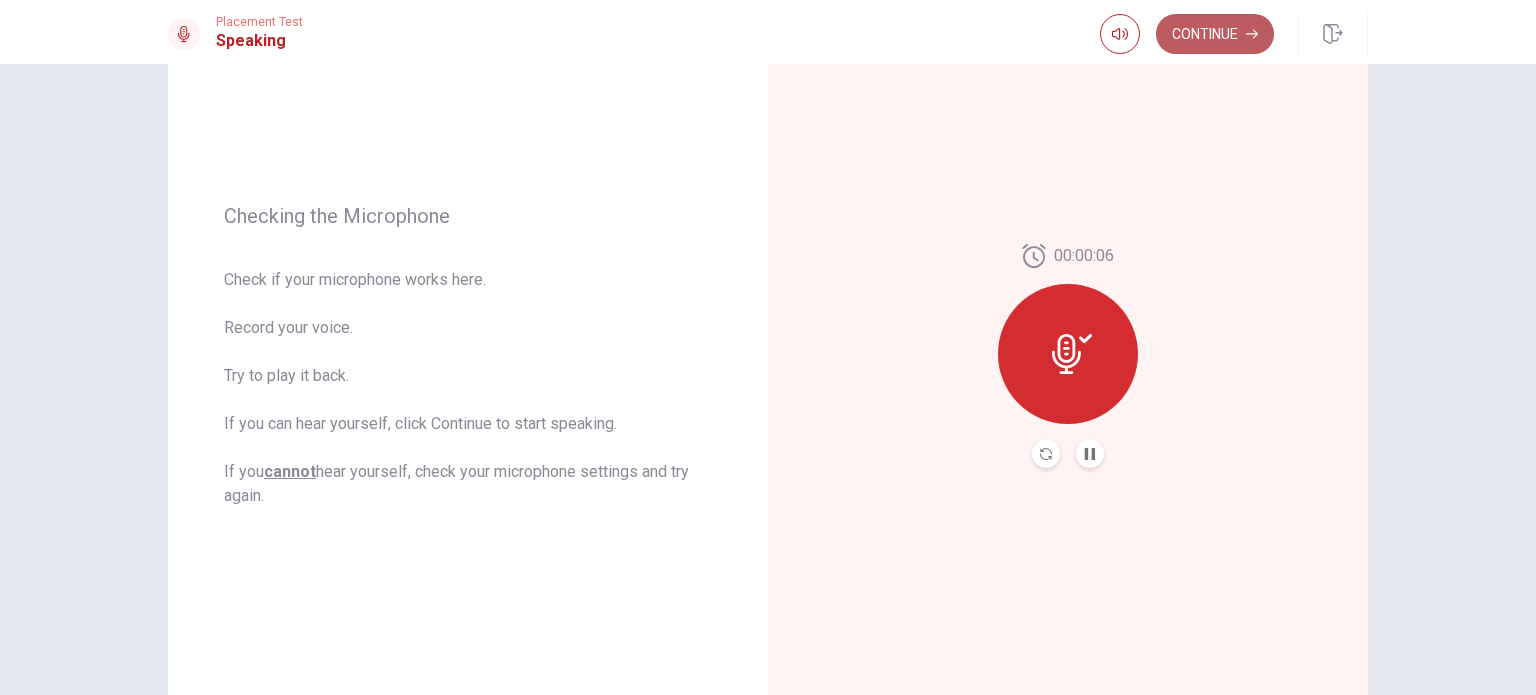 click on "Continue" at bounding box center (1215, 34) 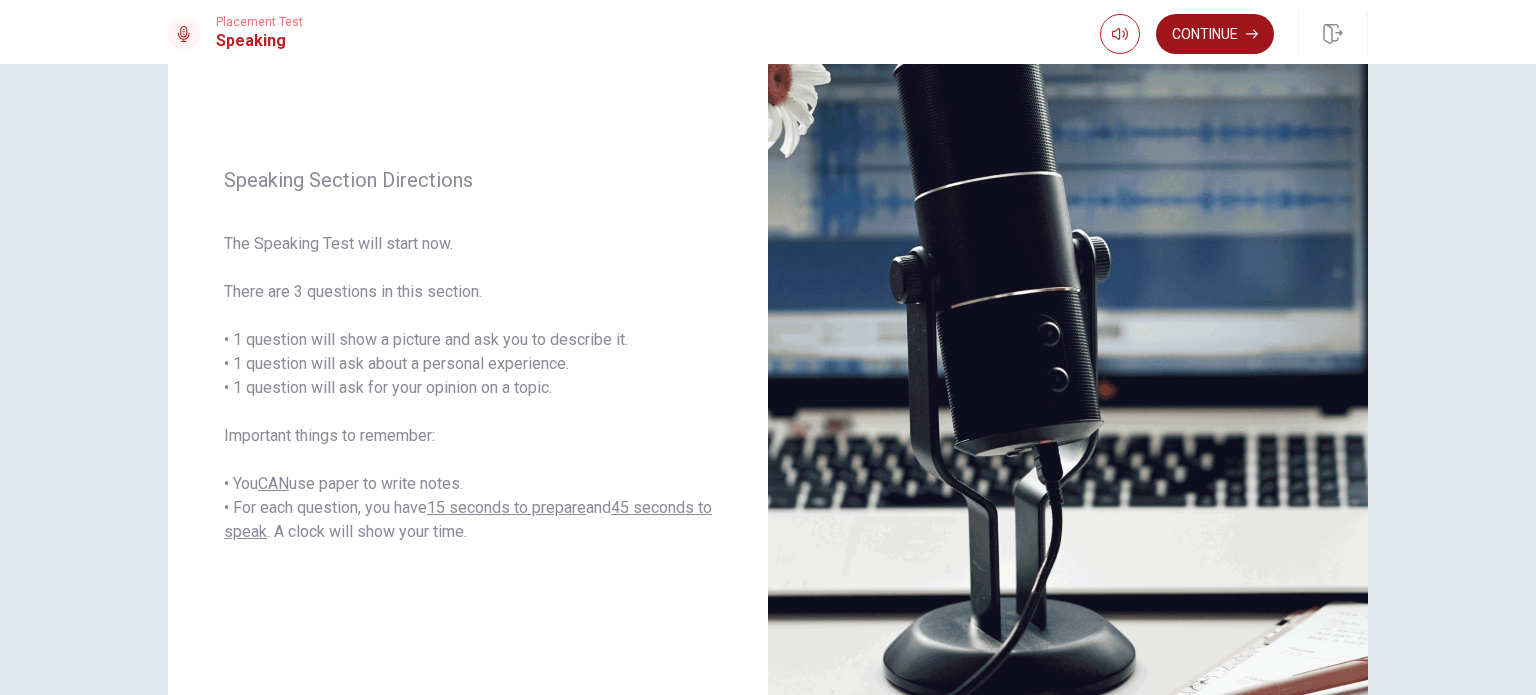 click on "Continue" at bounding box center (1215, 34) 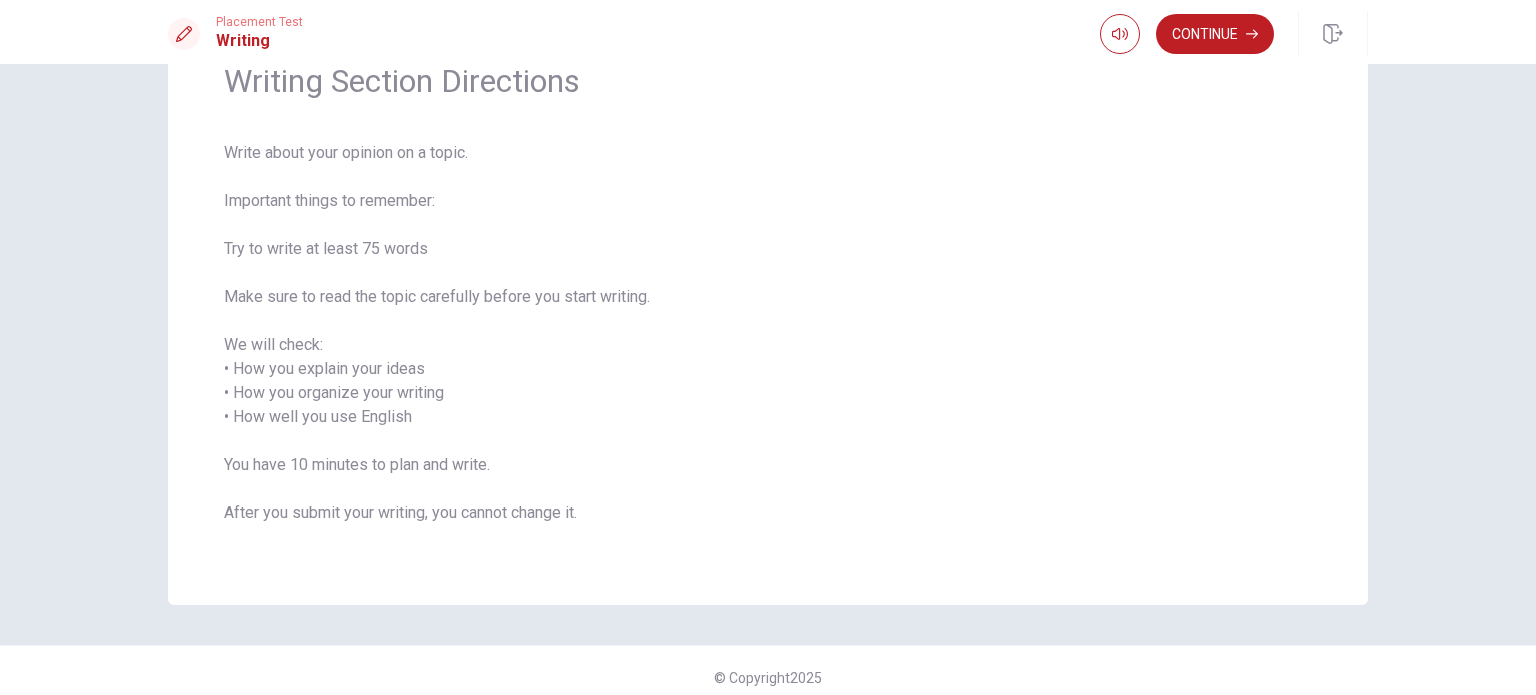 scroll, scrollTop: 112, scrollLeft: 0, axis: vertical 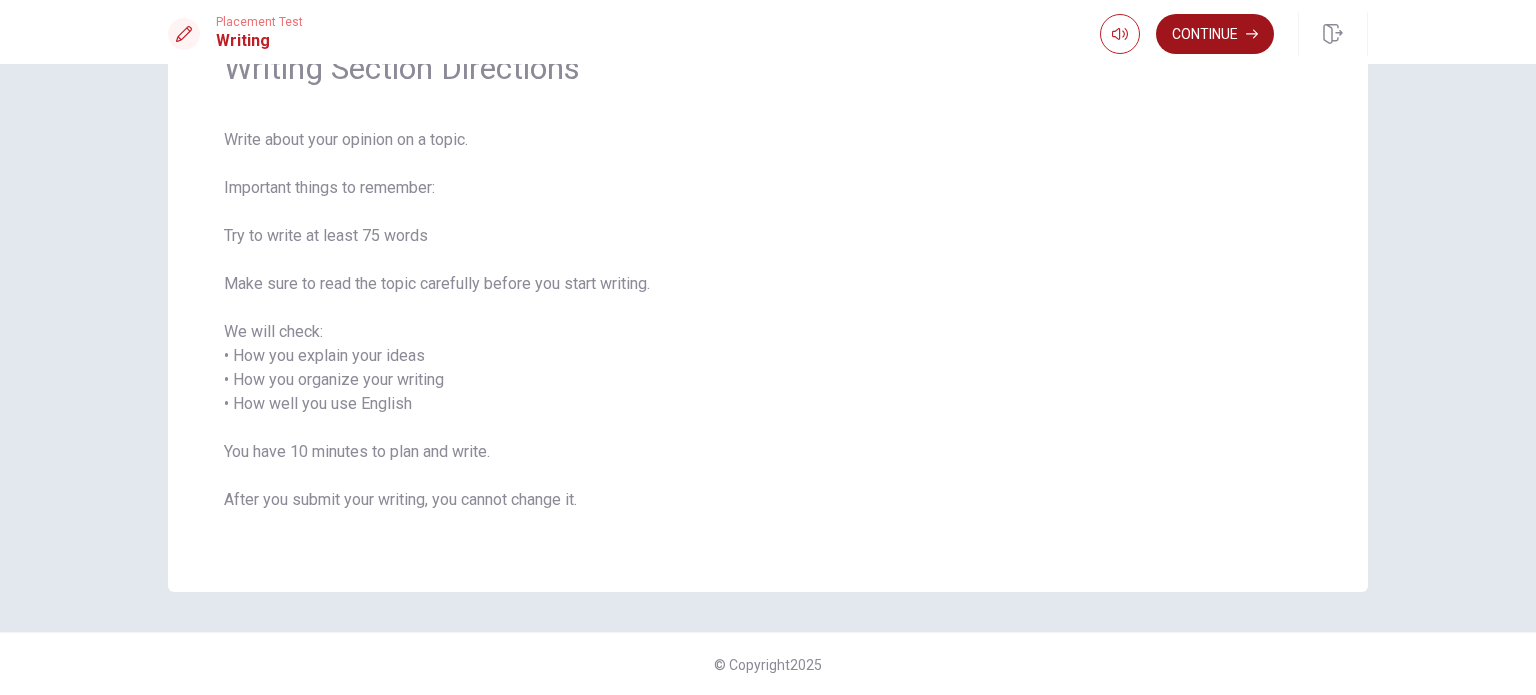 click on "Continue" at bounding box center (1215, 34) 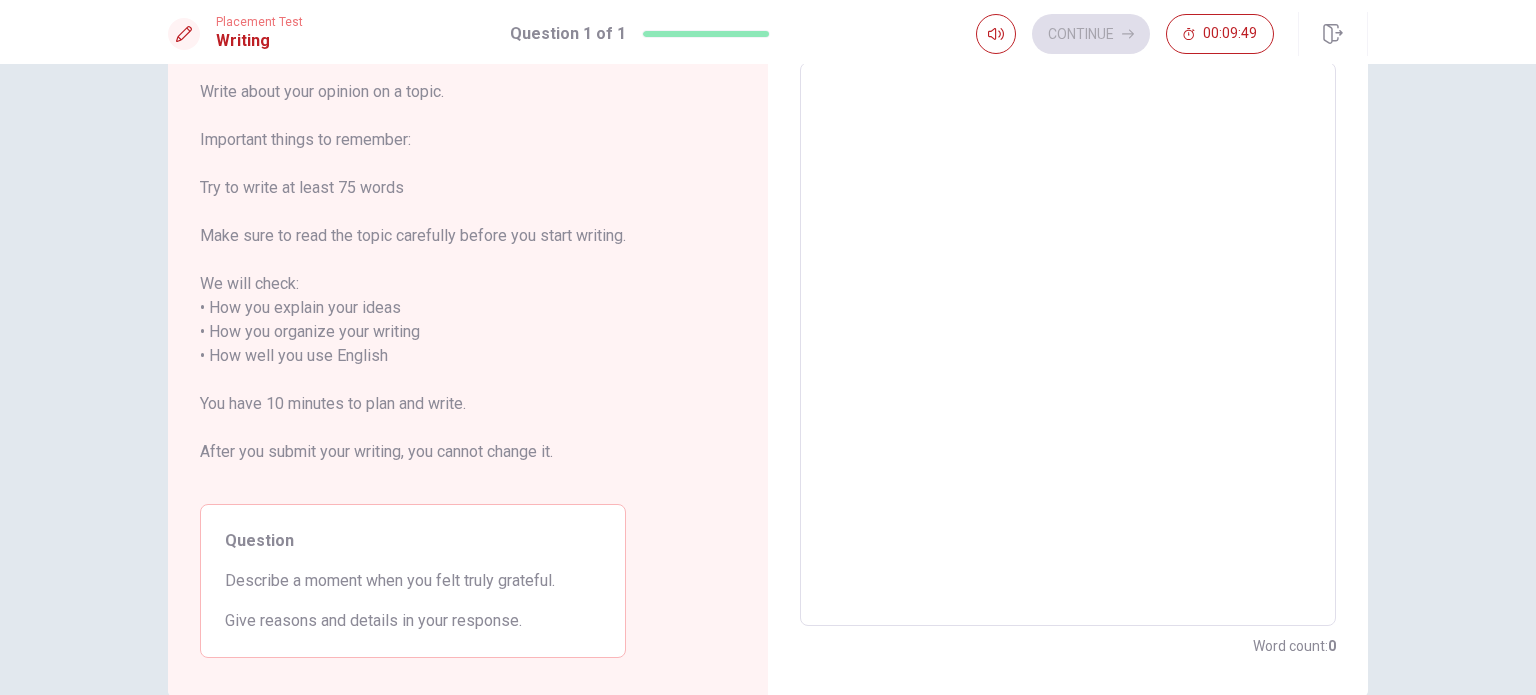 click at bounding box center (1068, 344) 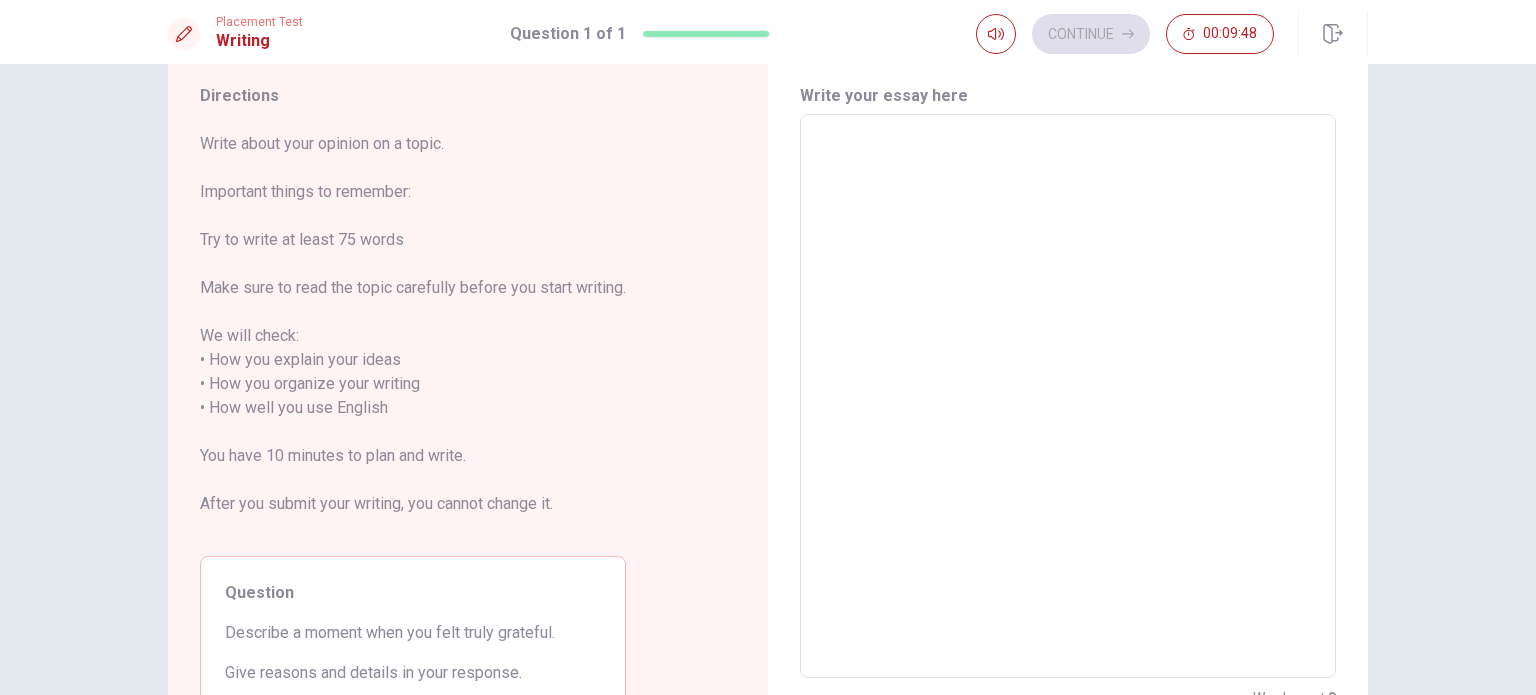 scroll, scrollTop: 12, scrollLeft: 0, axis: vertical 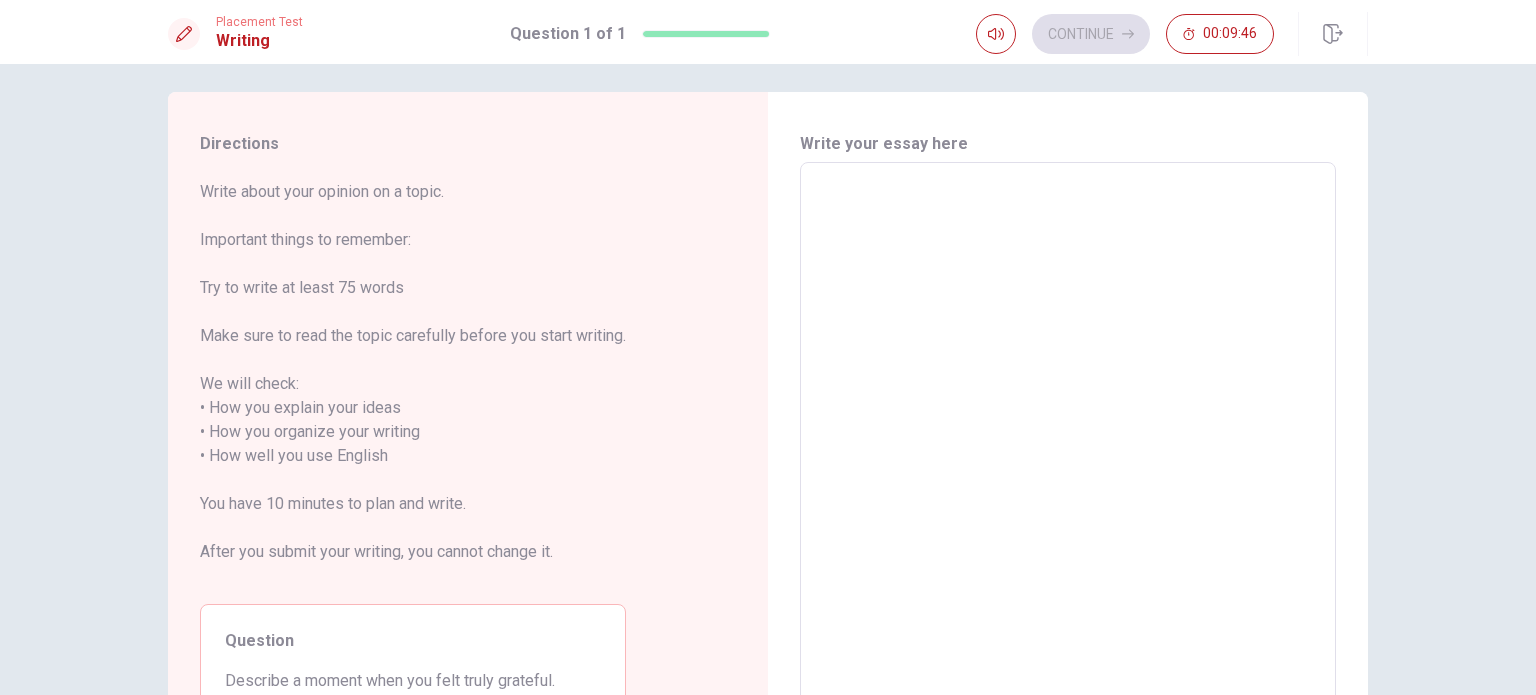 type on "W" 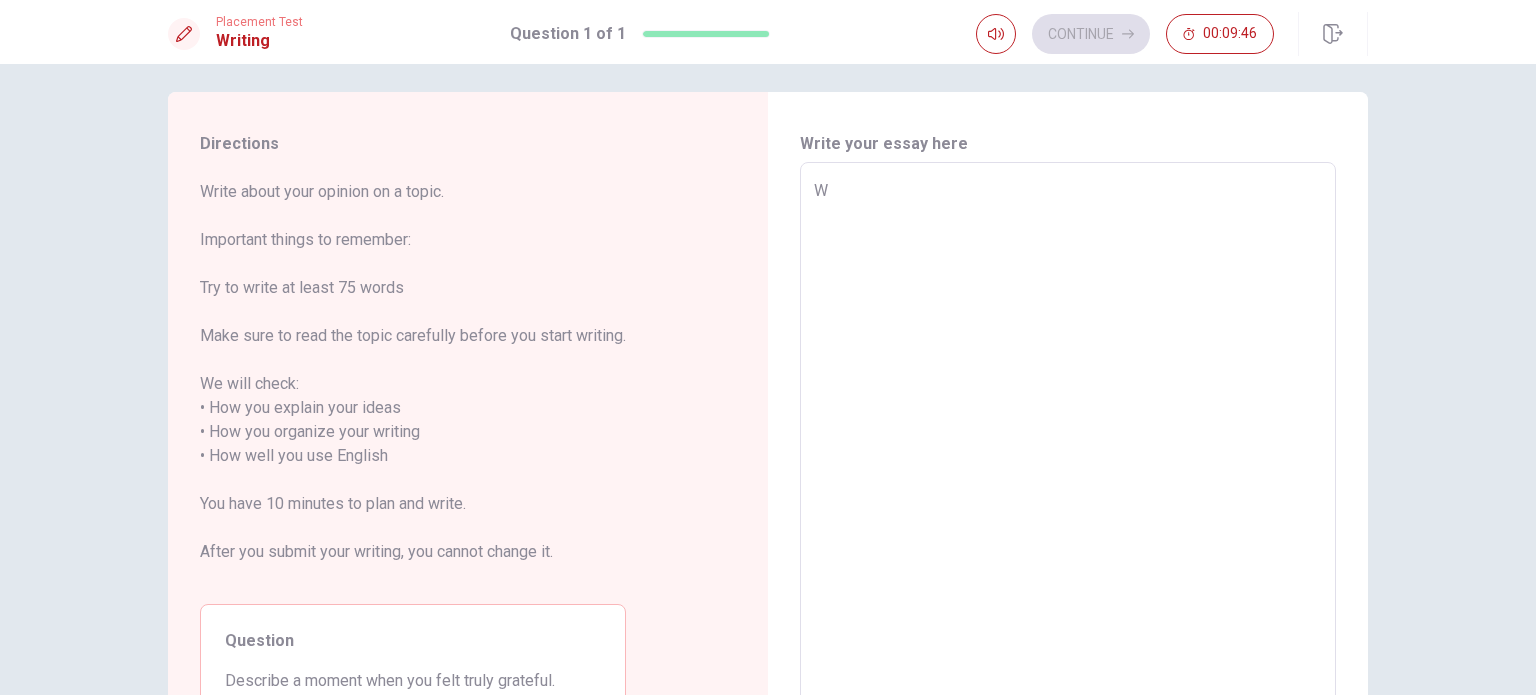 type on "x" 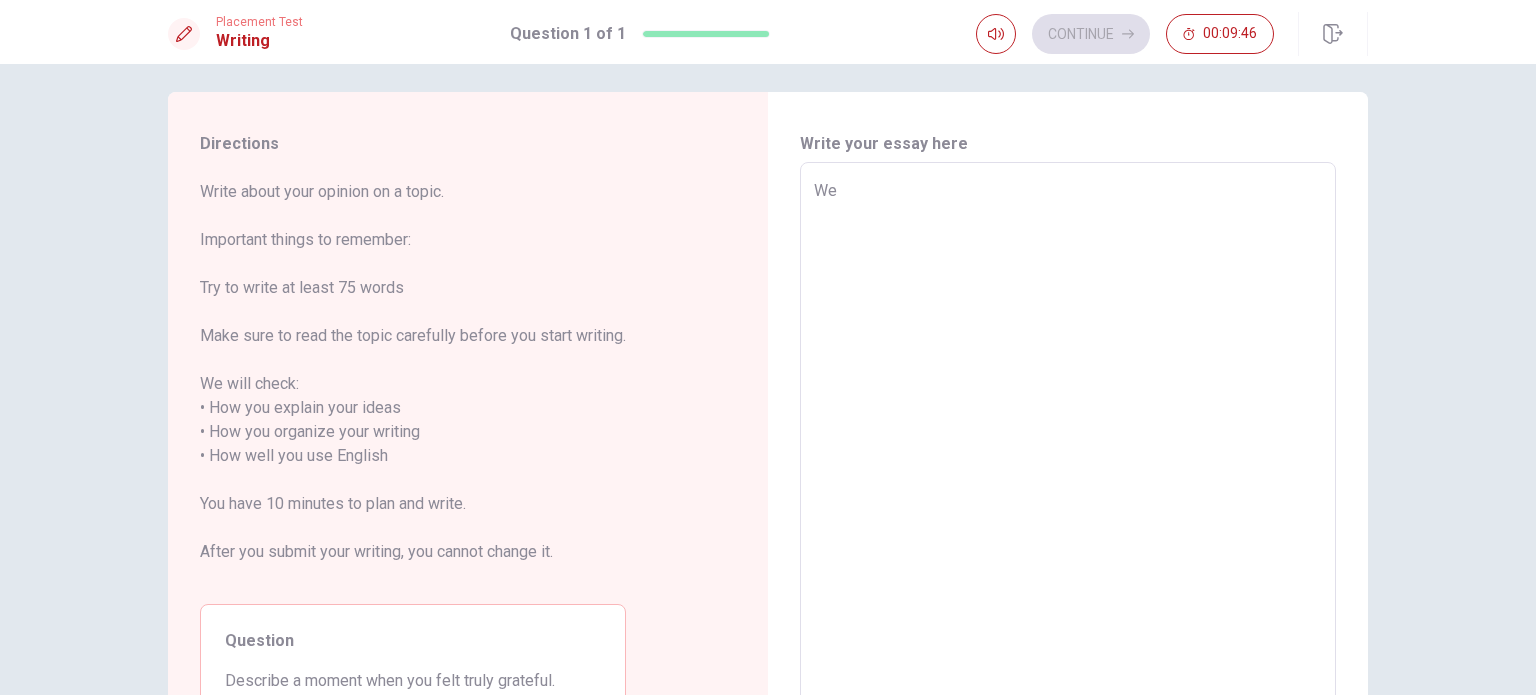type on "x" 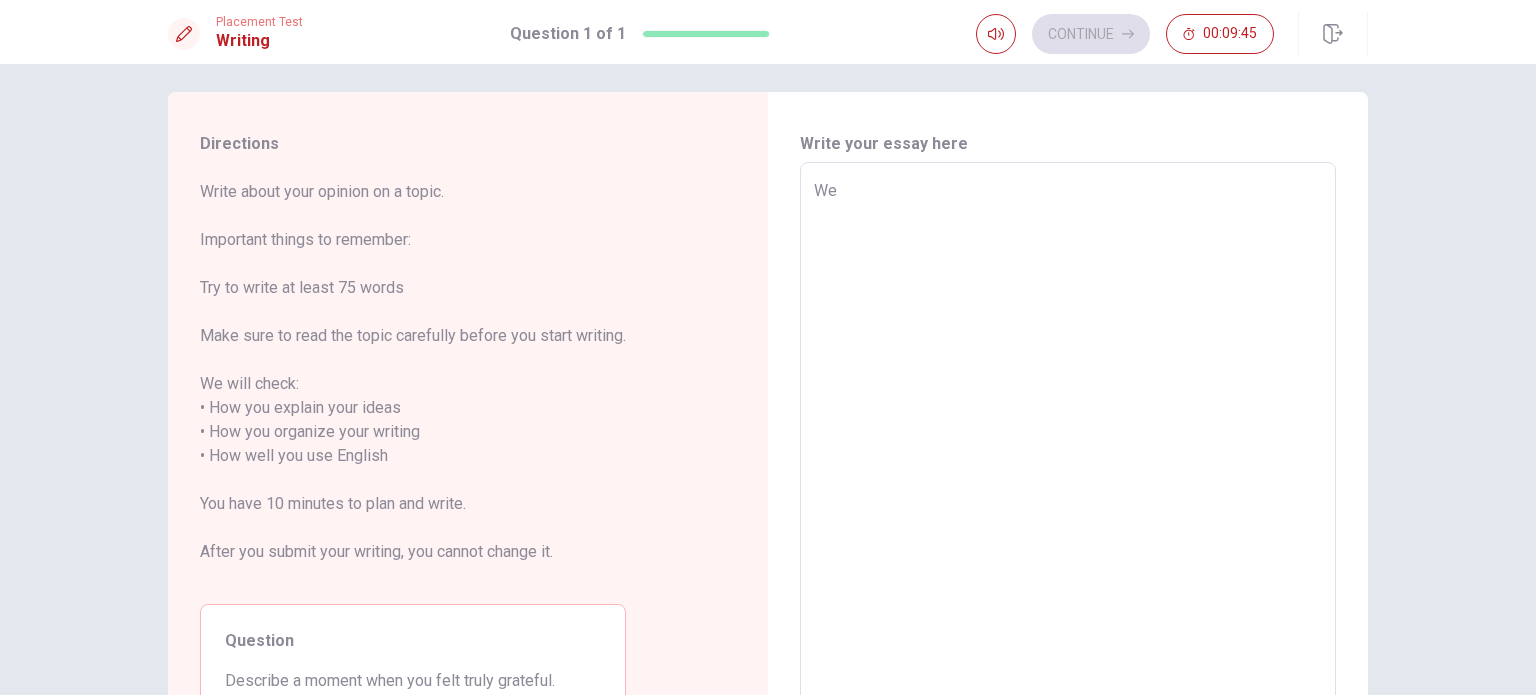 type on "Wel" 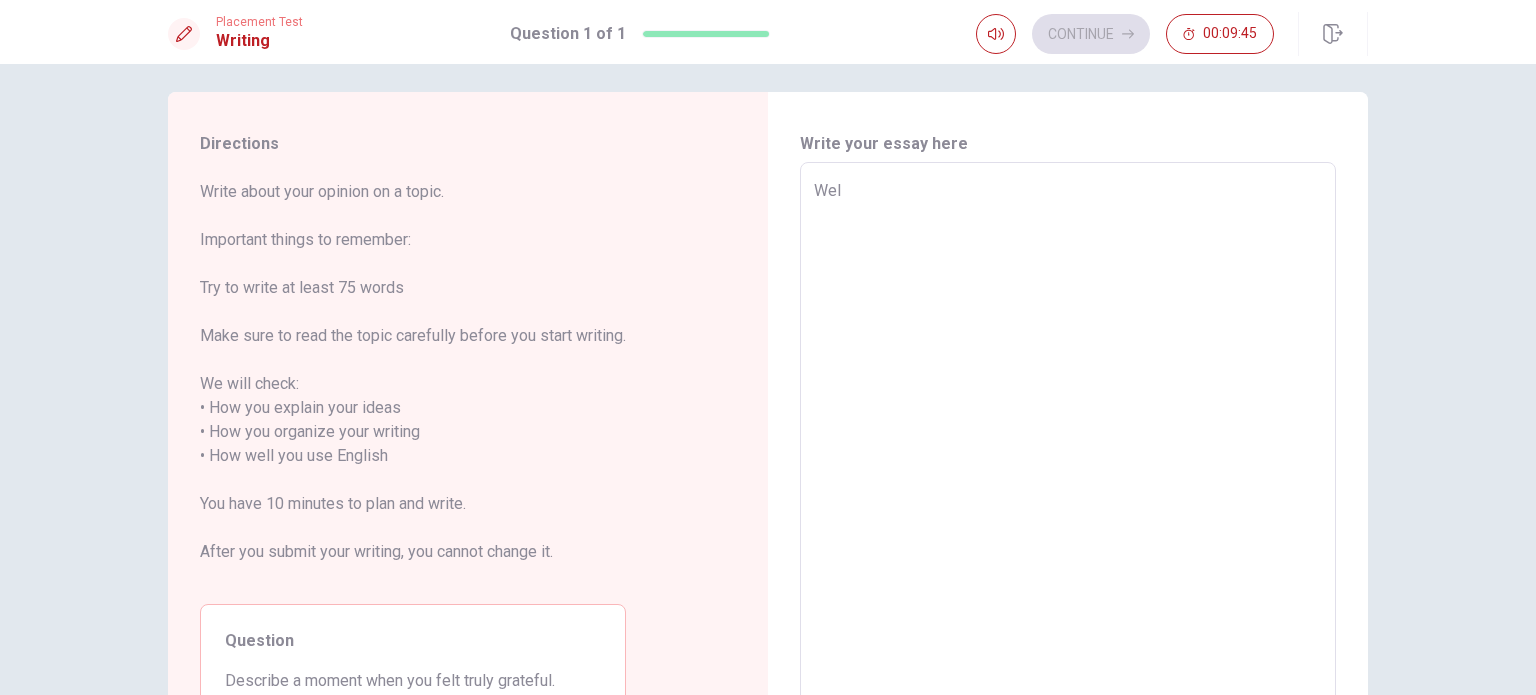 type on "x" 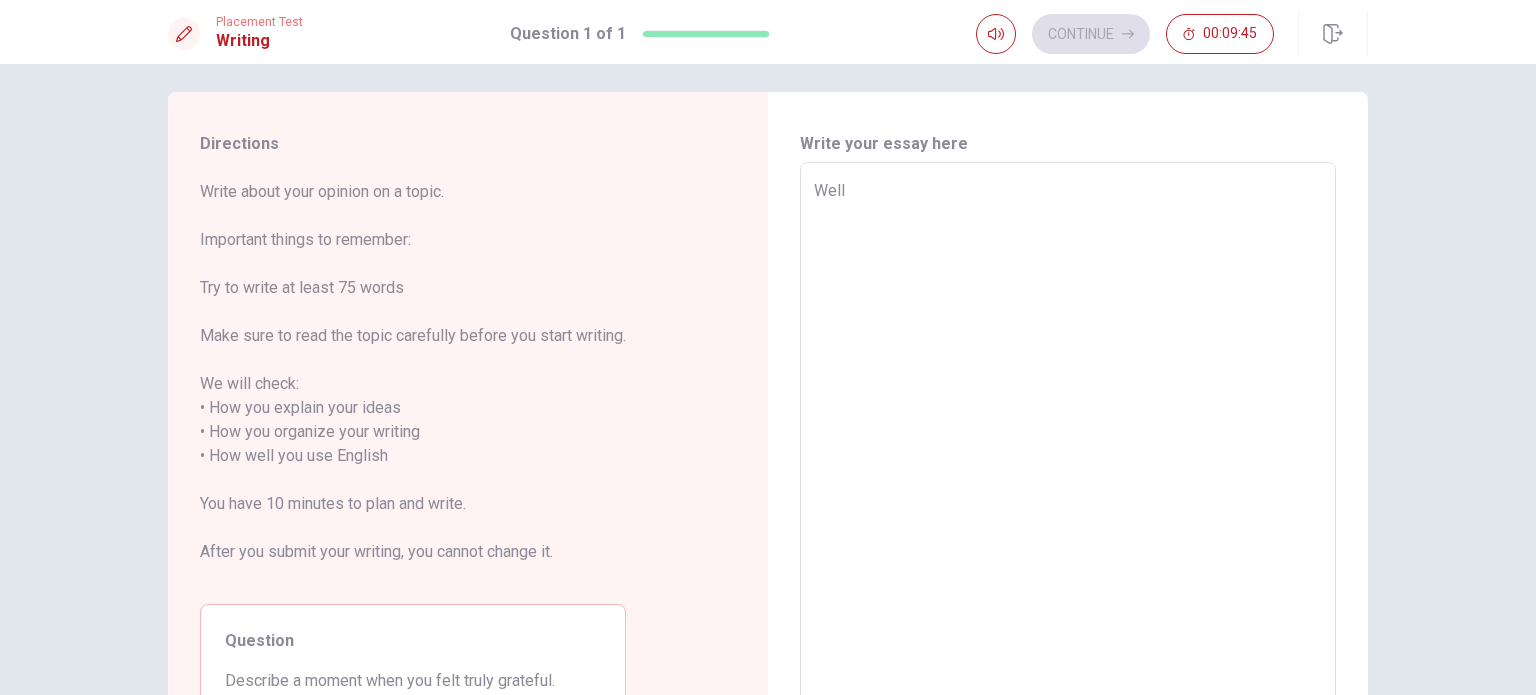 type on "x" 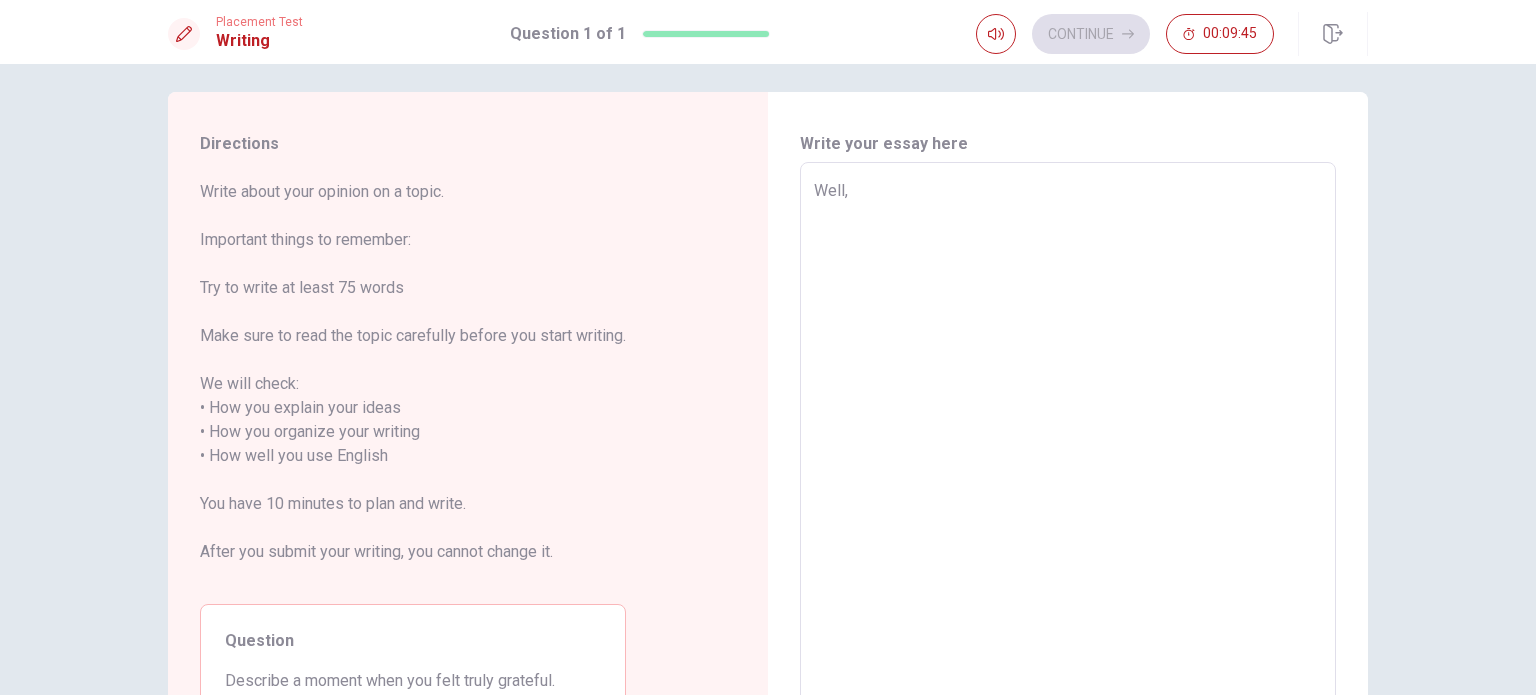 type on "x" 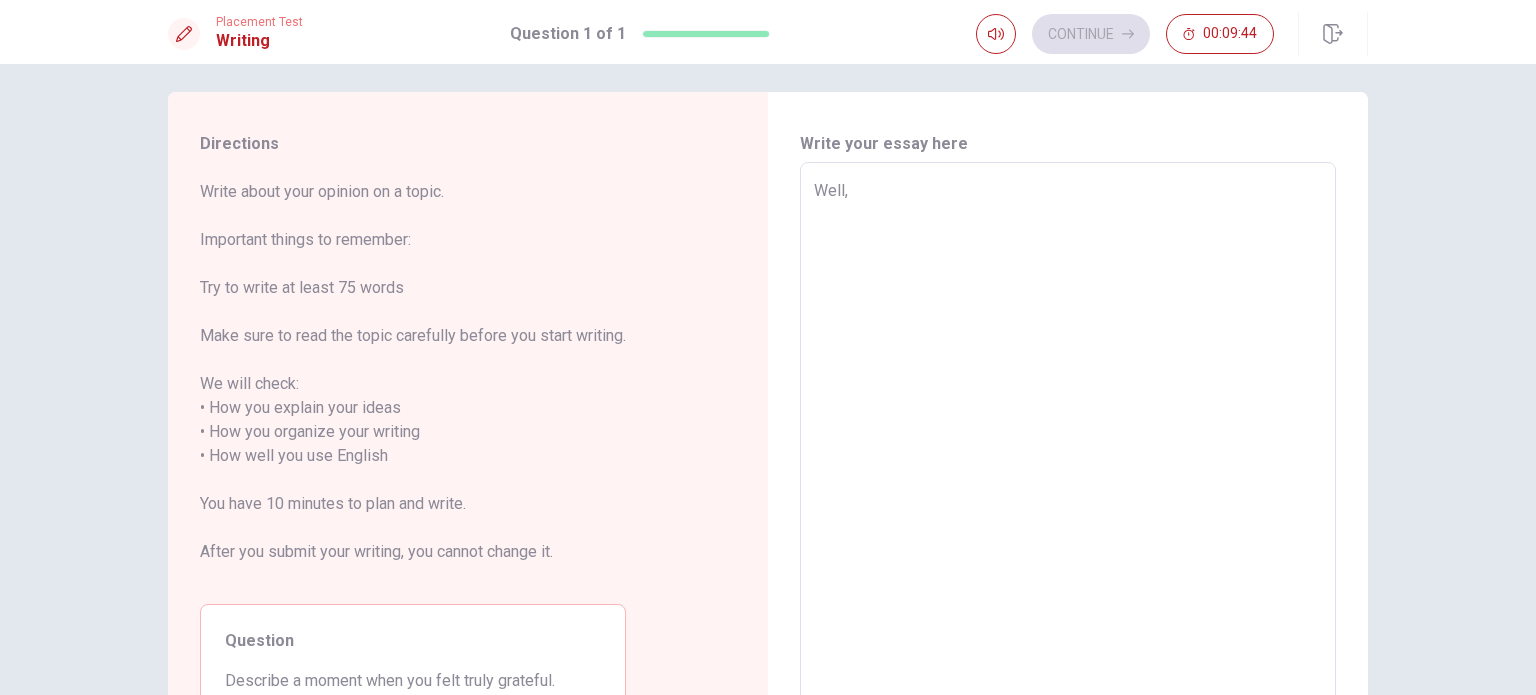 type on "Well, a" 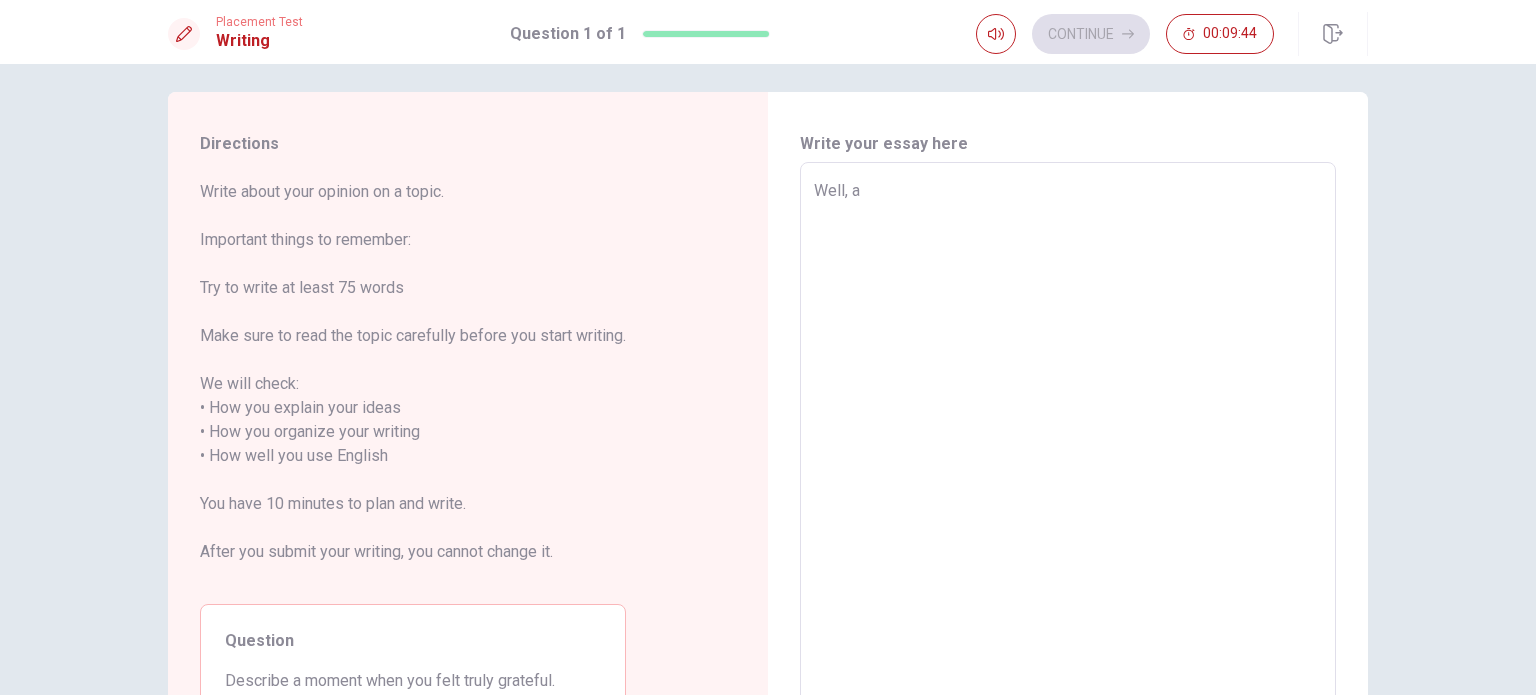 type on "x" 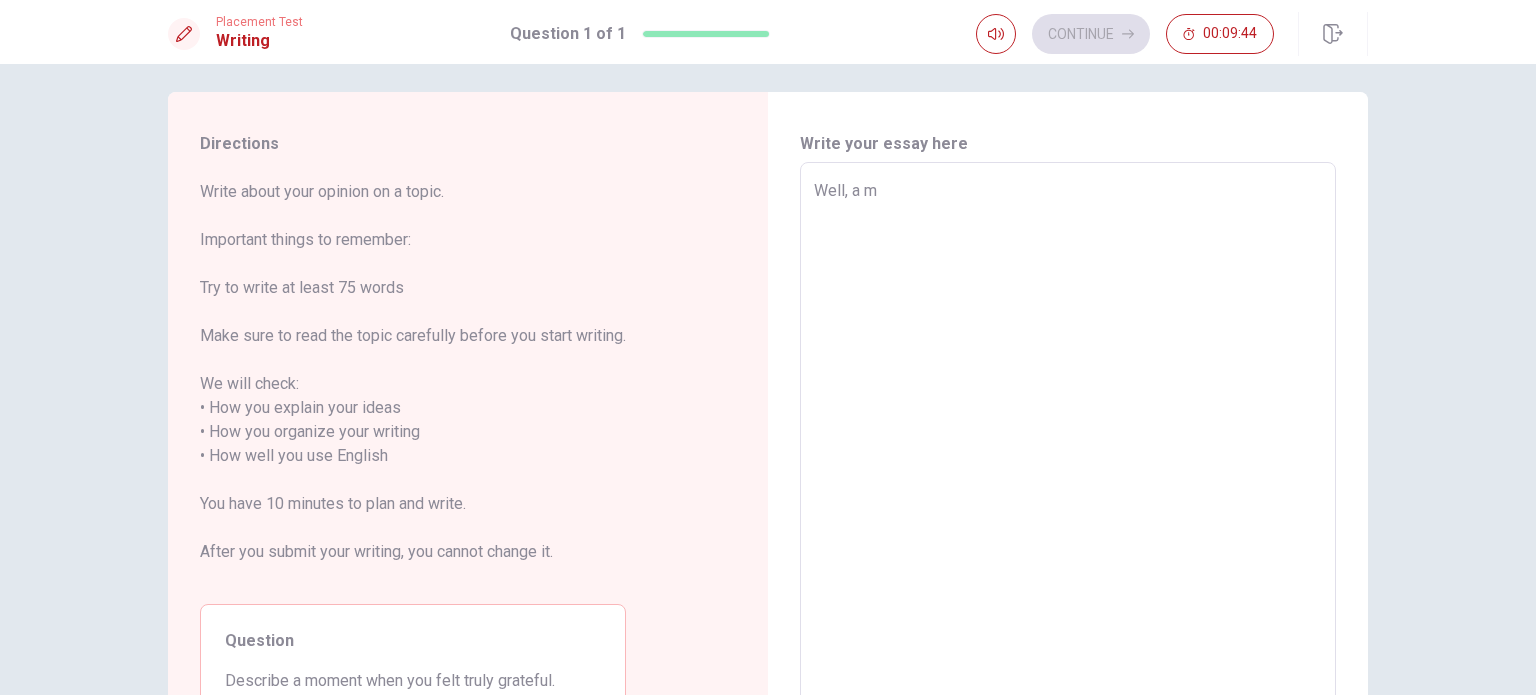 type on "x" 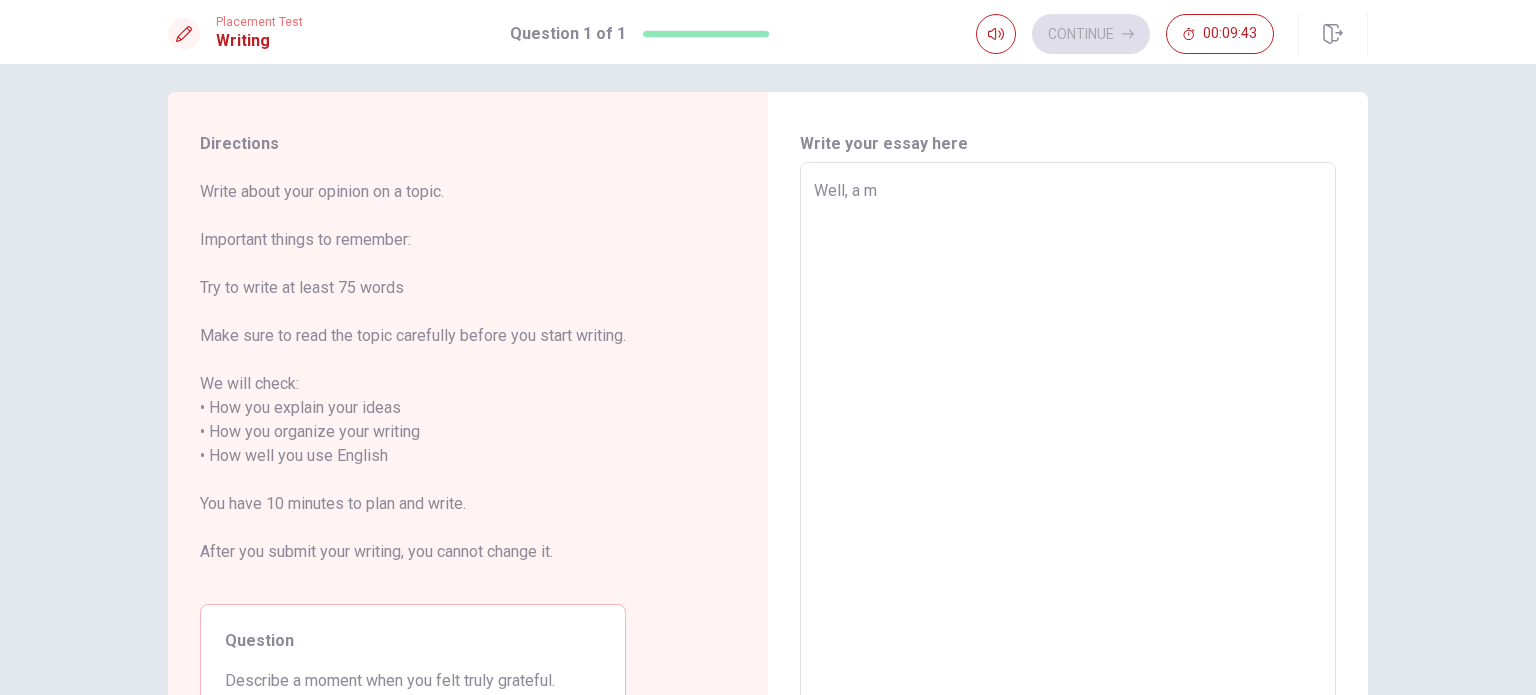 type on "Well, a mo" 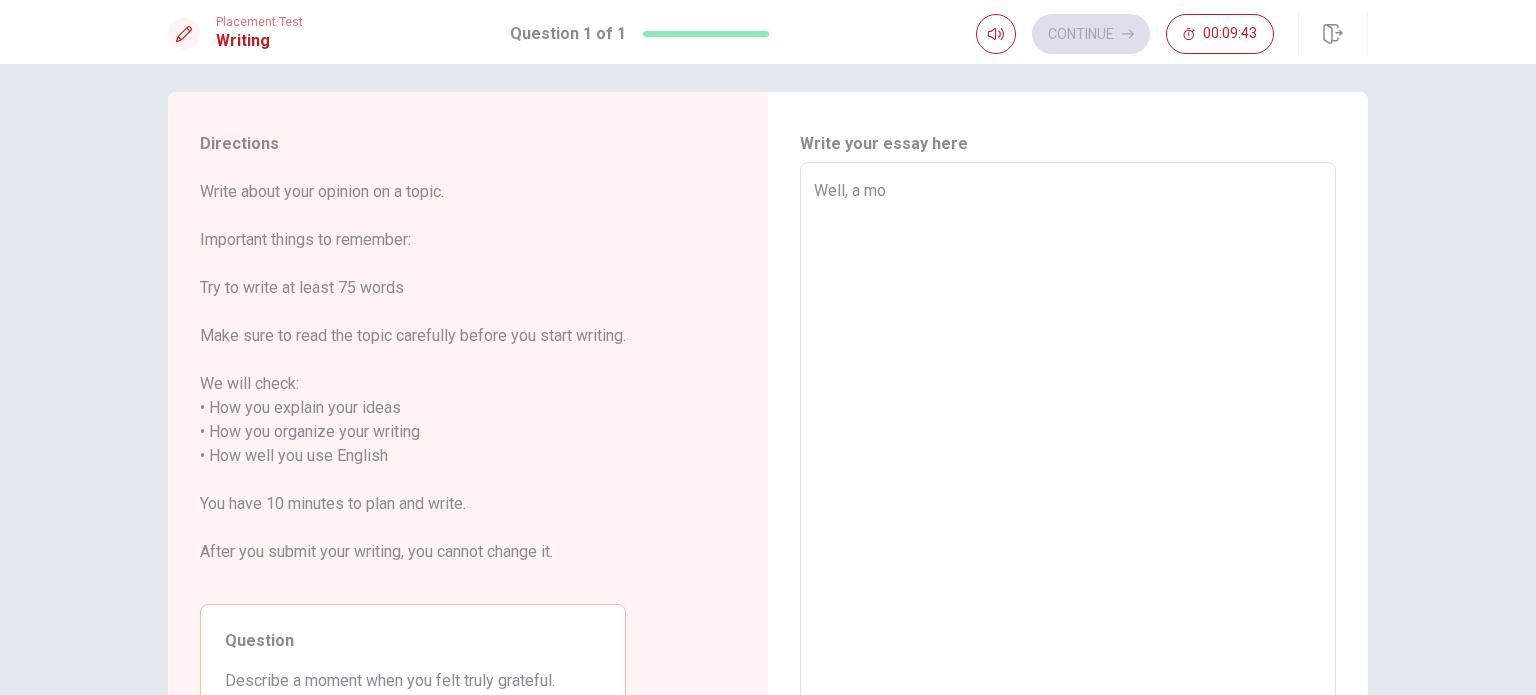 type on "x" 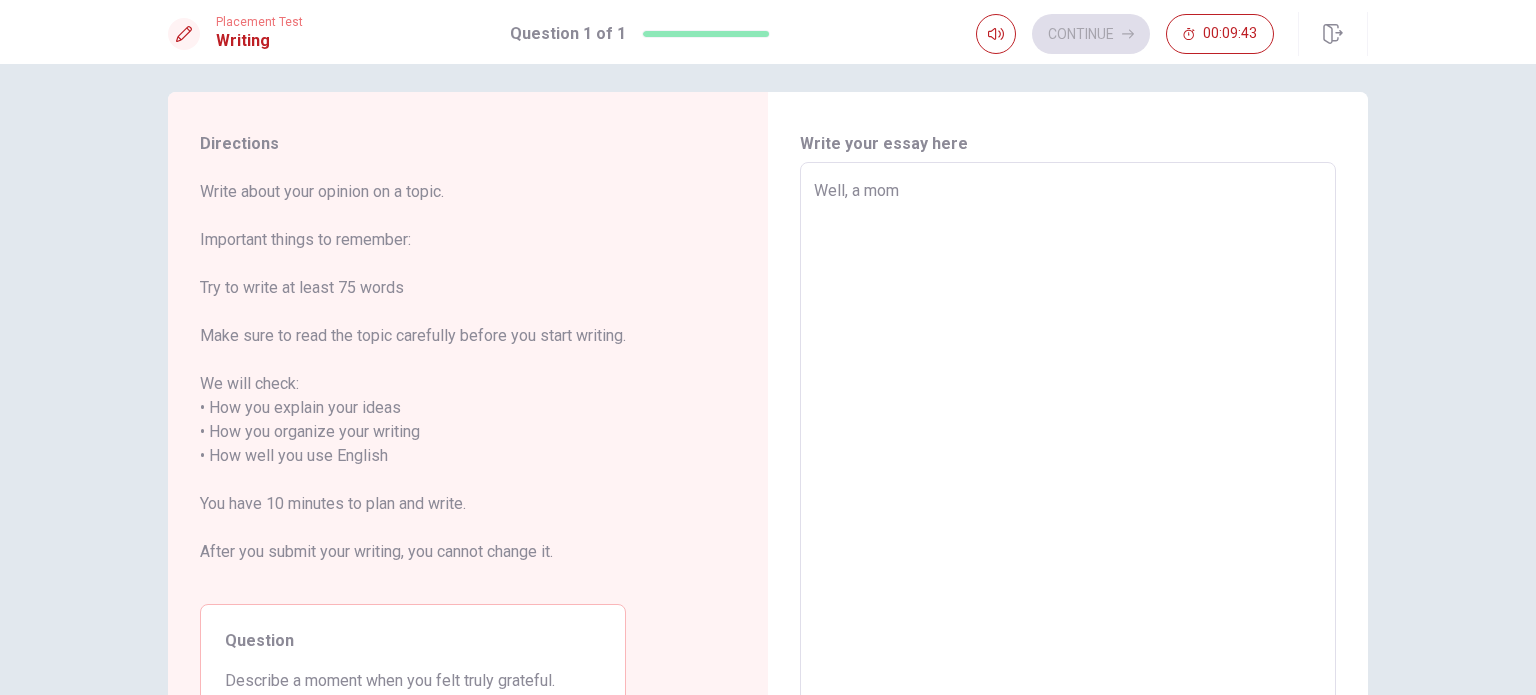 type on "x" 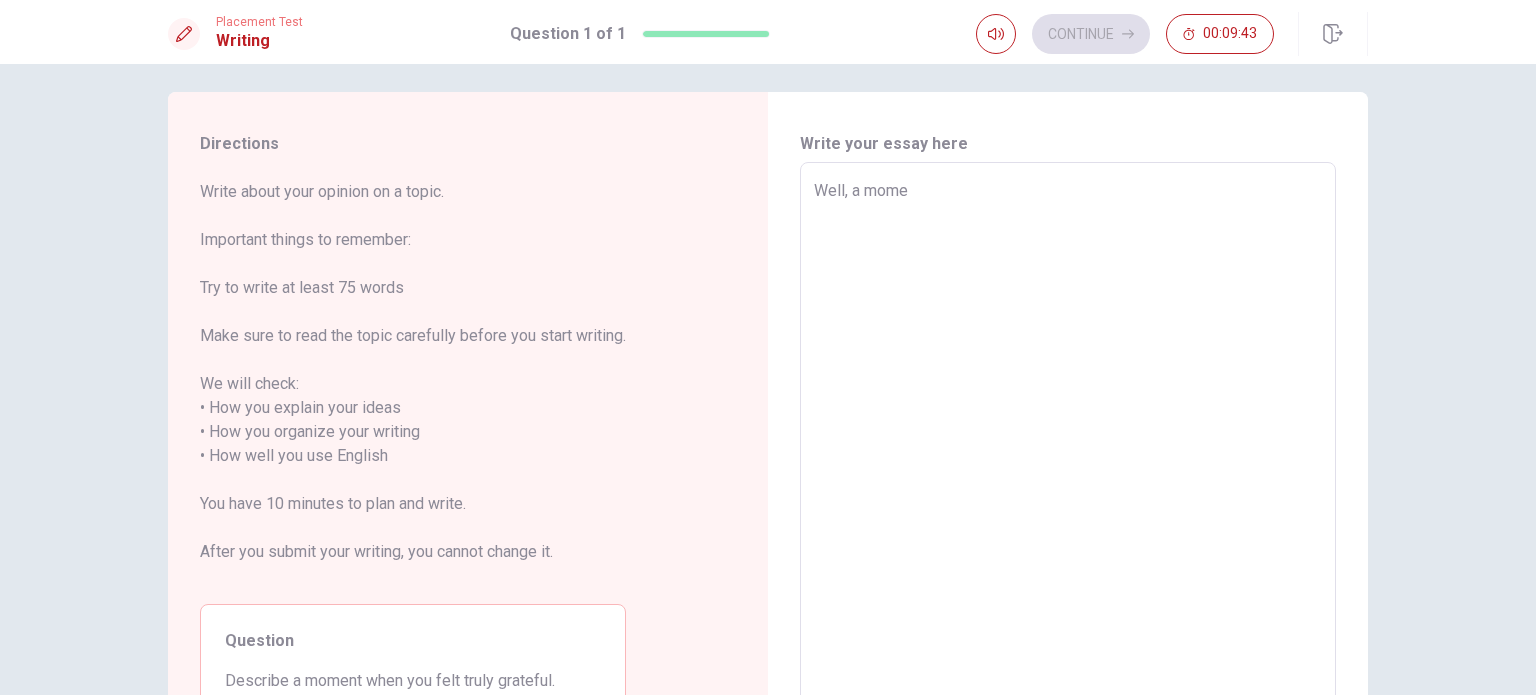 type on "x" 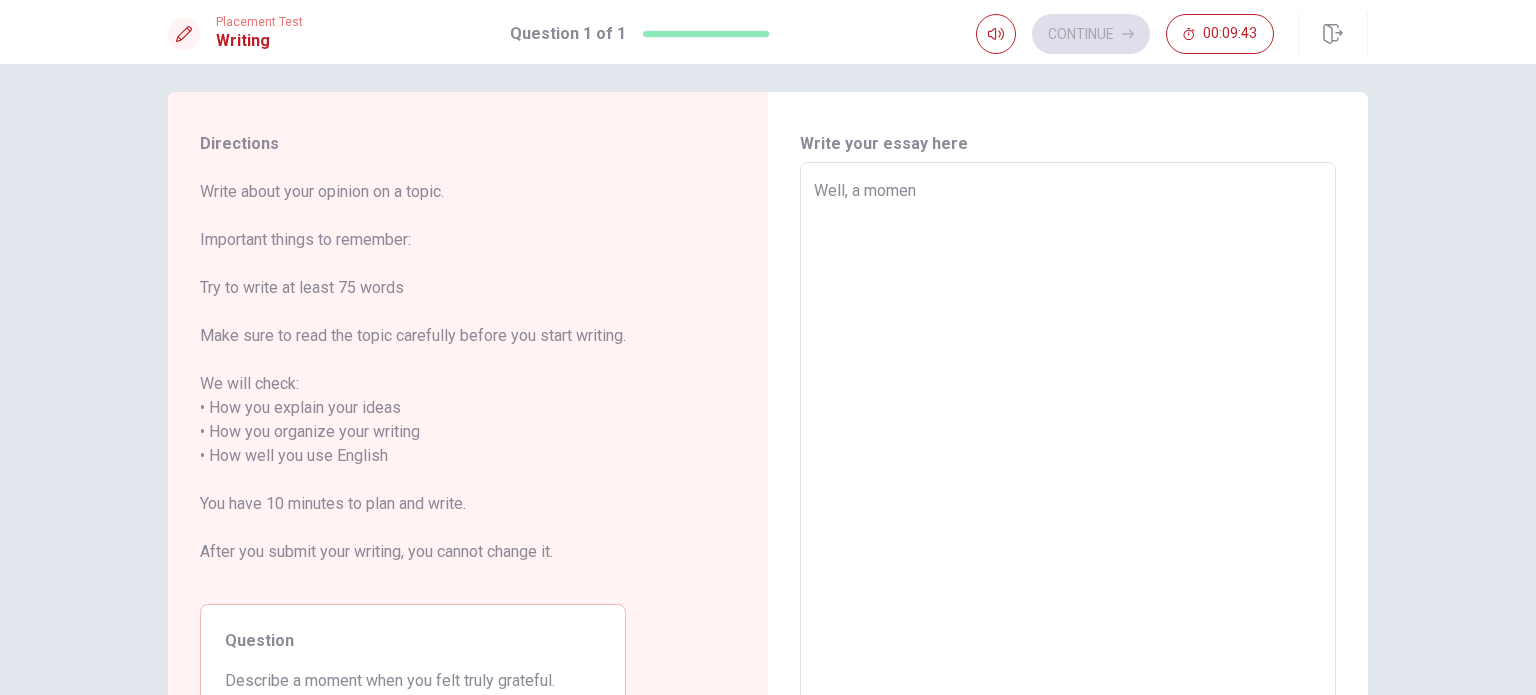 type on "x" 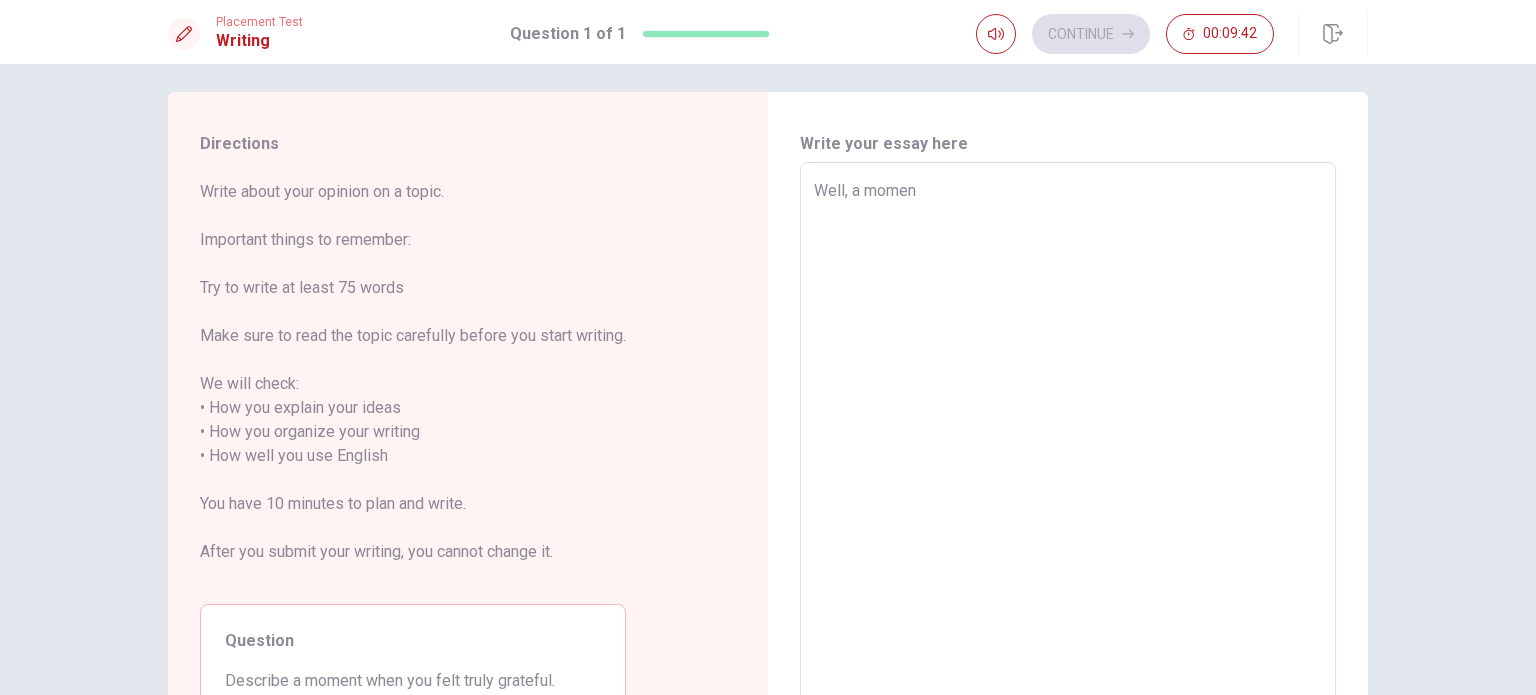 type on "Well, a moment" 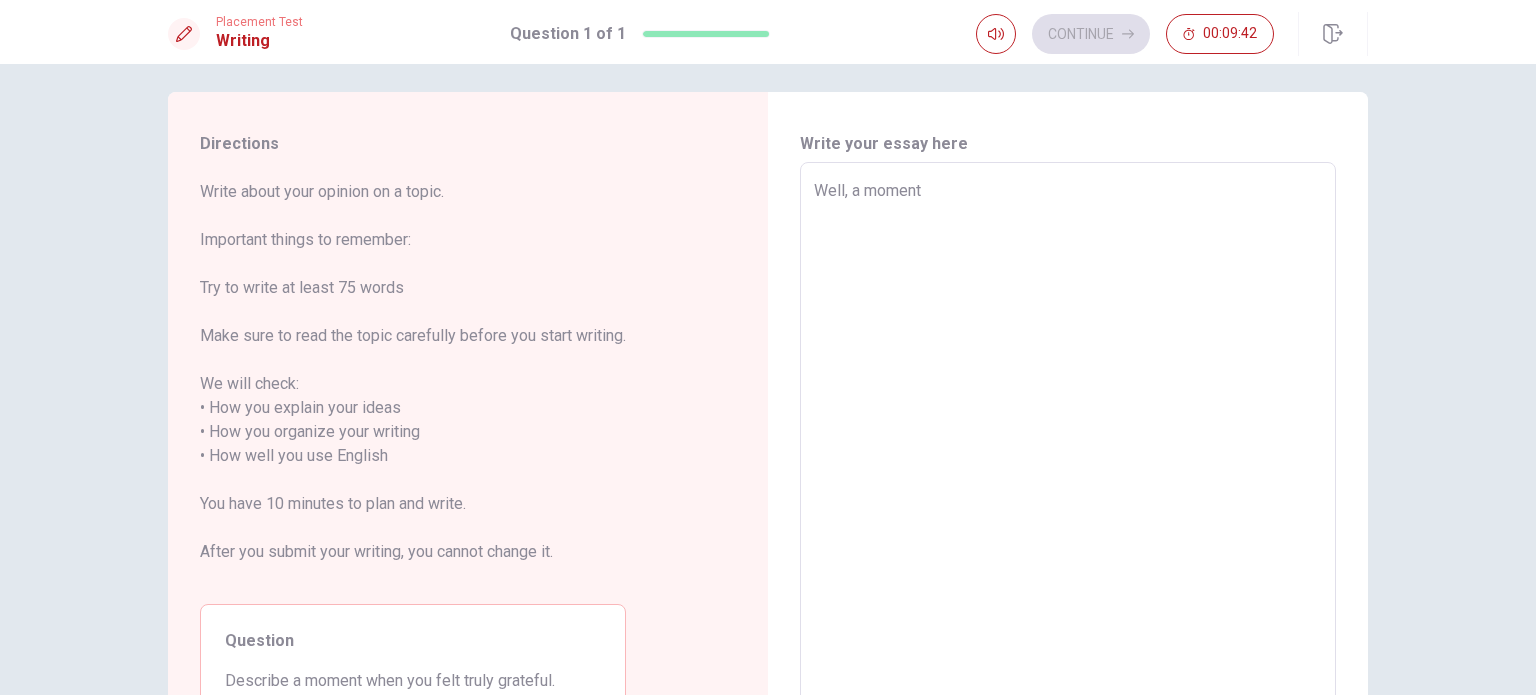 type on "x" 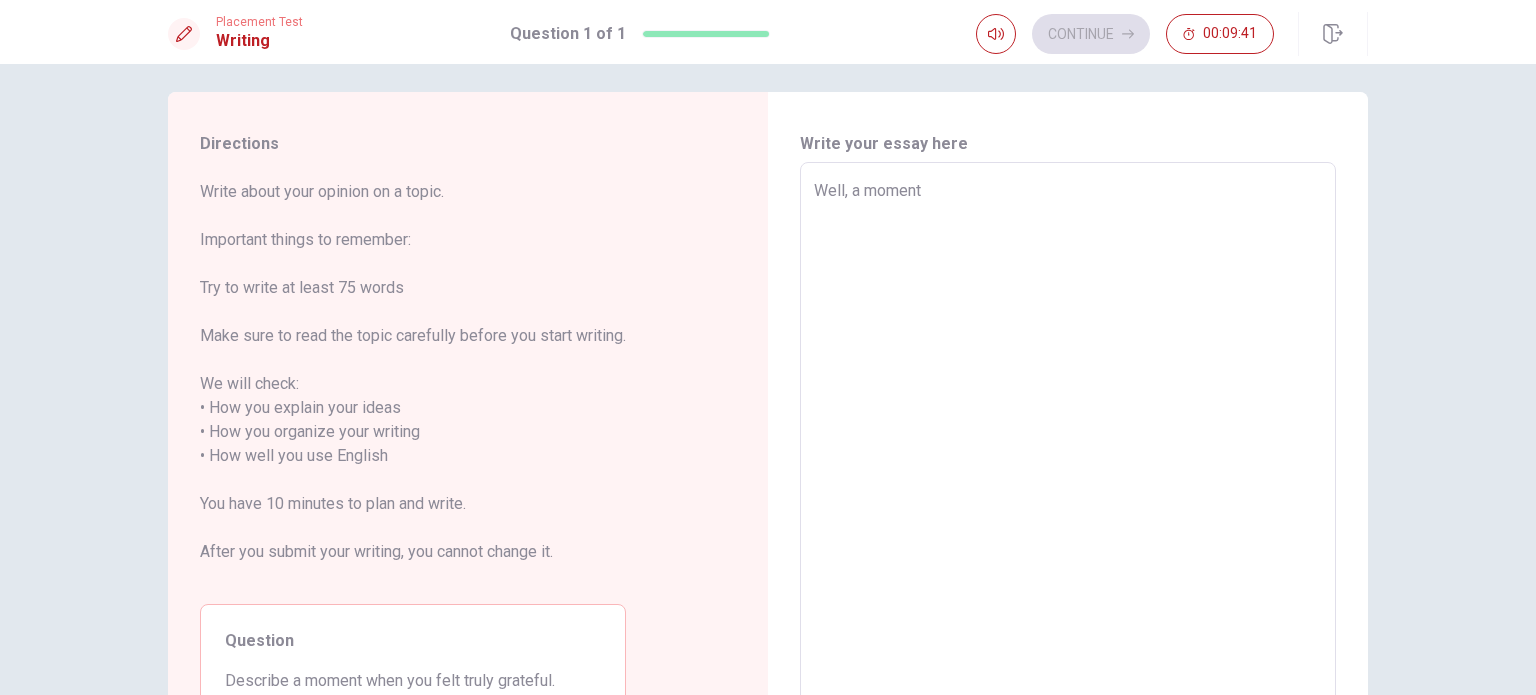 type on "Well, a moment" 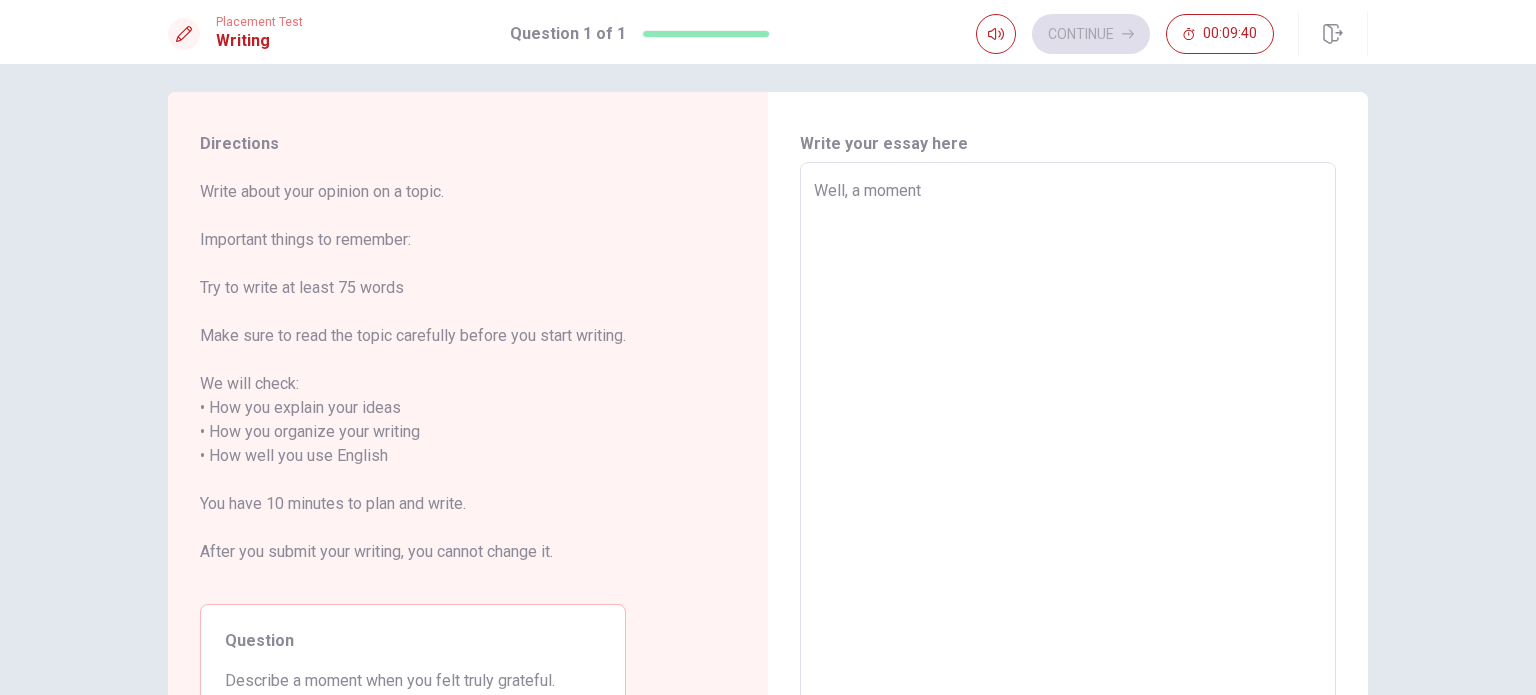 type on "Well, a moment w" 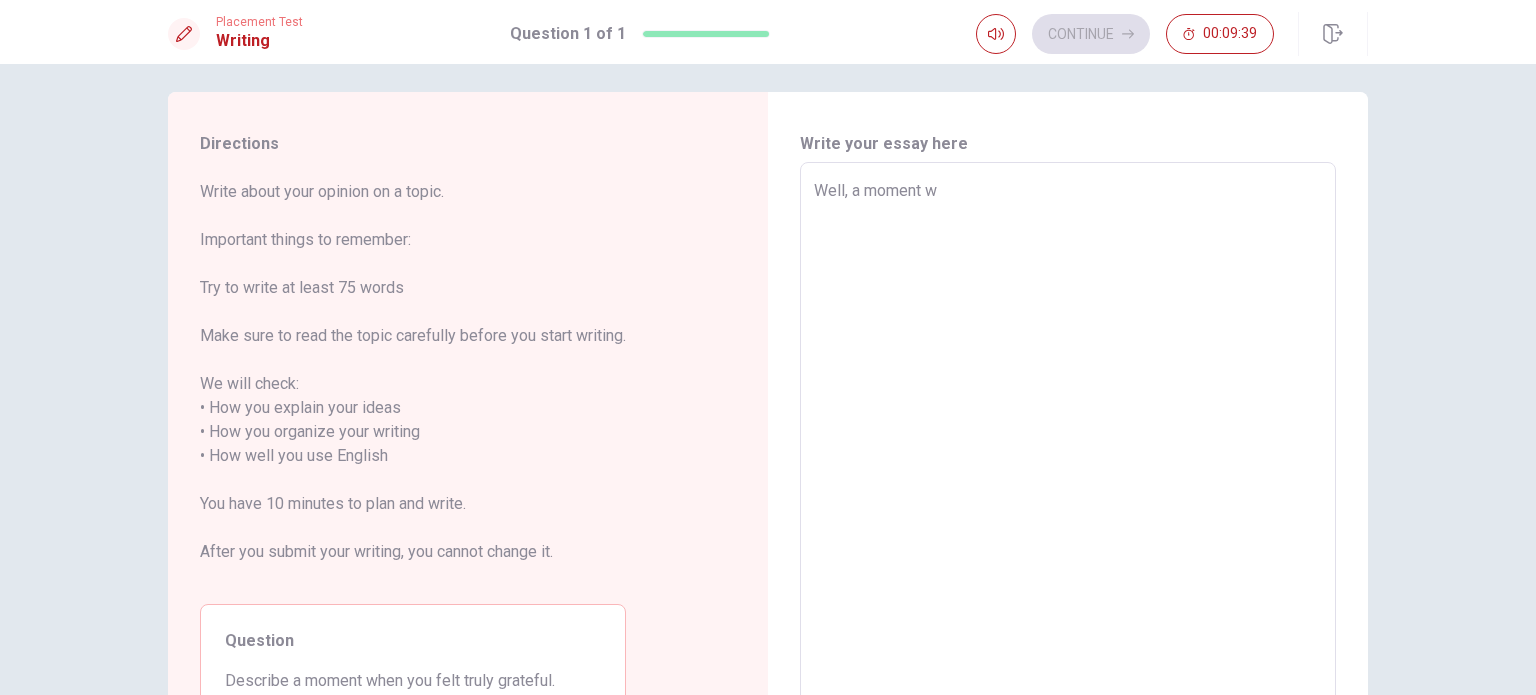 type on "x" 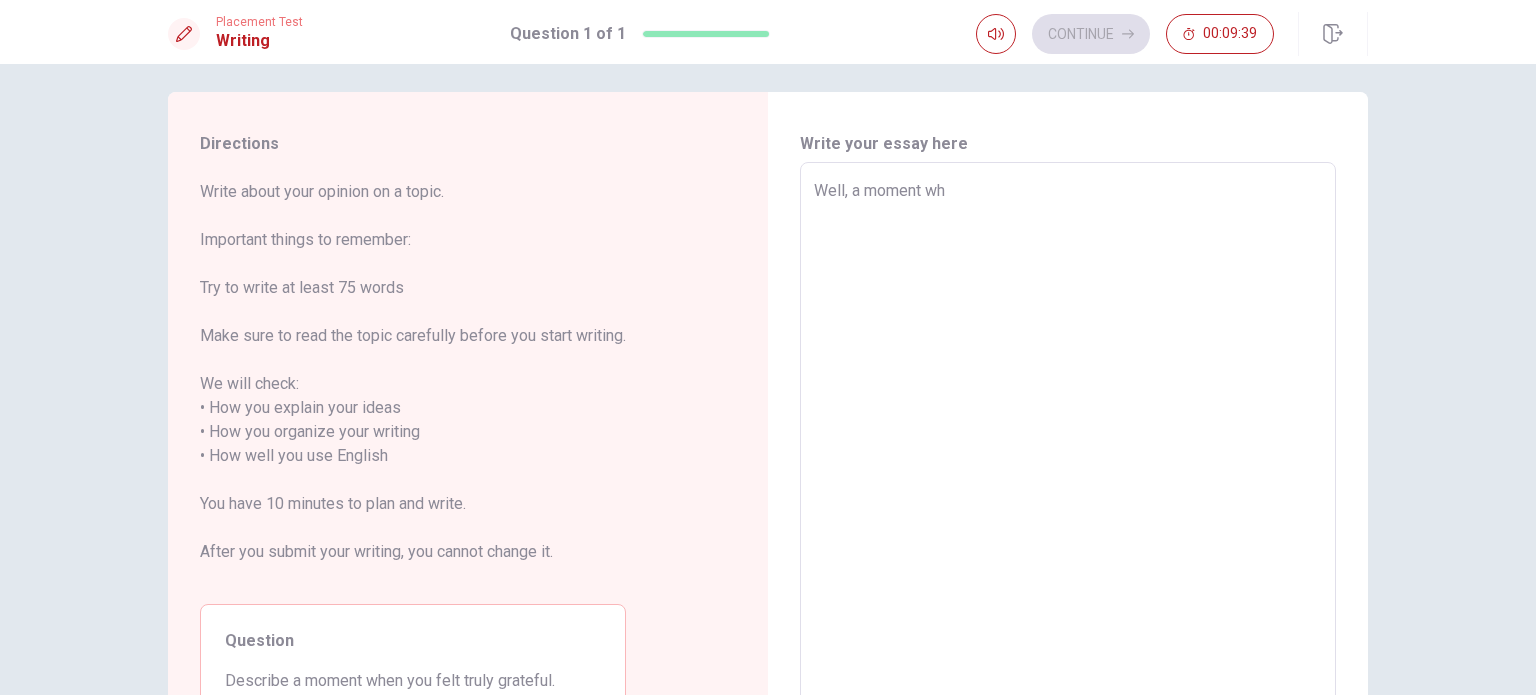 type on "x" 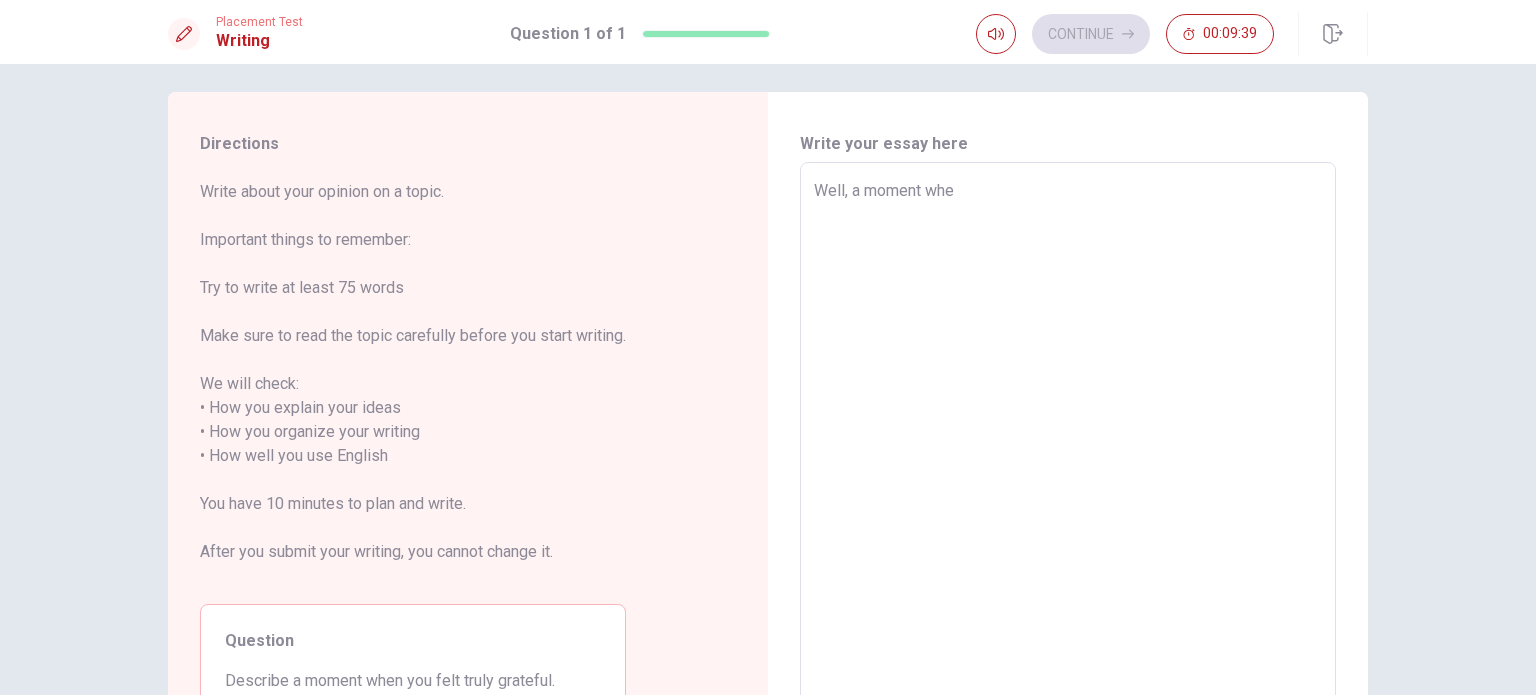 type on "x" 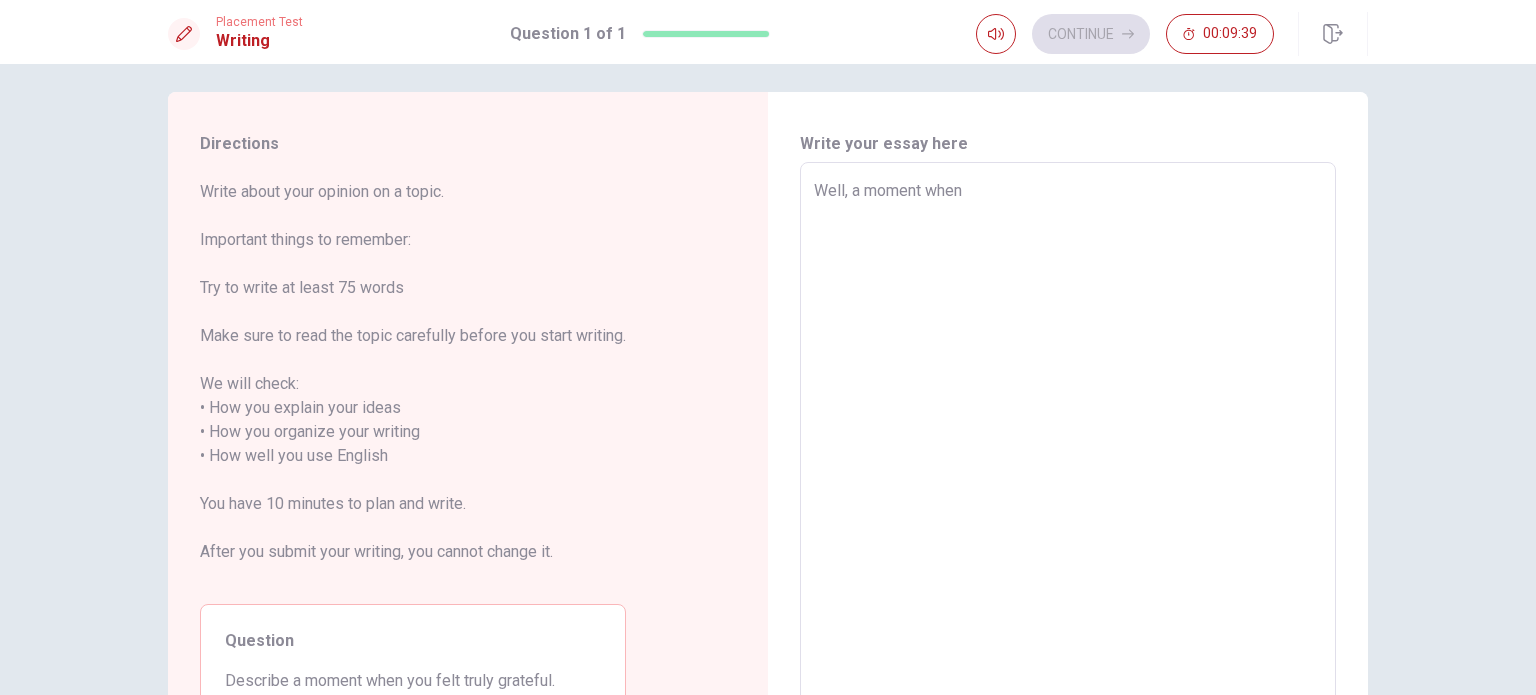 type on "x" 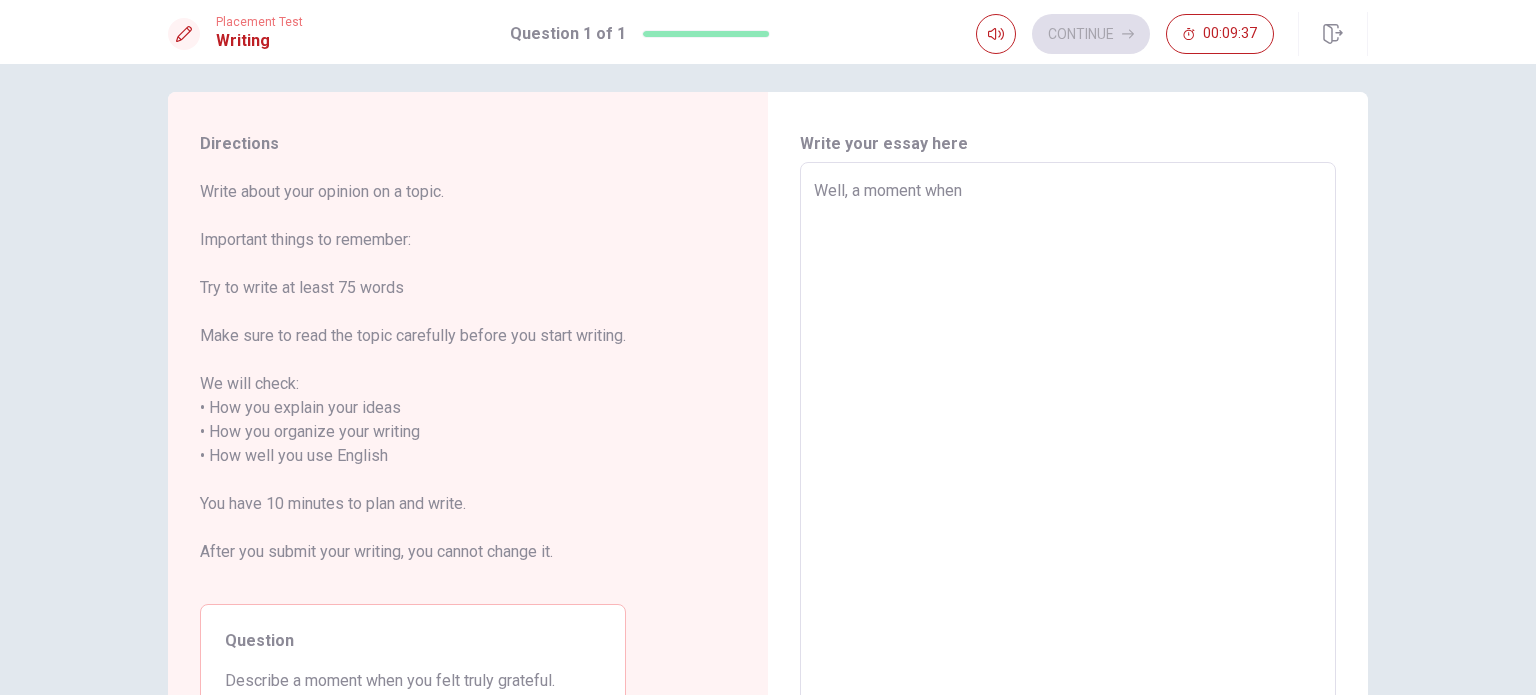 type on "x" 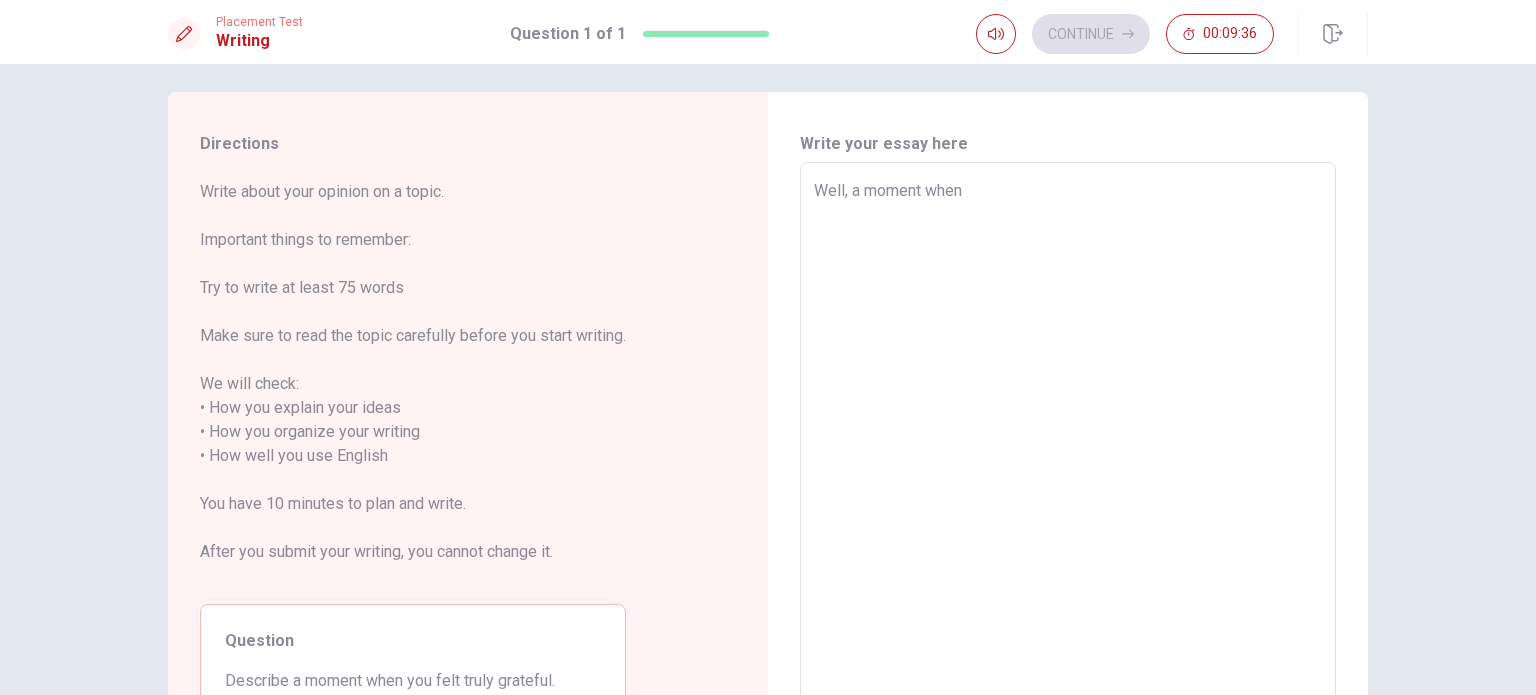 type on "Well, a moment when i" 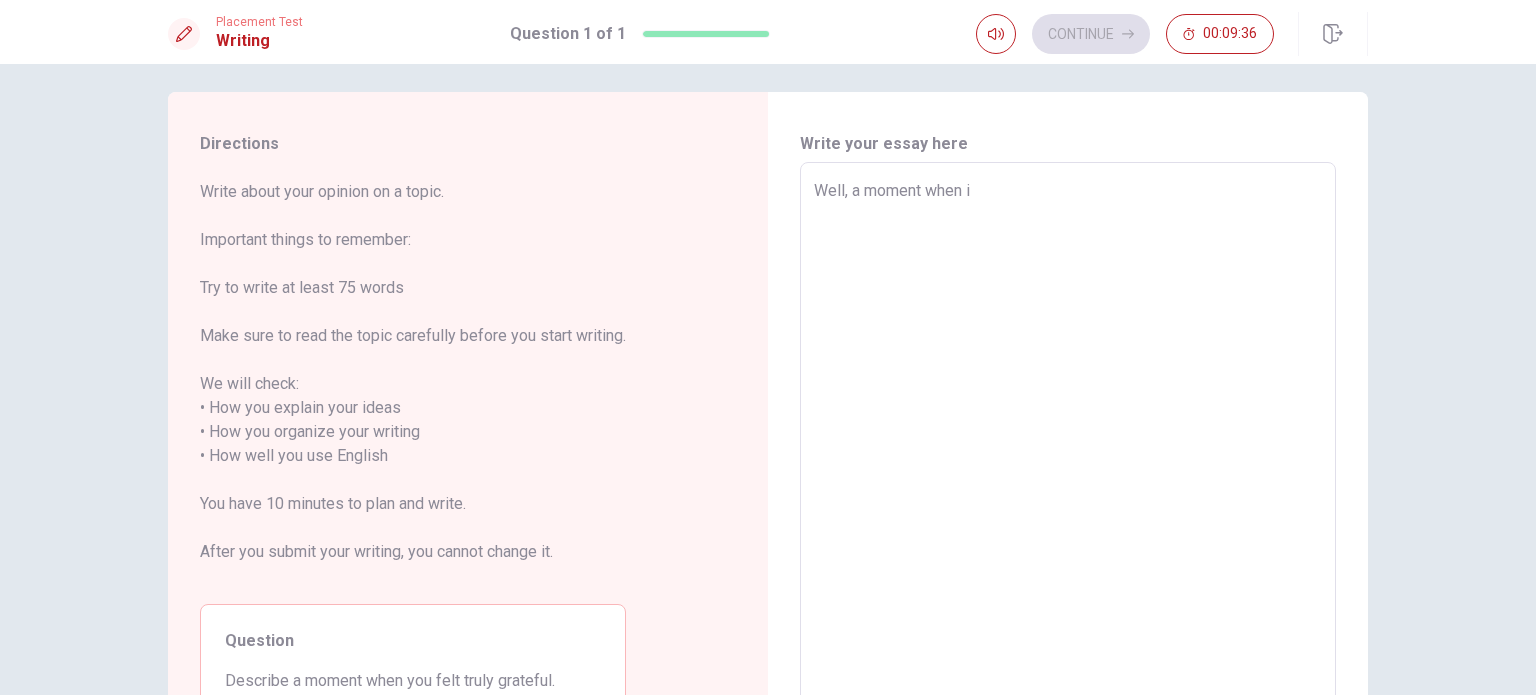 type on "x" 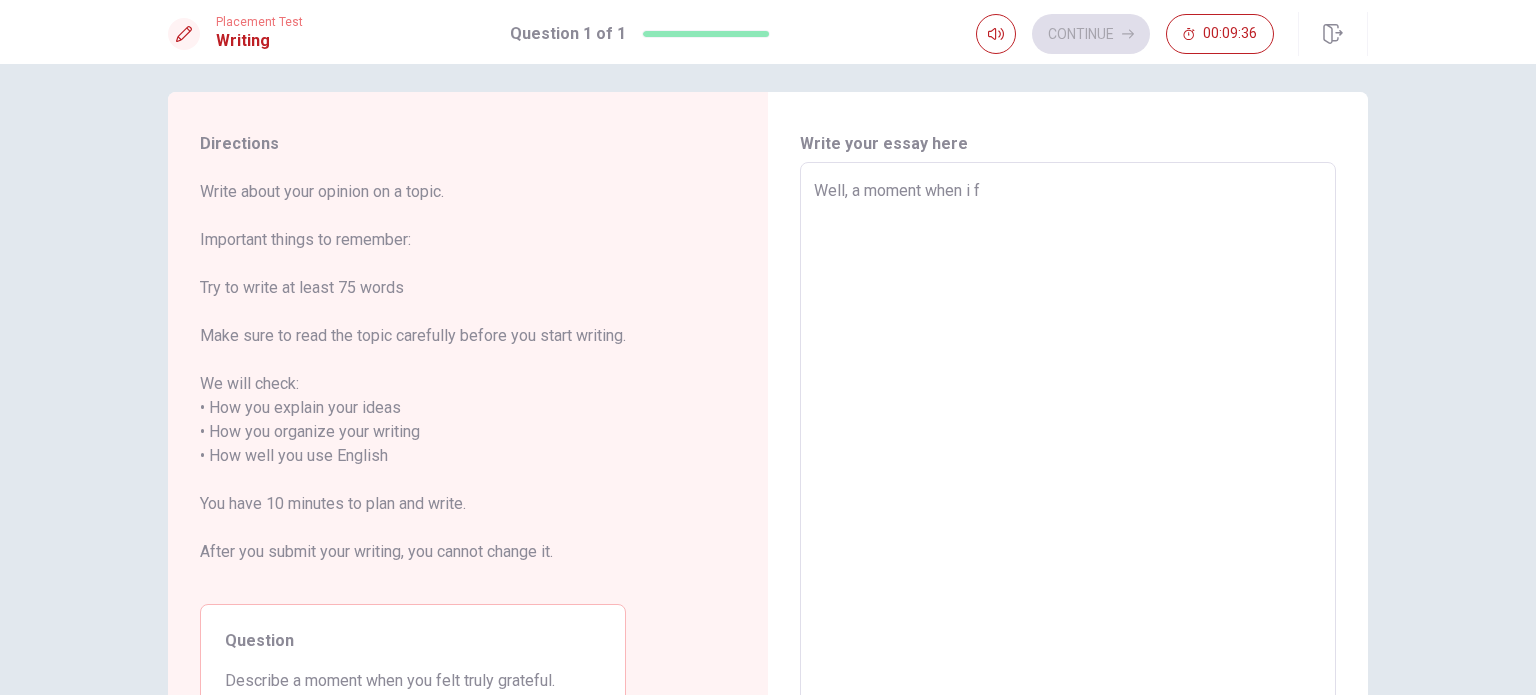 type on "x" 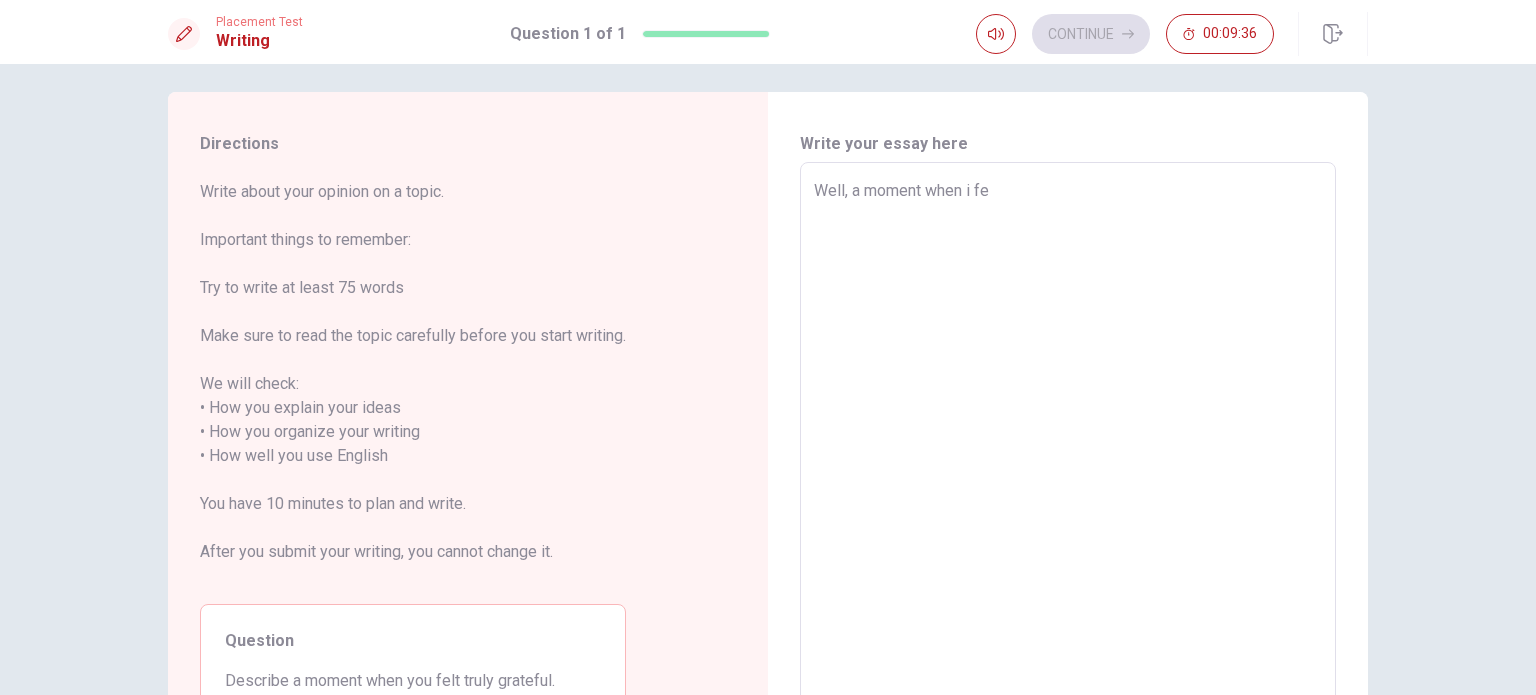 type on "x" 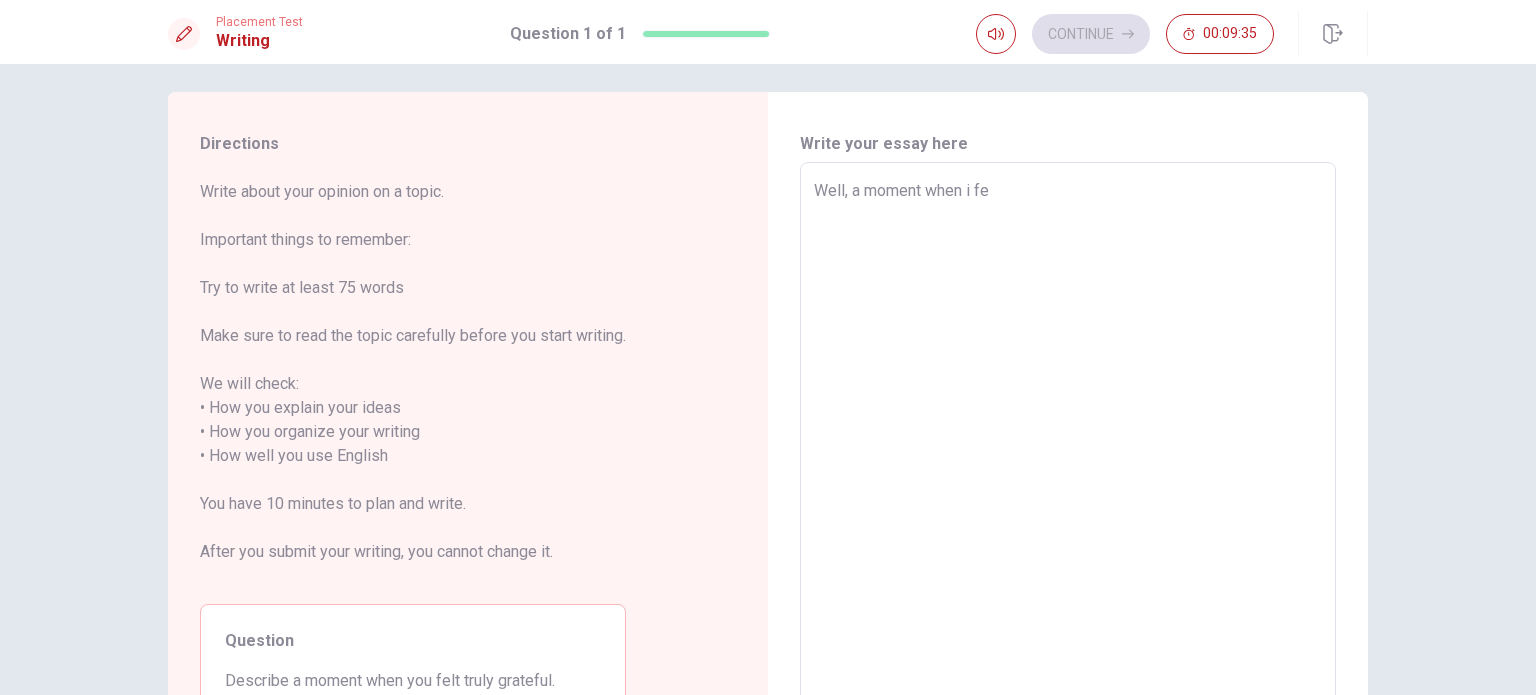 type on "Well, a moment when i fel" 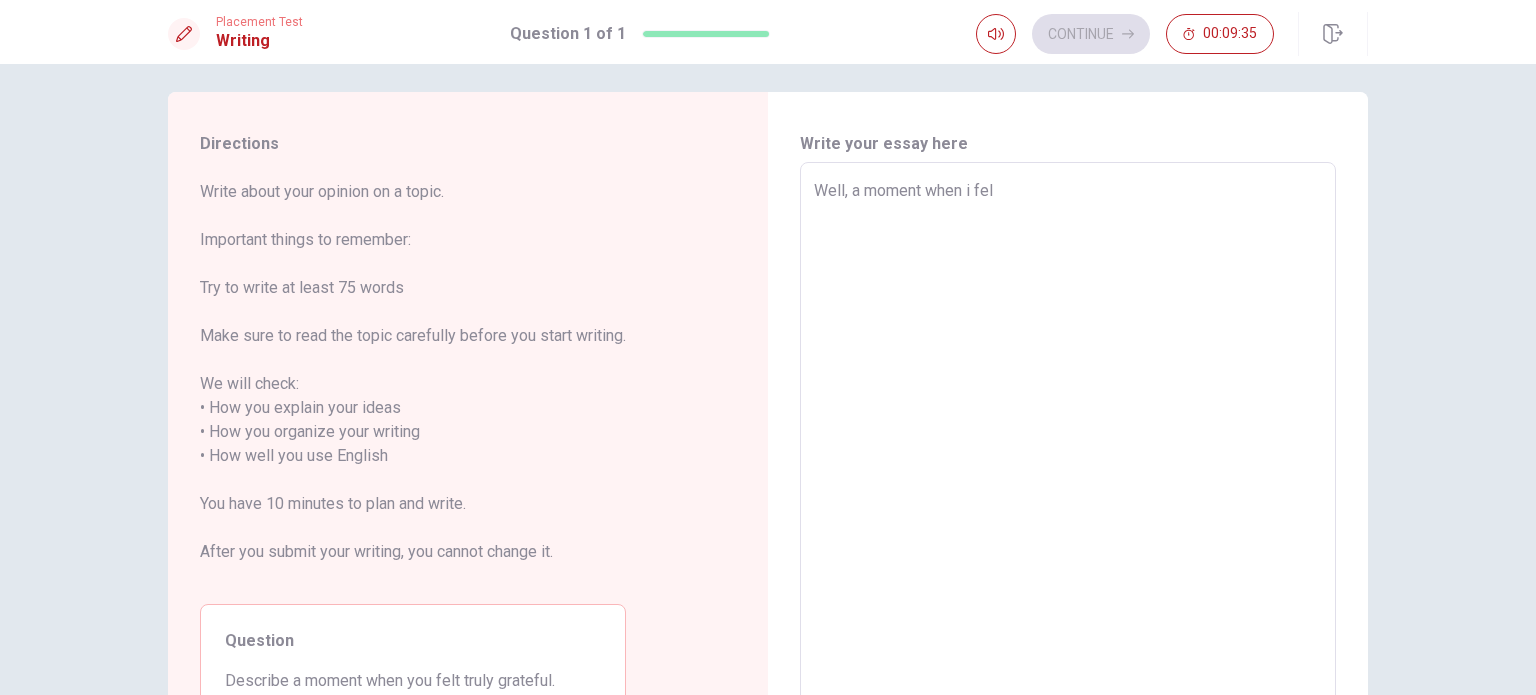 type on "x" 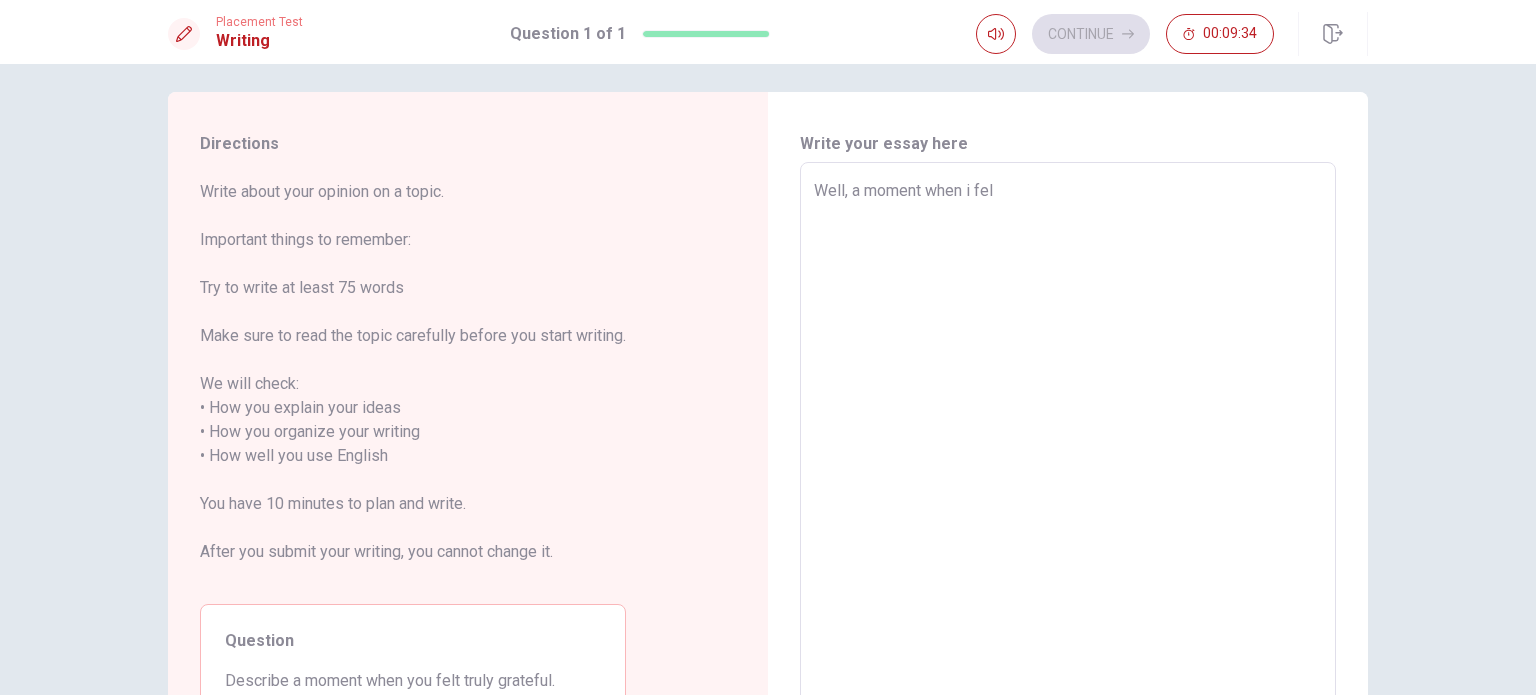 type on "x" 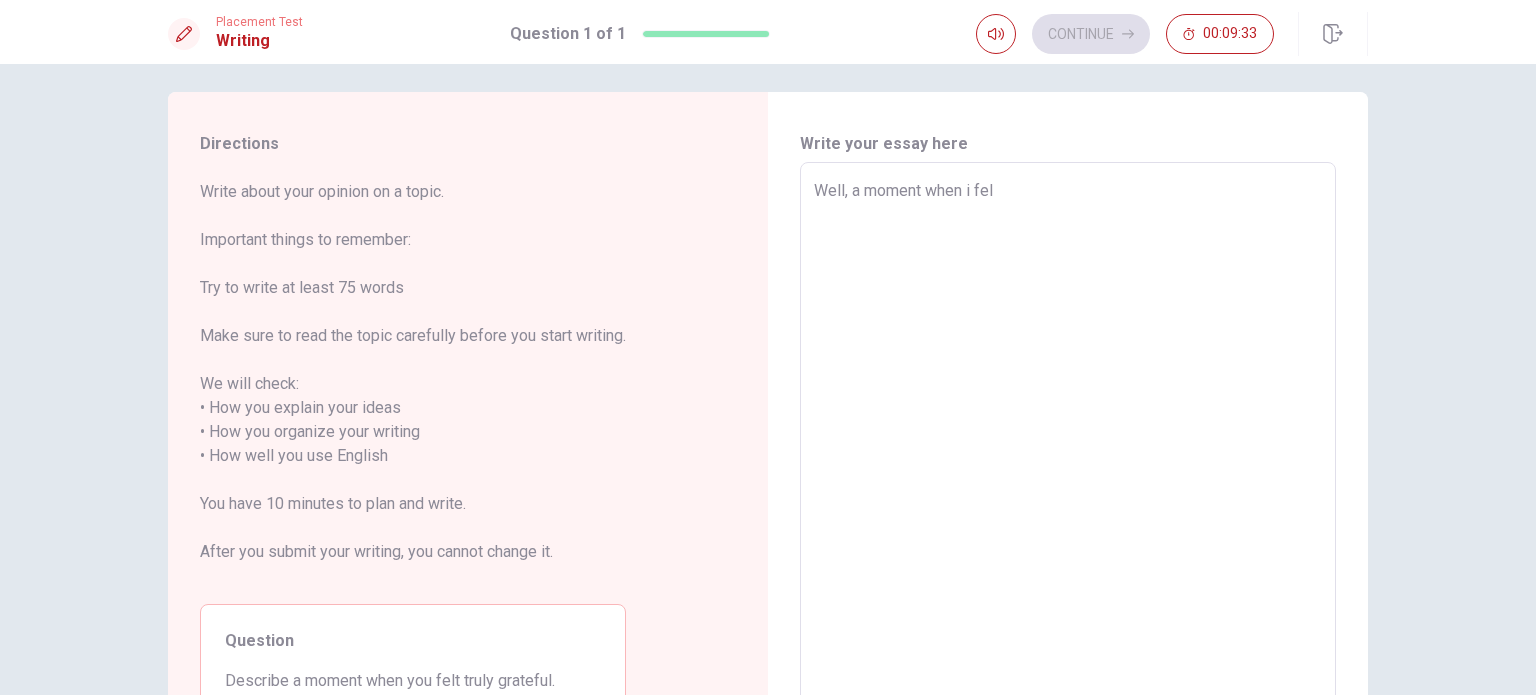 type on "Well, a moment when i fel" 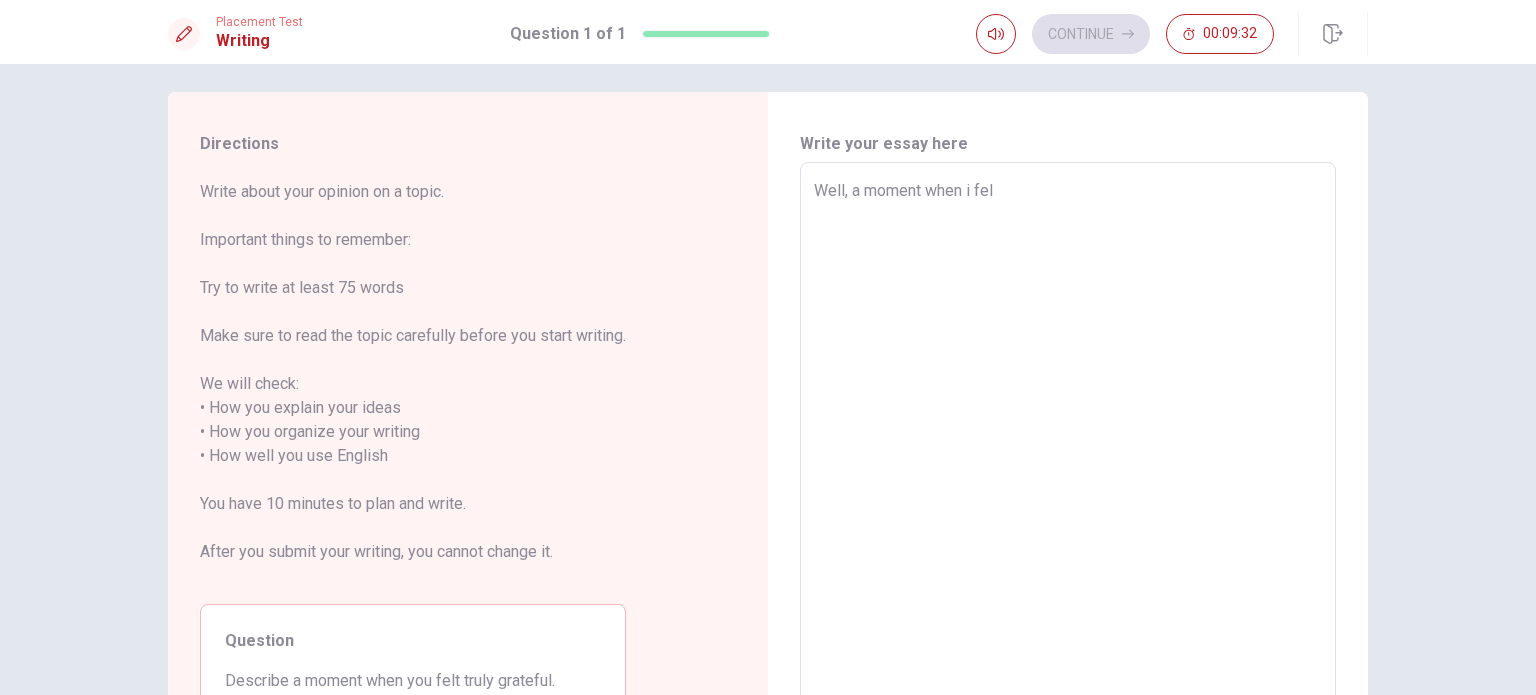 type on "Well, a moment when i felt" 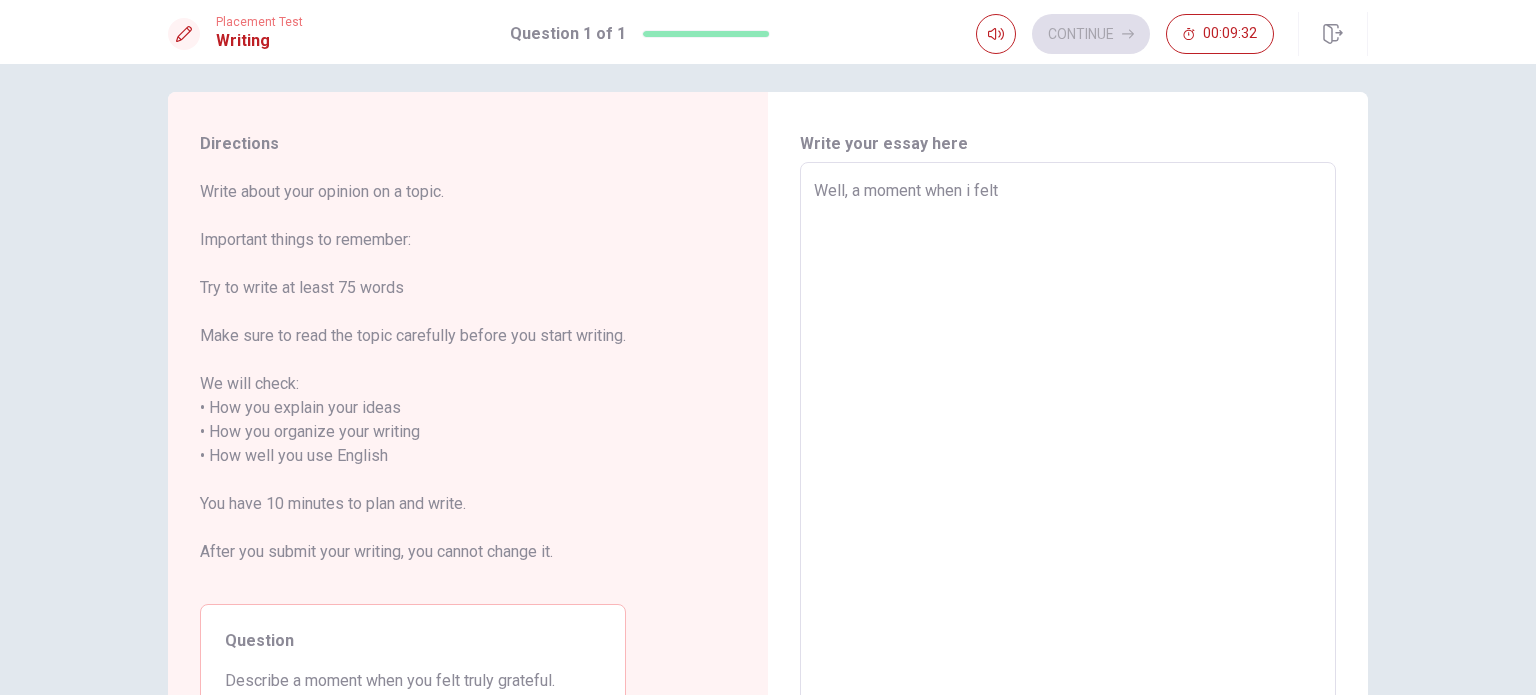 type on "x" 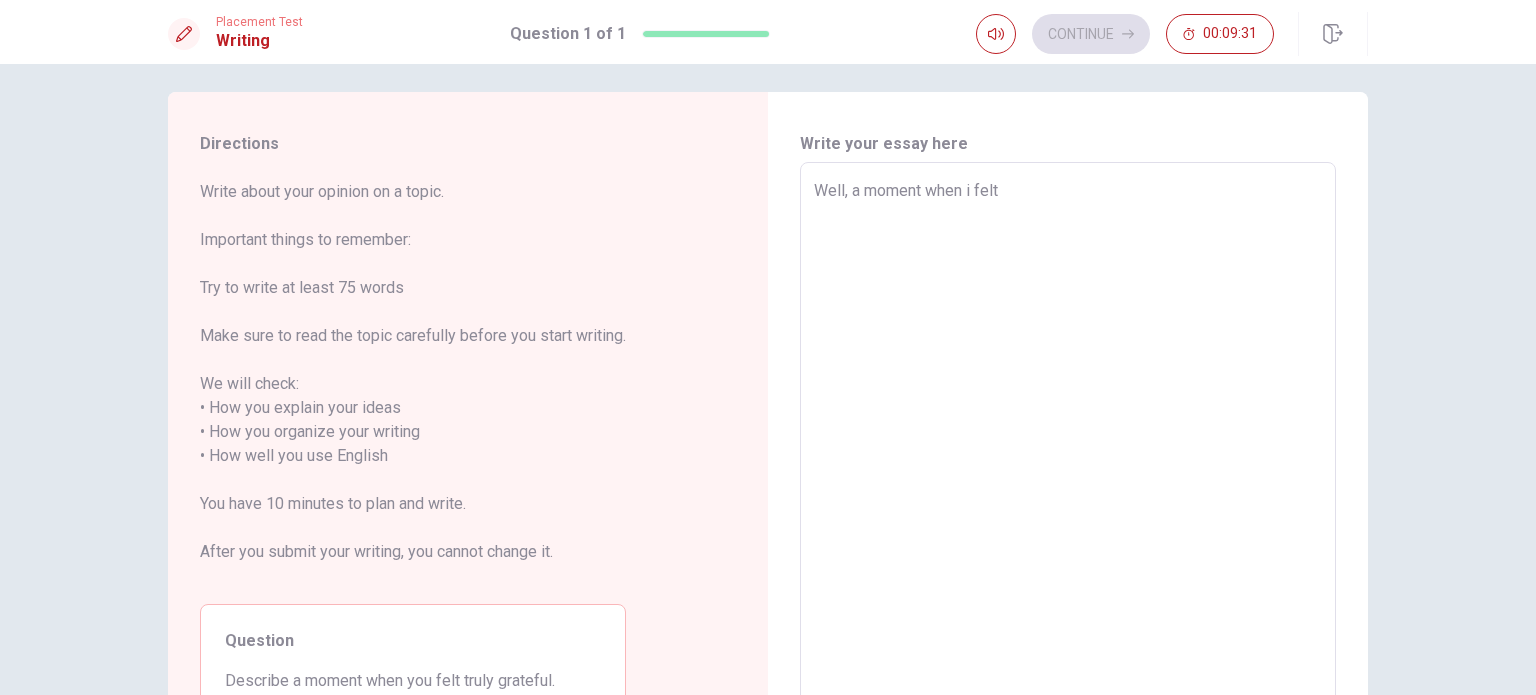 type on "Well, a moment when i felt t" 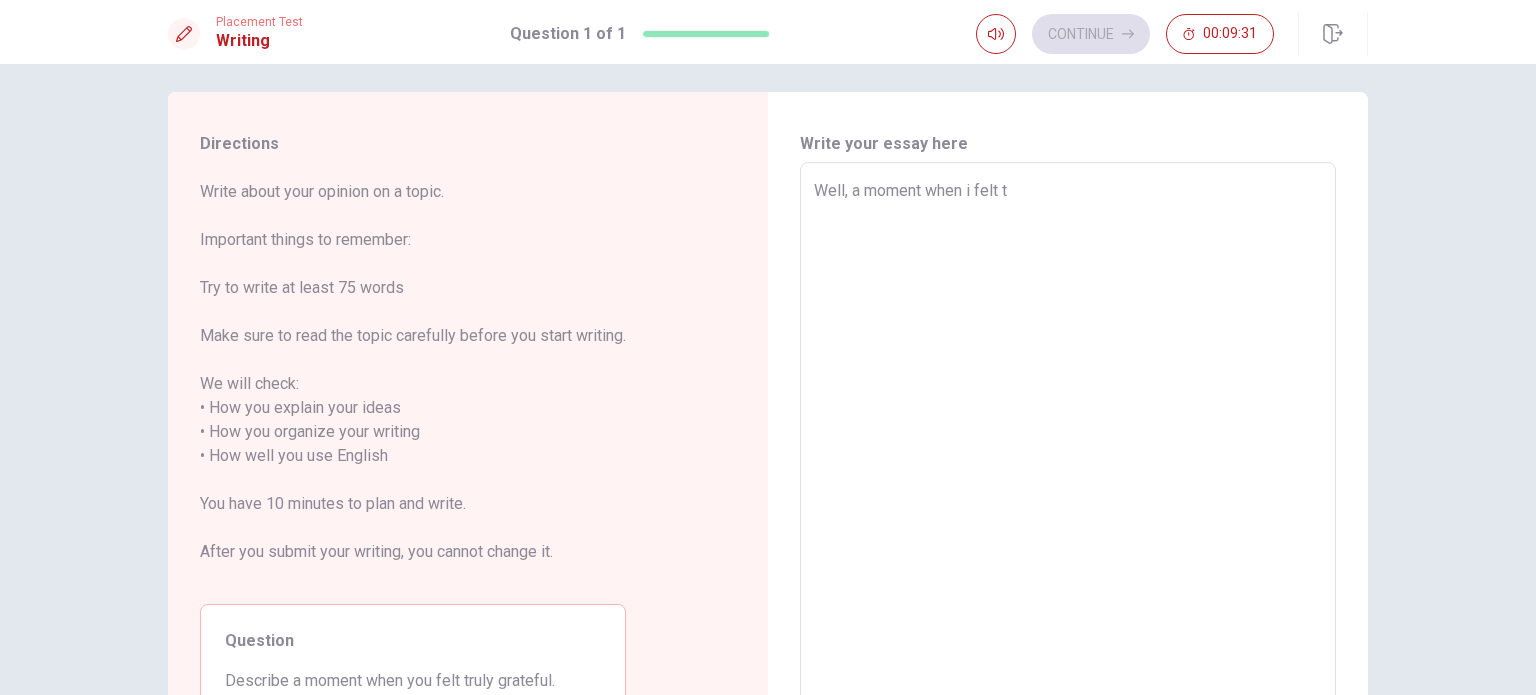 type on "x" 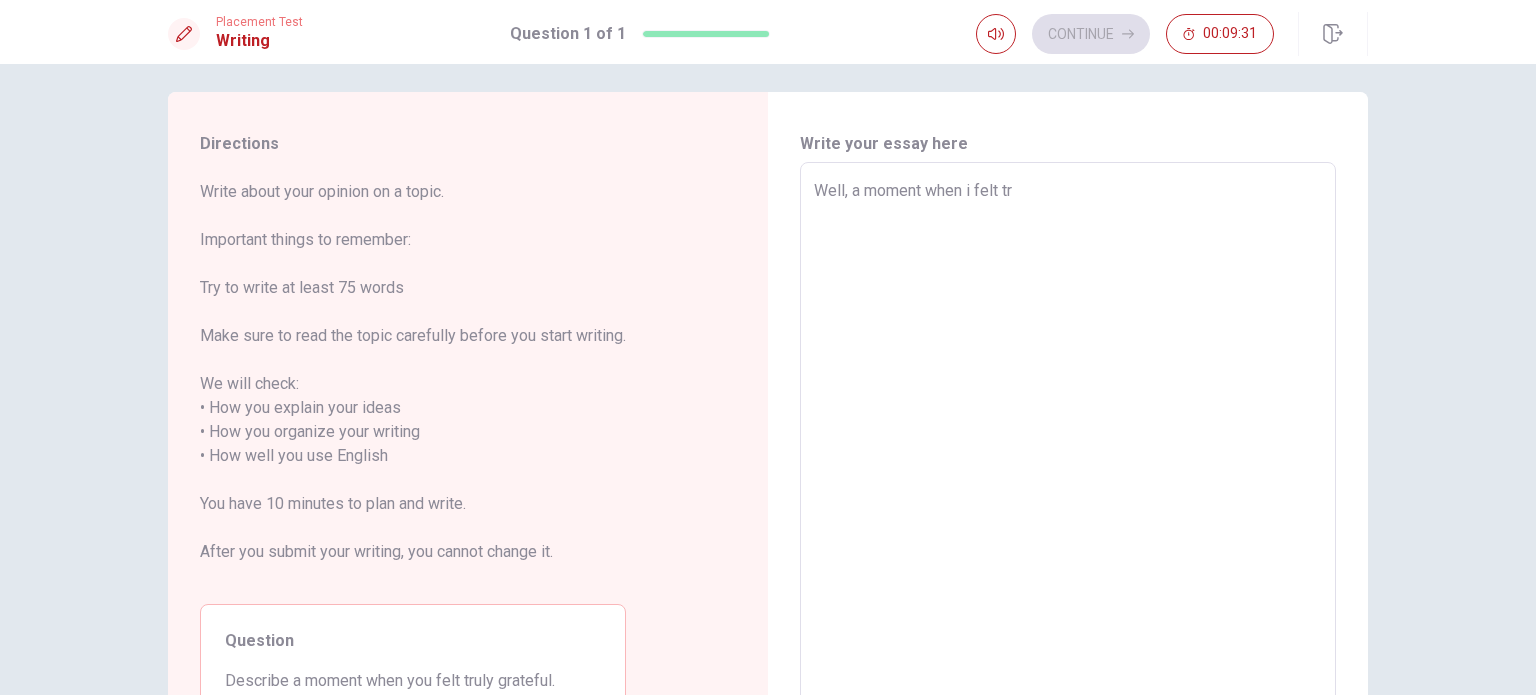 type on "x" 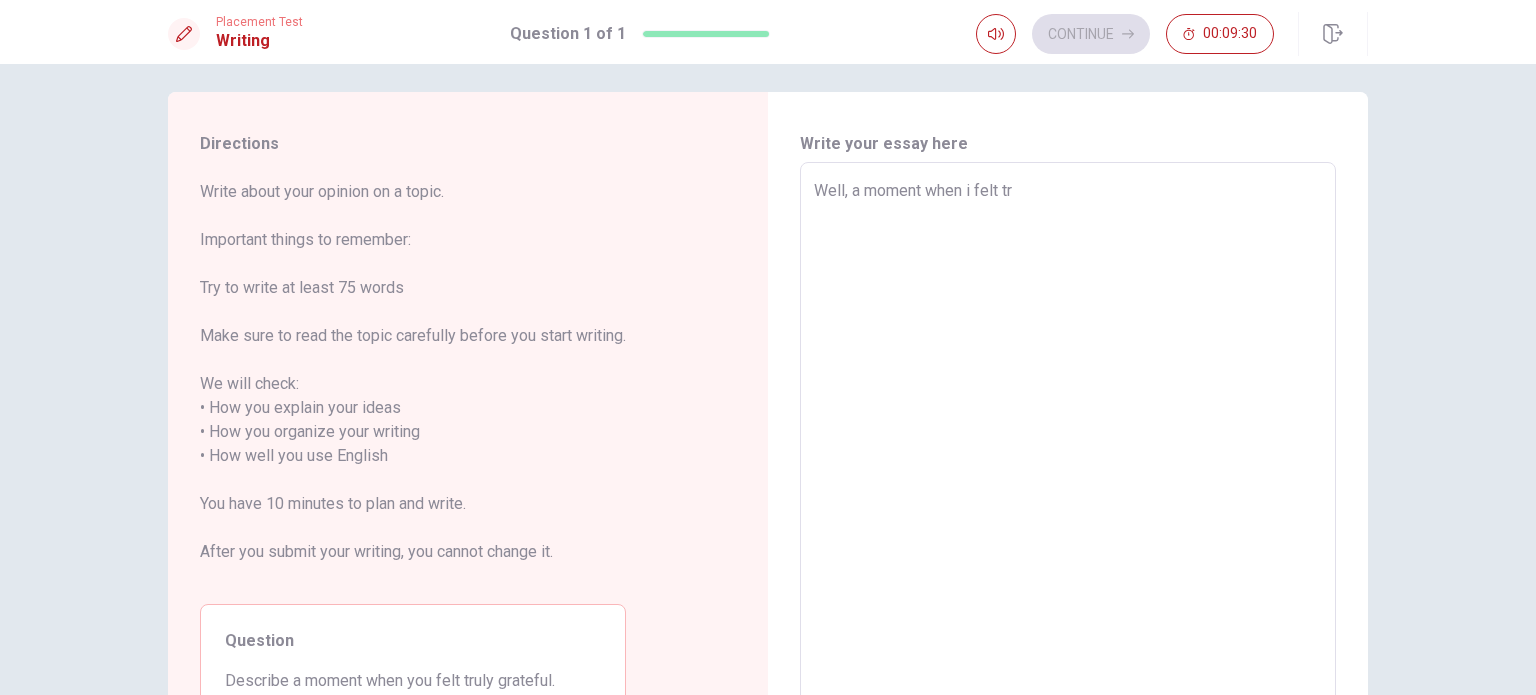 type on "Well, a moment when i felt tru" 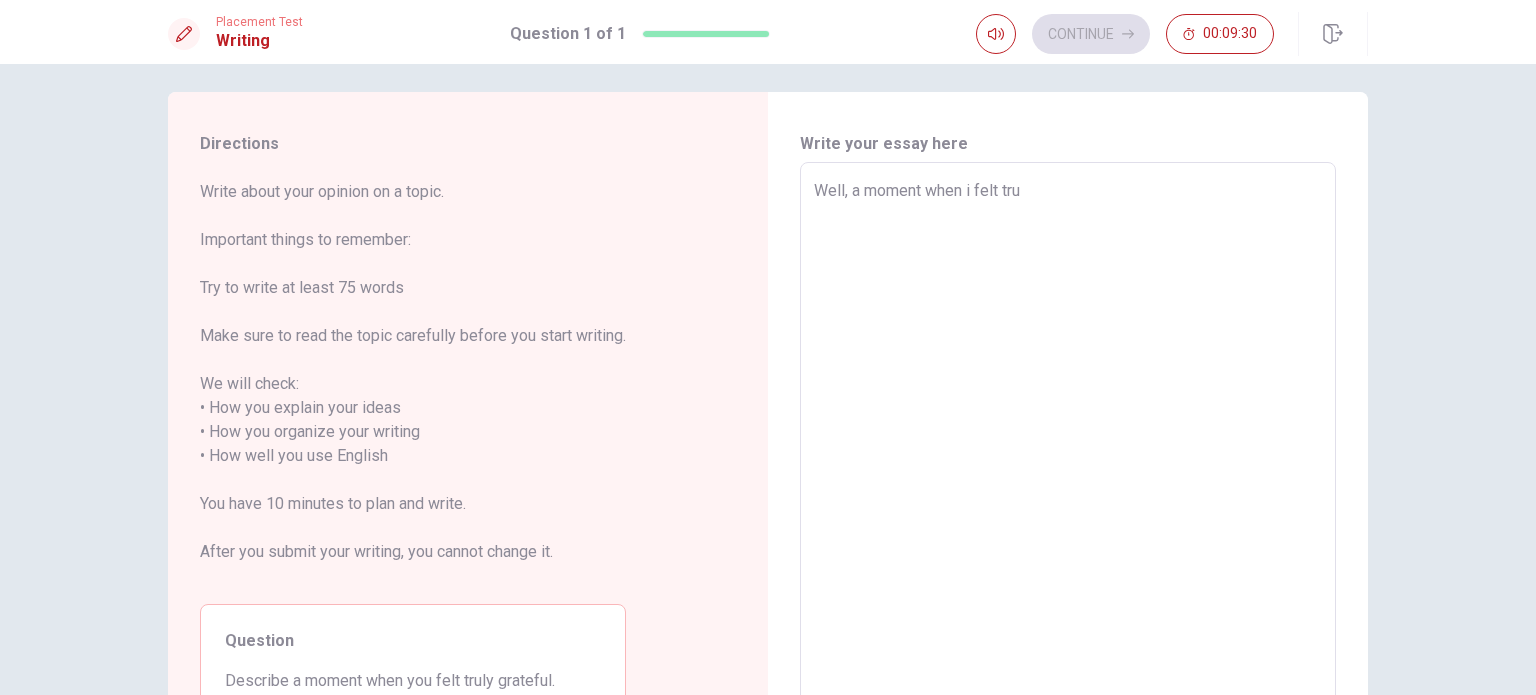 type on "x" 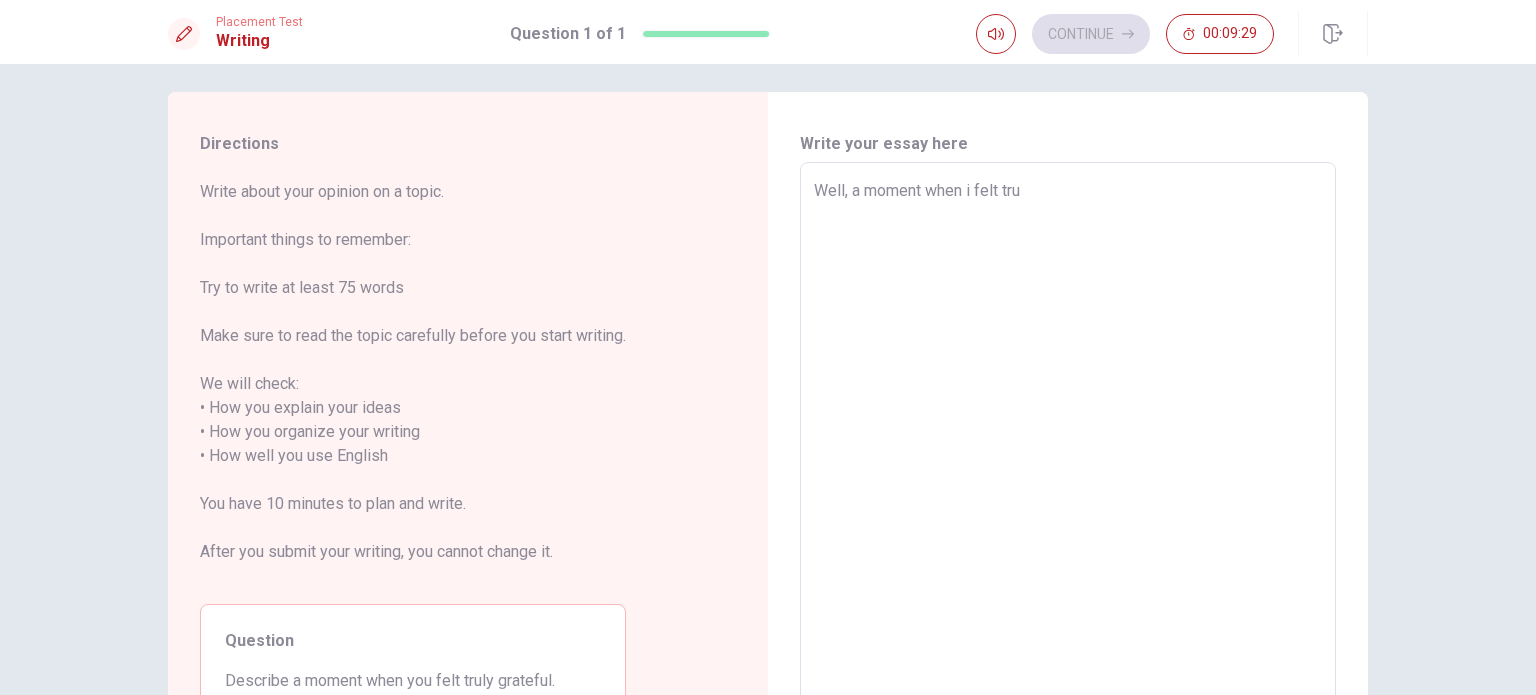 type on "Well, a moment when i felt trul" 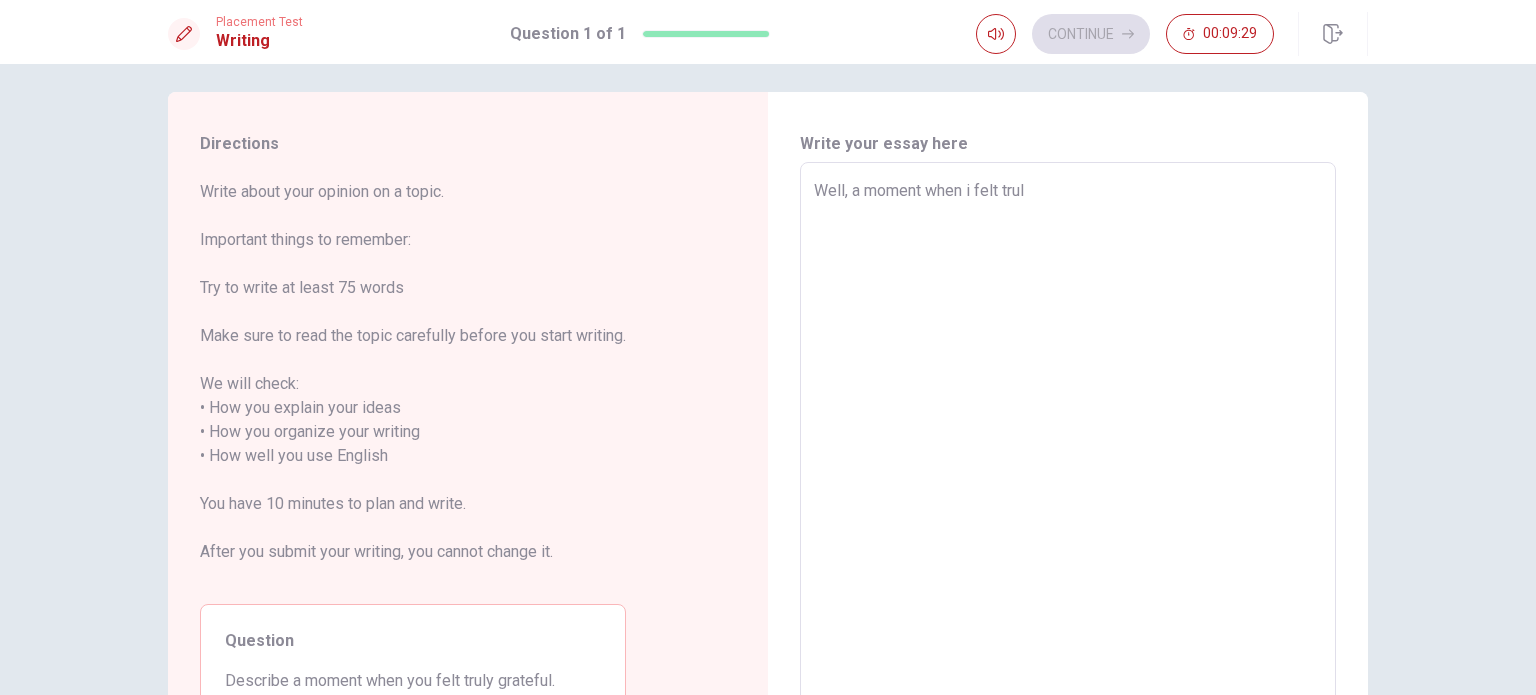 type on "x" 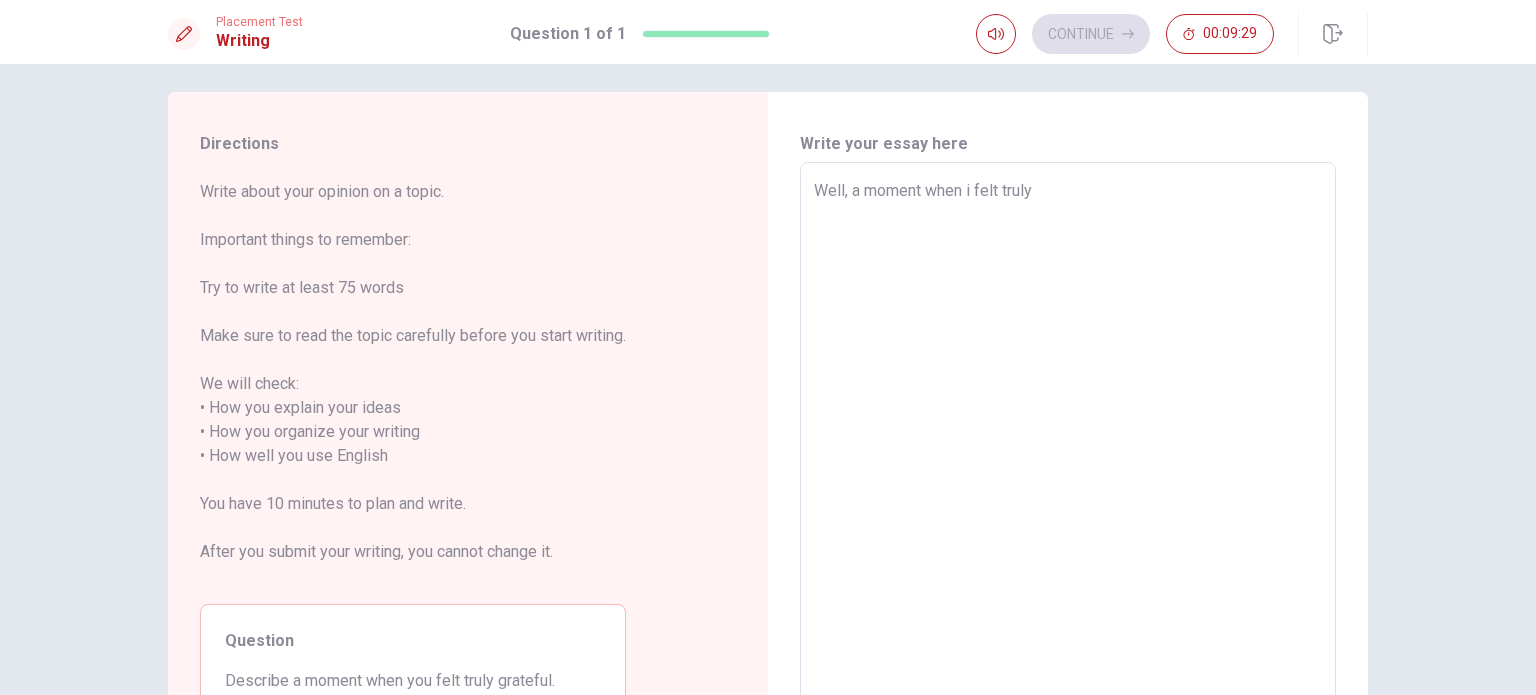 type on "x" 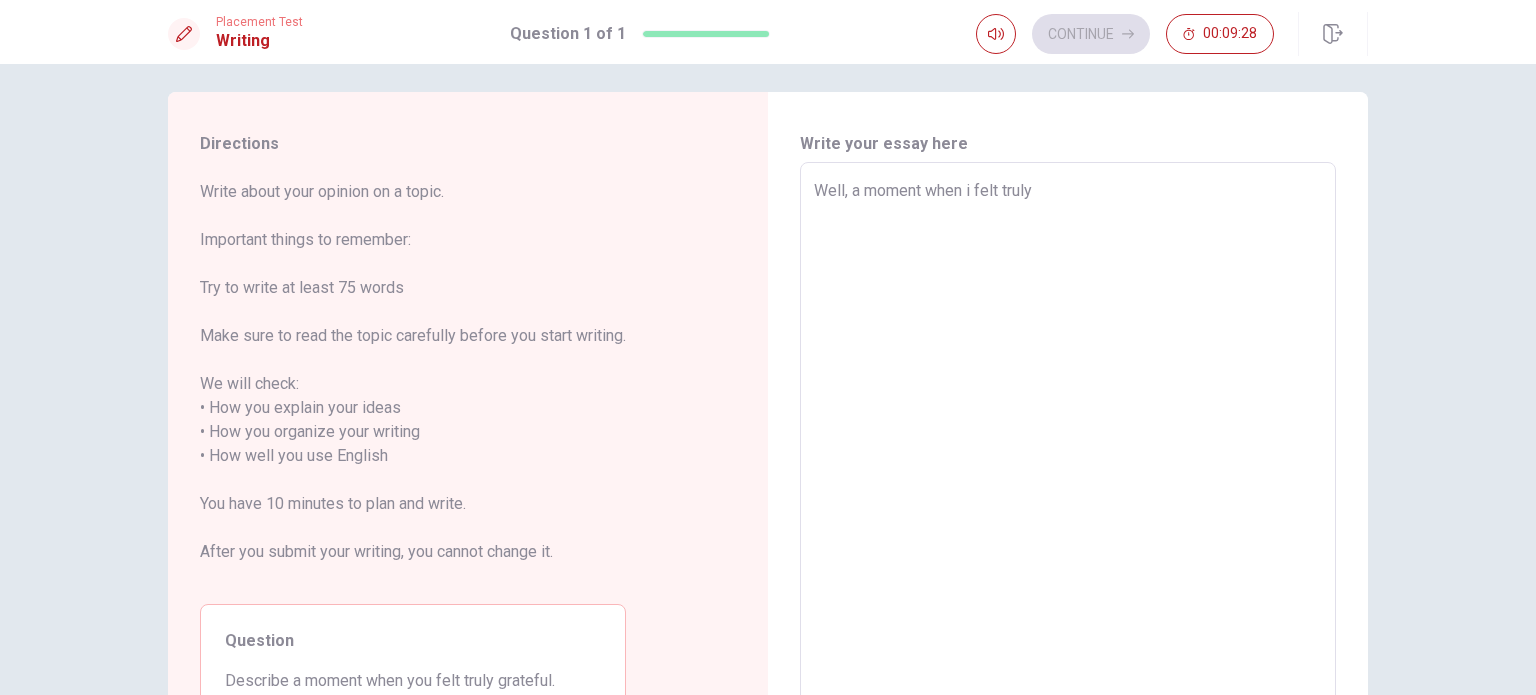type on "x" 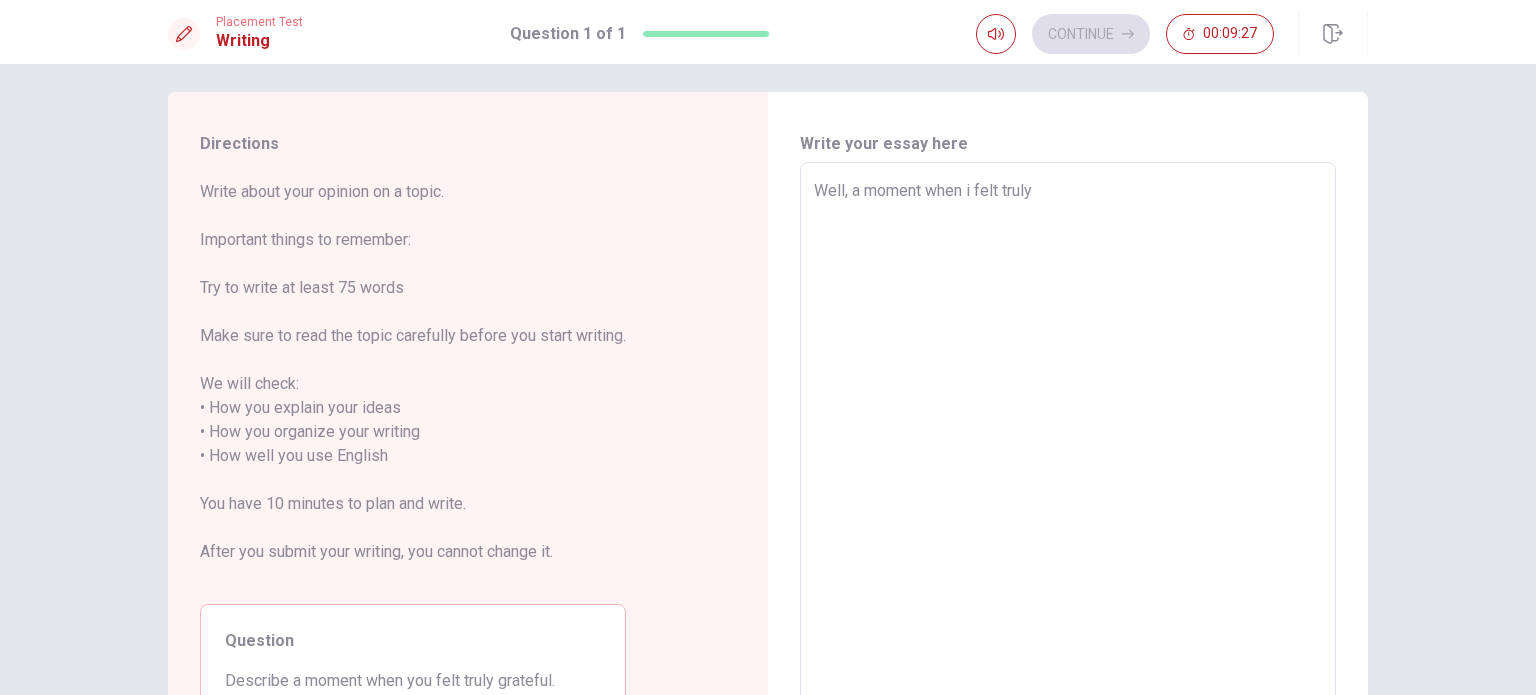type on "Well, a moment when i felt truly g" 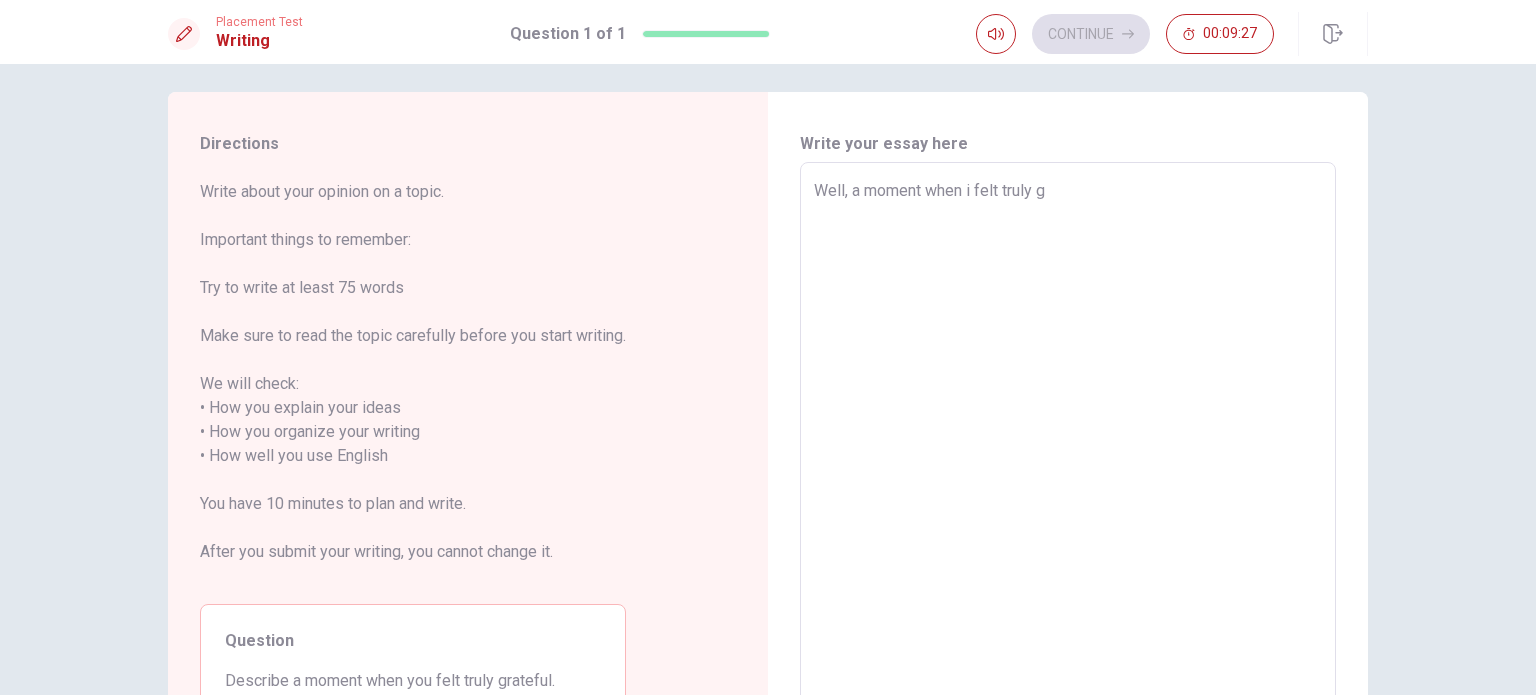 type on "x" 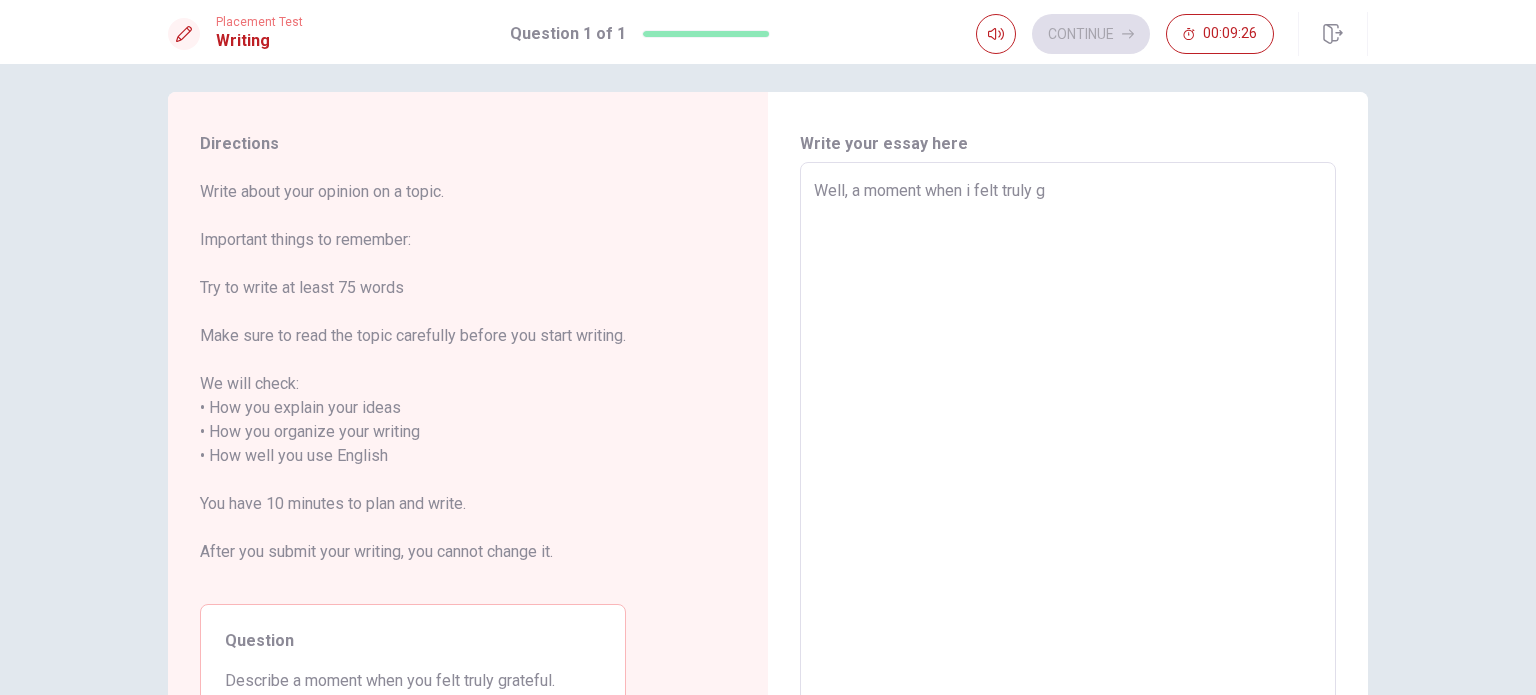 type on "Well, a moment when i felt truly gr" 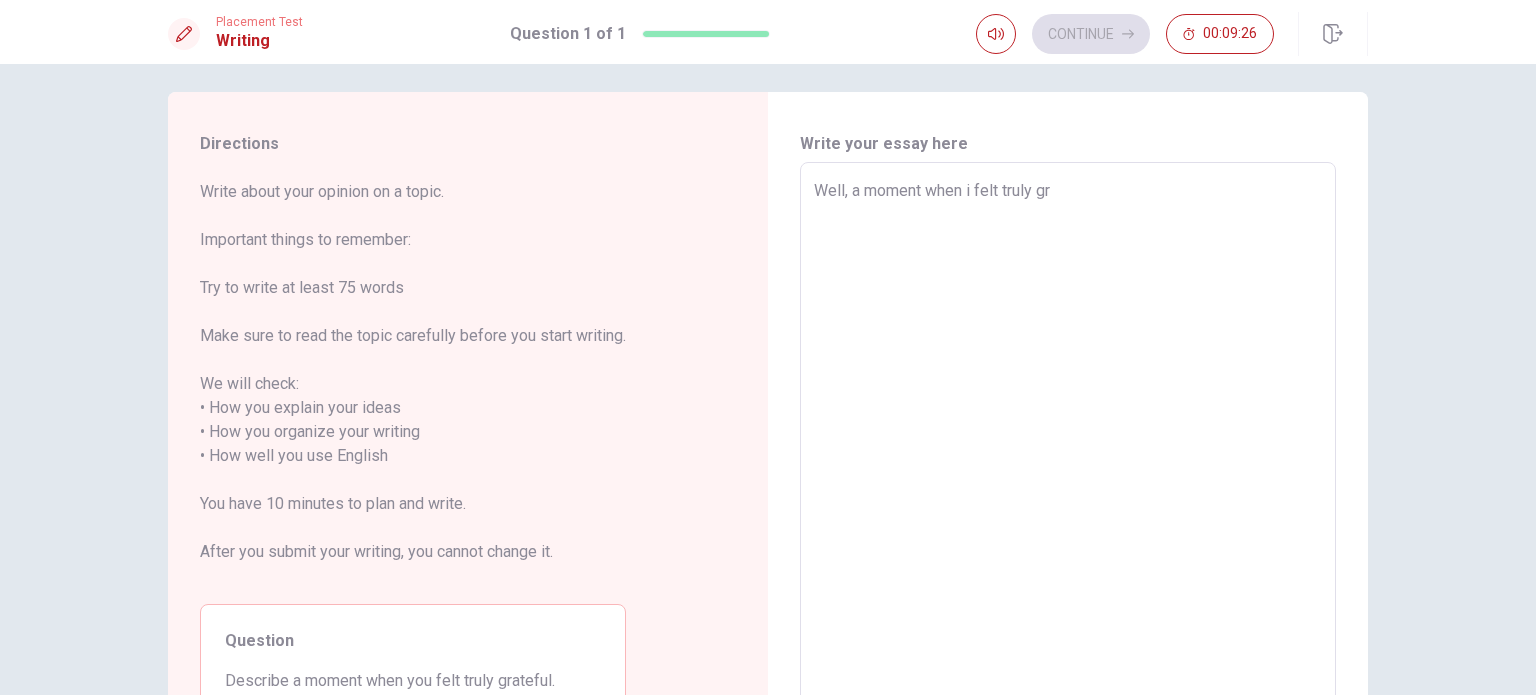 type on "x" 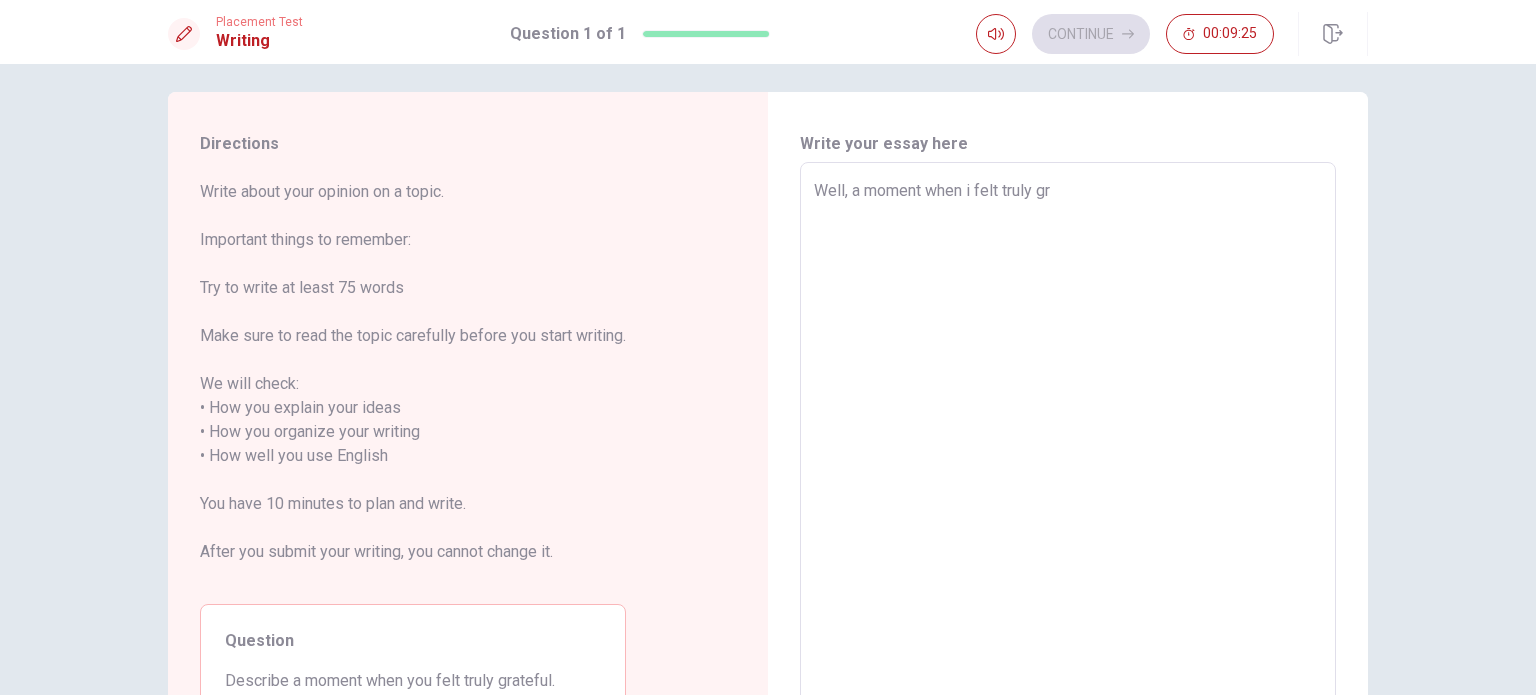 type on "Well, a moment when i felt truly gra" 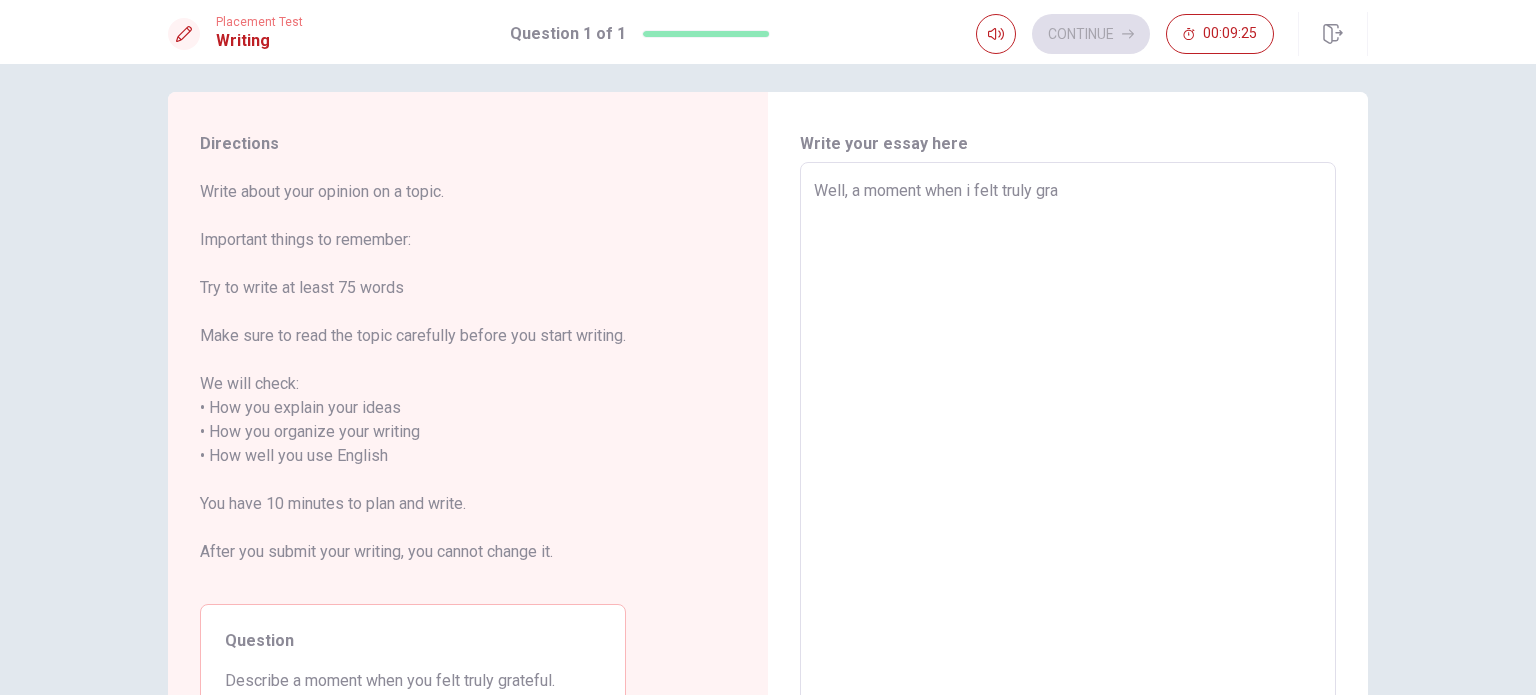 type on "x" 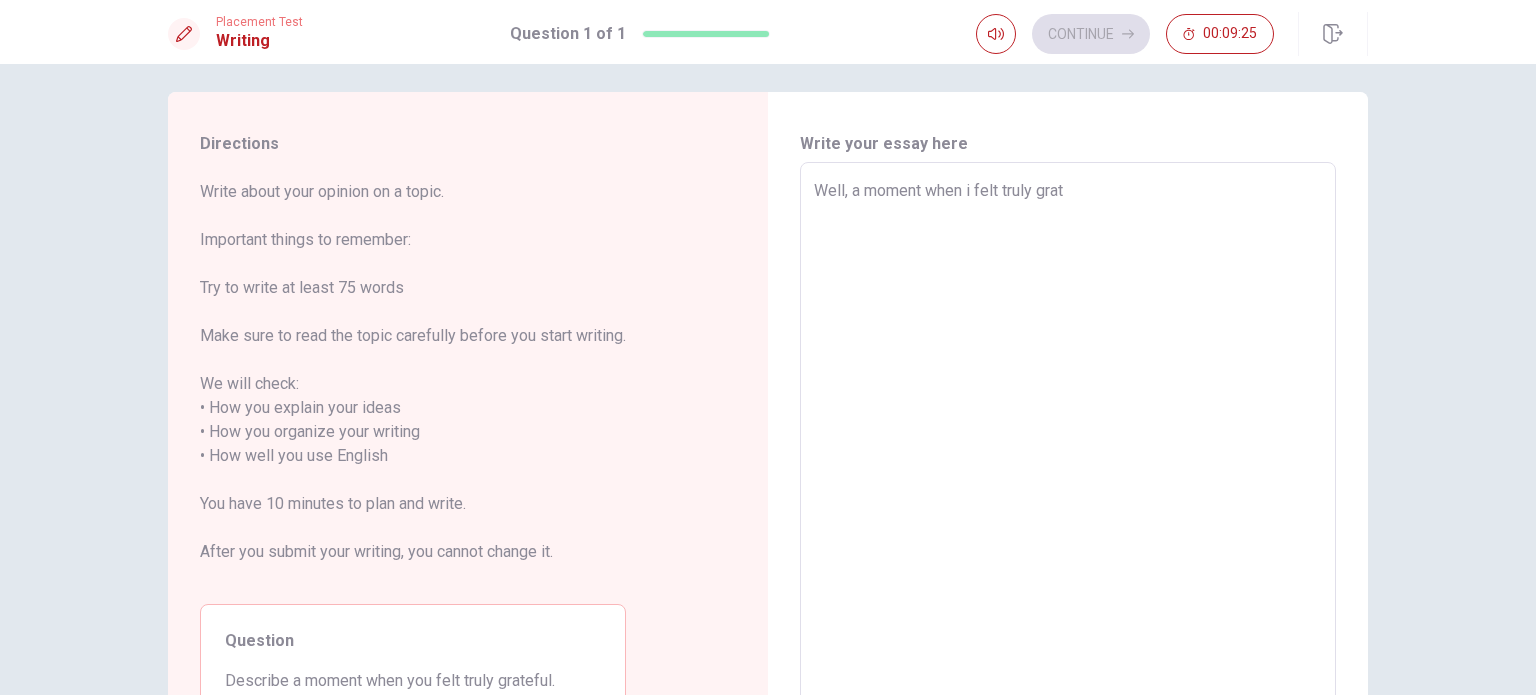 type on "x" 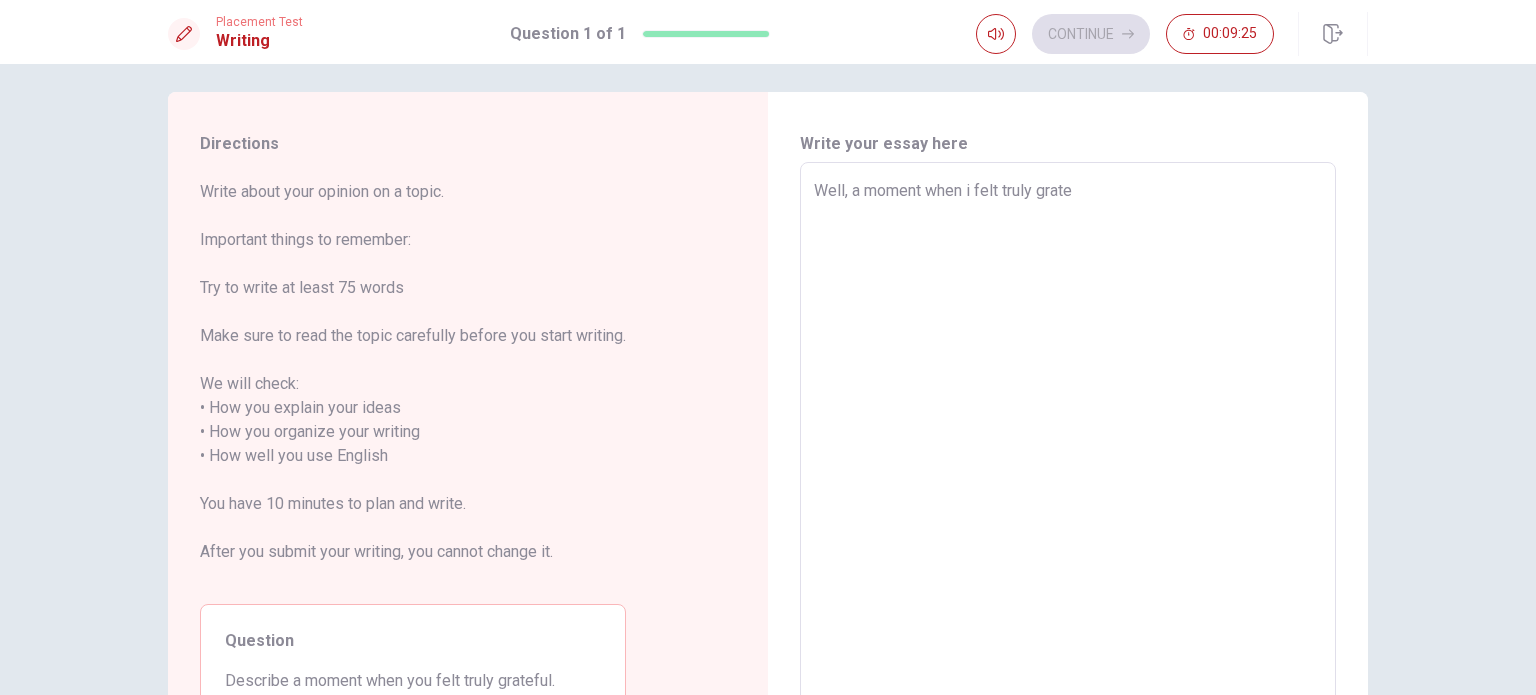 type on "x" 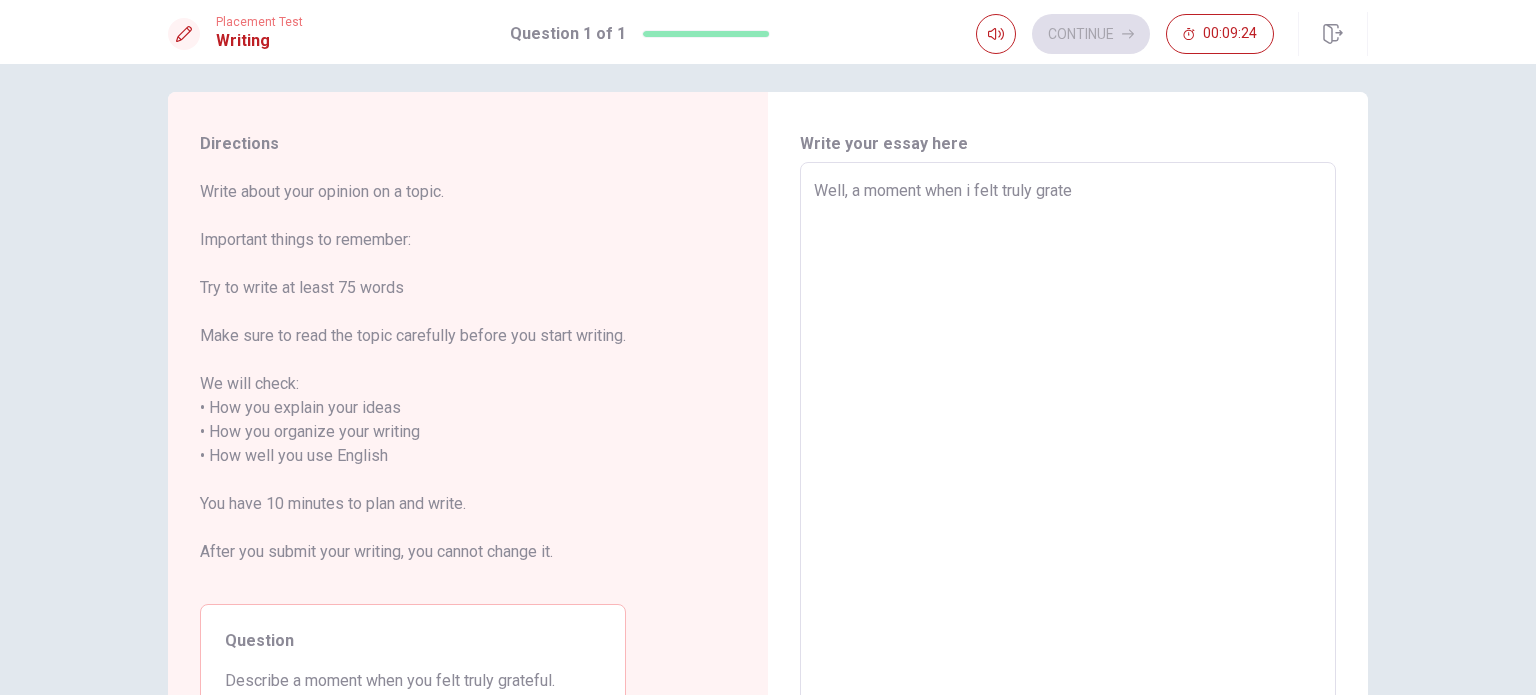 type on "Well, a moment when i felt truly gratef" 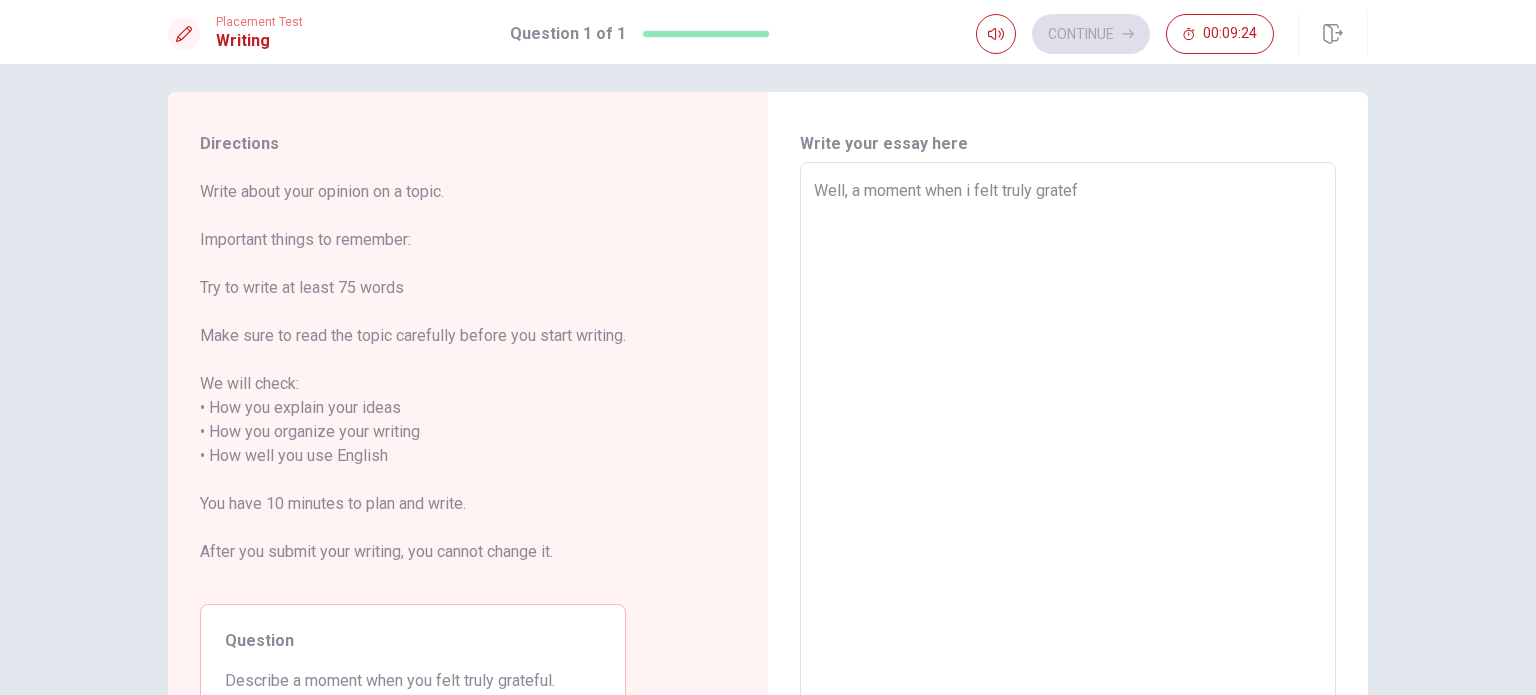 type on "x" 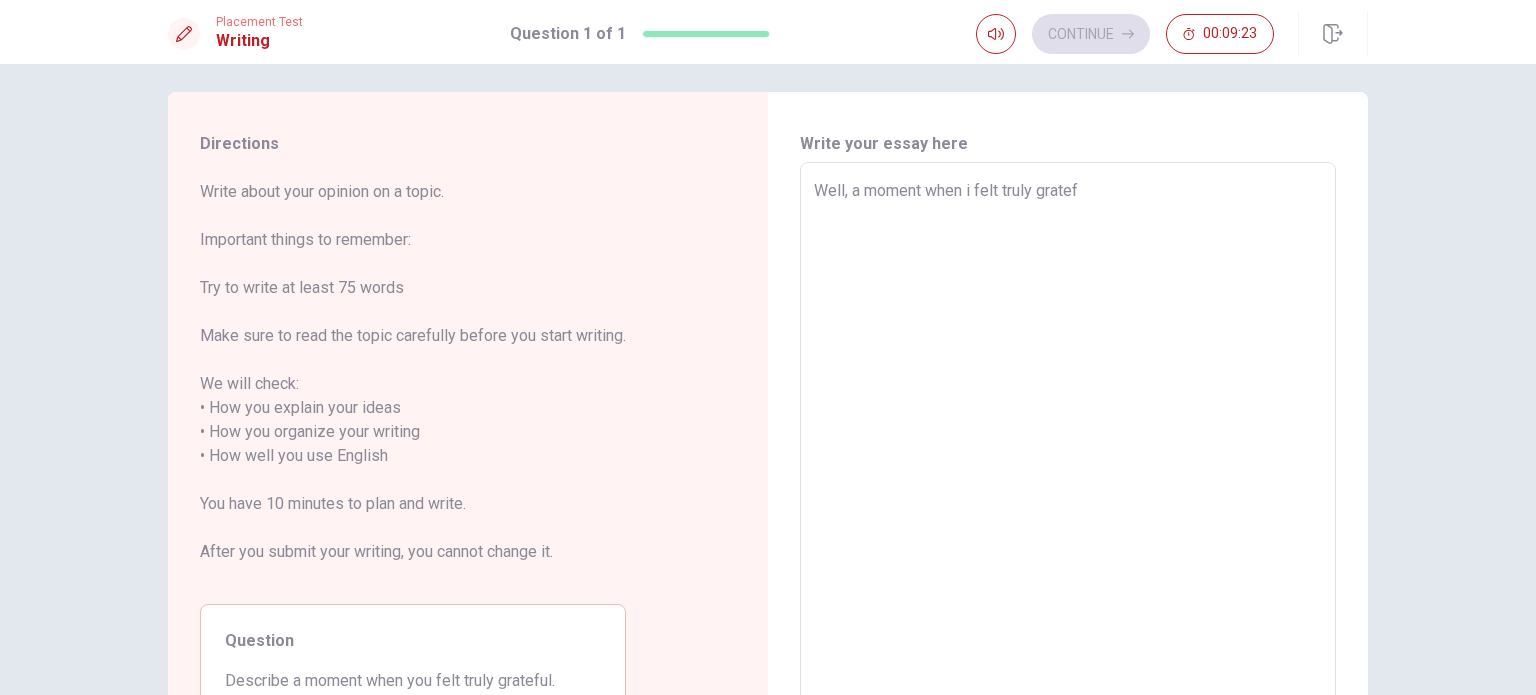 type on "Well, a moment when i felt truly gratefu" 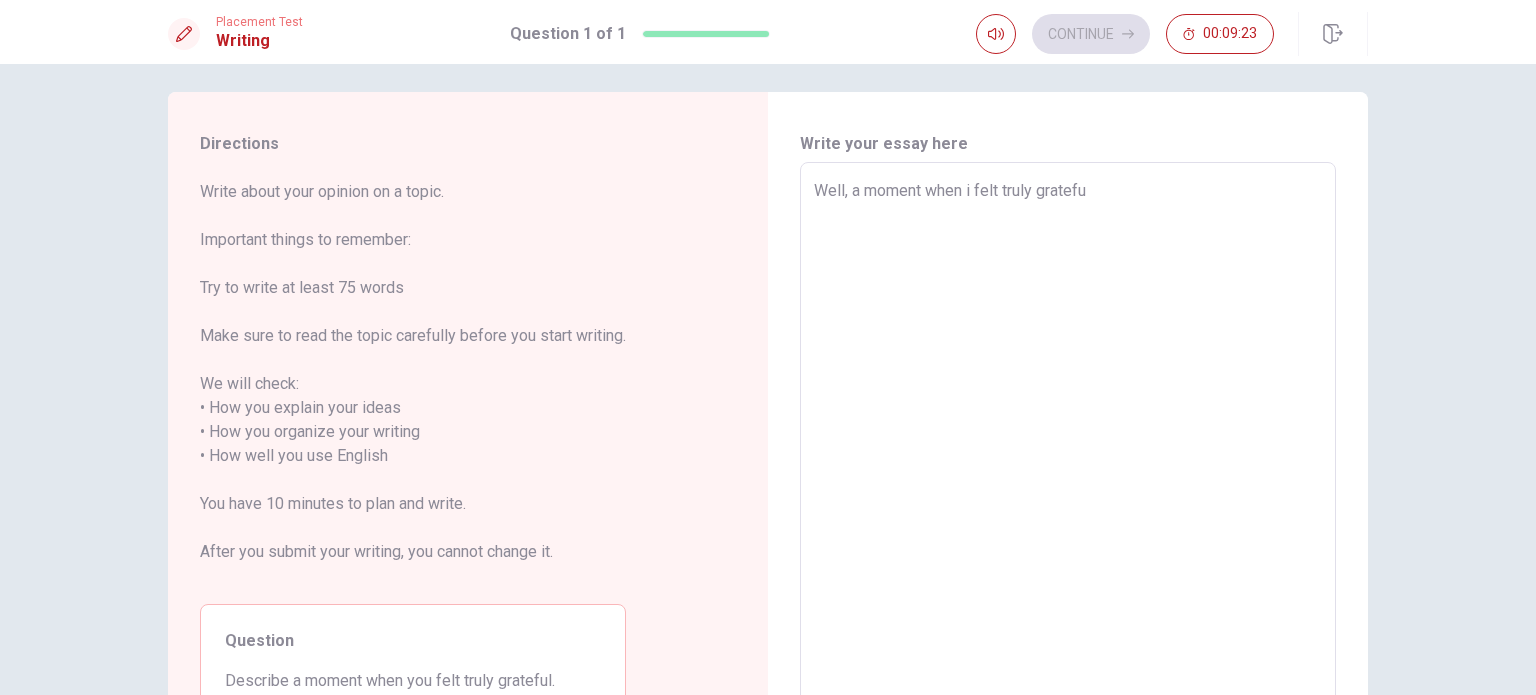 type on "x" 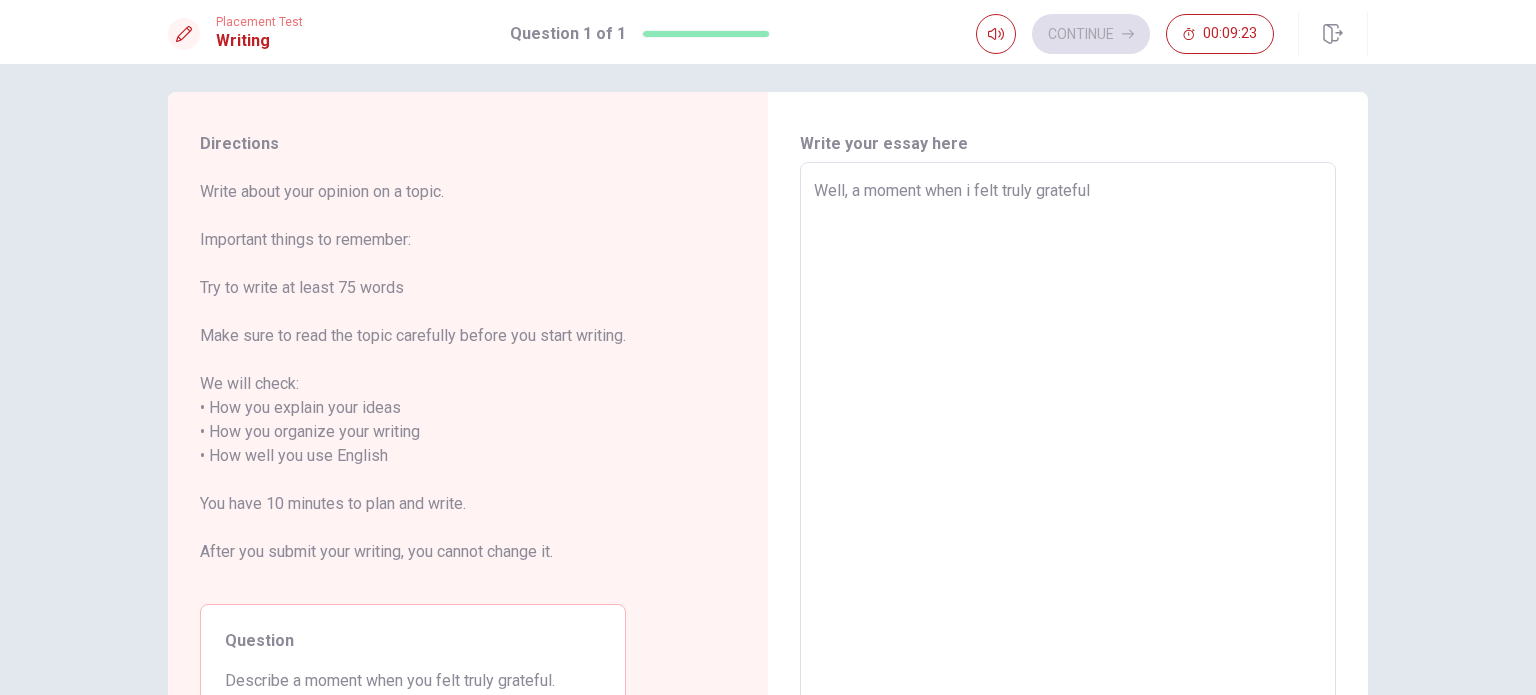 type on "x" 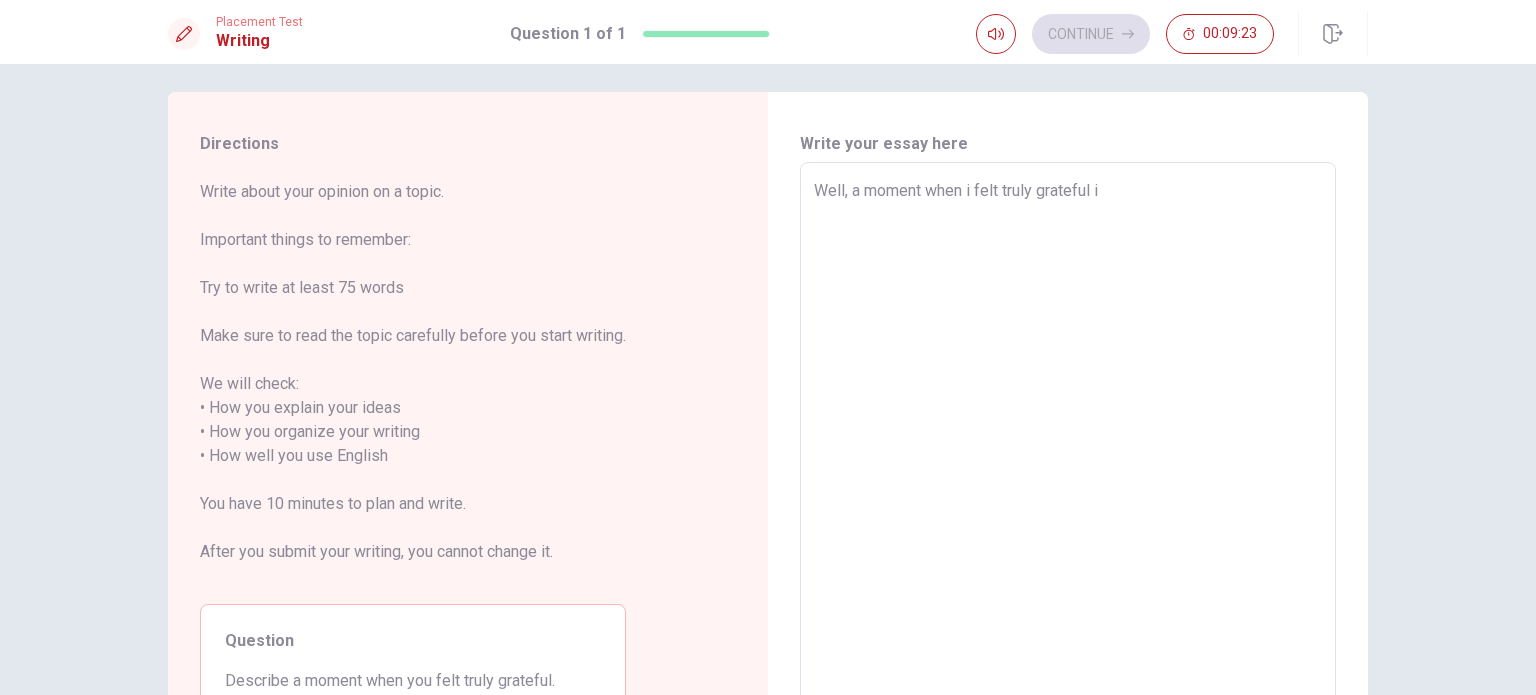 type on "x" 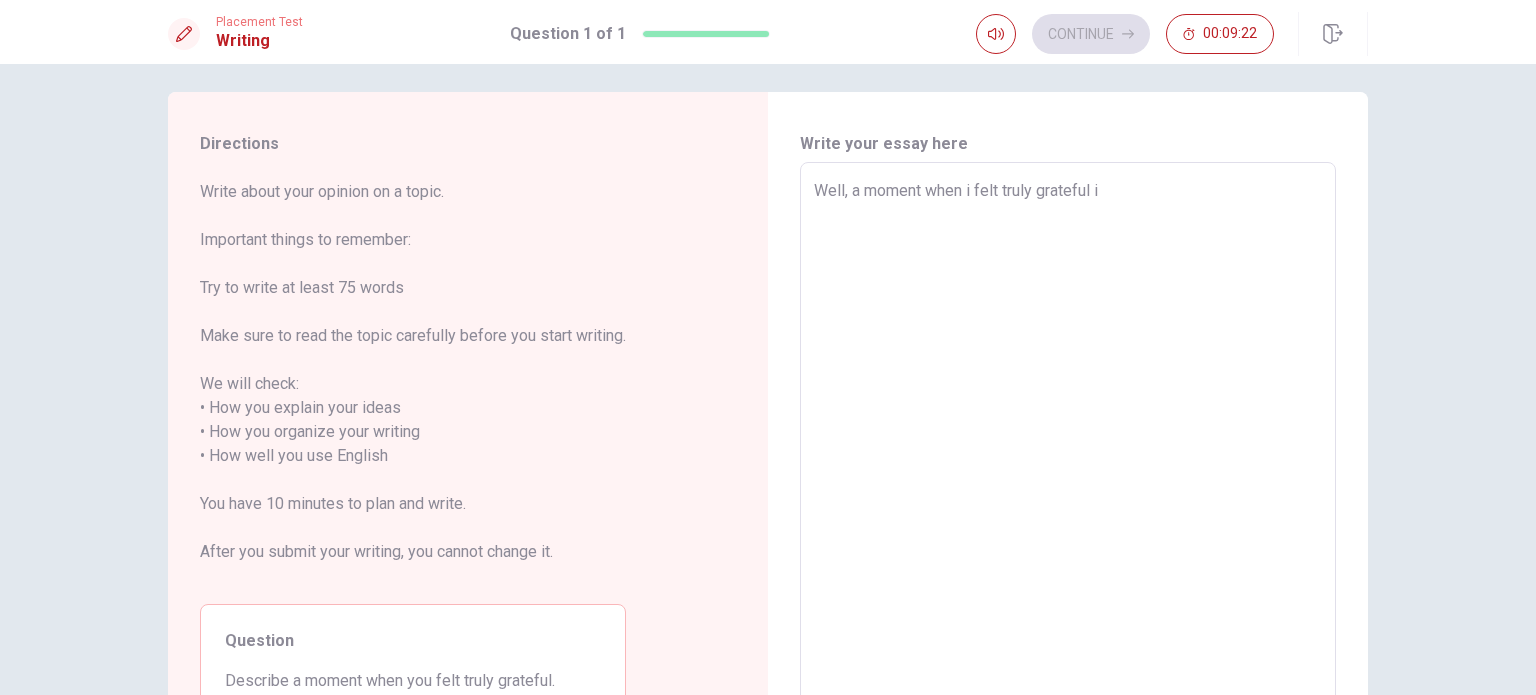 type on "Well, a moment when i felt truly grateful is" 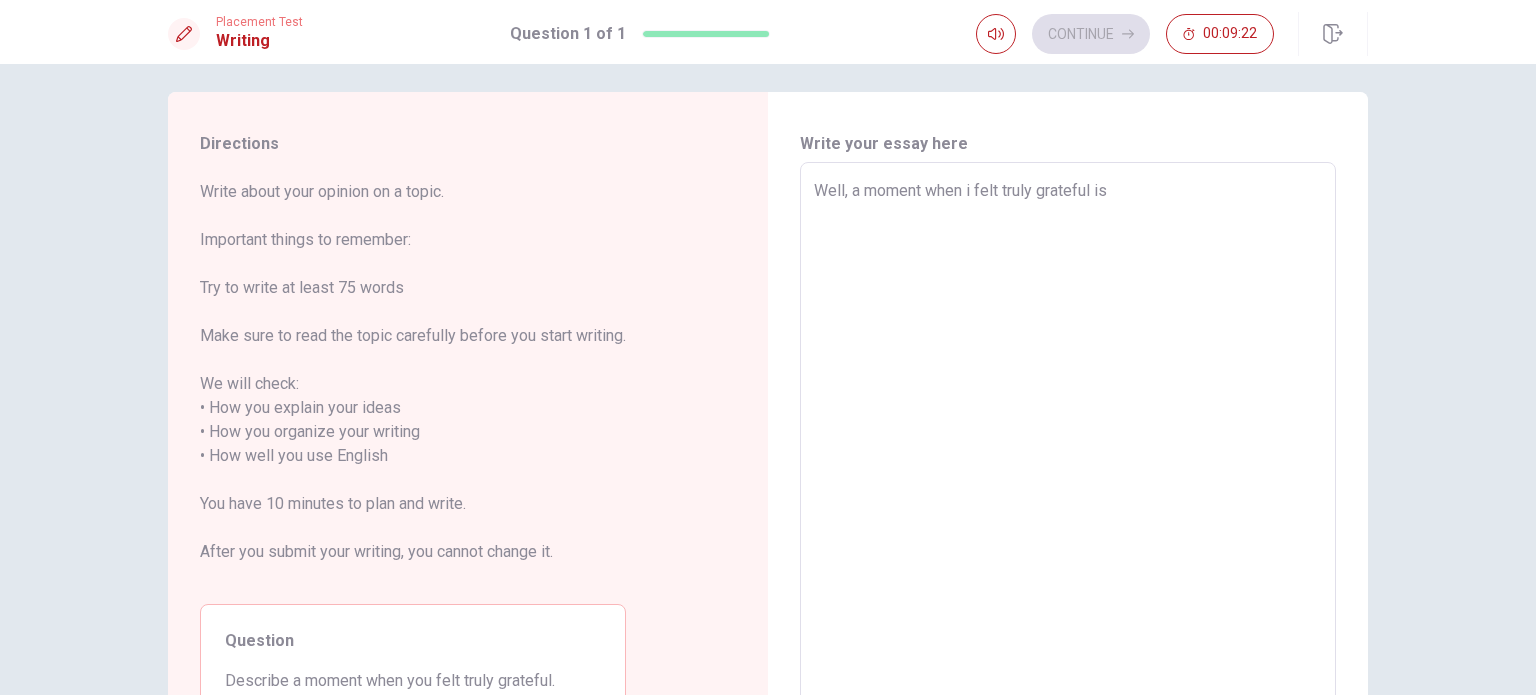 type on "x" 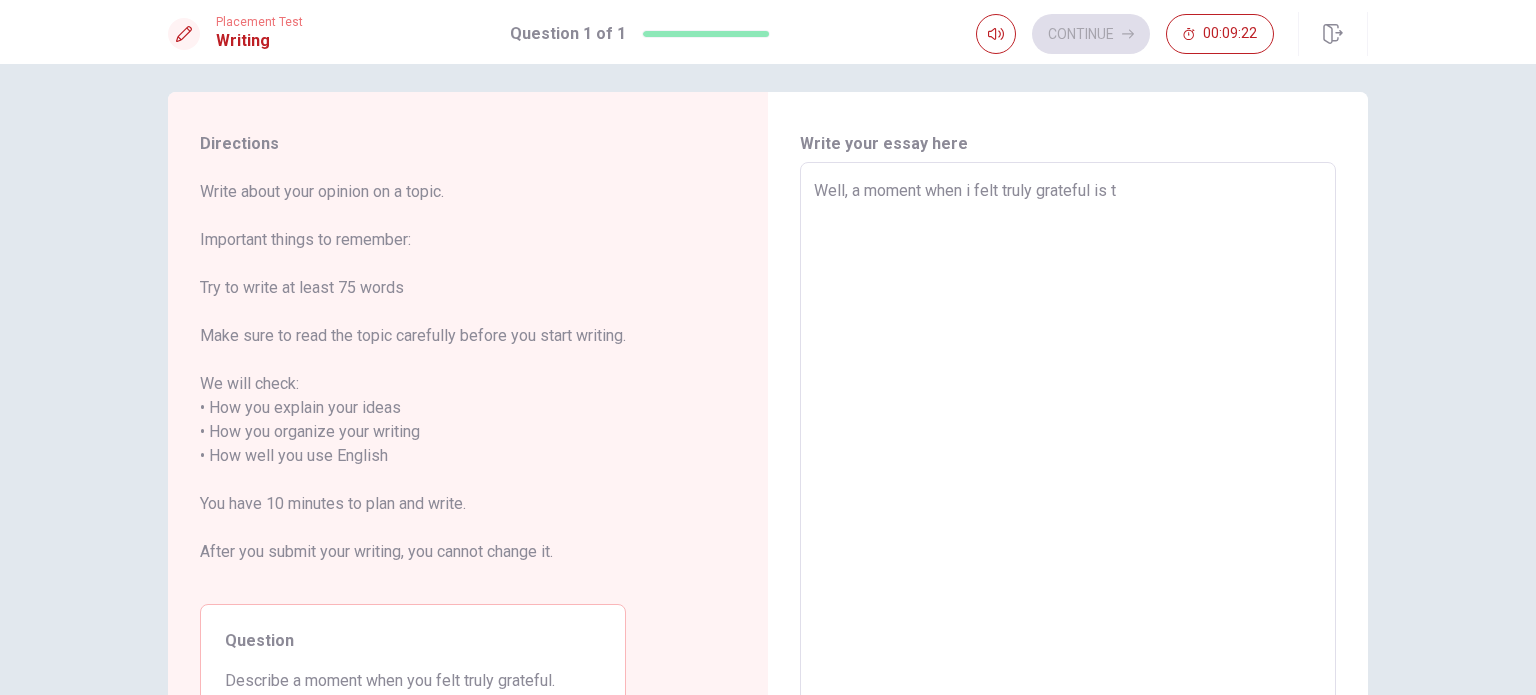 type on "x" 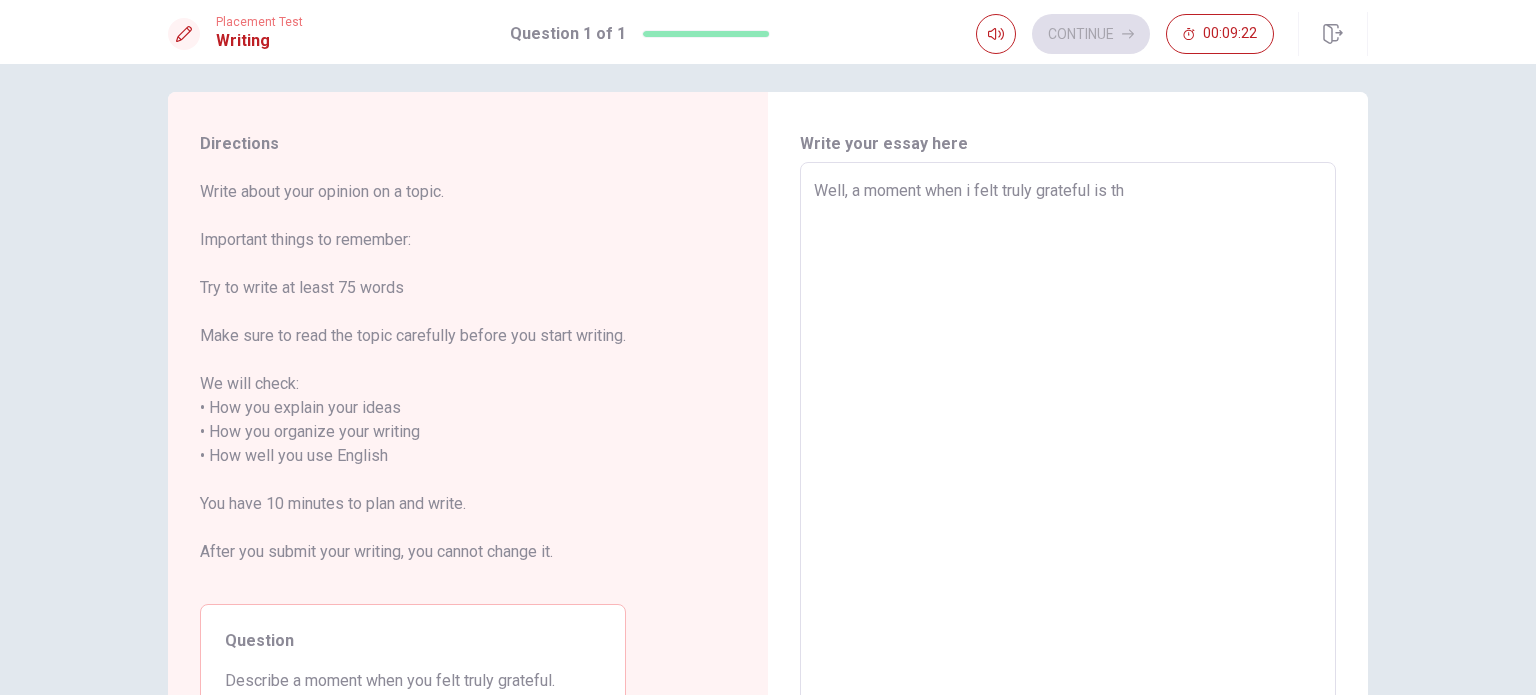 type on "x" 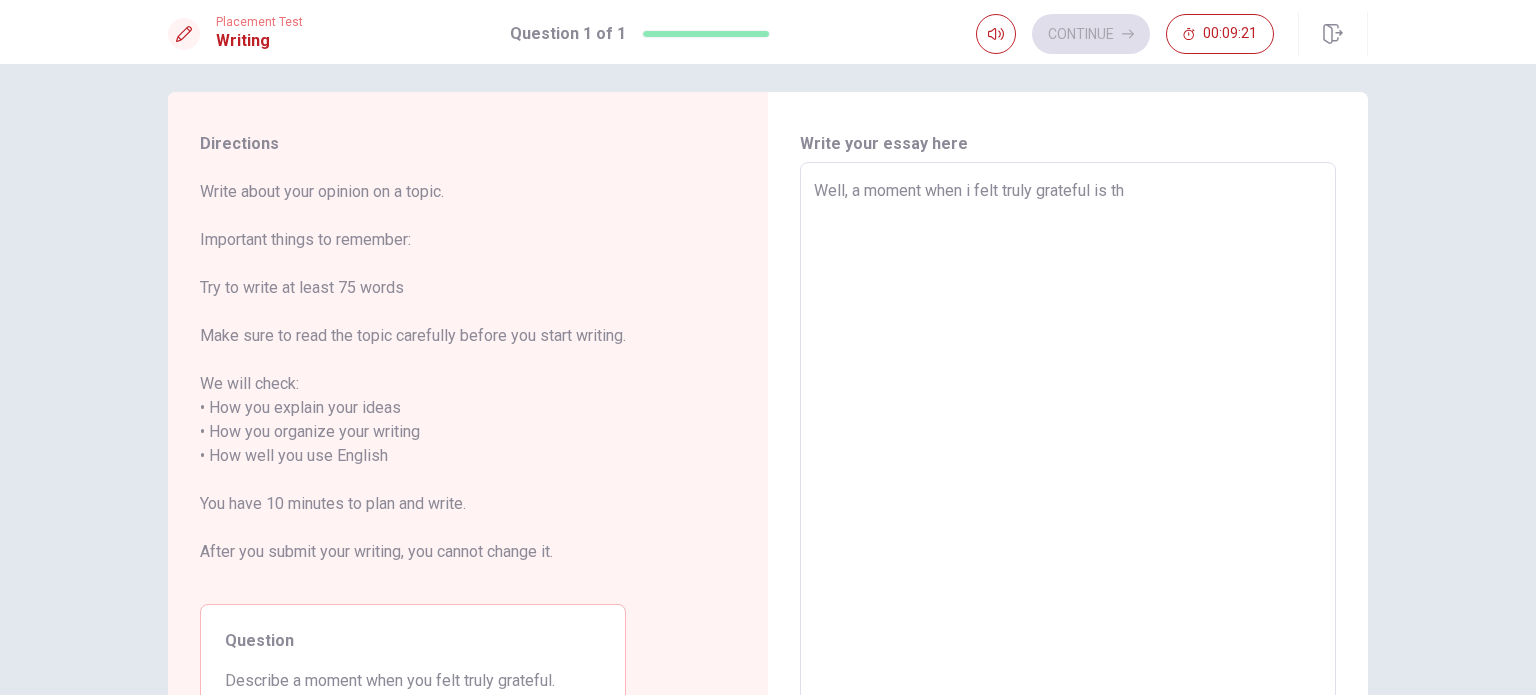 type on "Well, a moment when i felt truly grateful is the" 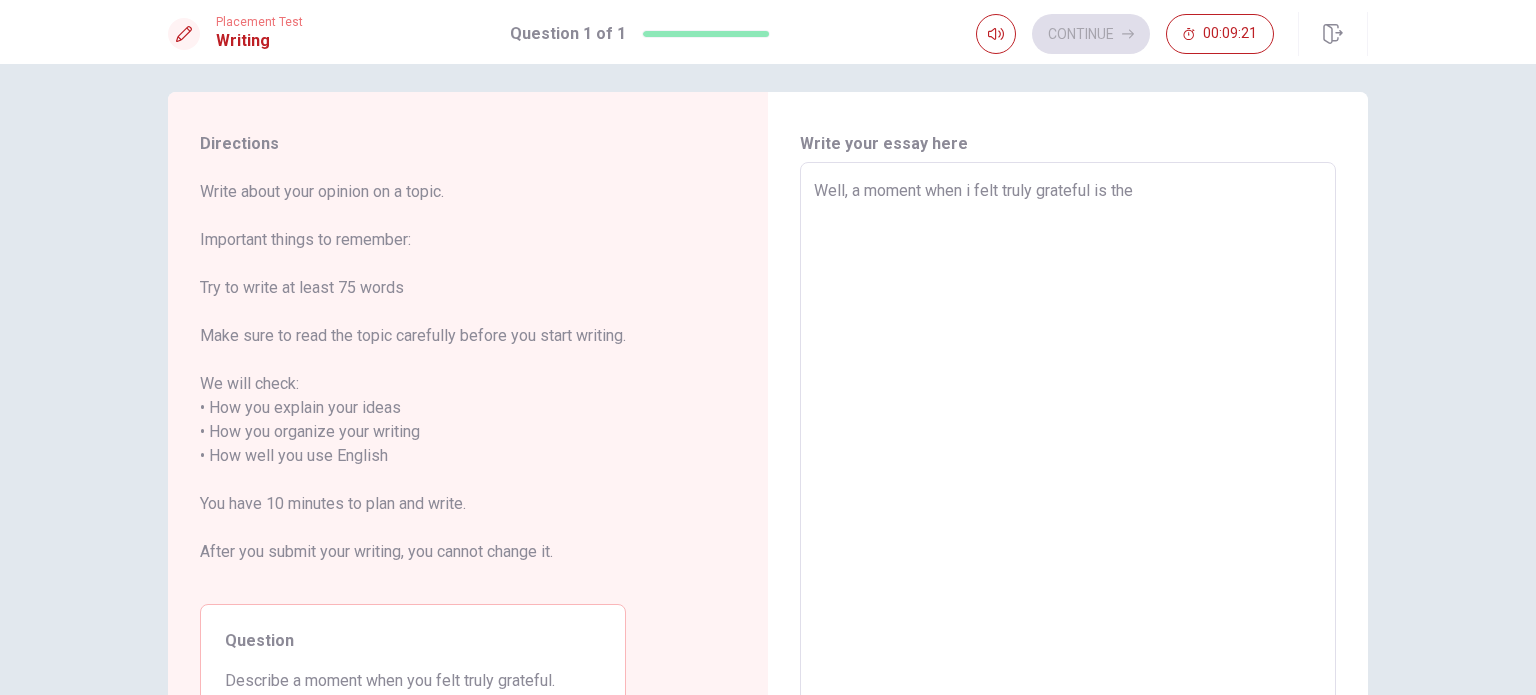 type on "x" 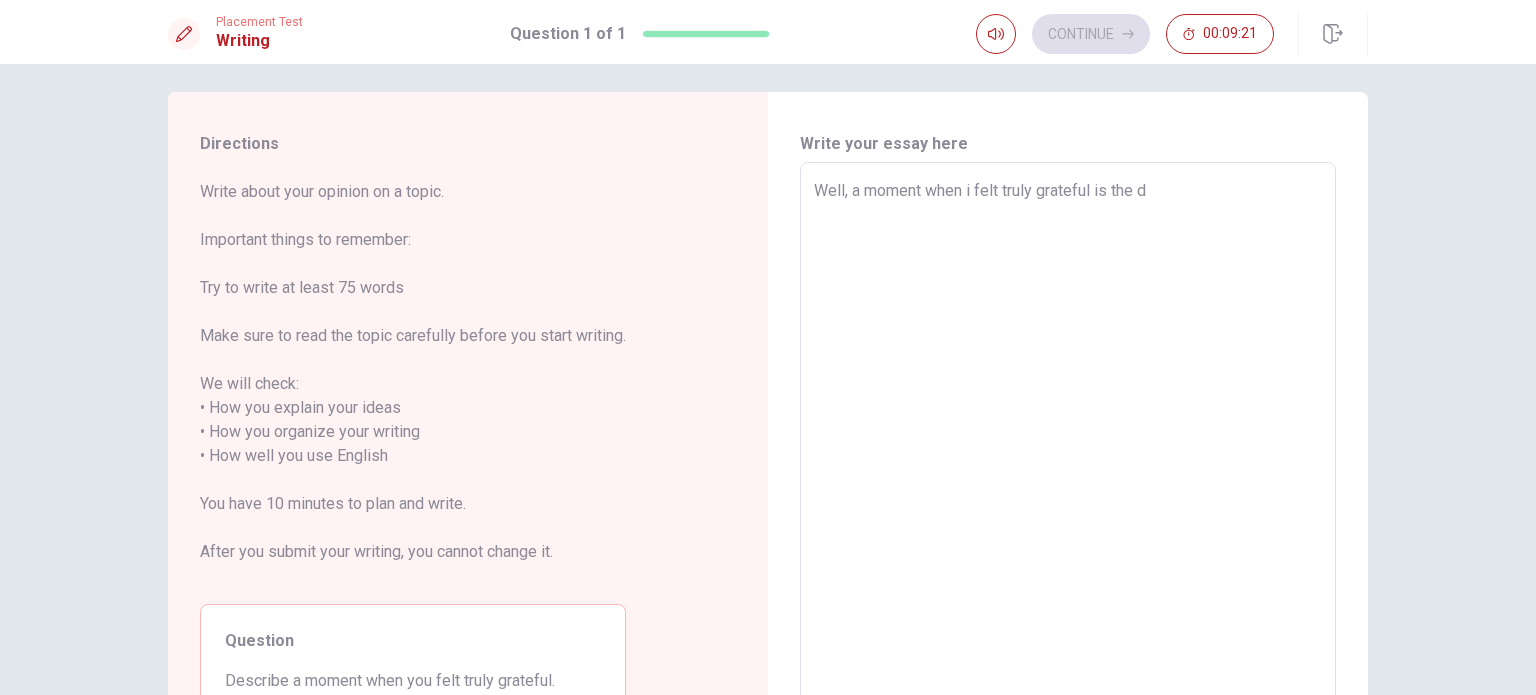 type on "x" 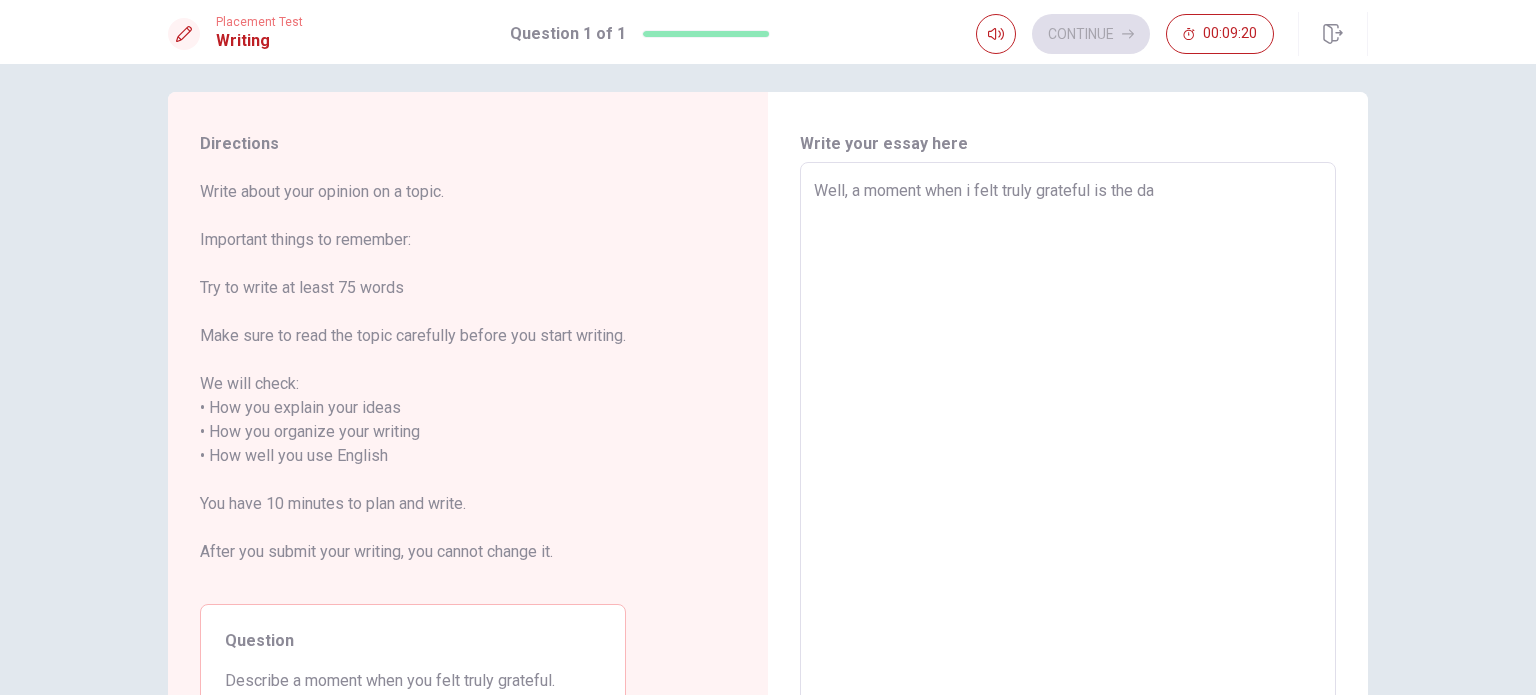 type on "x" 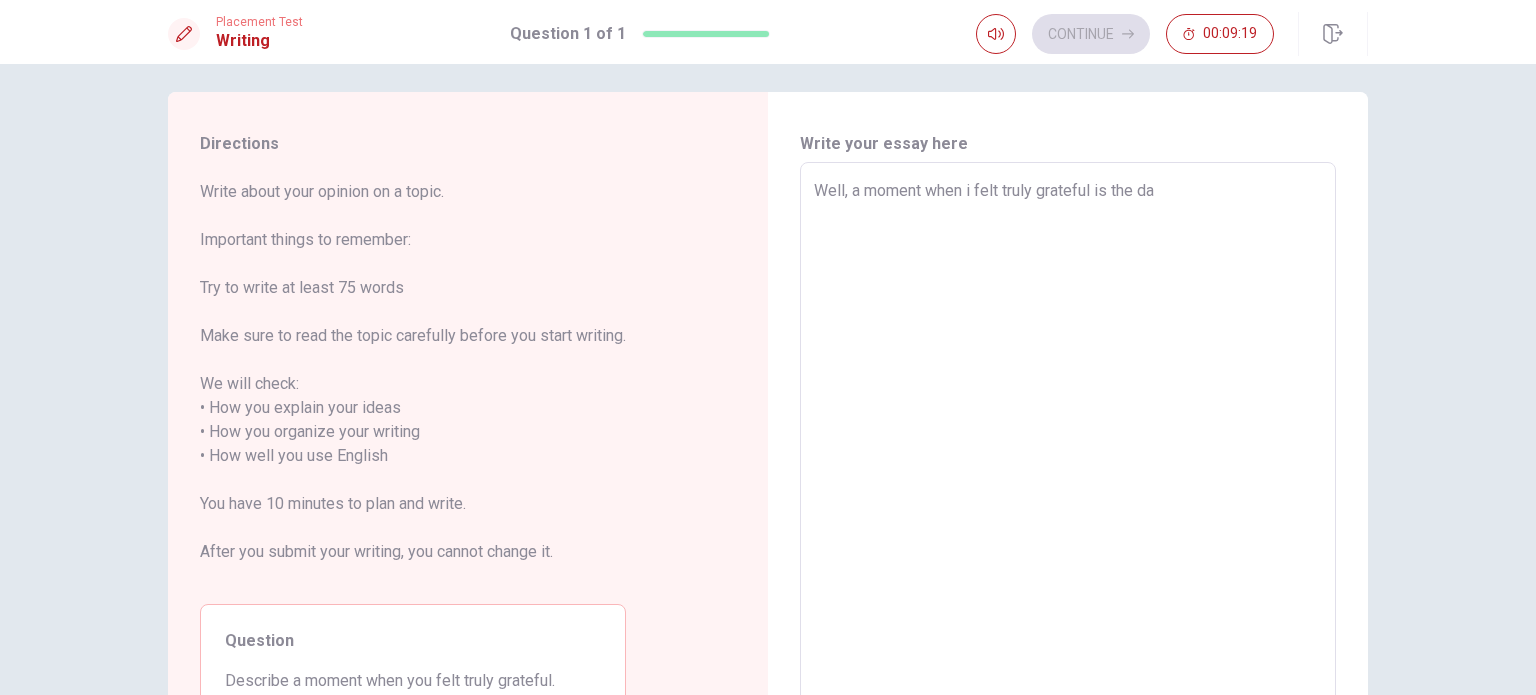 type on "Well, a moment when i felt truly grateful is the day" 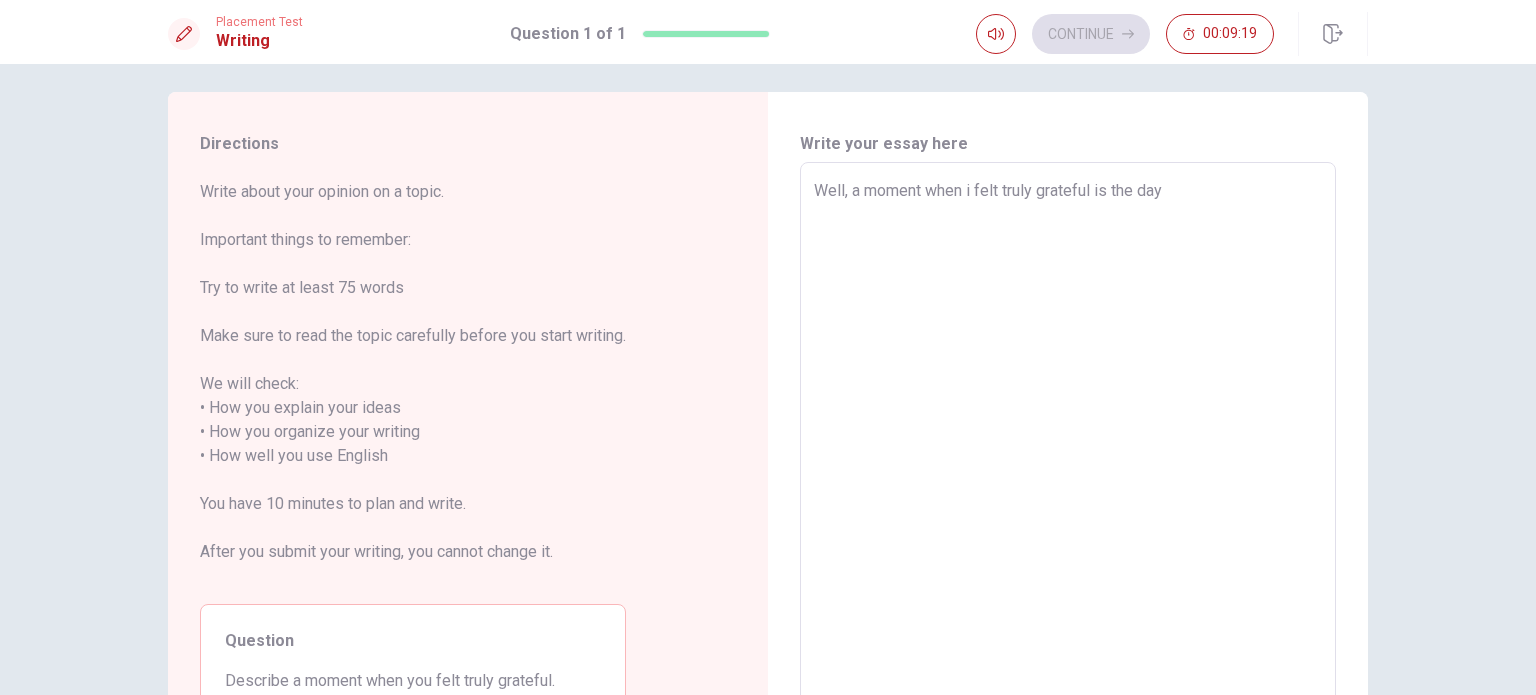 type on "x" 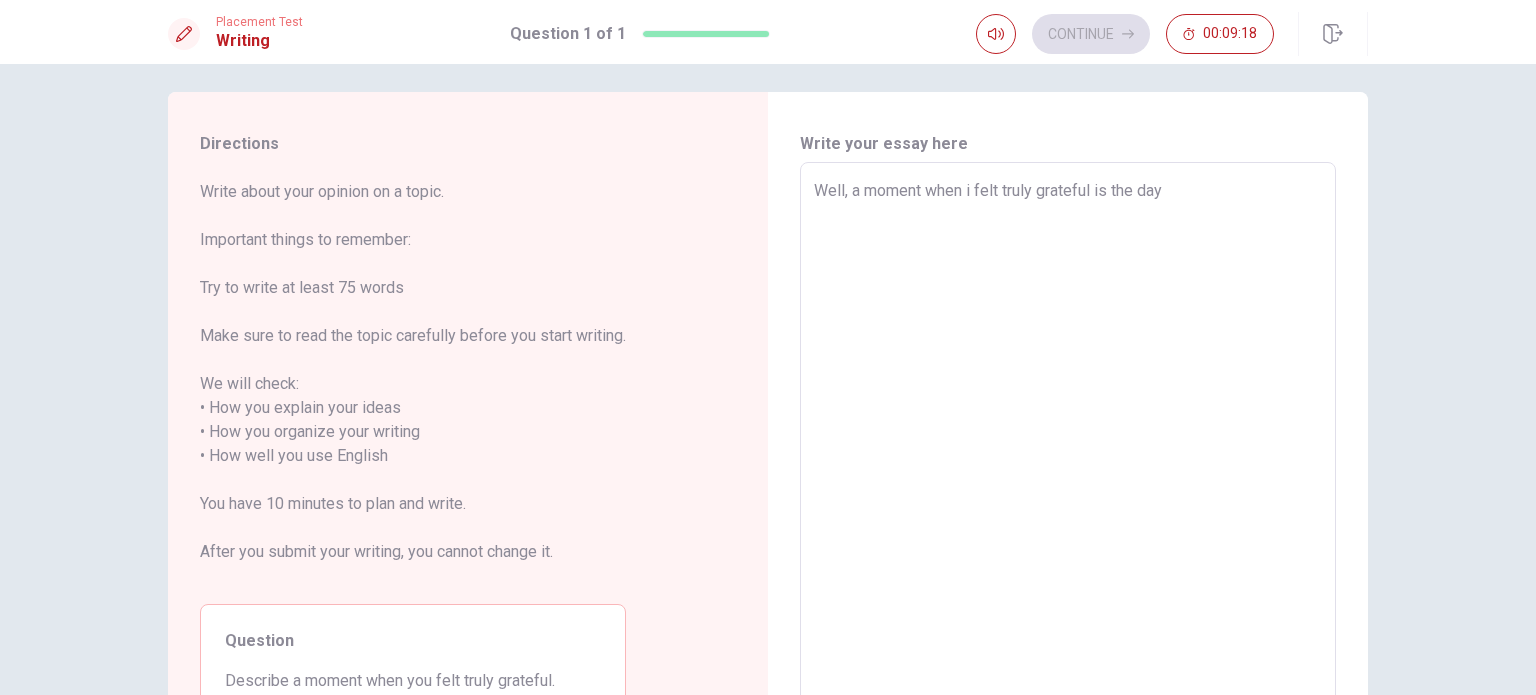 type on "Well, a moment when i felt truly grateful is the day" 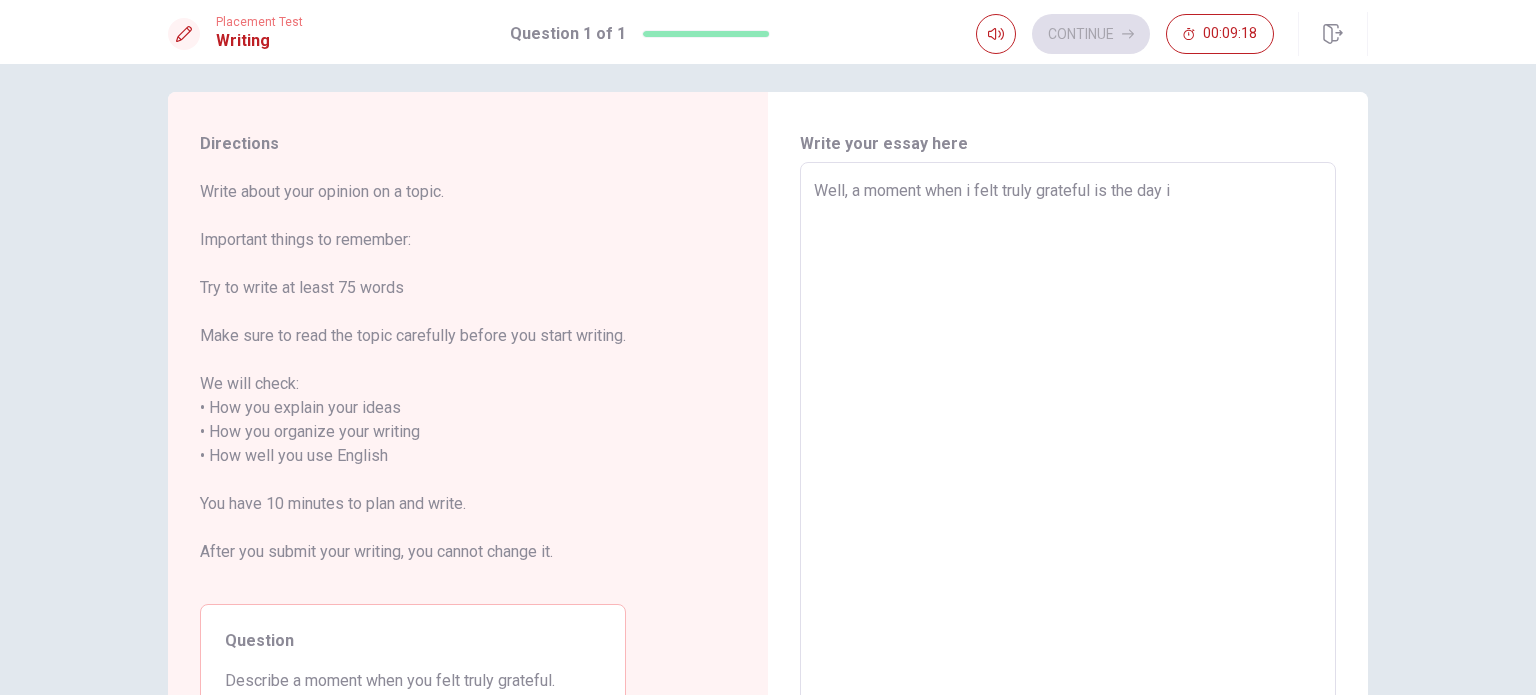 type on "Well, a moment when i felt truly grateful is the day io" 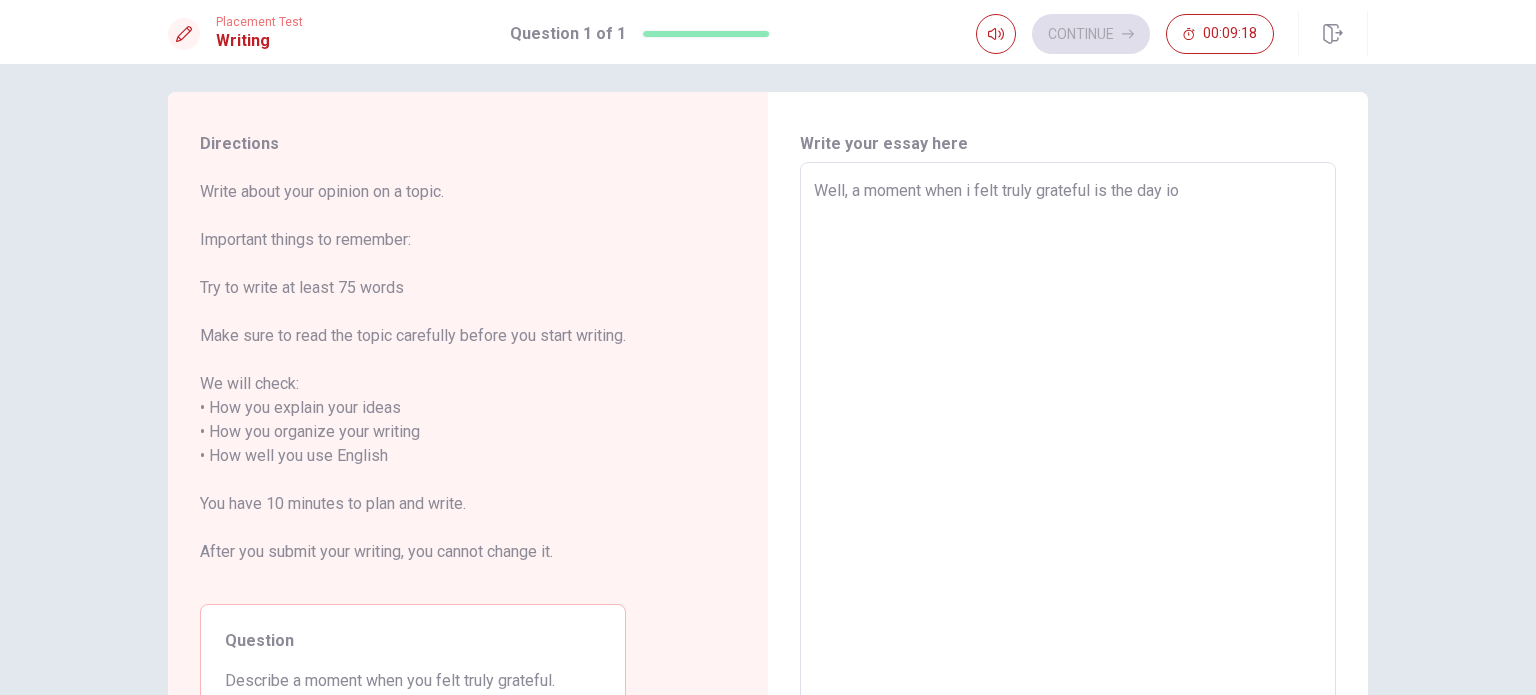 type on "x" 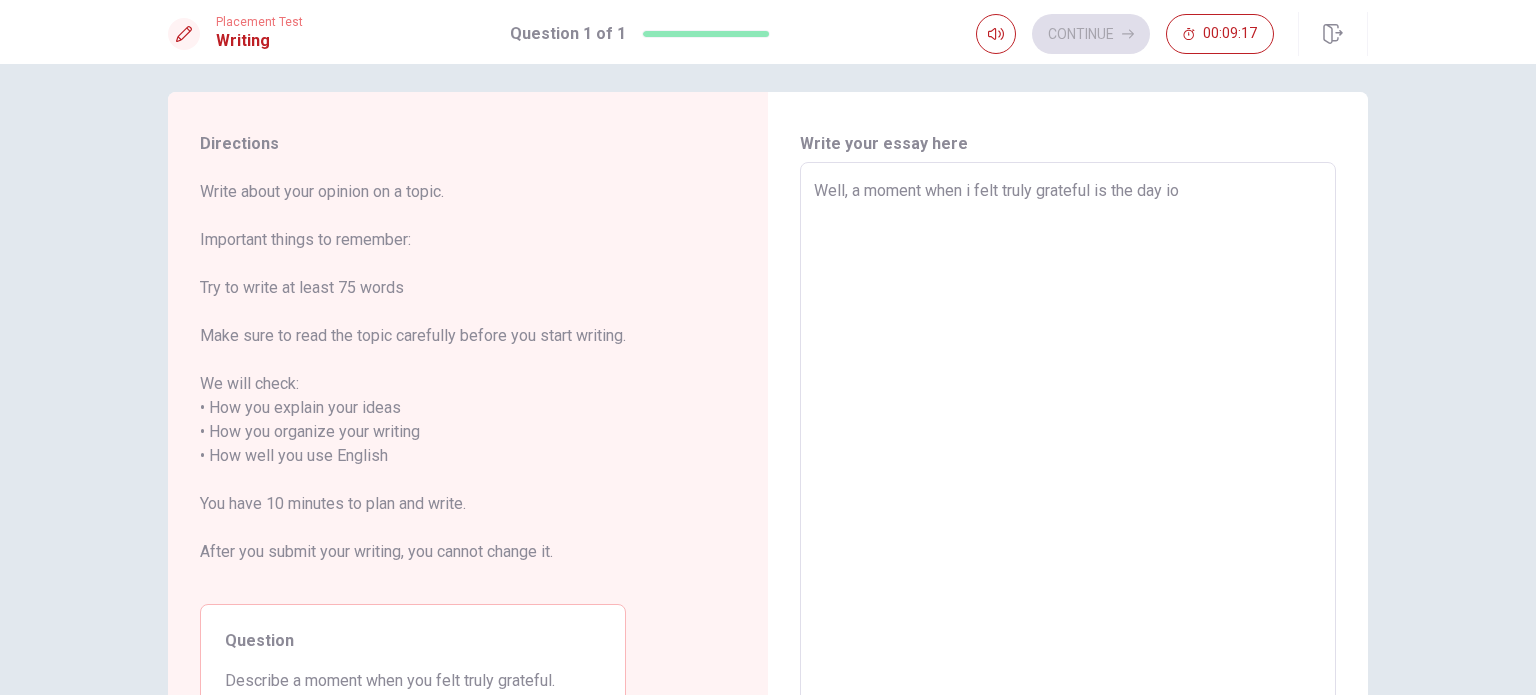 type on "Well, a moment when i felt truly grateful is the day i" 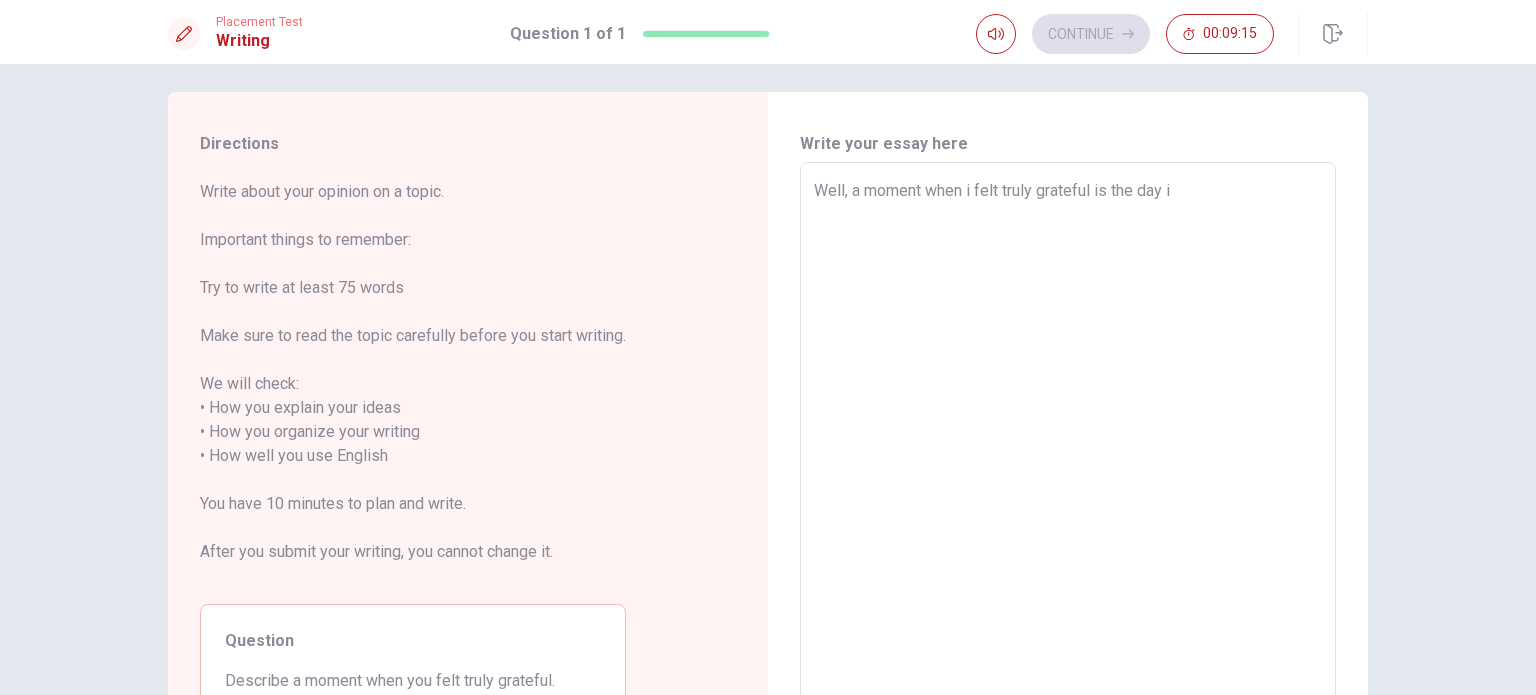 type on "x" 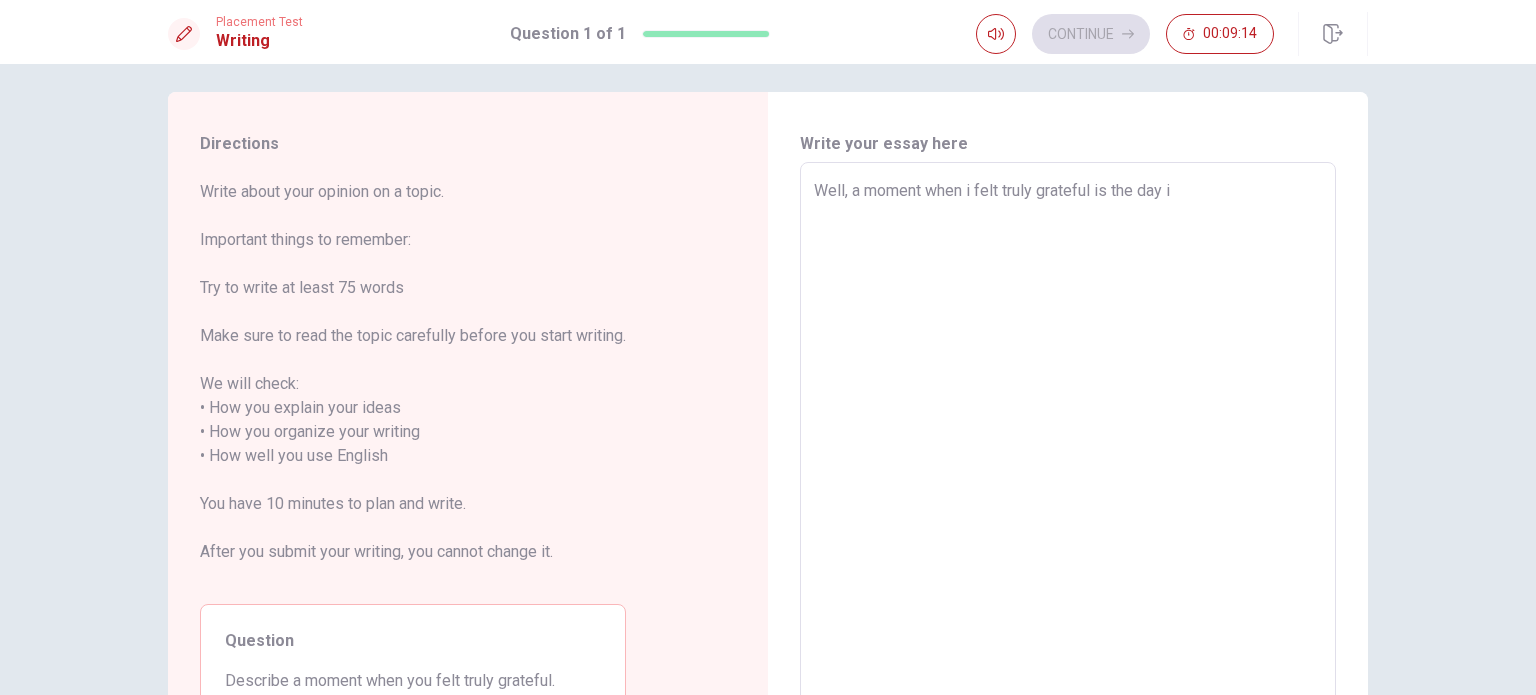 type on "Well, a moment when i felt truly grateful is the day i" 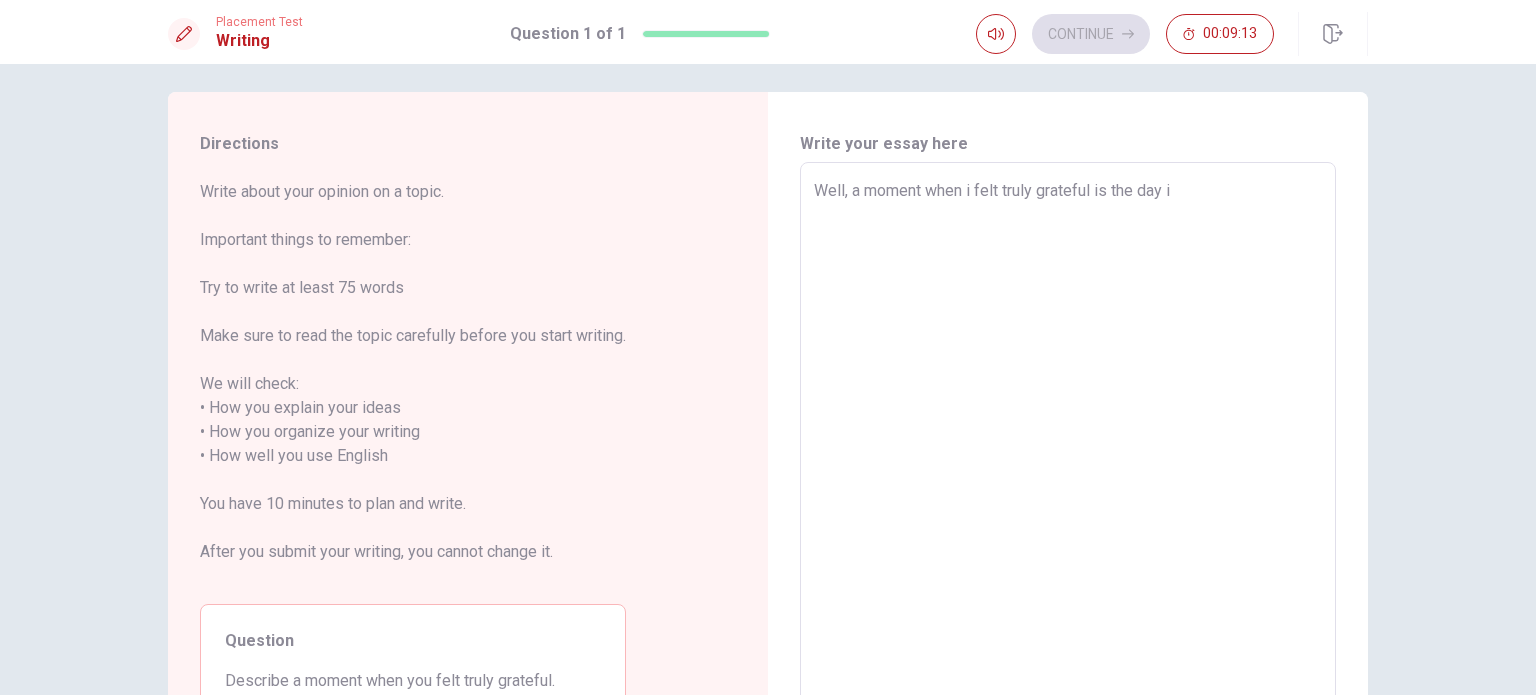 type on "x" 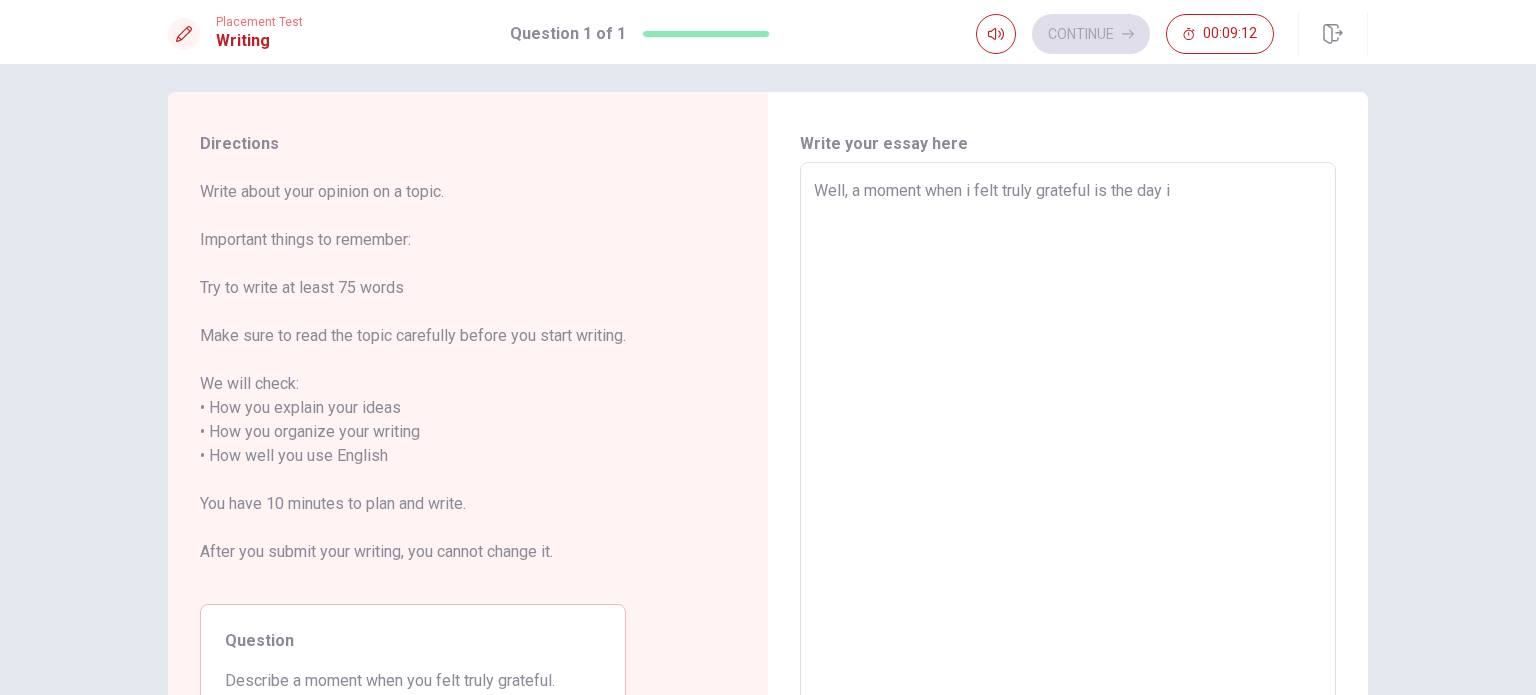 type on "Well, a moment when i felt truly grateful is the day i c" 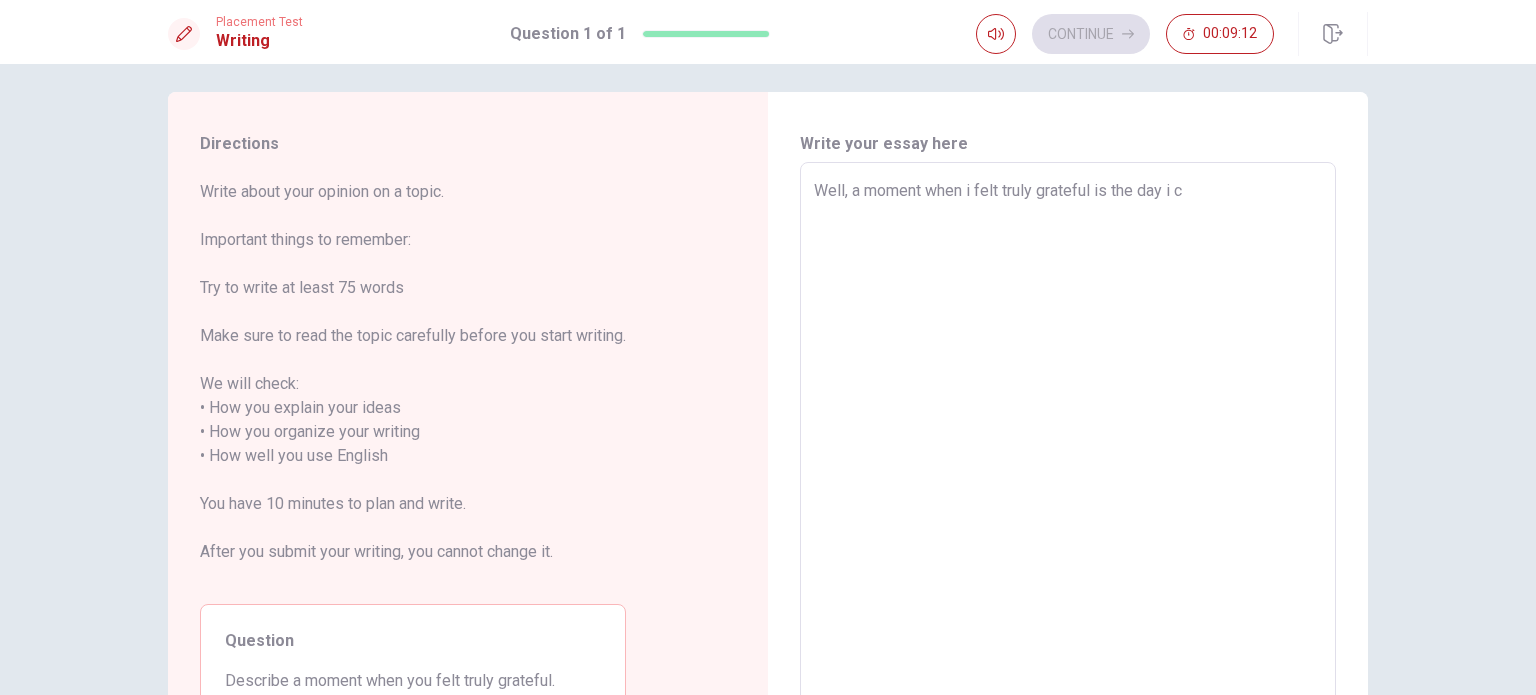 type on "x" 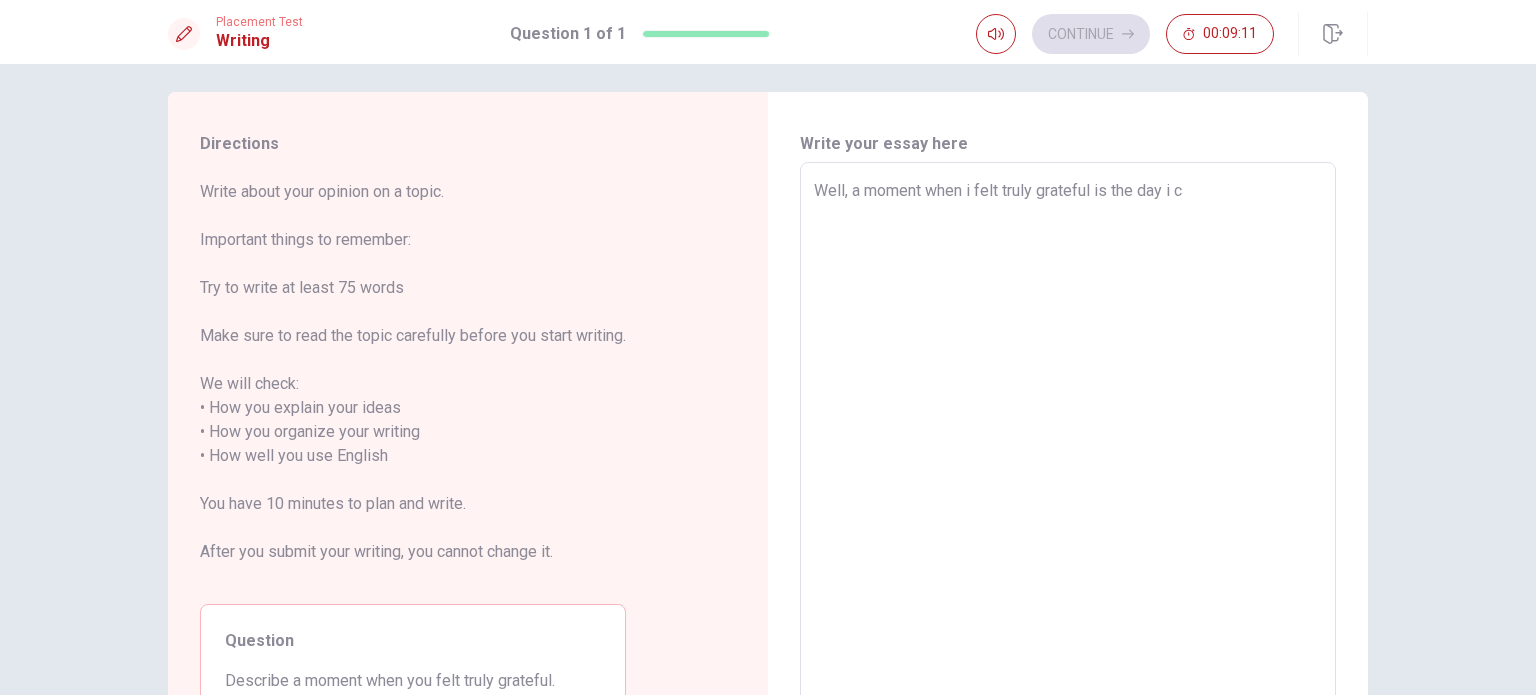 type on "Well, a moment when i felt truly grateful is the day i co" 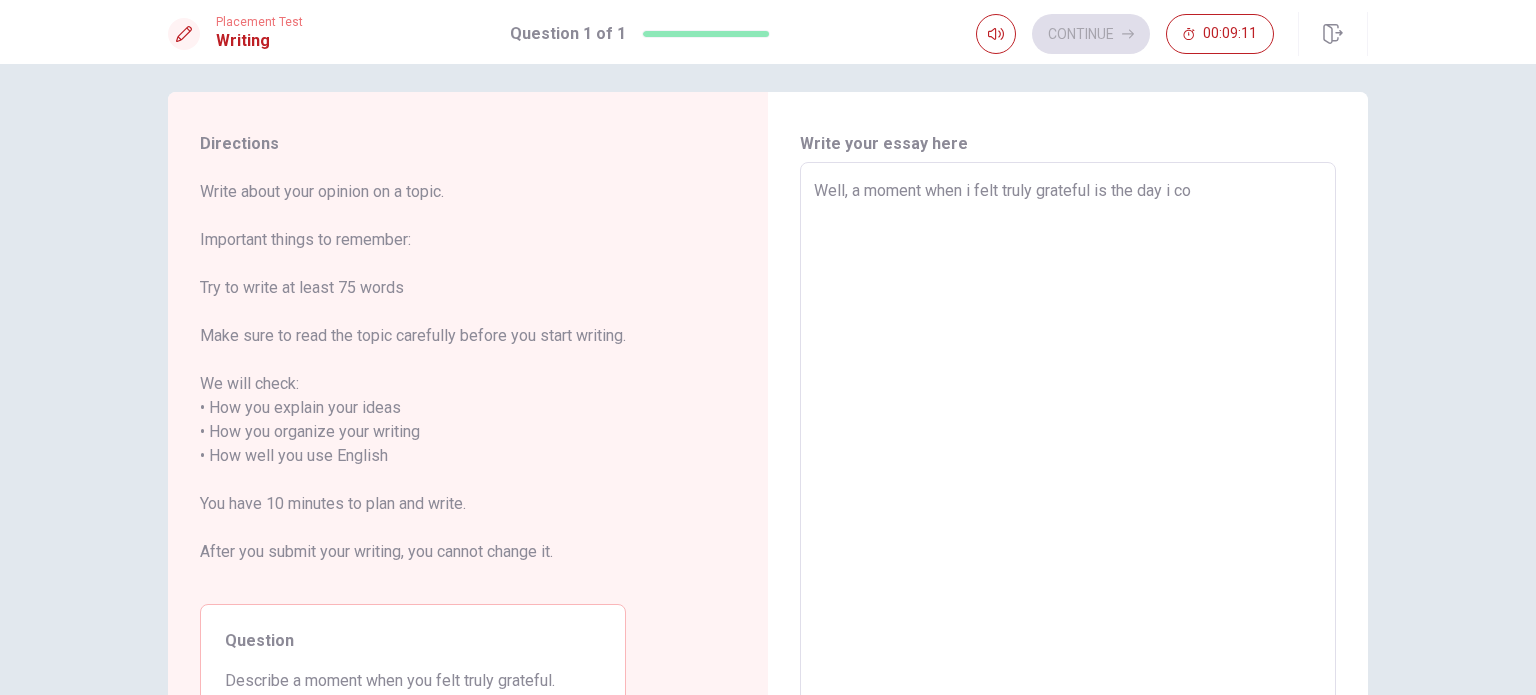 type on "x" 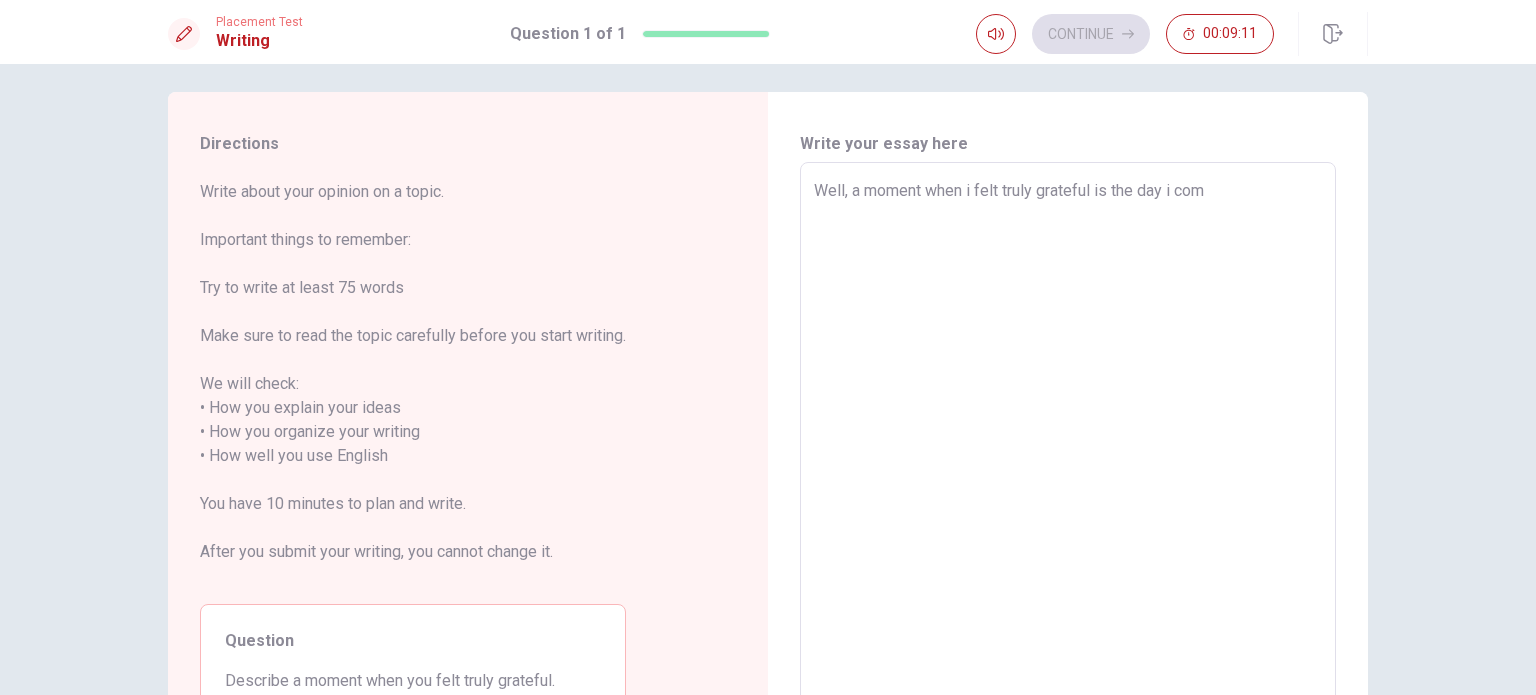 type on "x" 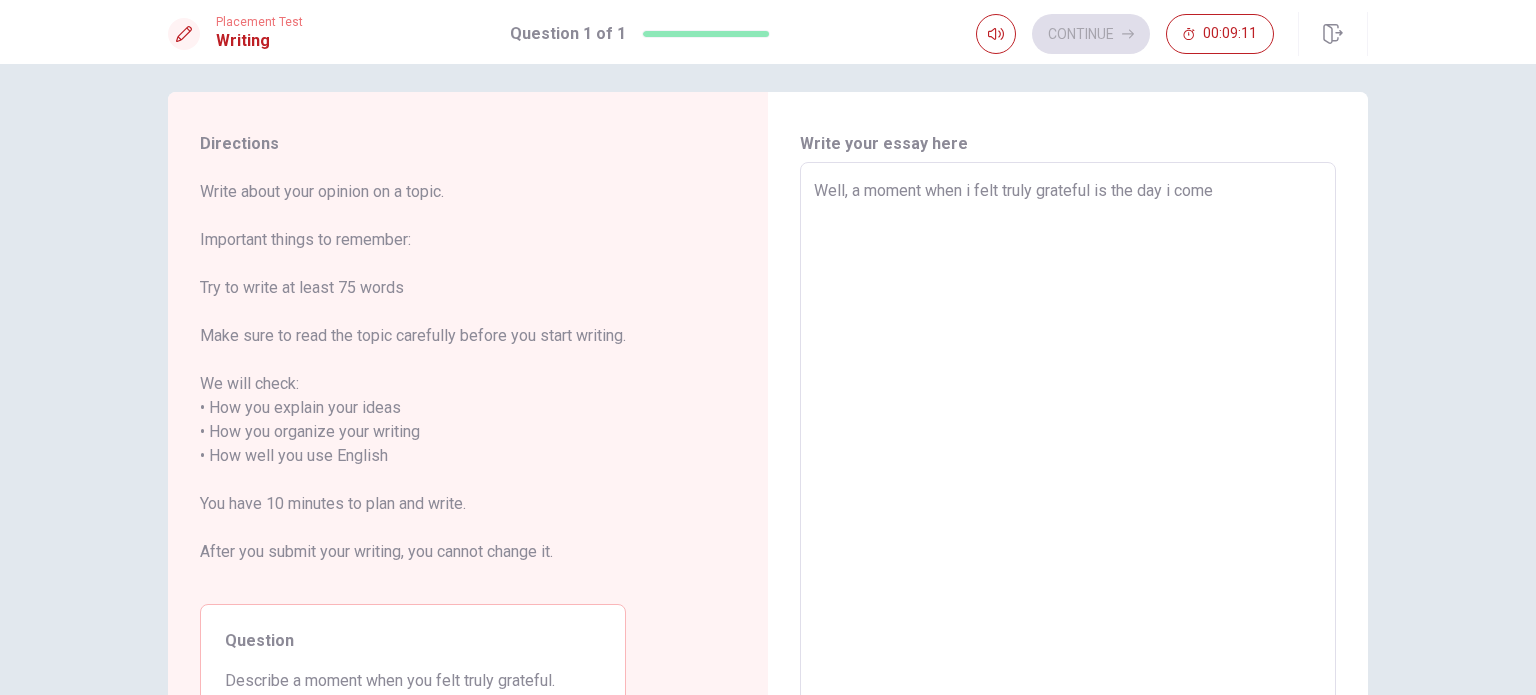 type on "x" 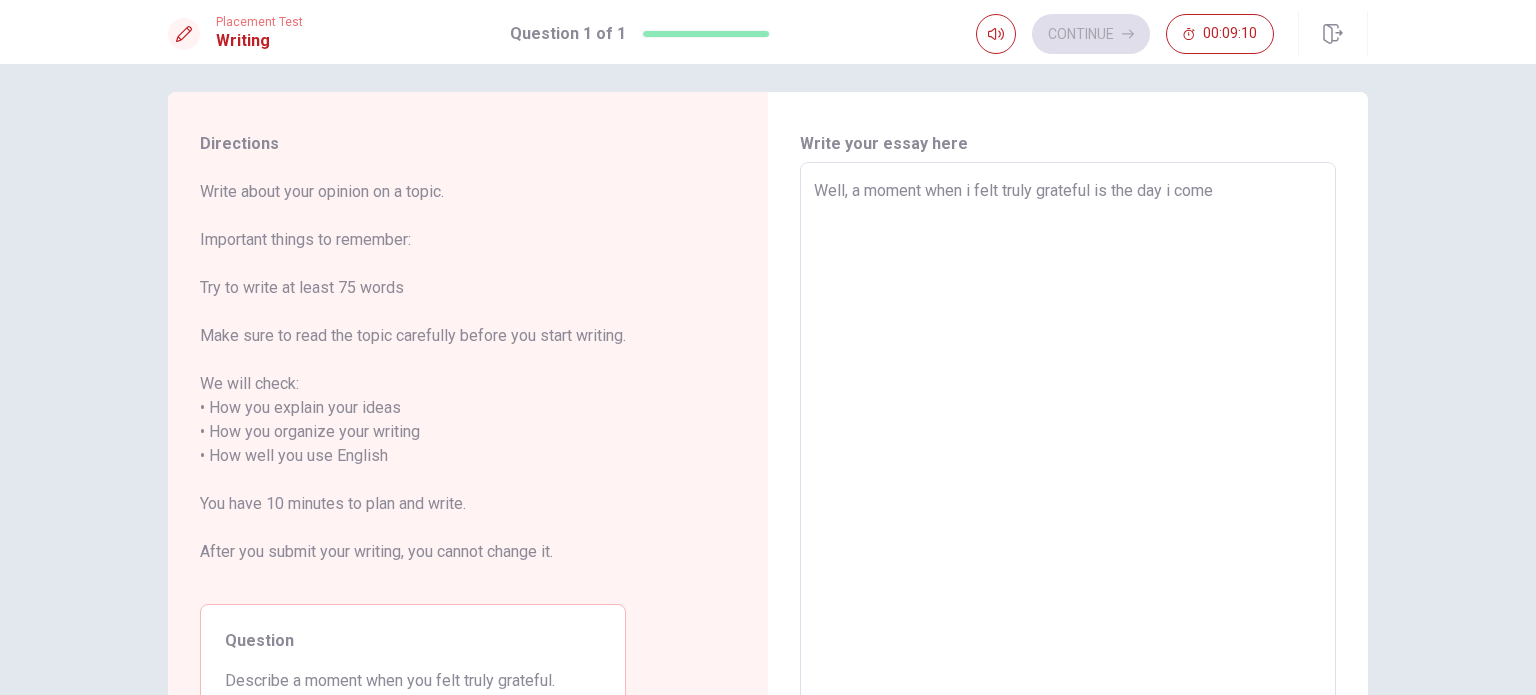 type on "Well, a moment when i felt truly grateful is the day i come t" 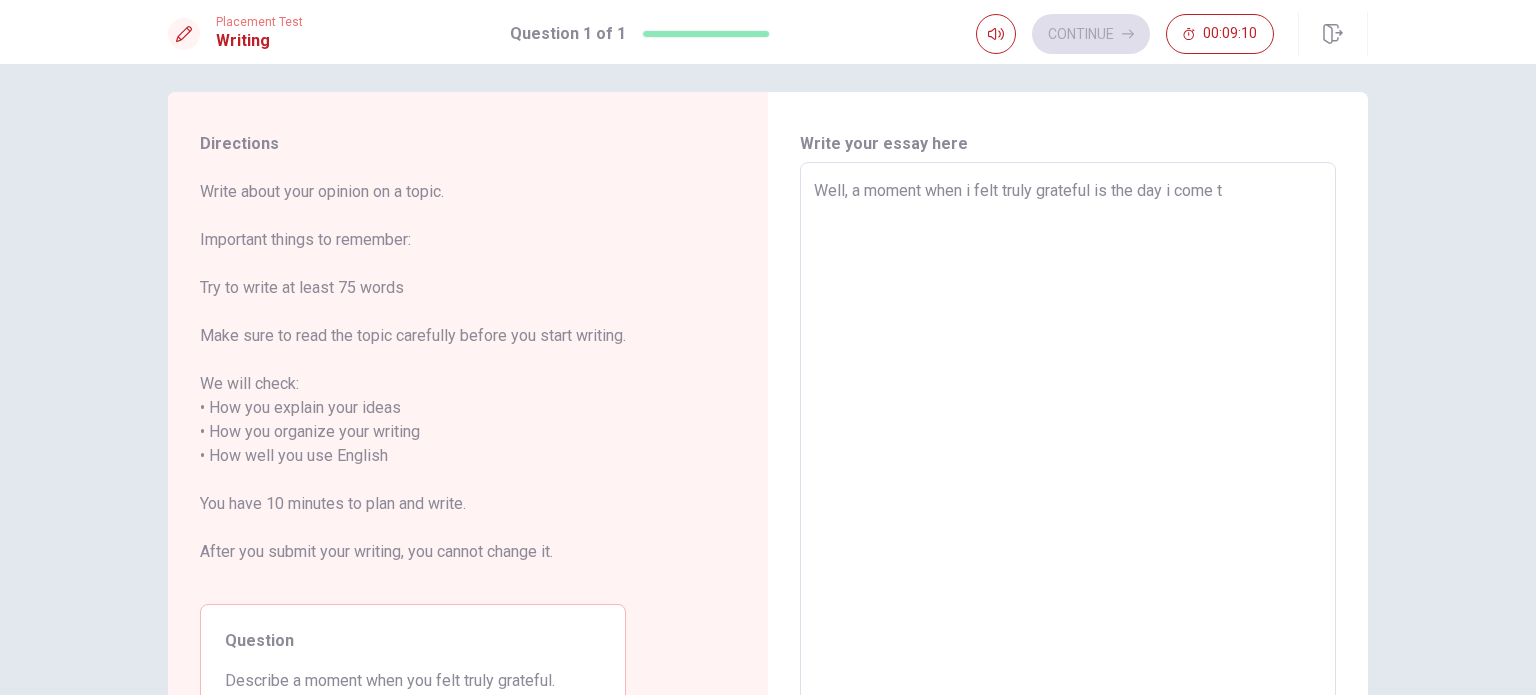 type on "x" 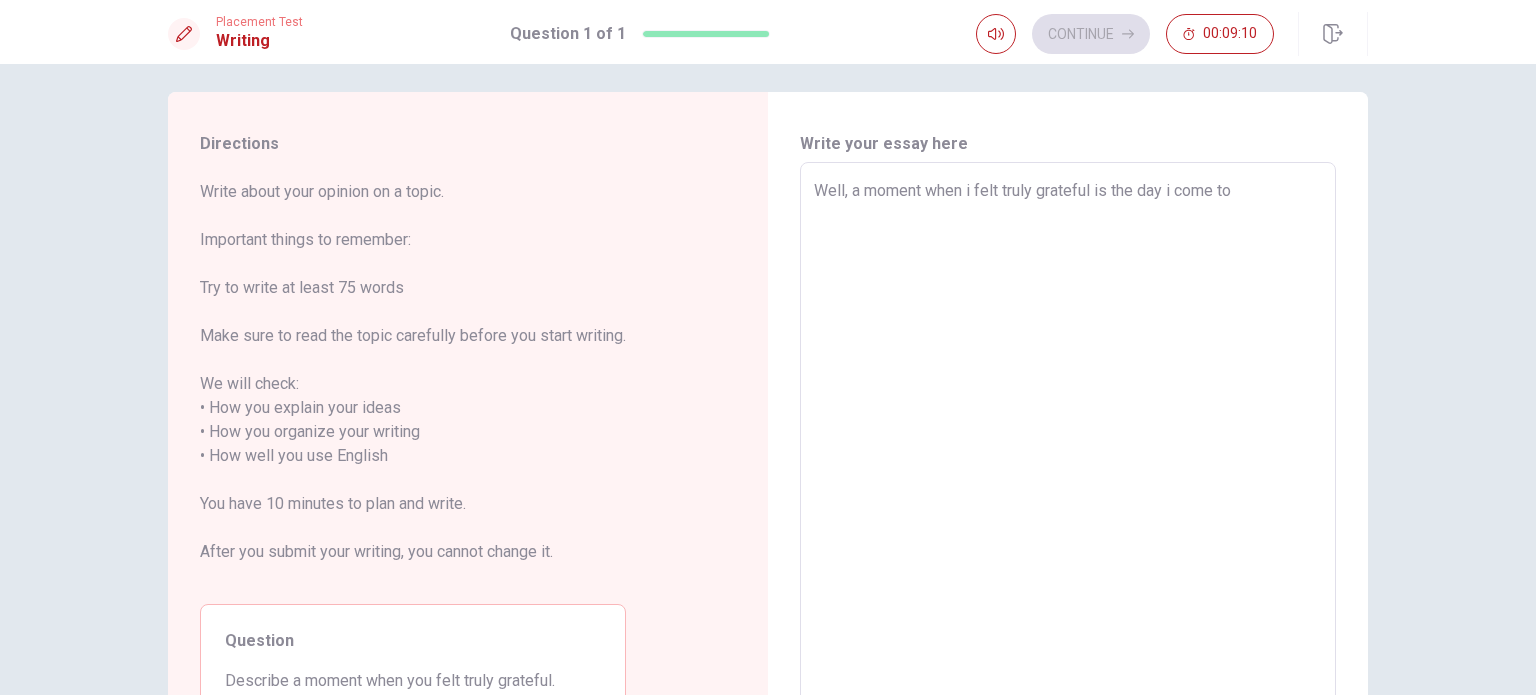 type on "x" 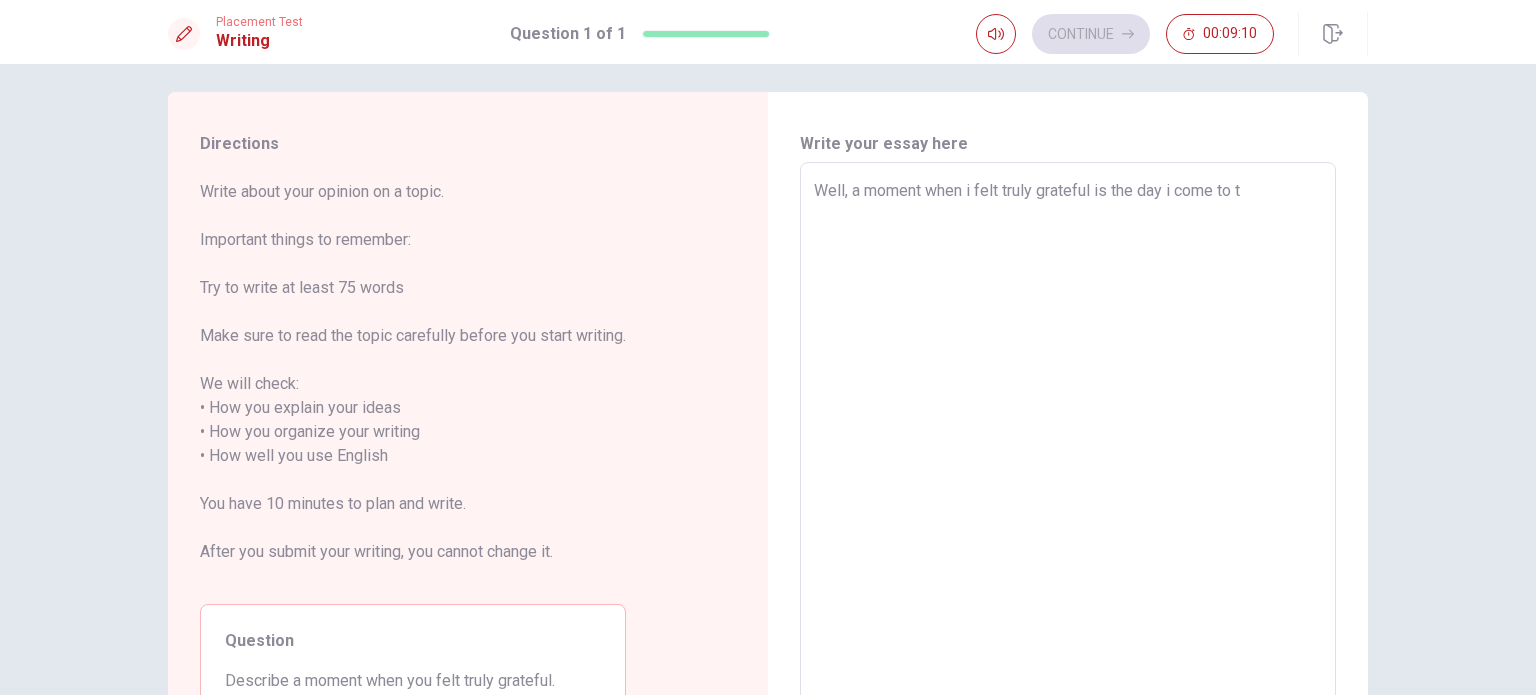 type on "x" 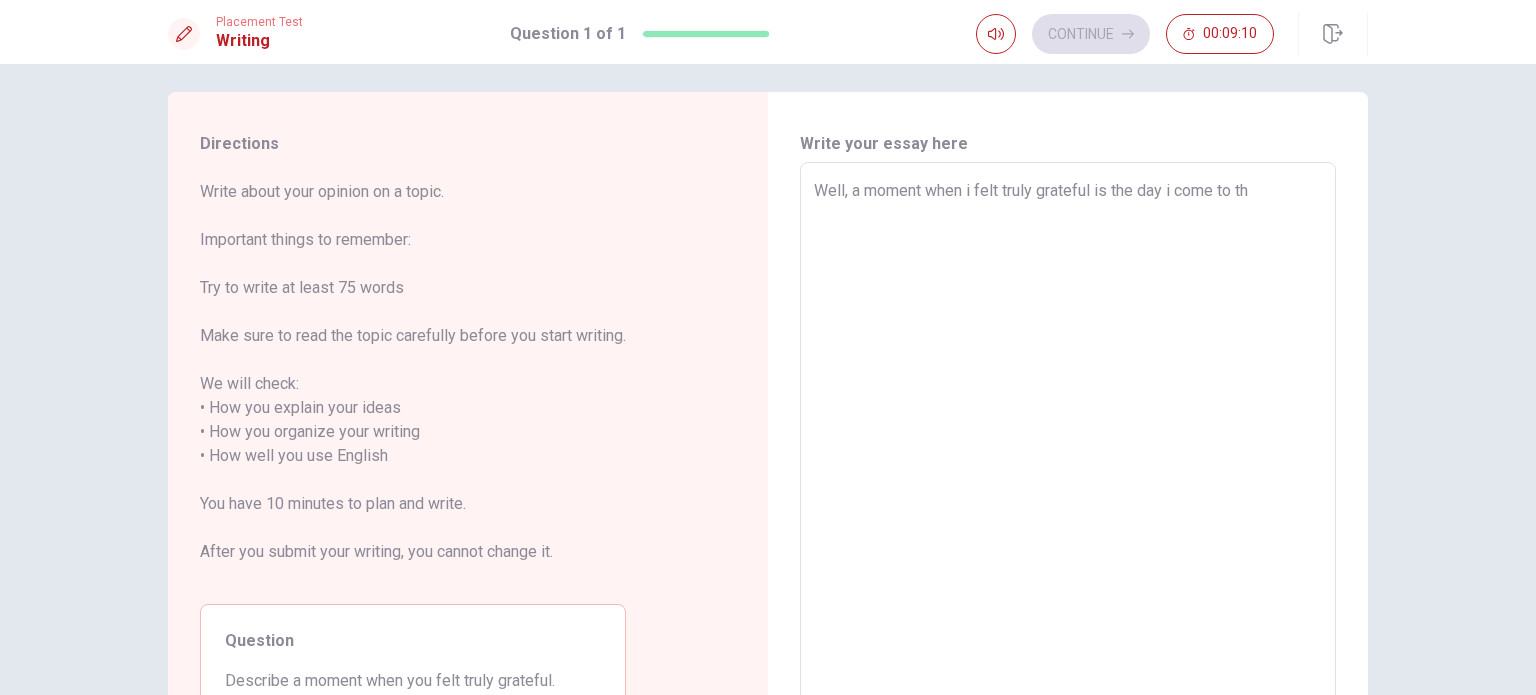 type on "x" 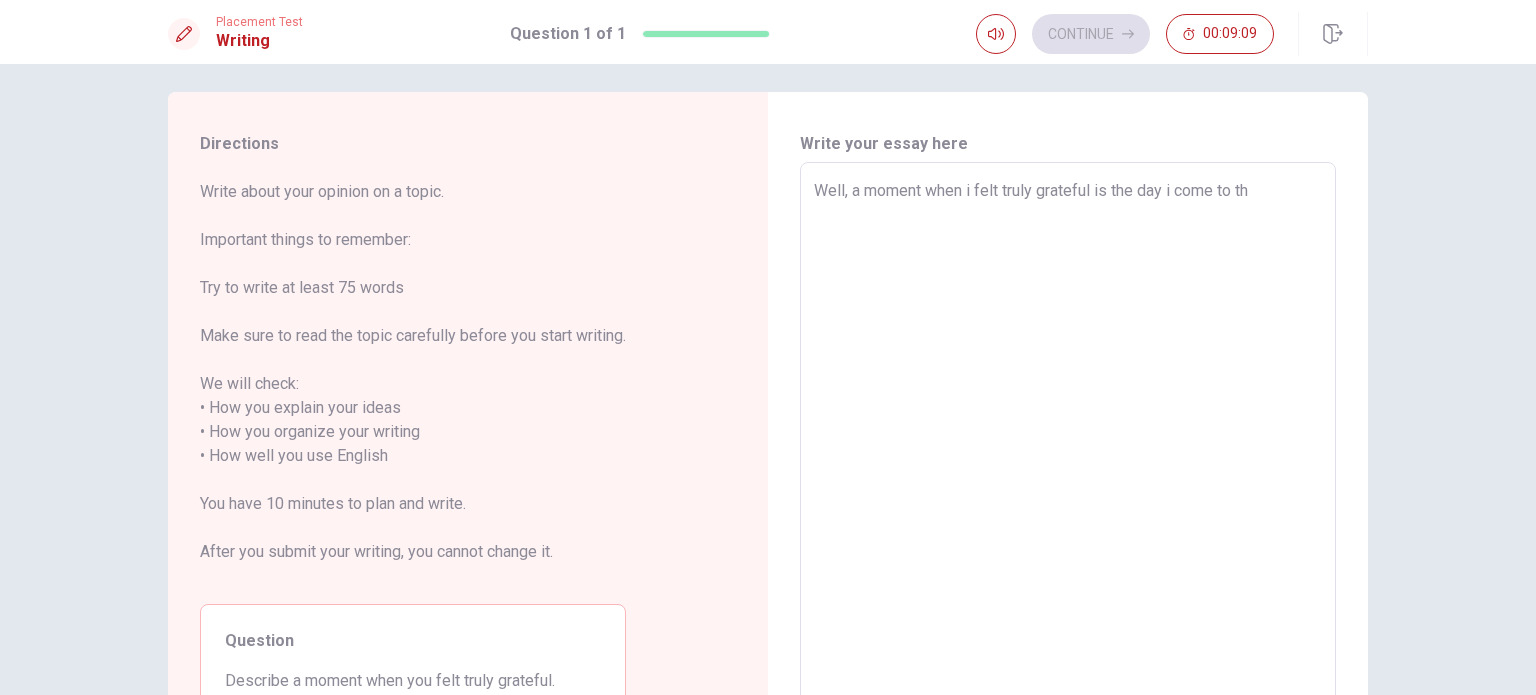 type on "Well, a moment when i felt truly grateful is the day i come to the" 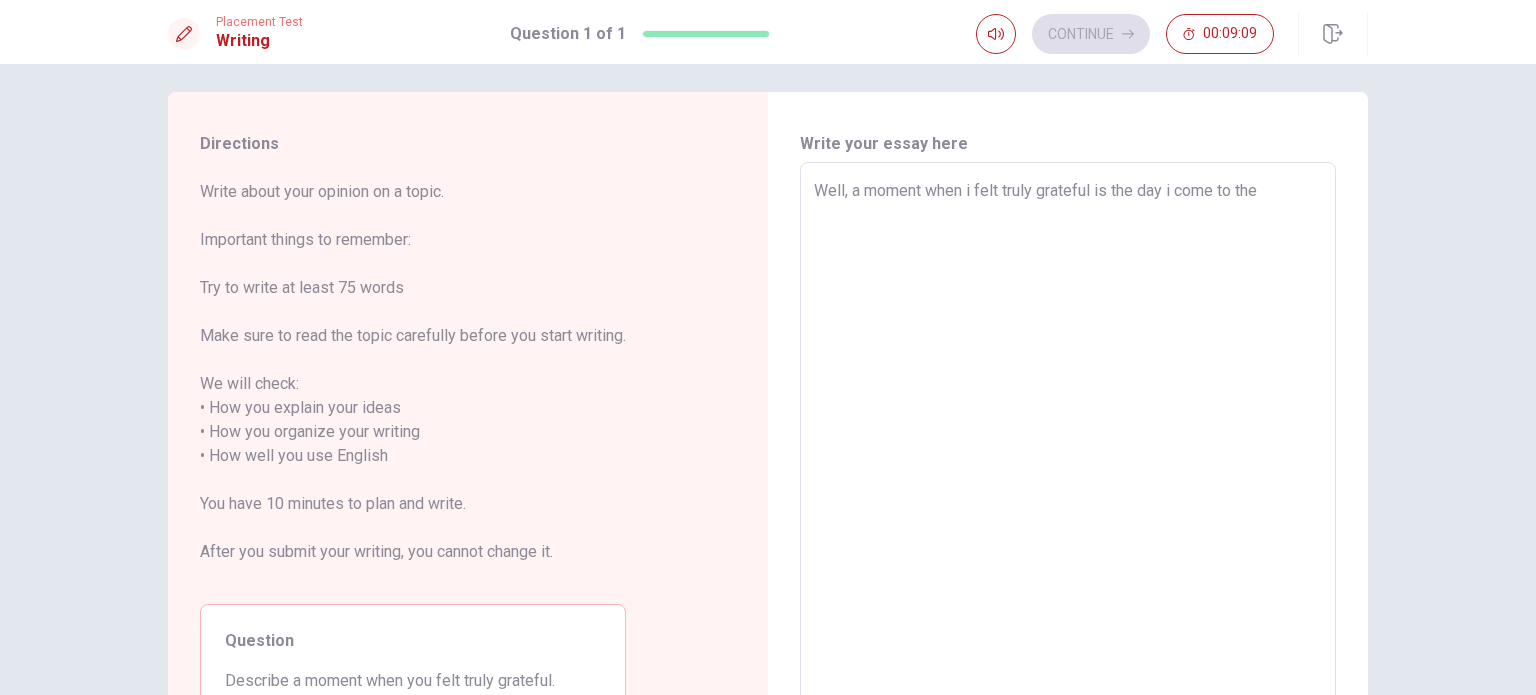 type on "x" 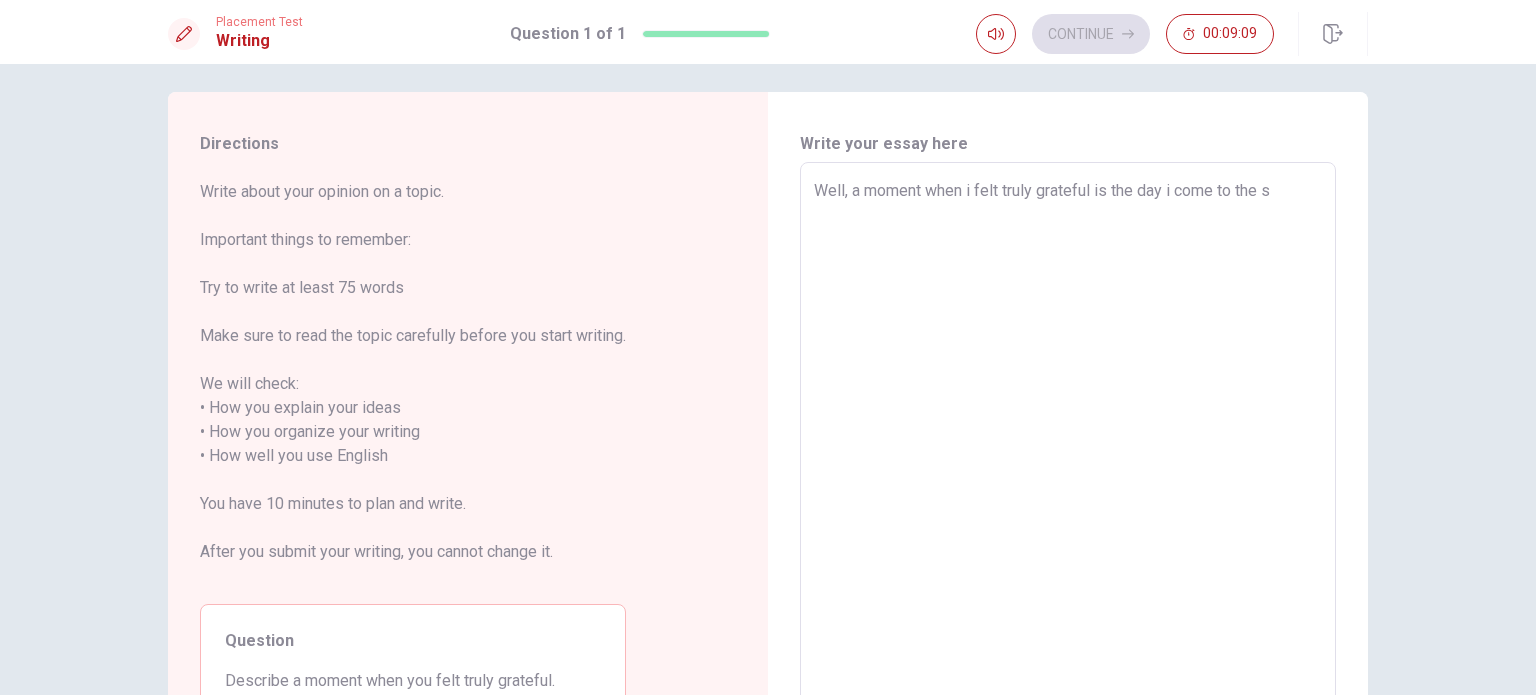 type on "x" 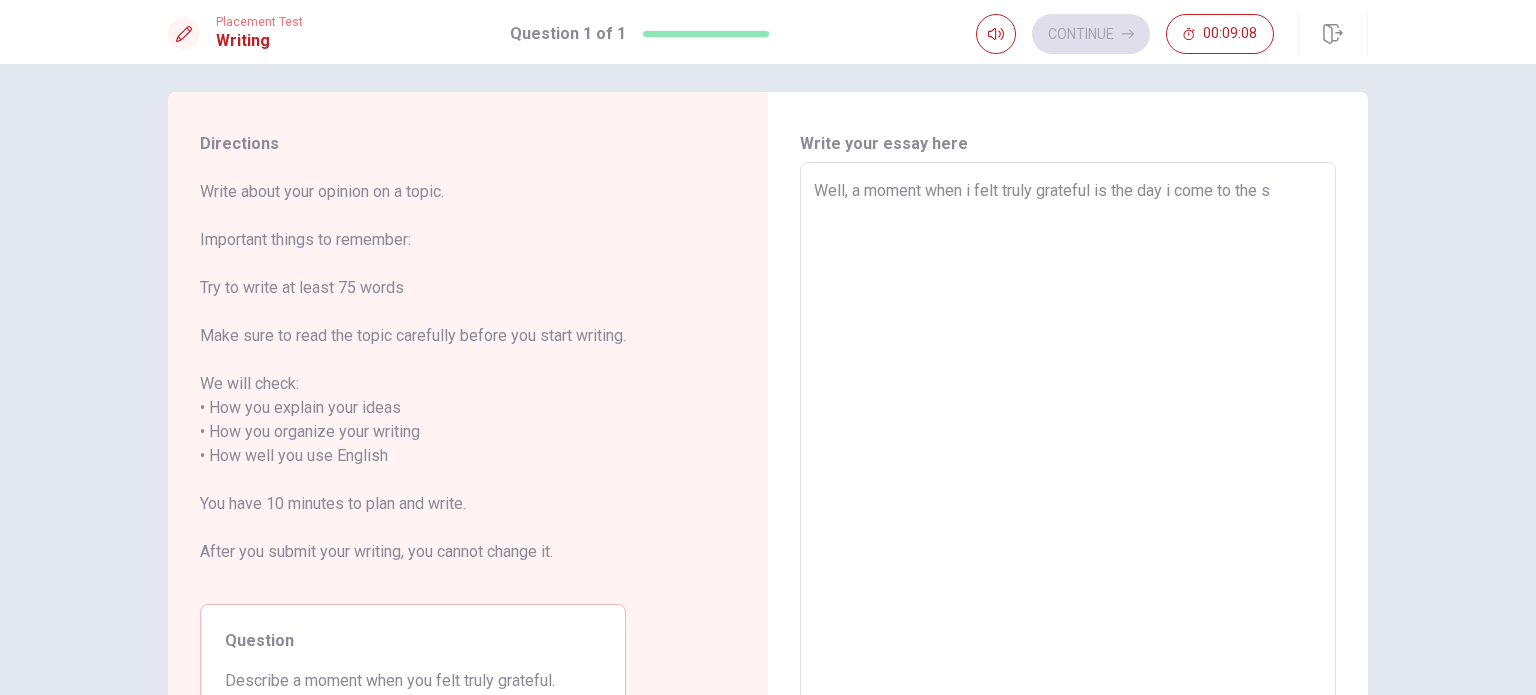 type on "Well, a moment when i felt truly grateful is the day i come to the sh" 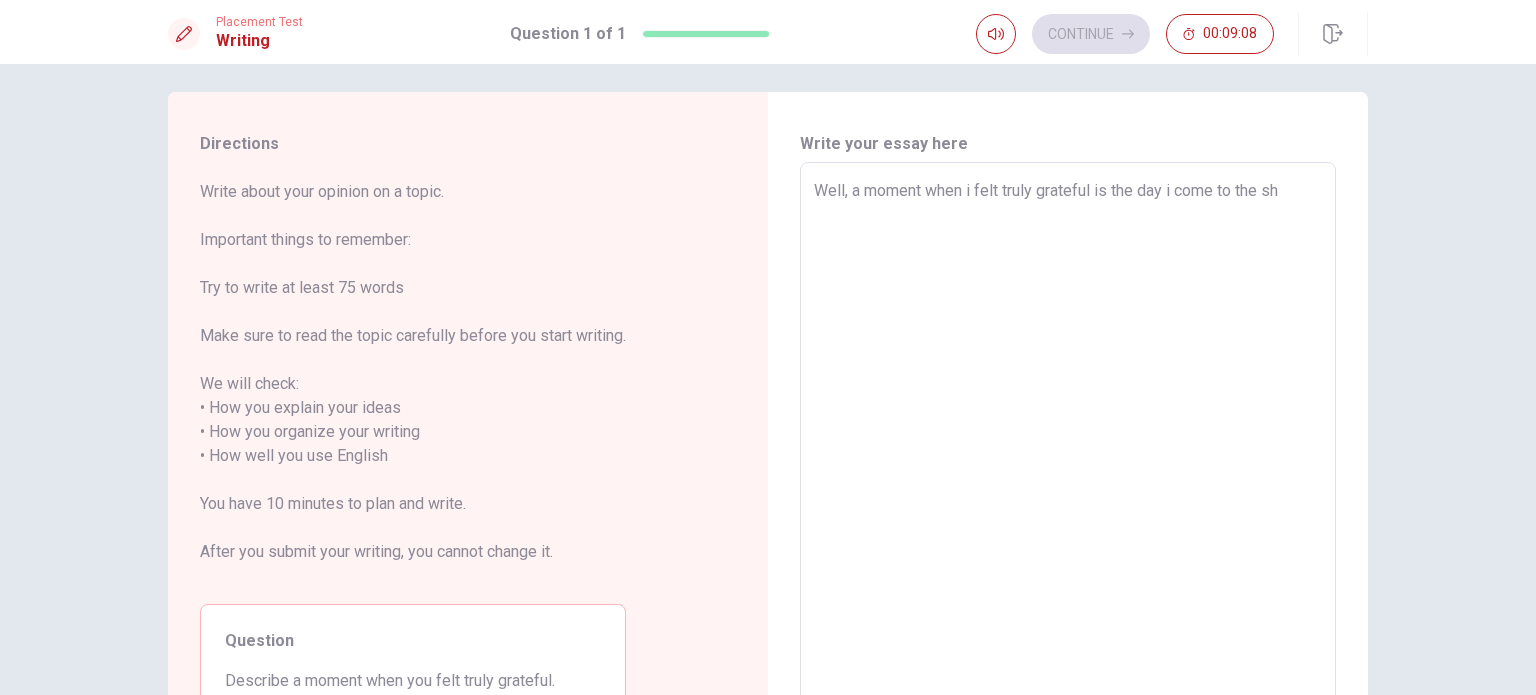 type on "x" 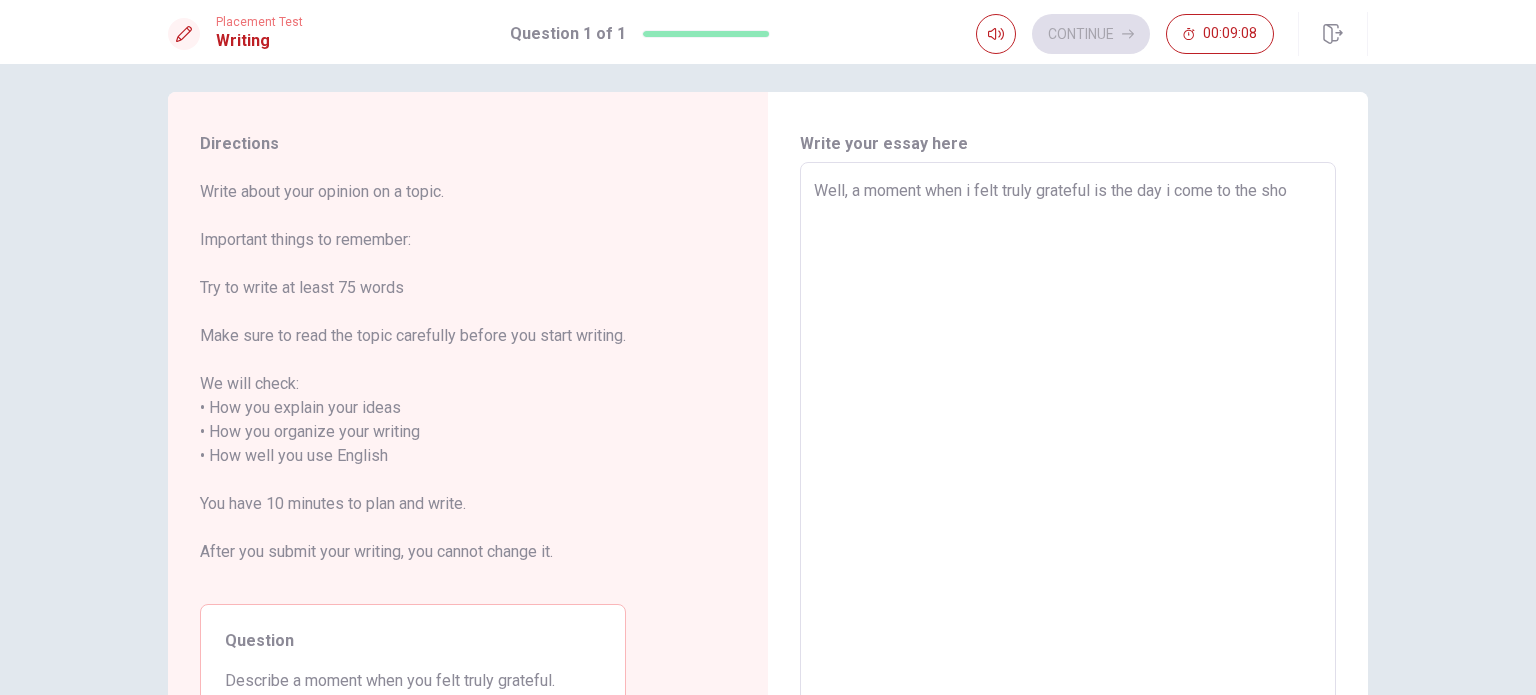 type on "x" 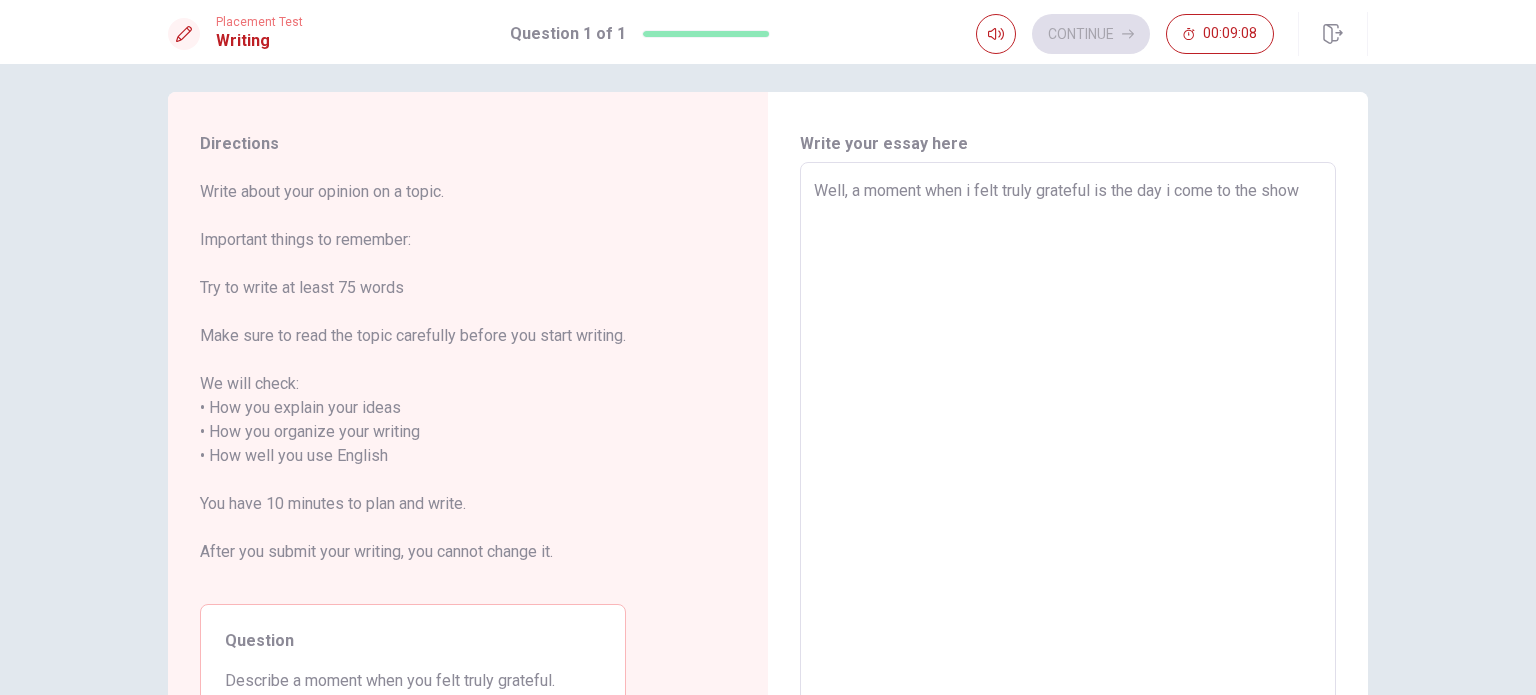 type on "x" 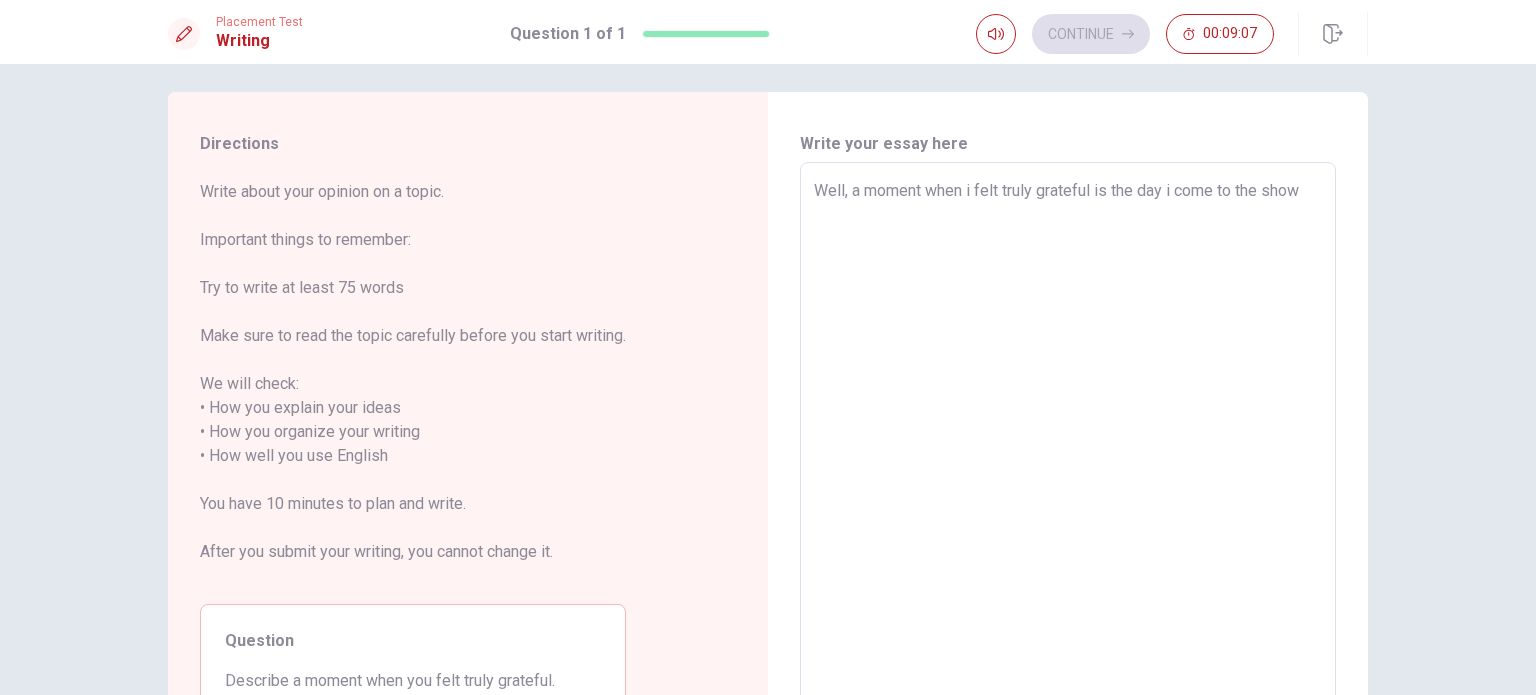 type on "Well, a moment when i felt truly grateful is the day i come to the show o" 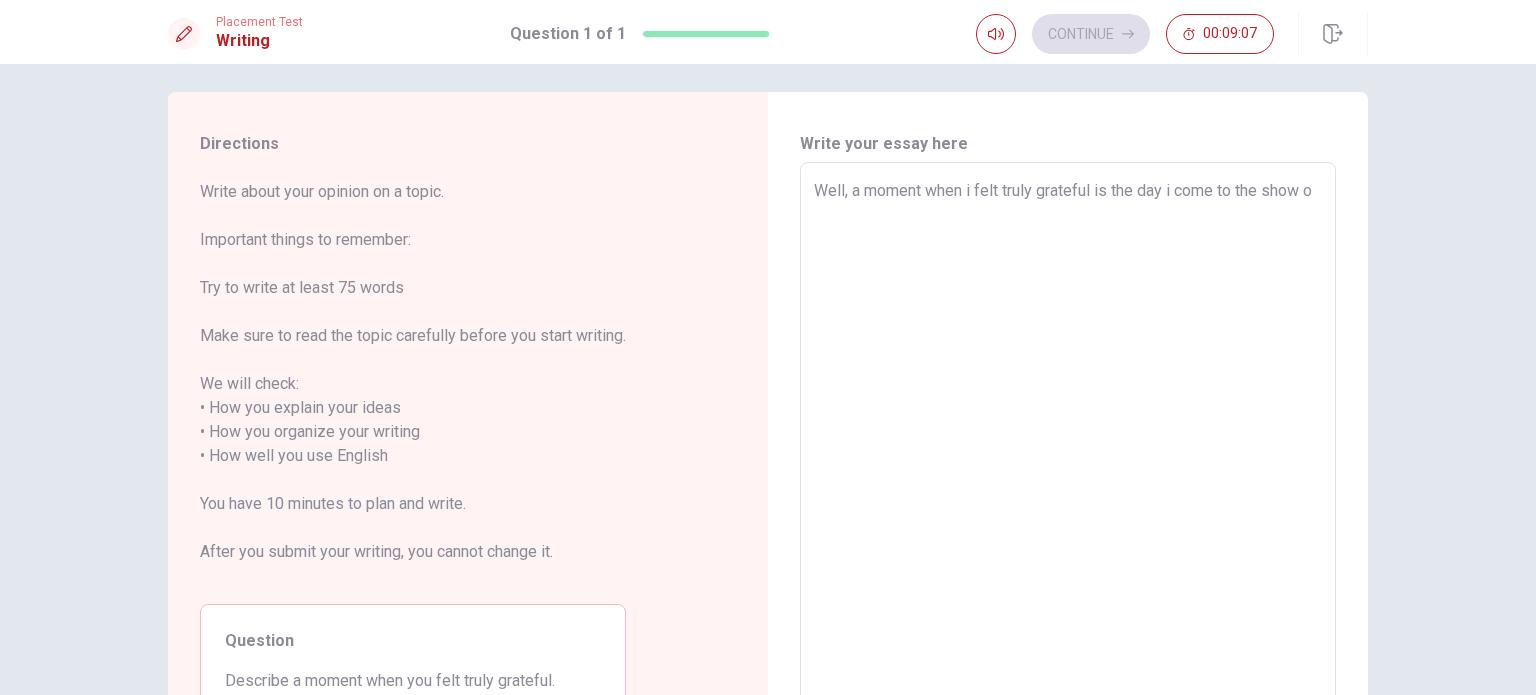 type on "x" 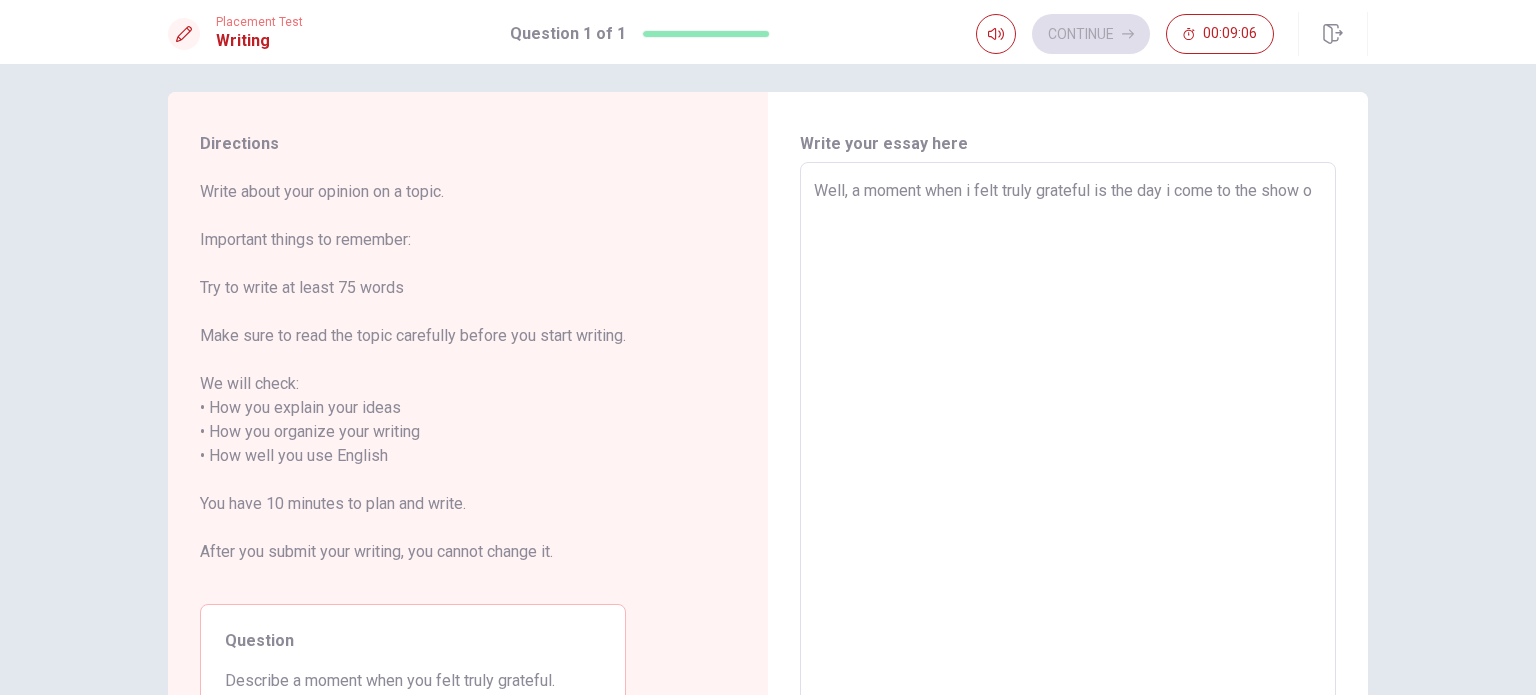 type on "Well, a moment when i felt truly grateful is the day i come to the show of" 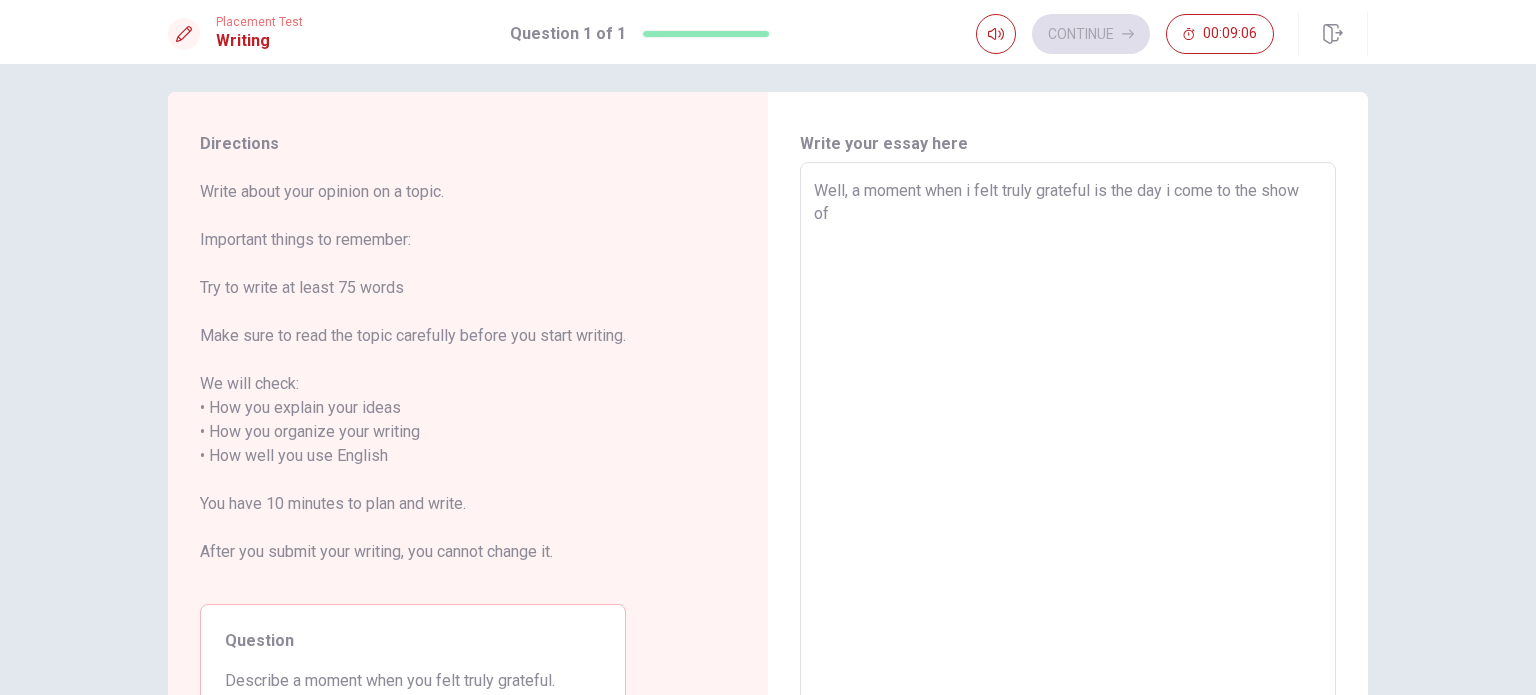 type on "x" 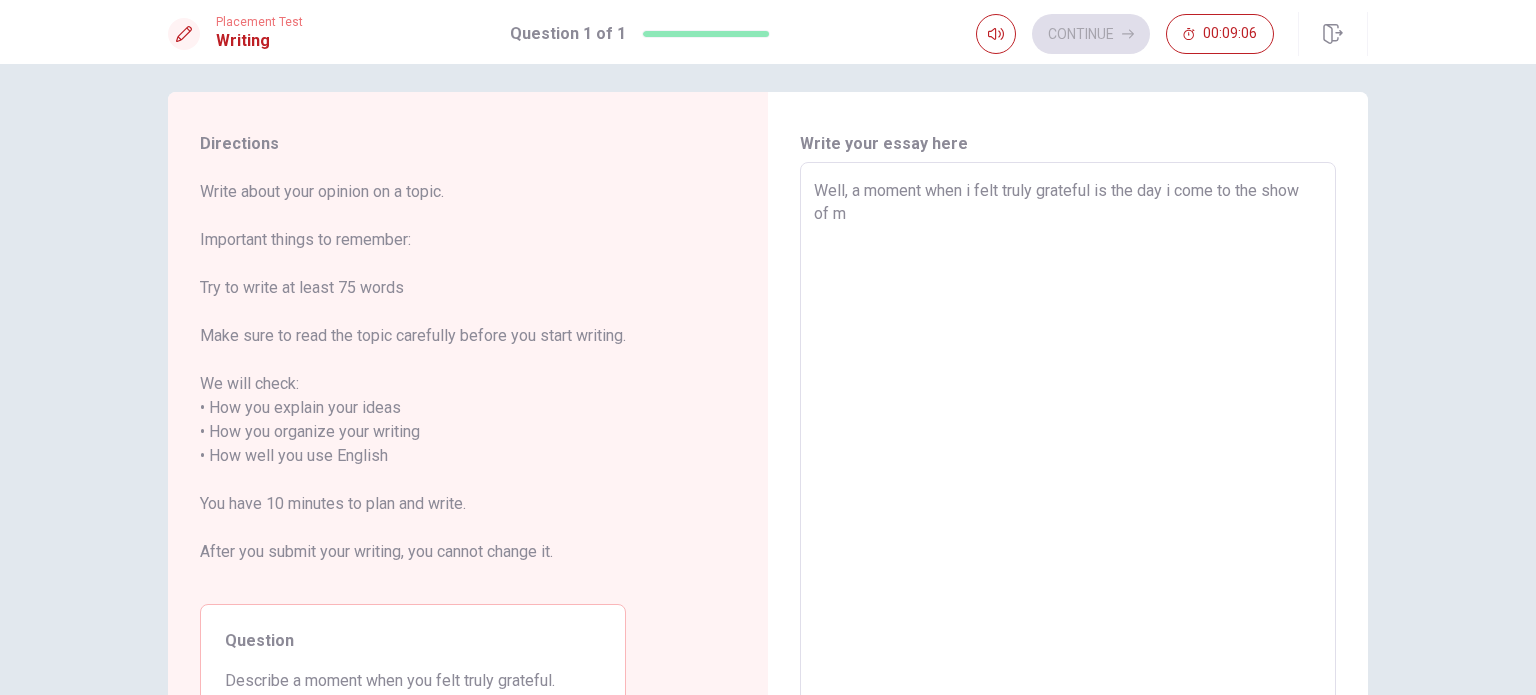 type on "x" 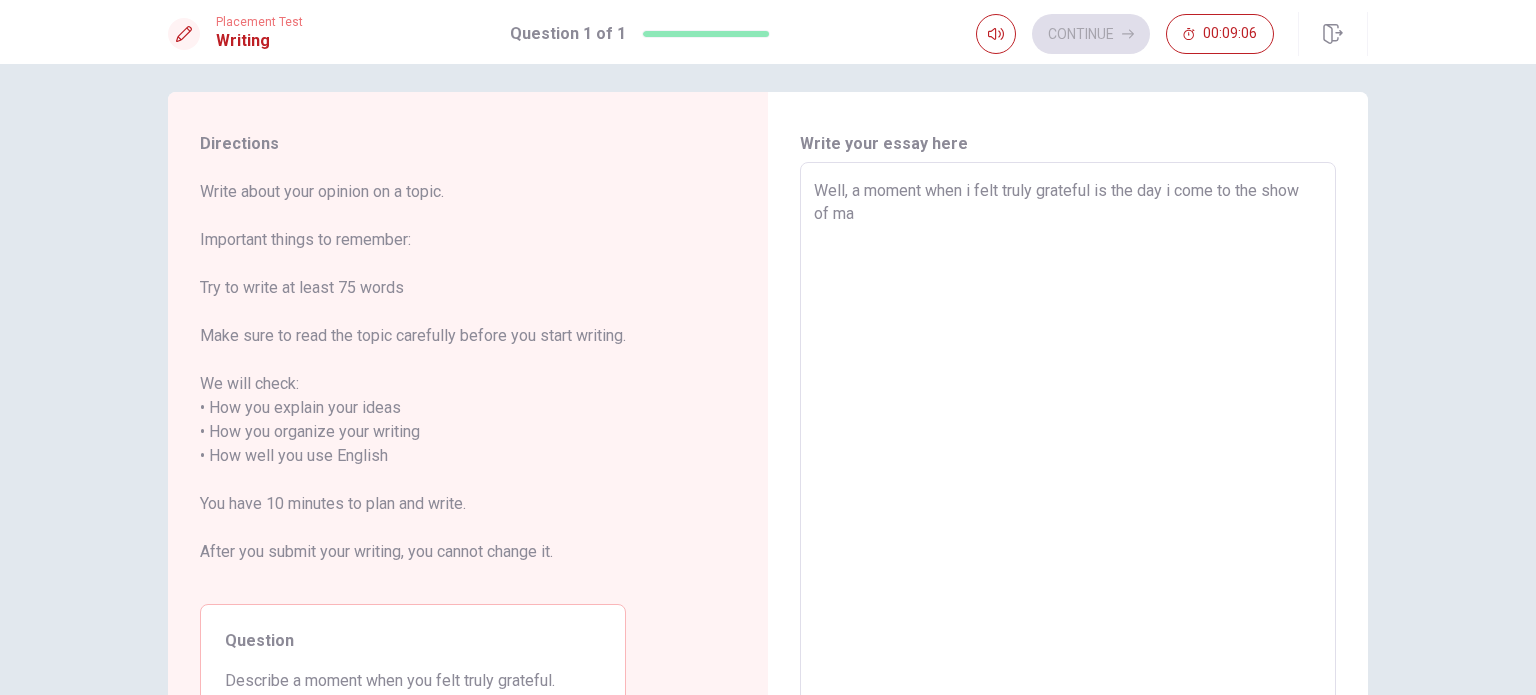 type on "x" 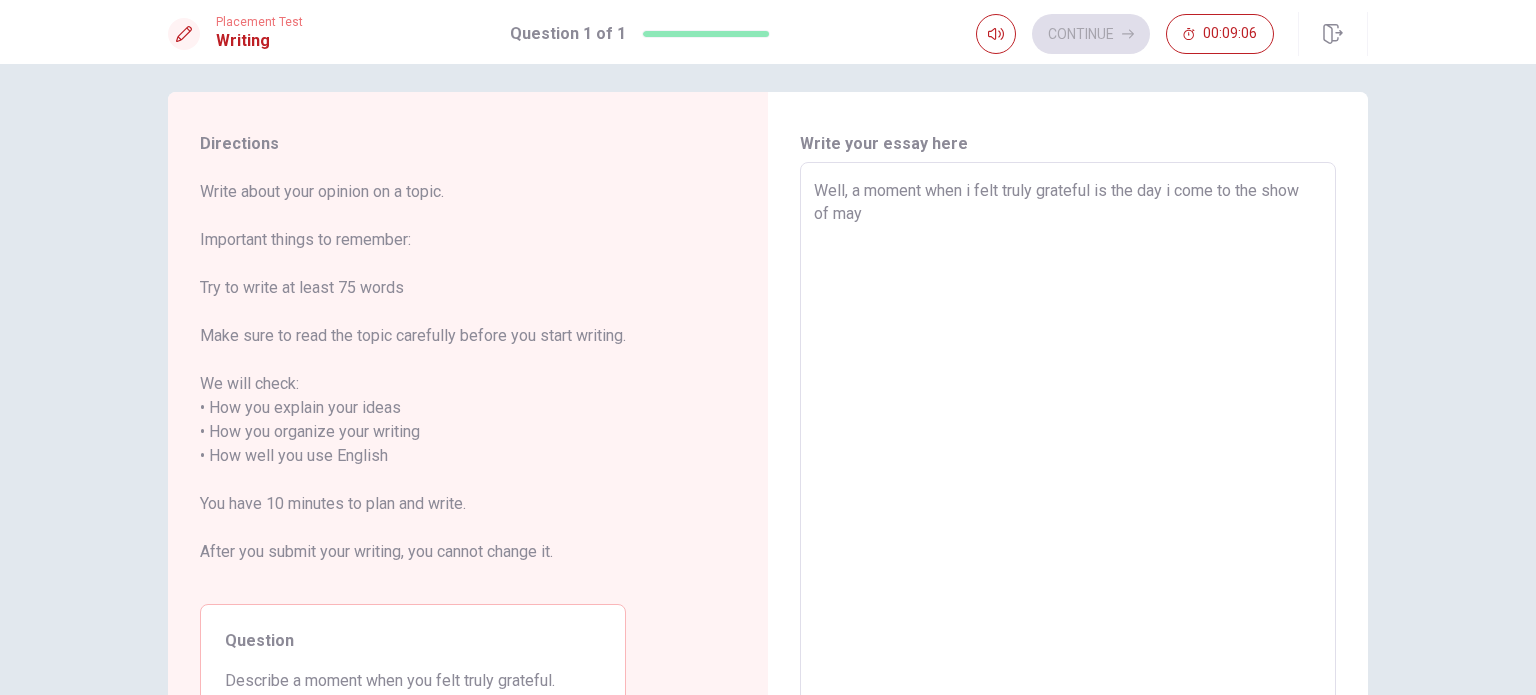 type on "x" 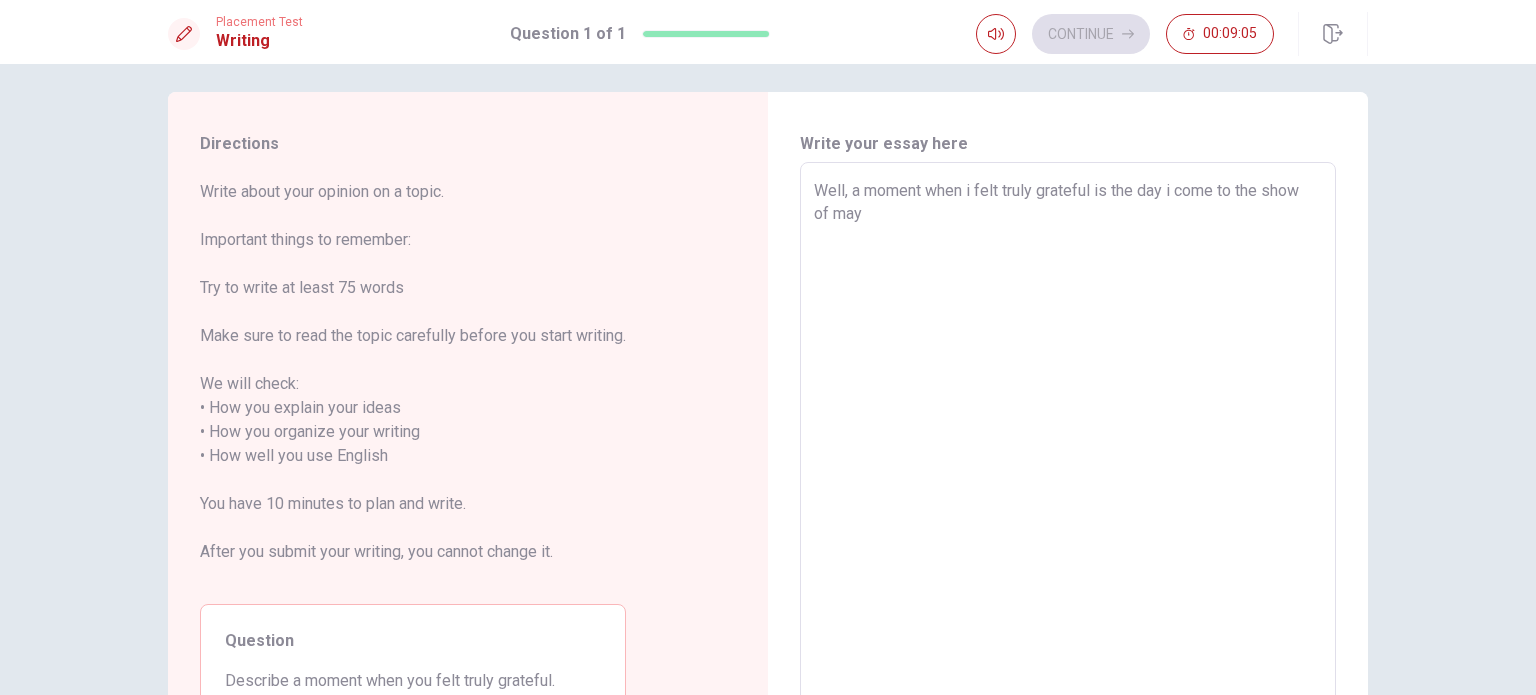 type on "x" 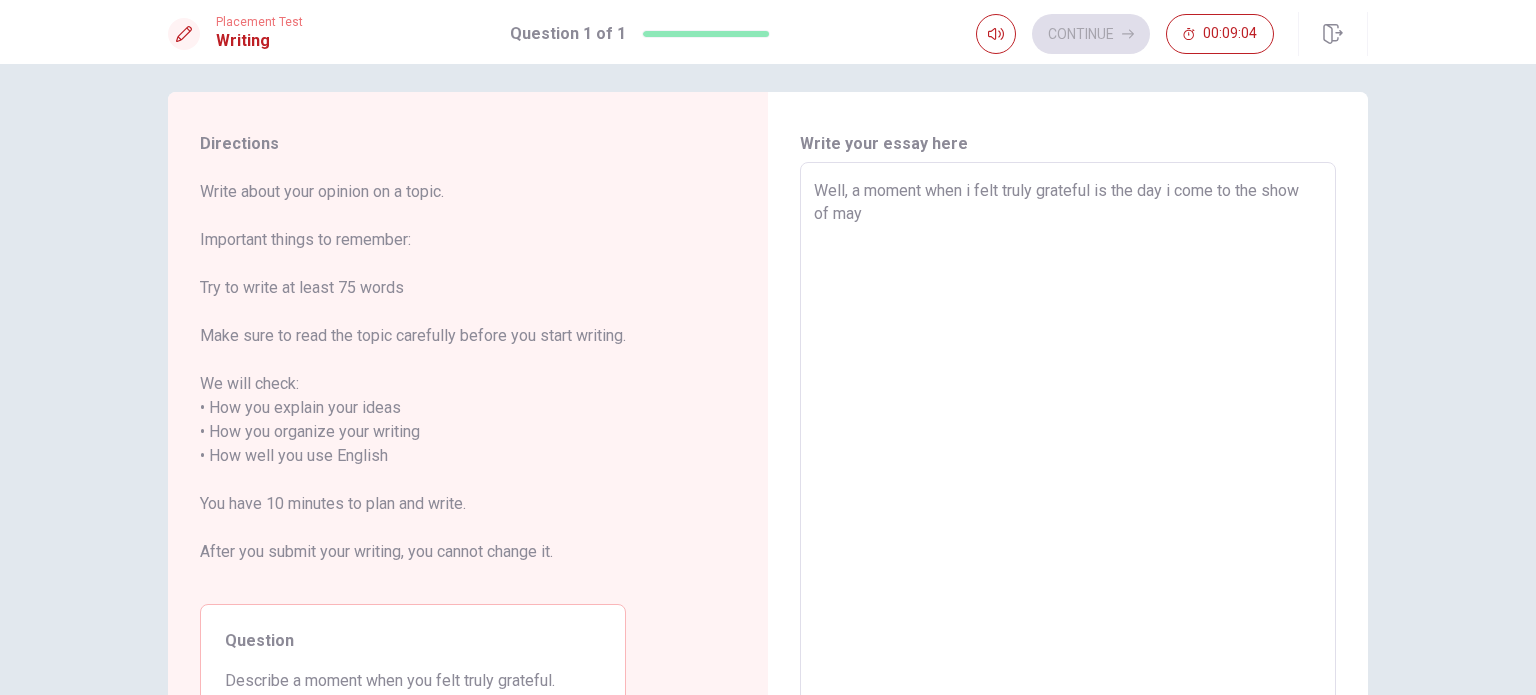 type on "Well, a moment when i felt truly grateful is the day i come to the show of may f" 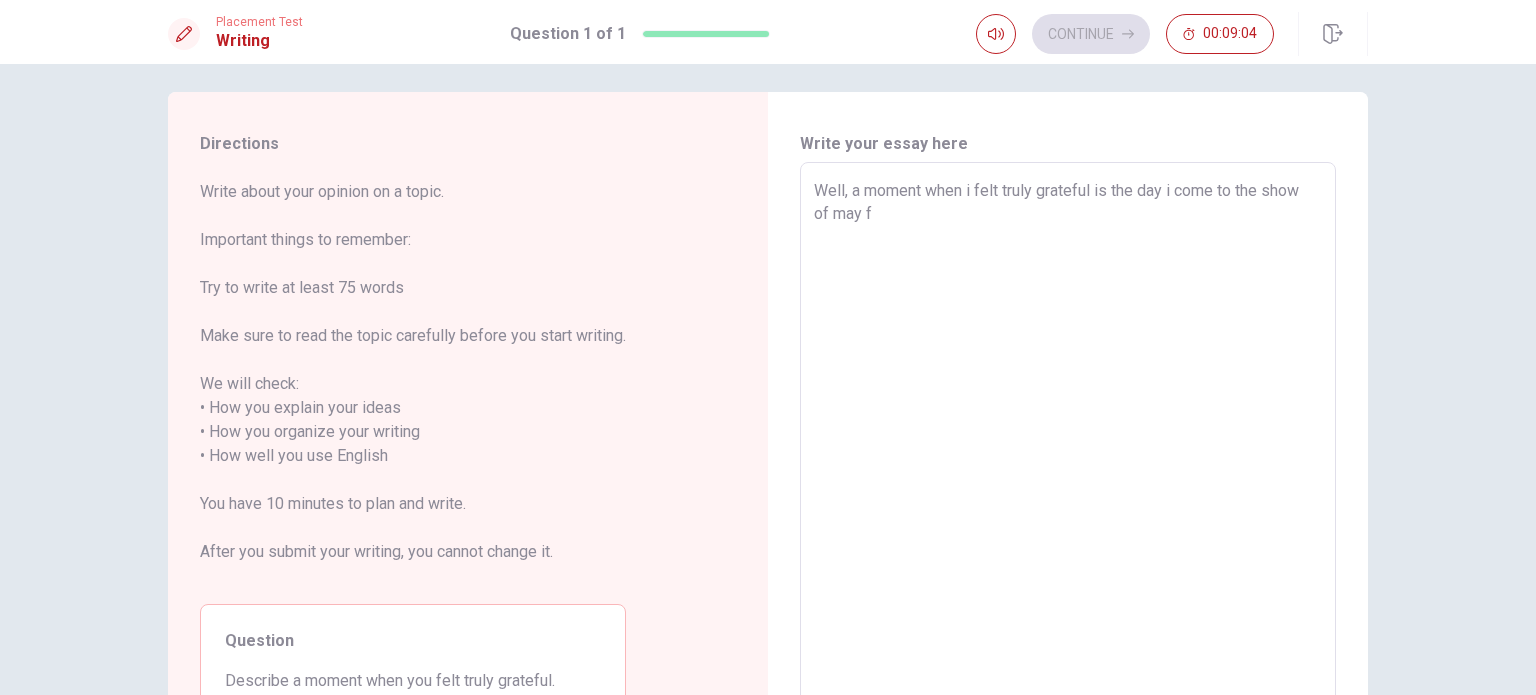 type on "x" 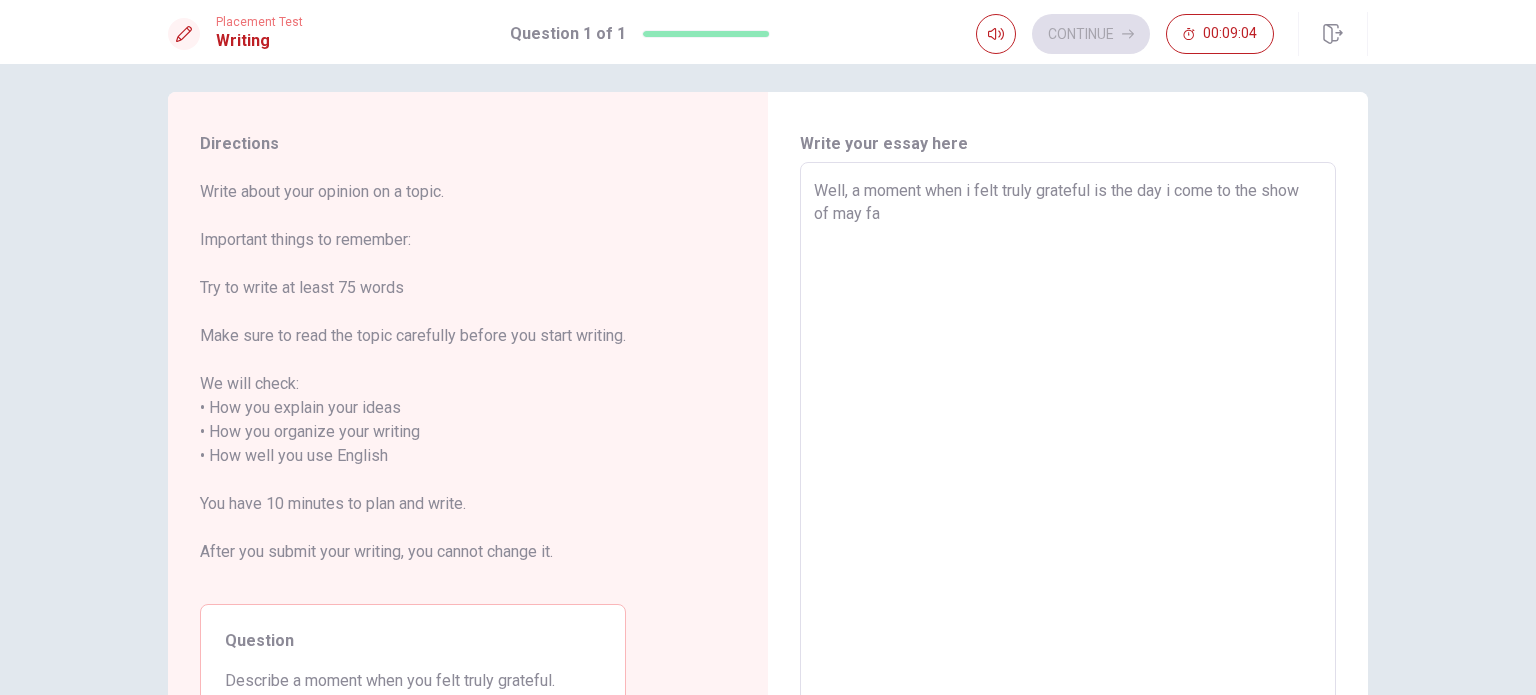 type on "x" 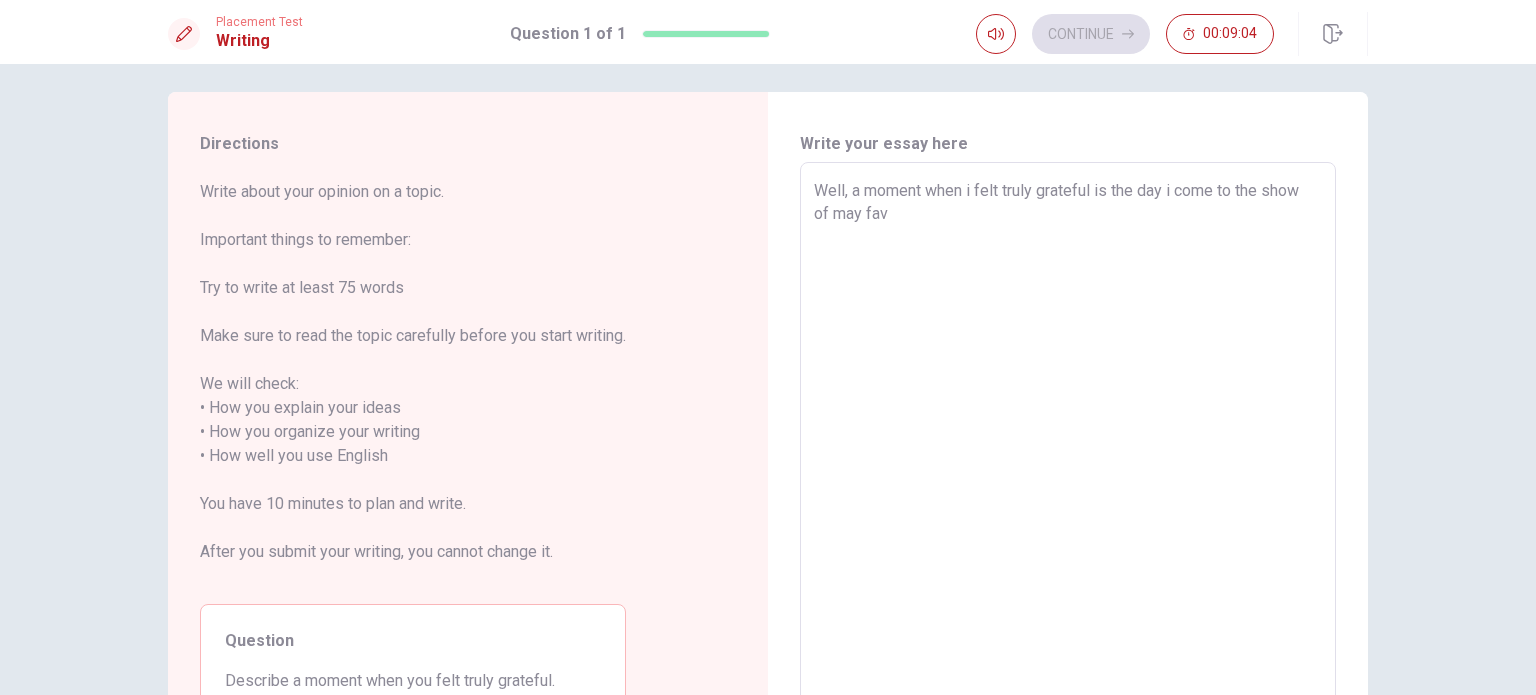 type on "x" 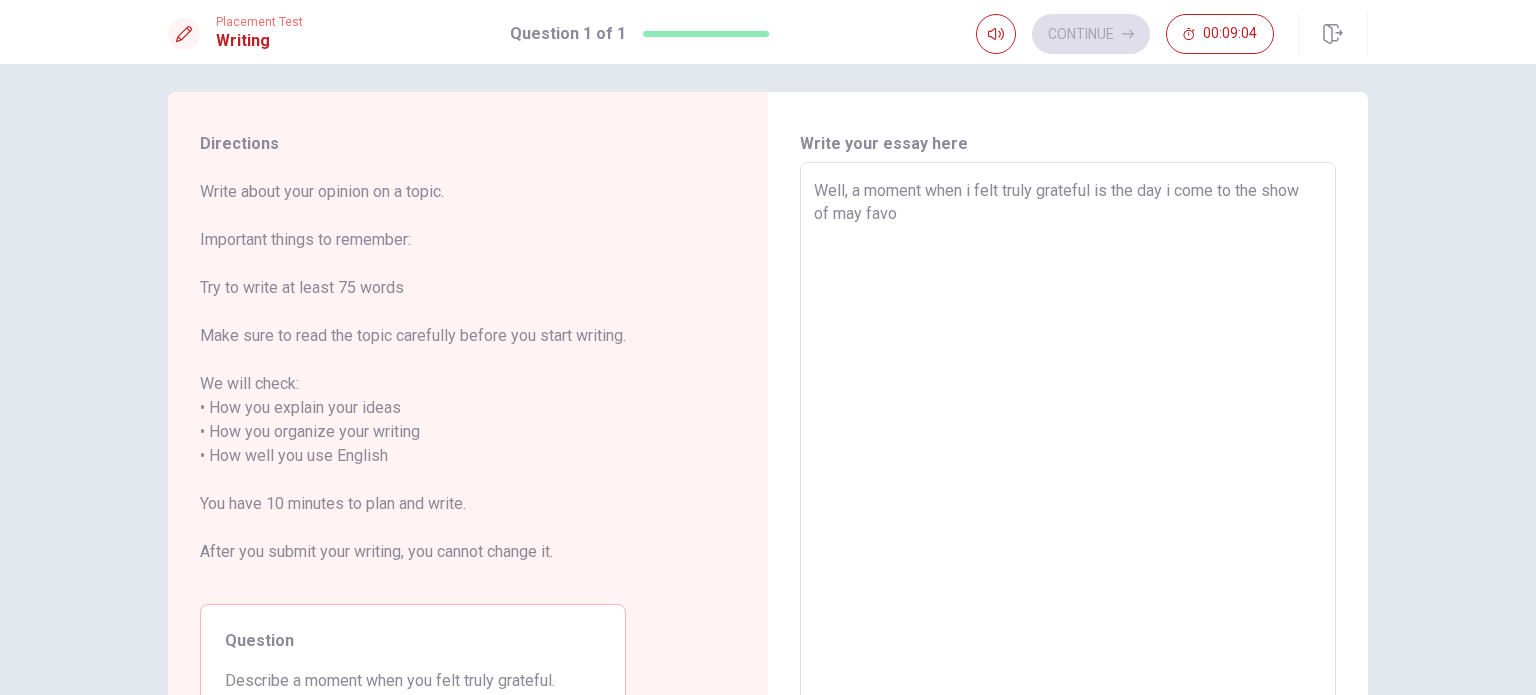type on "x" 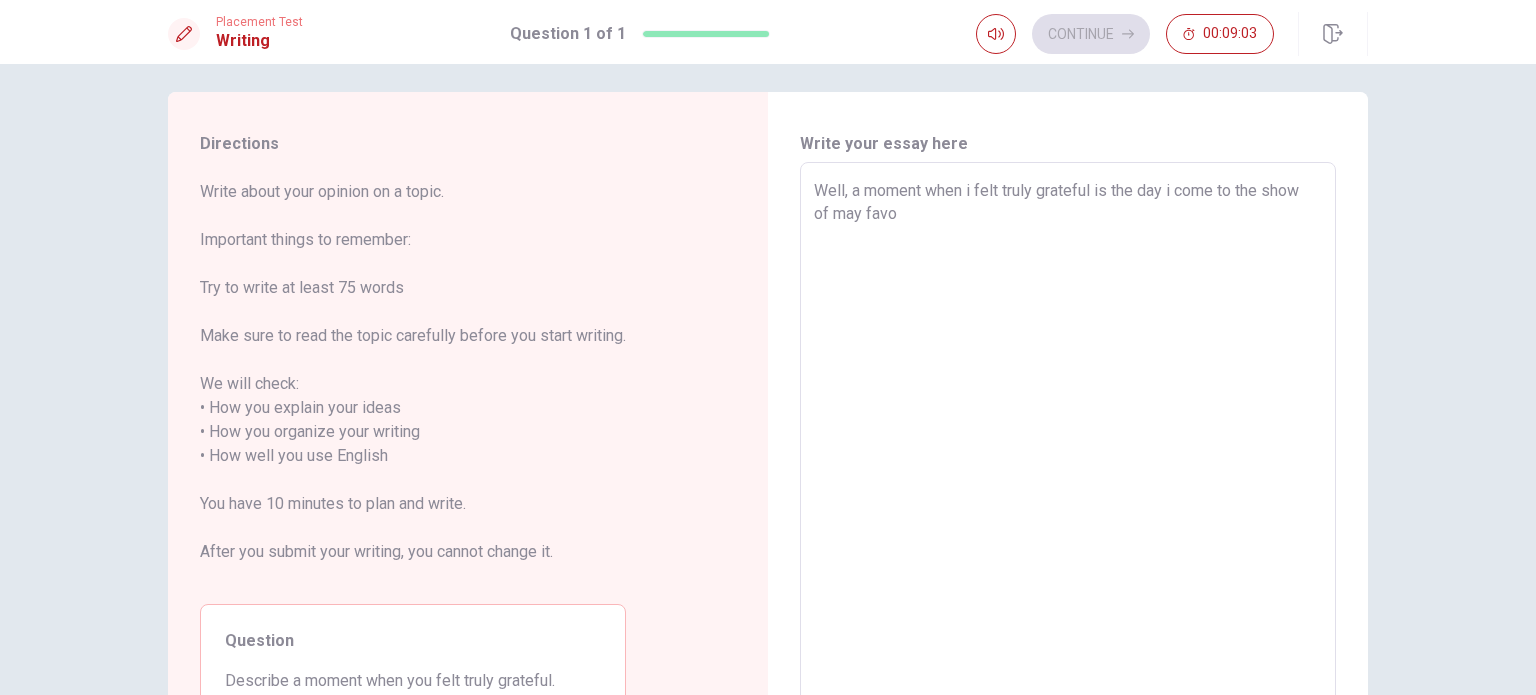 type on "Well, a moment when i felt truly grateful is the day i come to the show of may favor" 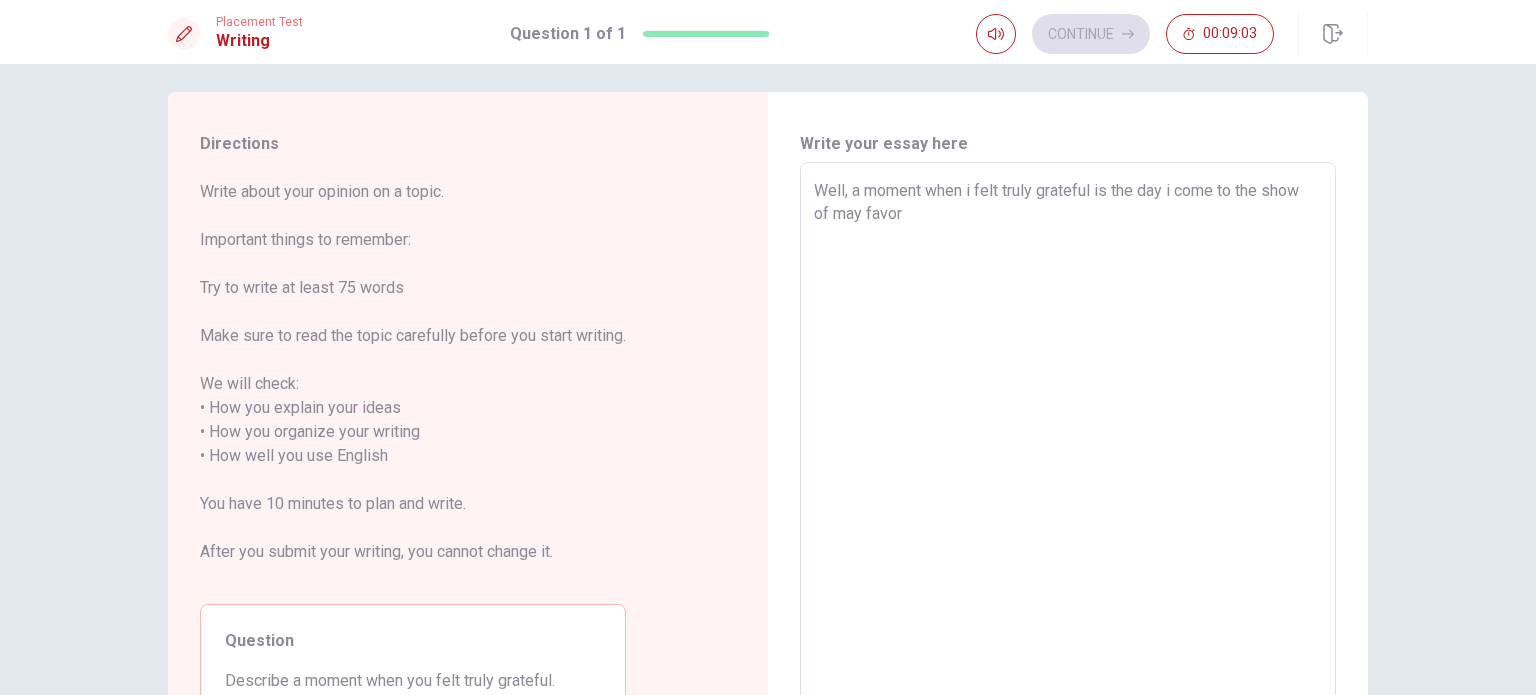 type on "x" 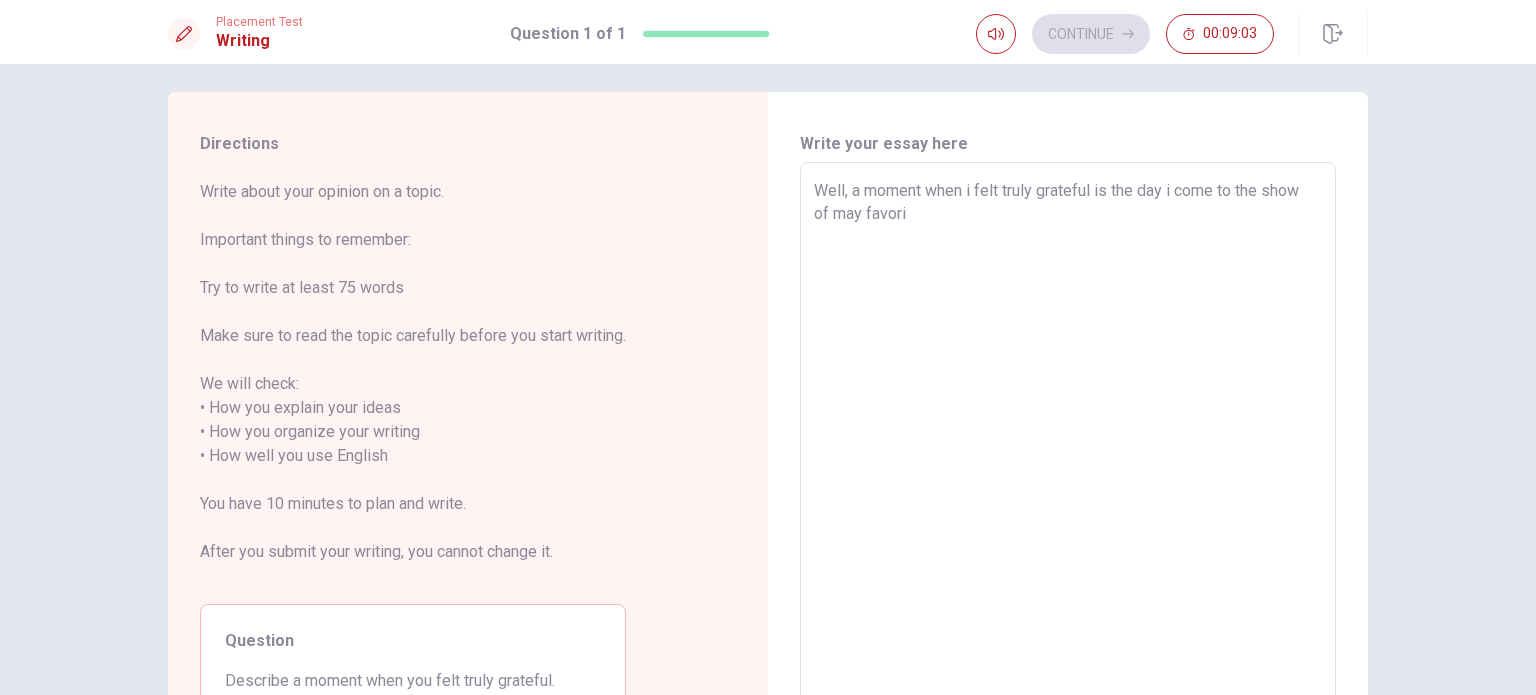 type on "x" 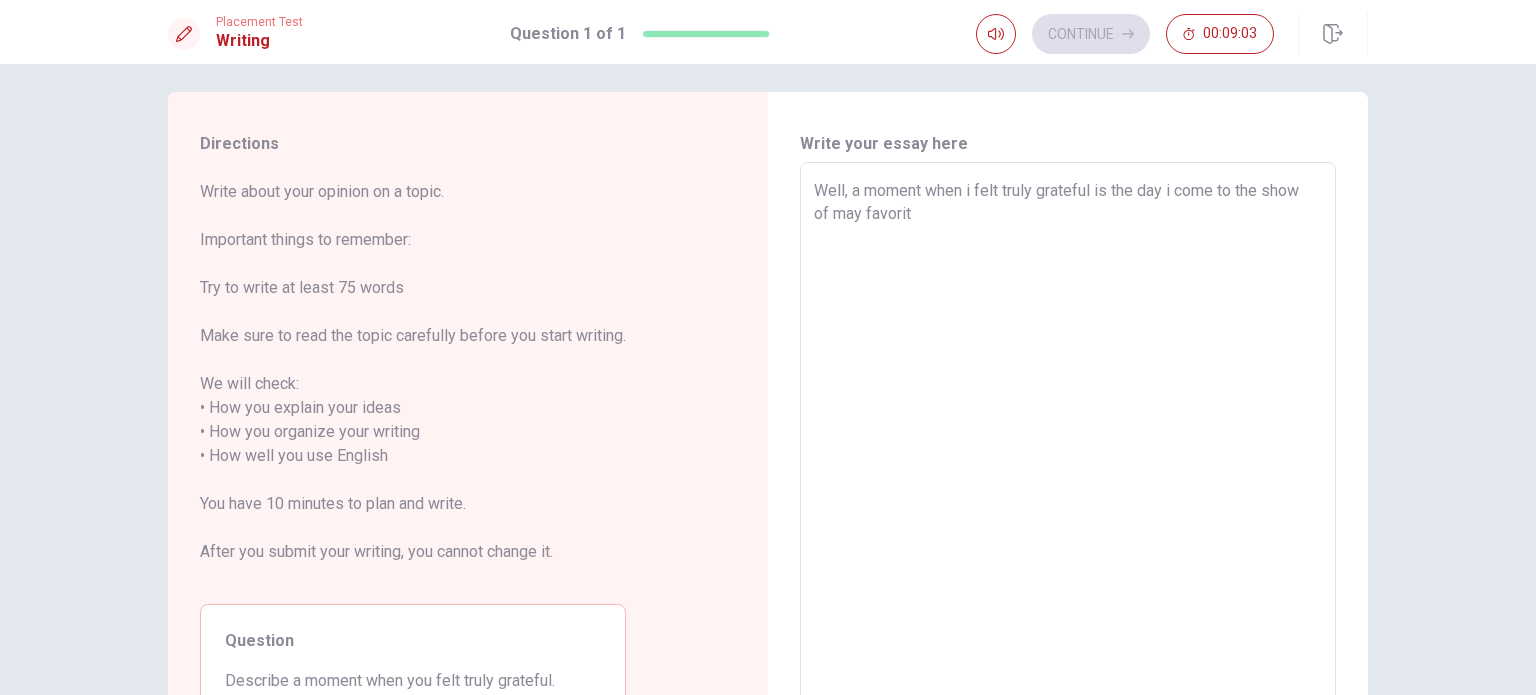 type on "x" 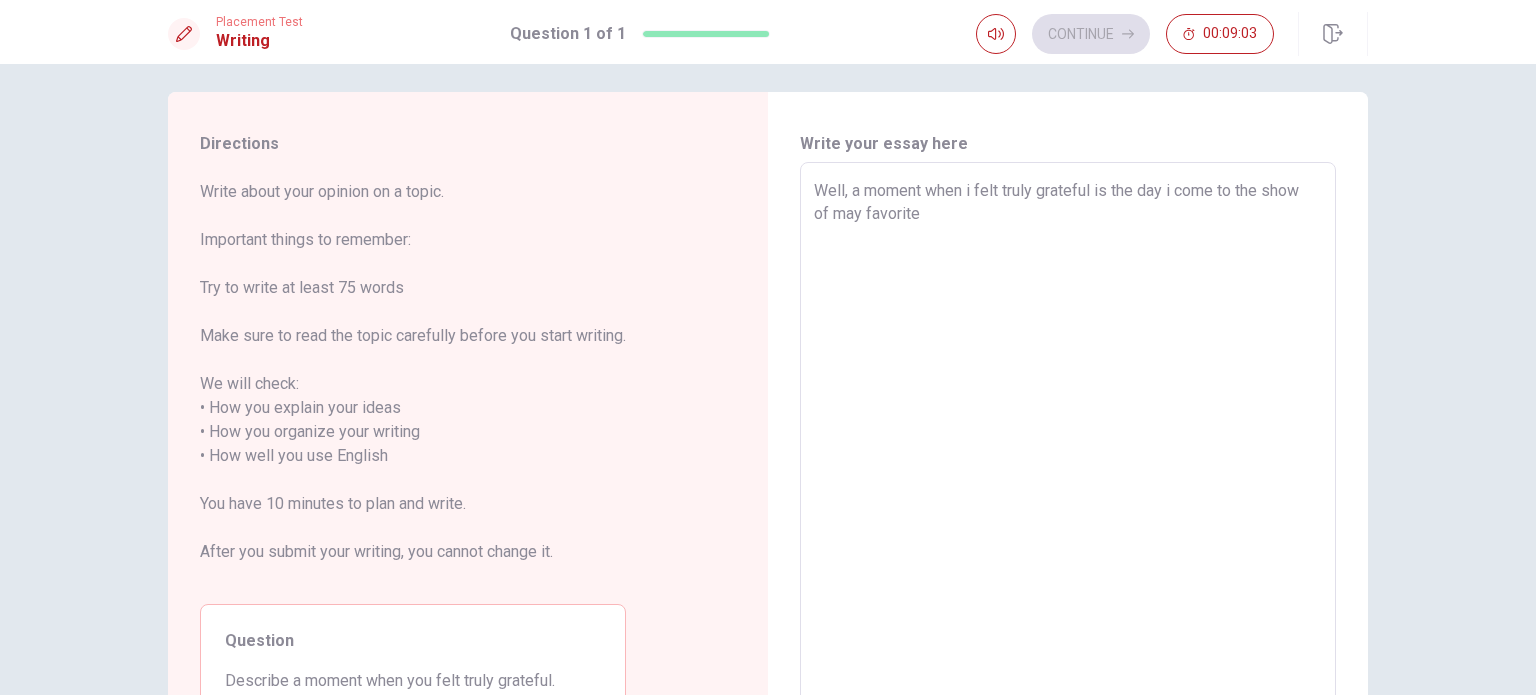 type on "x" 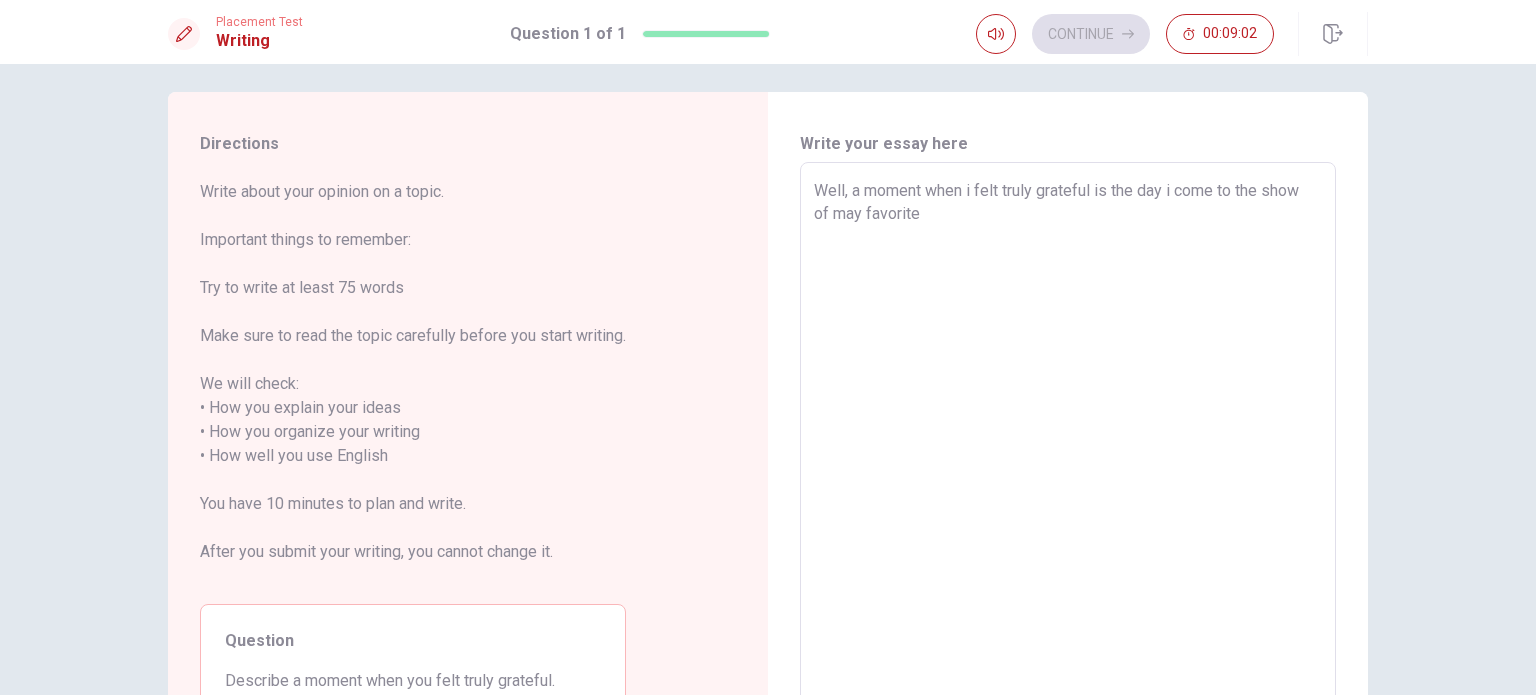 type on "Well, a moment when i felt truly grateful is the day i come to the show of may favorite s" 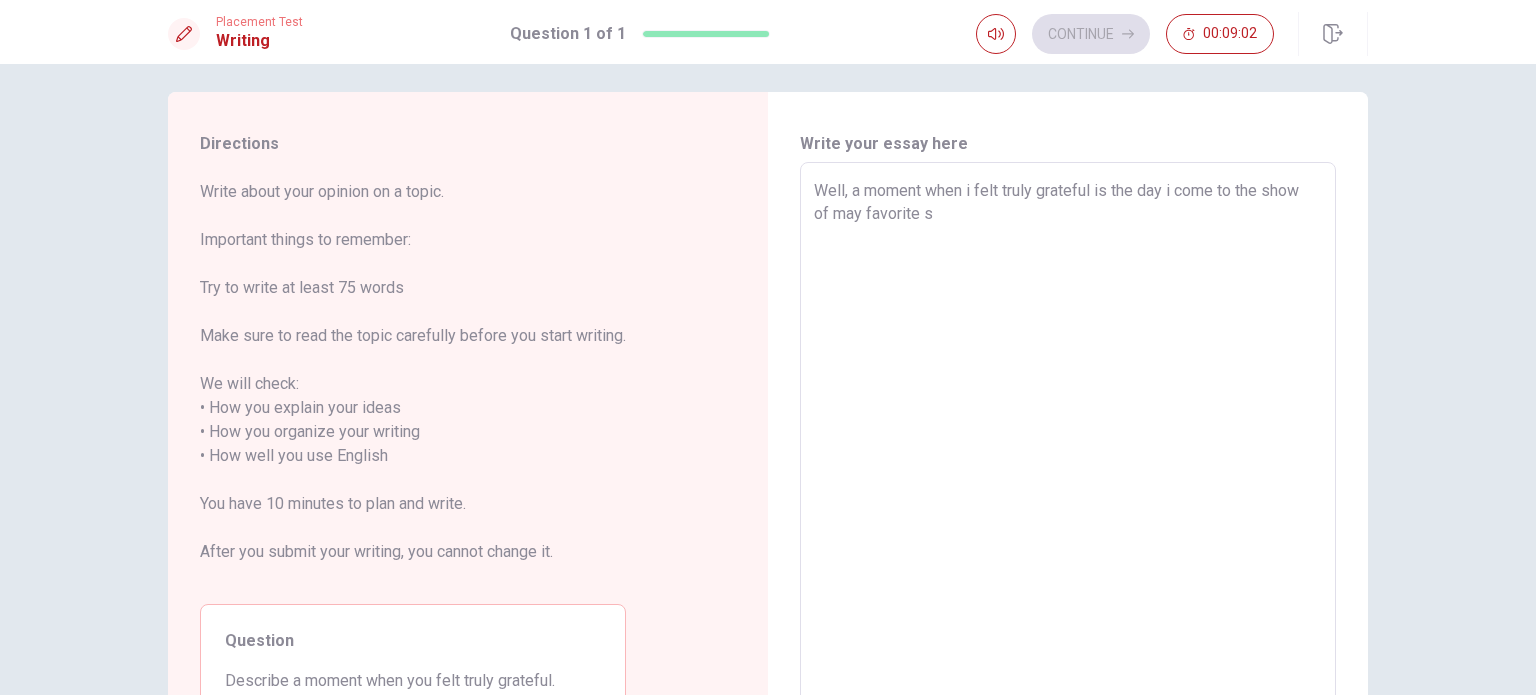 type on "x" 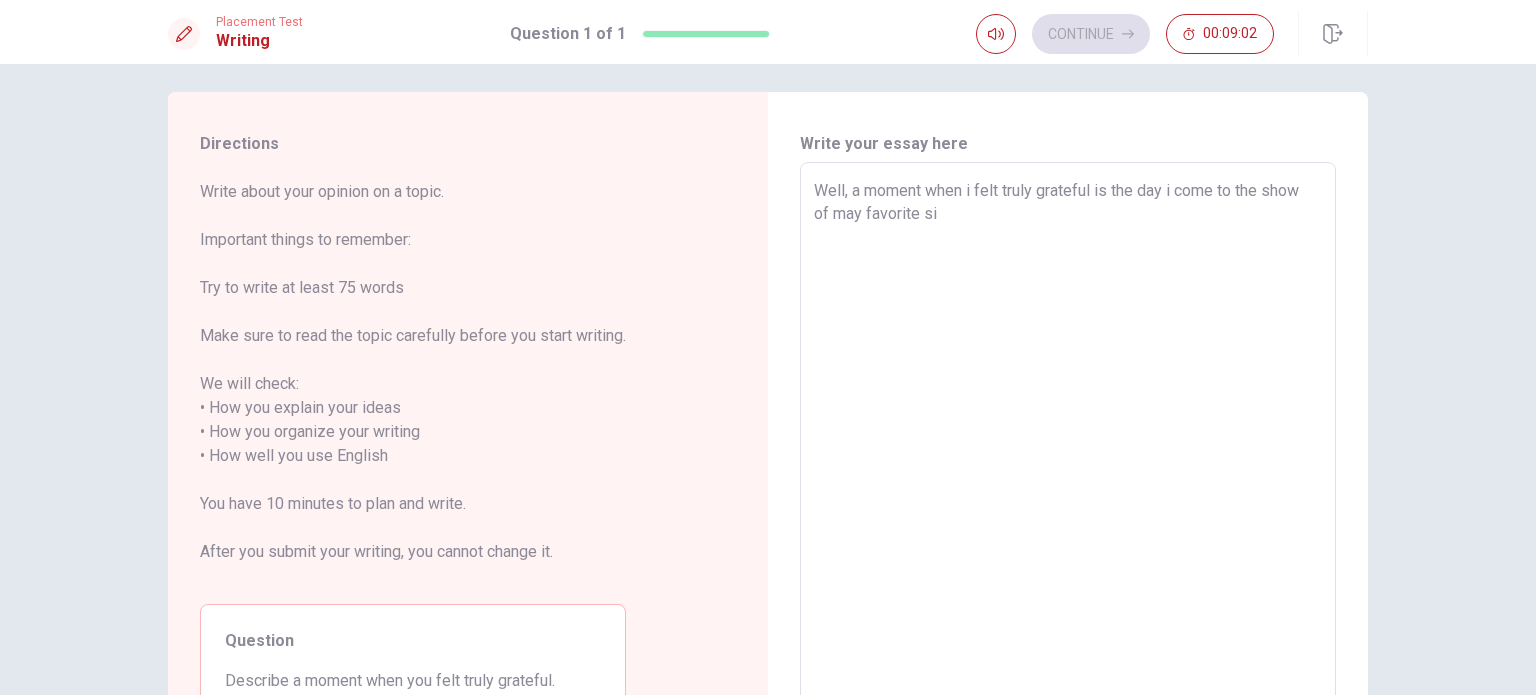 type on "x" 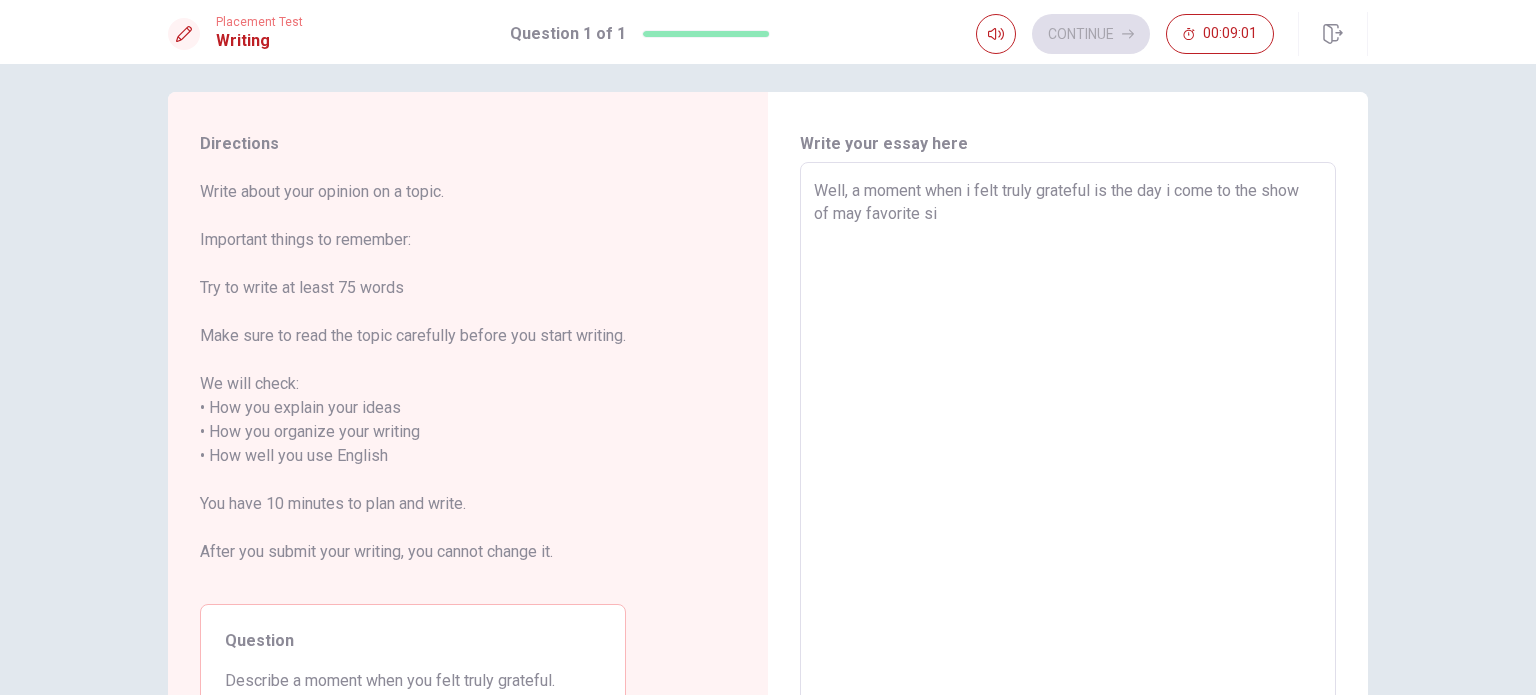 type on "Well, a moment when i felt truly grateful is the day i come to the show of may favorite sin" 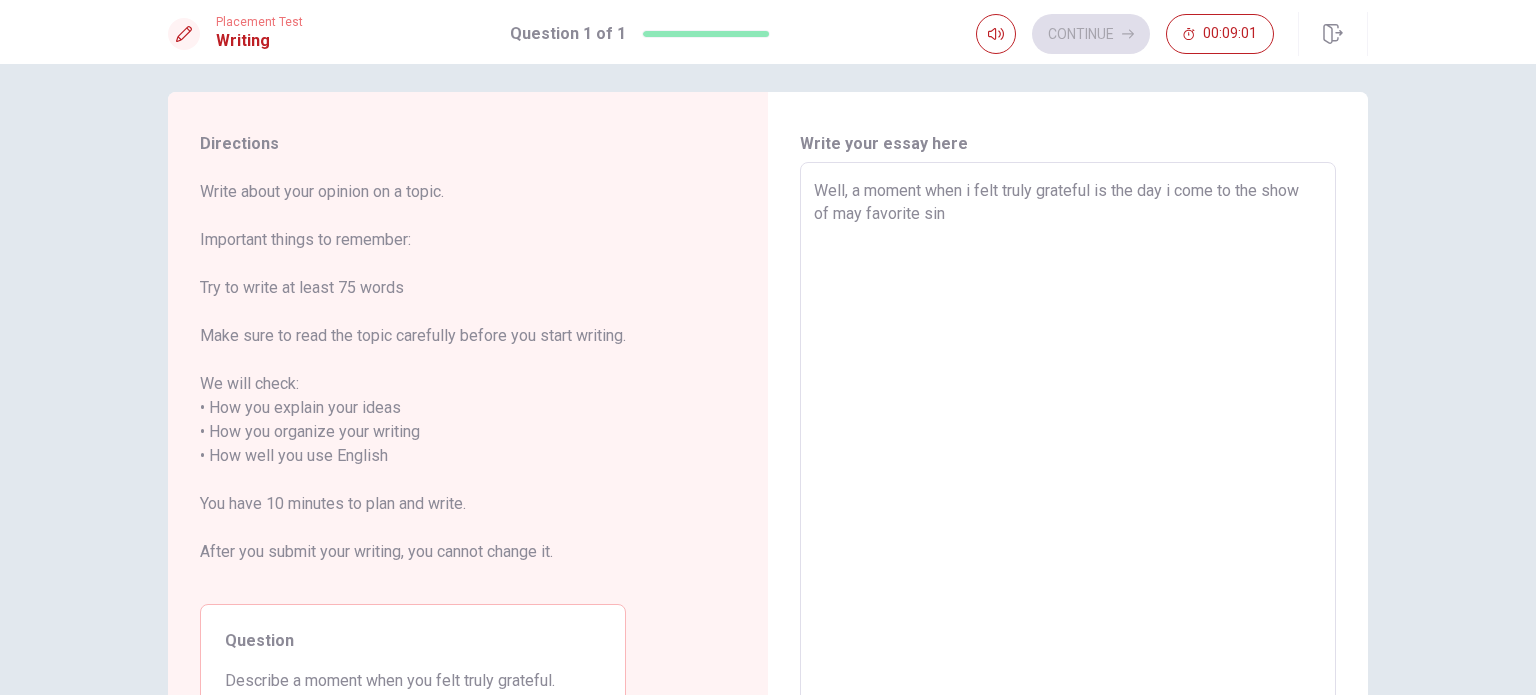 type on "x" 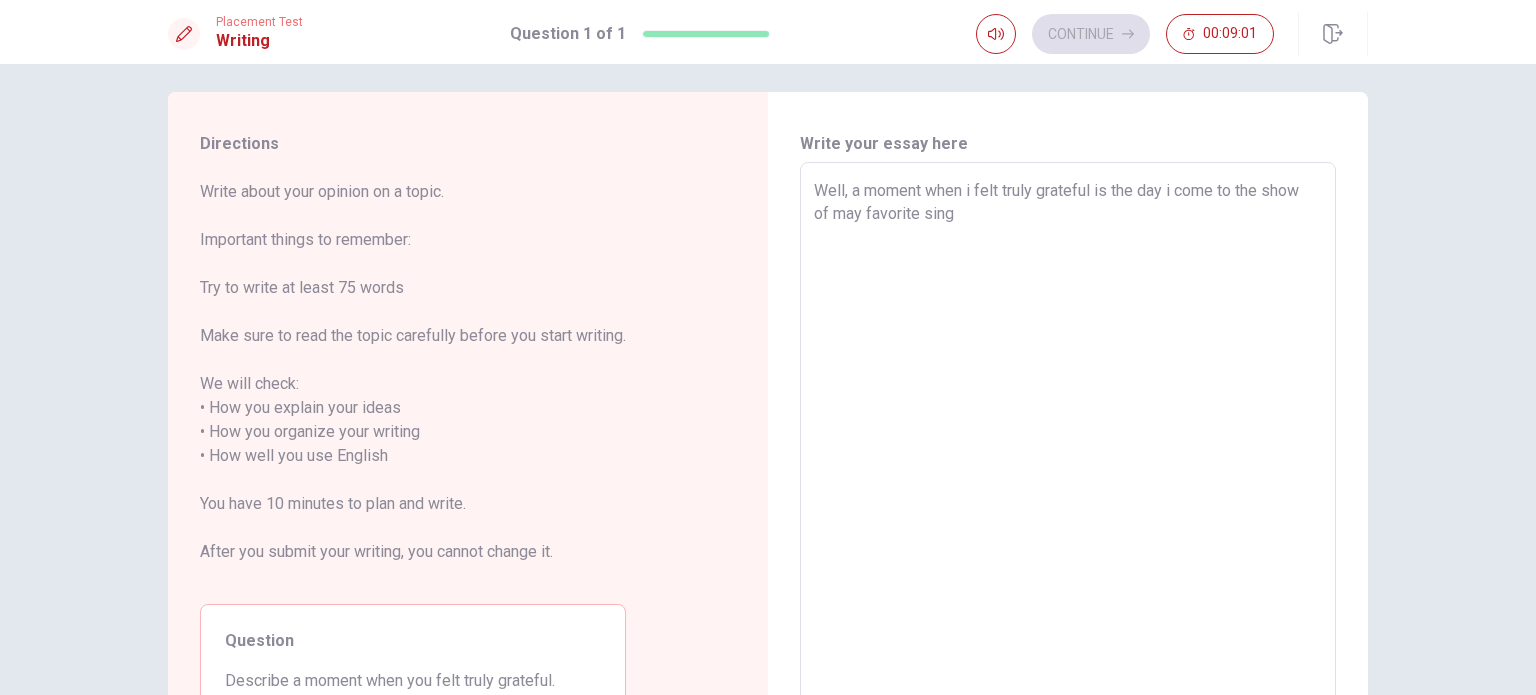 type on "x" 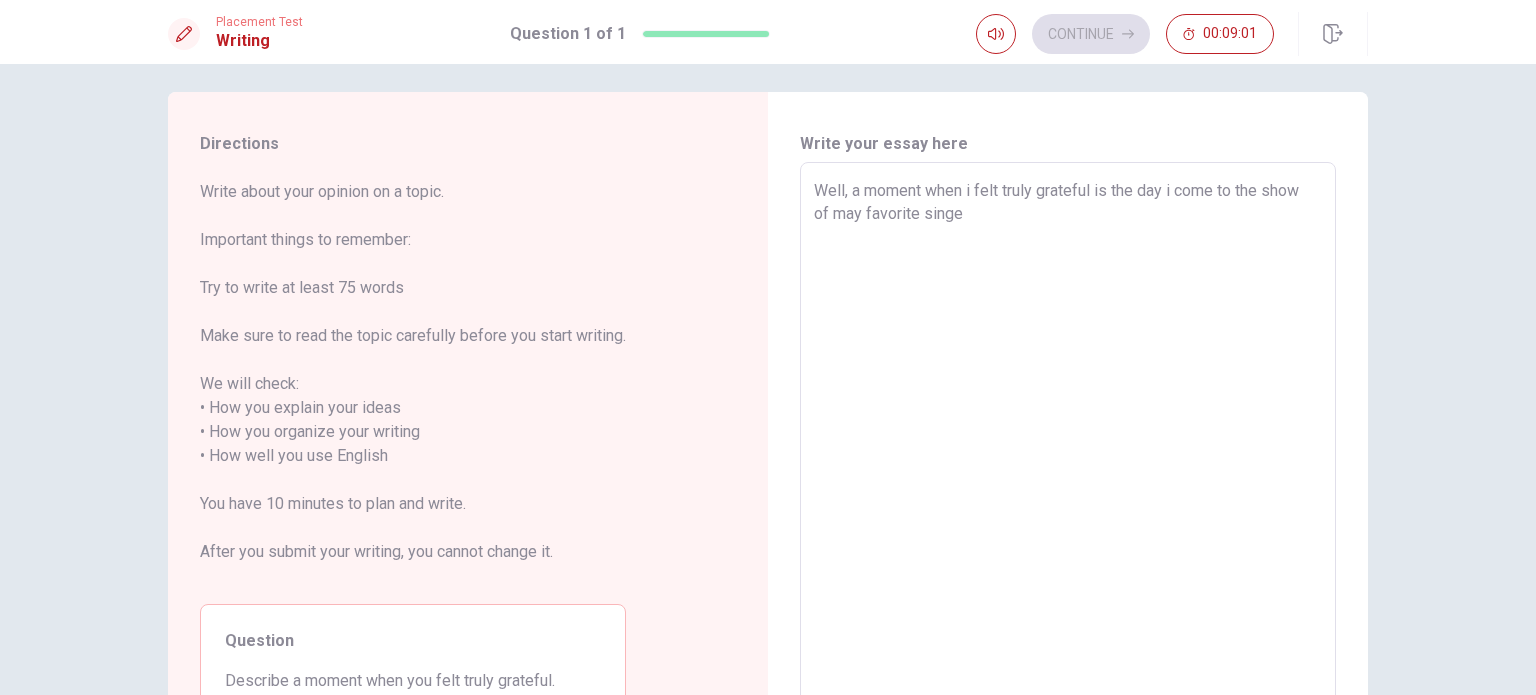 type on "x" 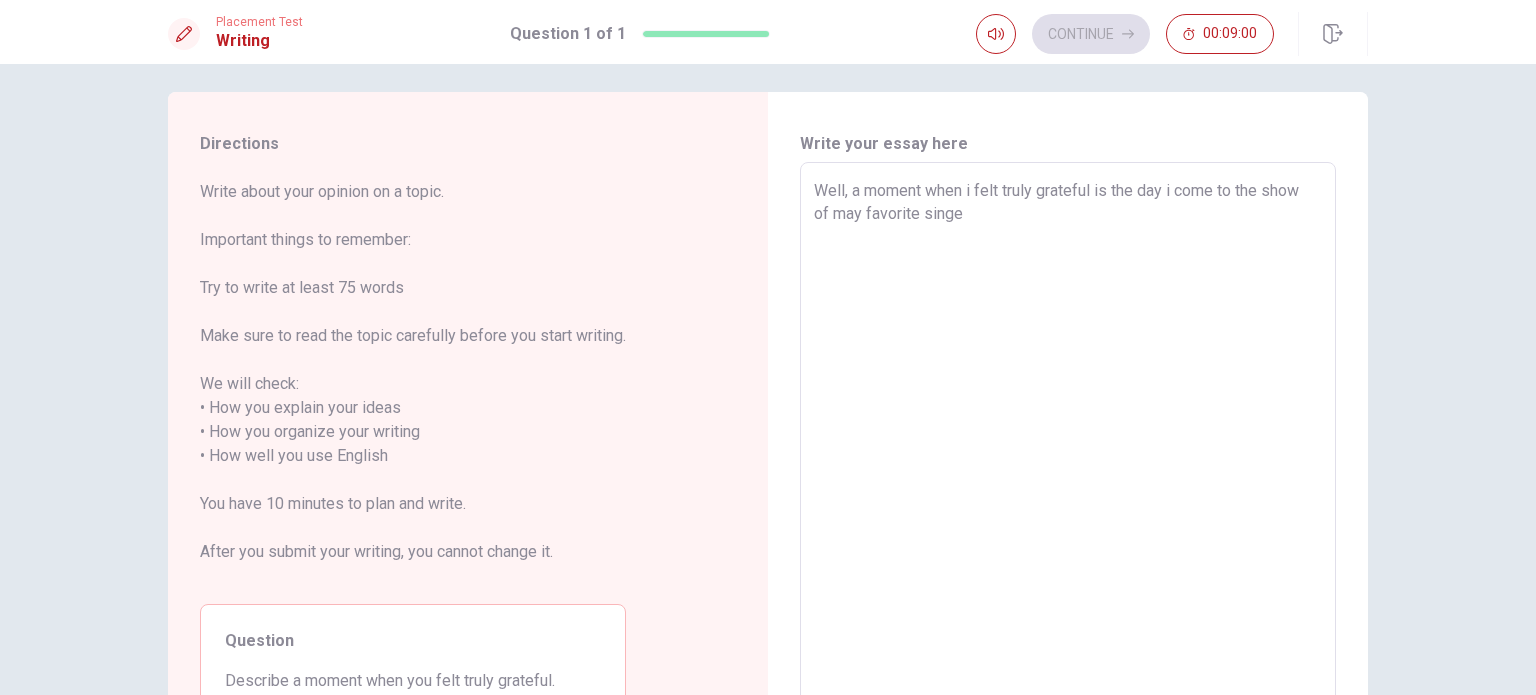 type on "Well, a moment when i felt truly grateful is the day i come to the show of may favorite singer" 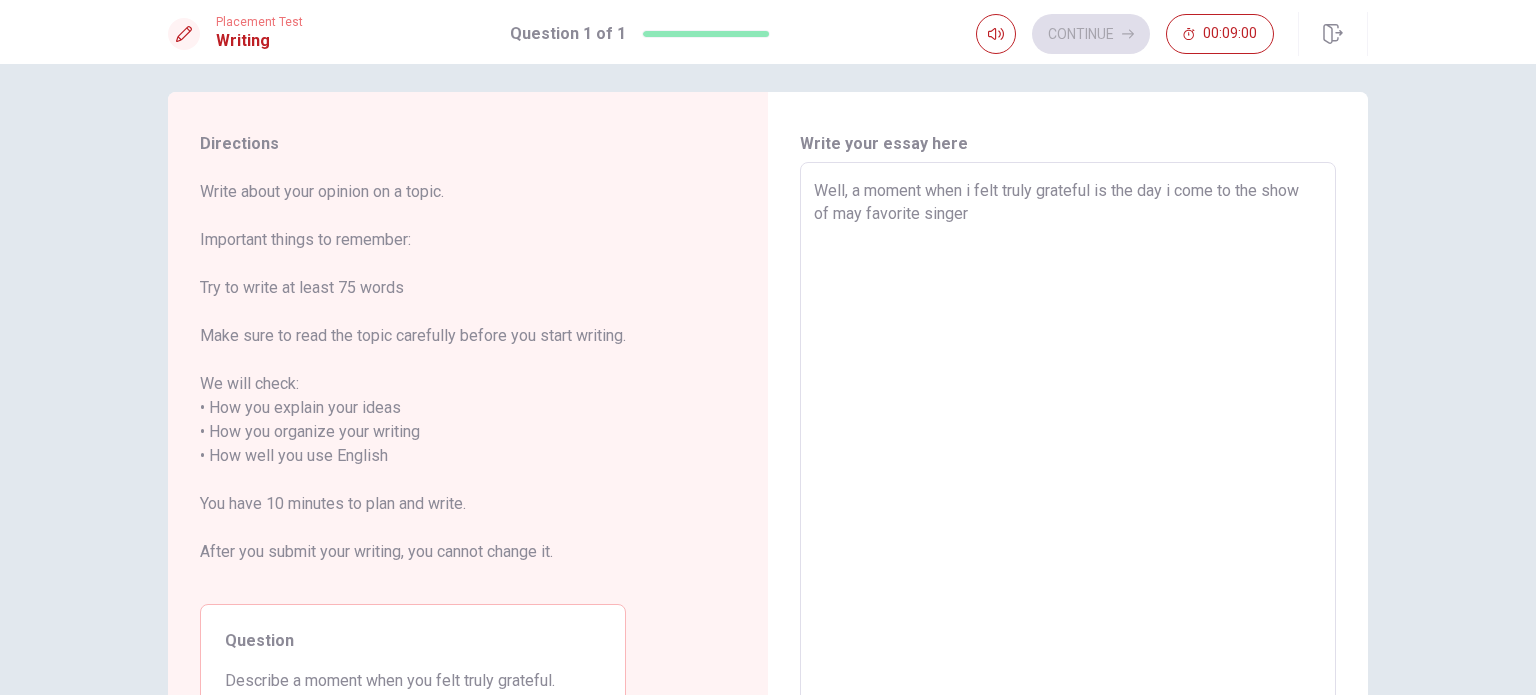 type on "Well, a moment when i felt truly grateful is the day i come to the show of may favorite singer" 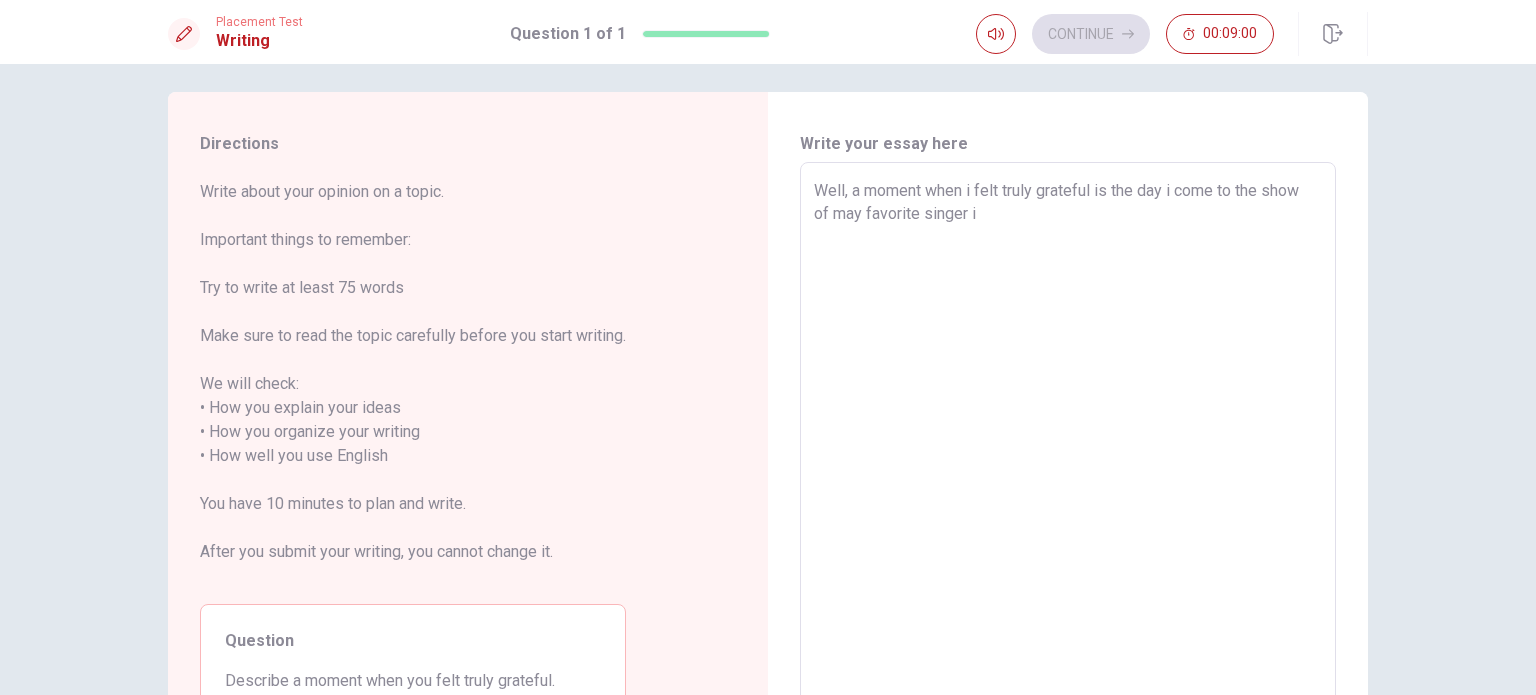 type 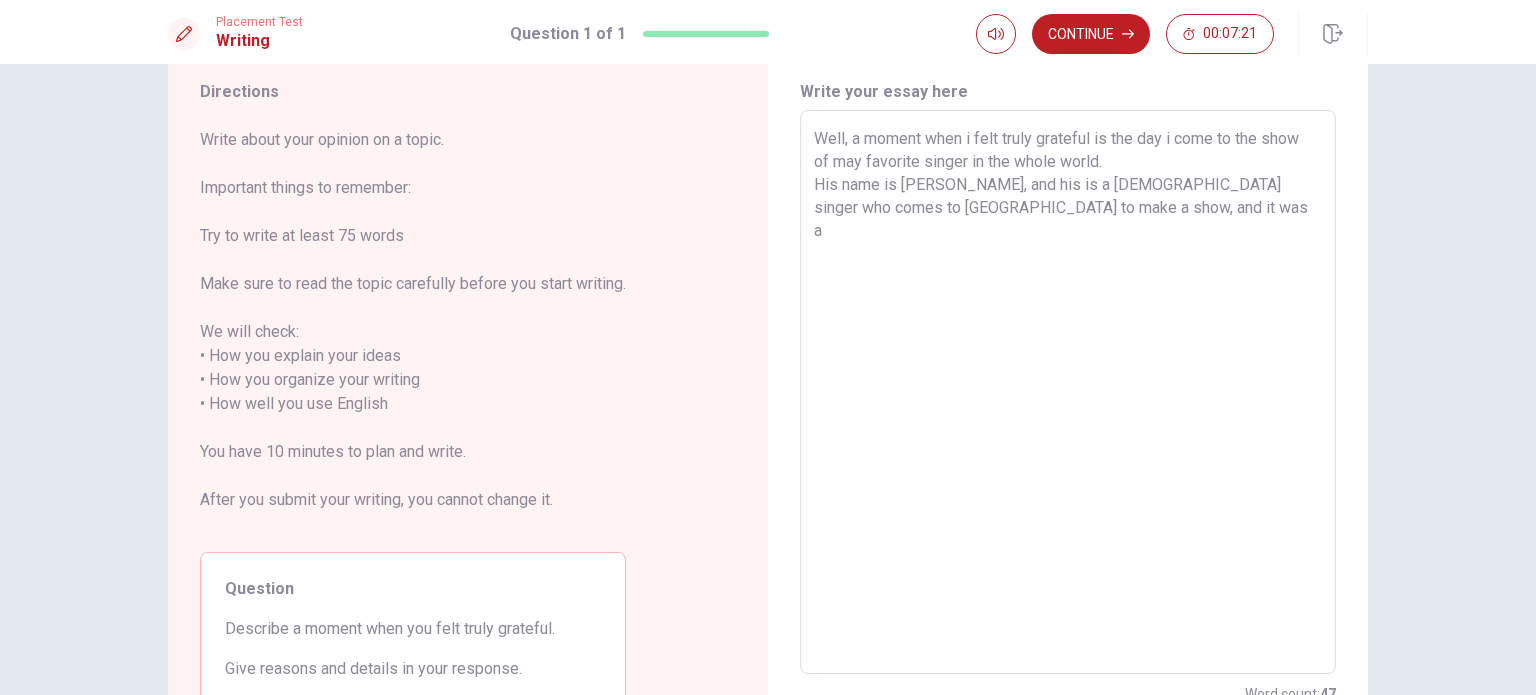 scroll, scrollTop: 0, scrollLeft: 0, axis: both 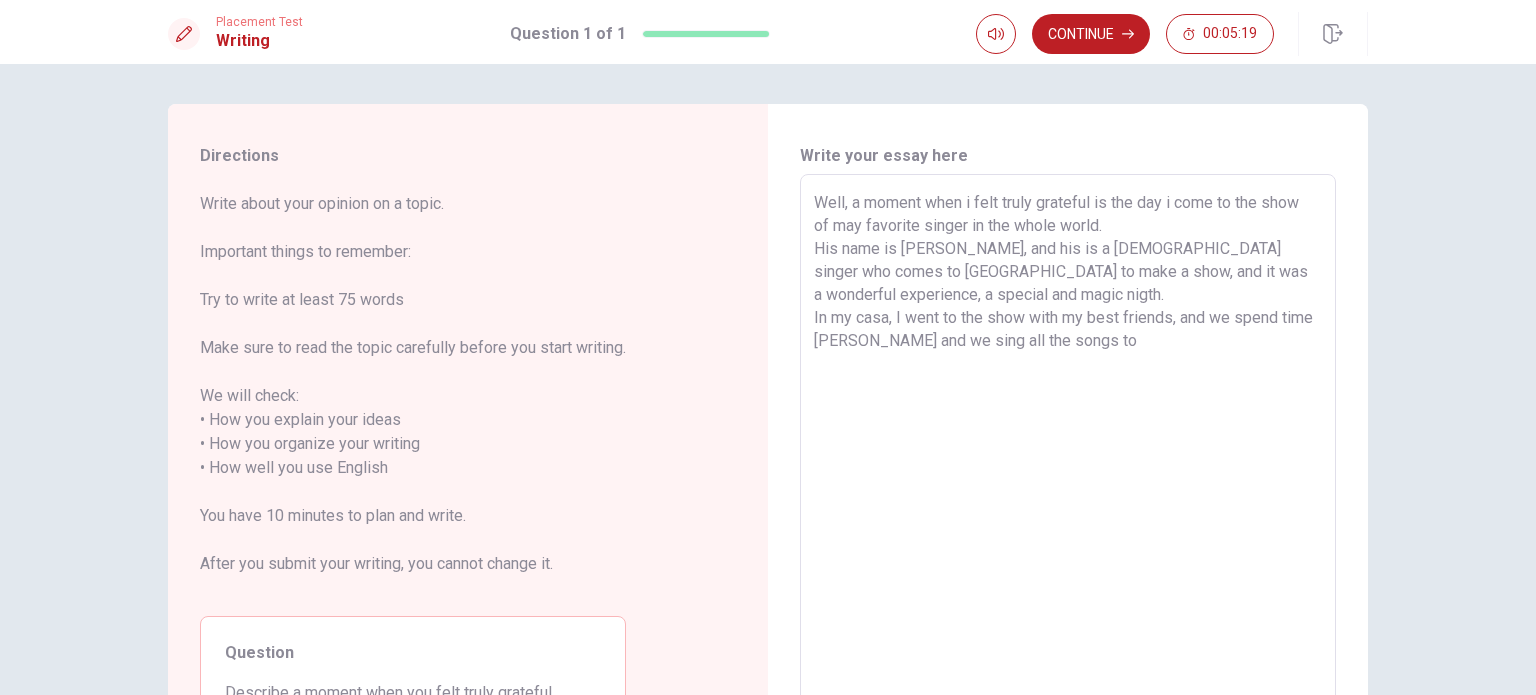 click on "Well, a moment when i felt truly grateful is the day i come to the show of may favorite singer in the whole world.
His name is [PERSON_NAME], and his is a [DEMOGRAPHIC_DATA] singer who comes to [GEOGRAPHIC_DATA] to make a show, and it was a wonderful experience, a special and magic nigth.
In my casa, I went to the show with my best friends, and we spend time [PERSON_NAME] and we sing all the songs to" at bounding box center (1068, 456) 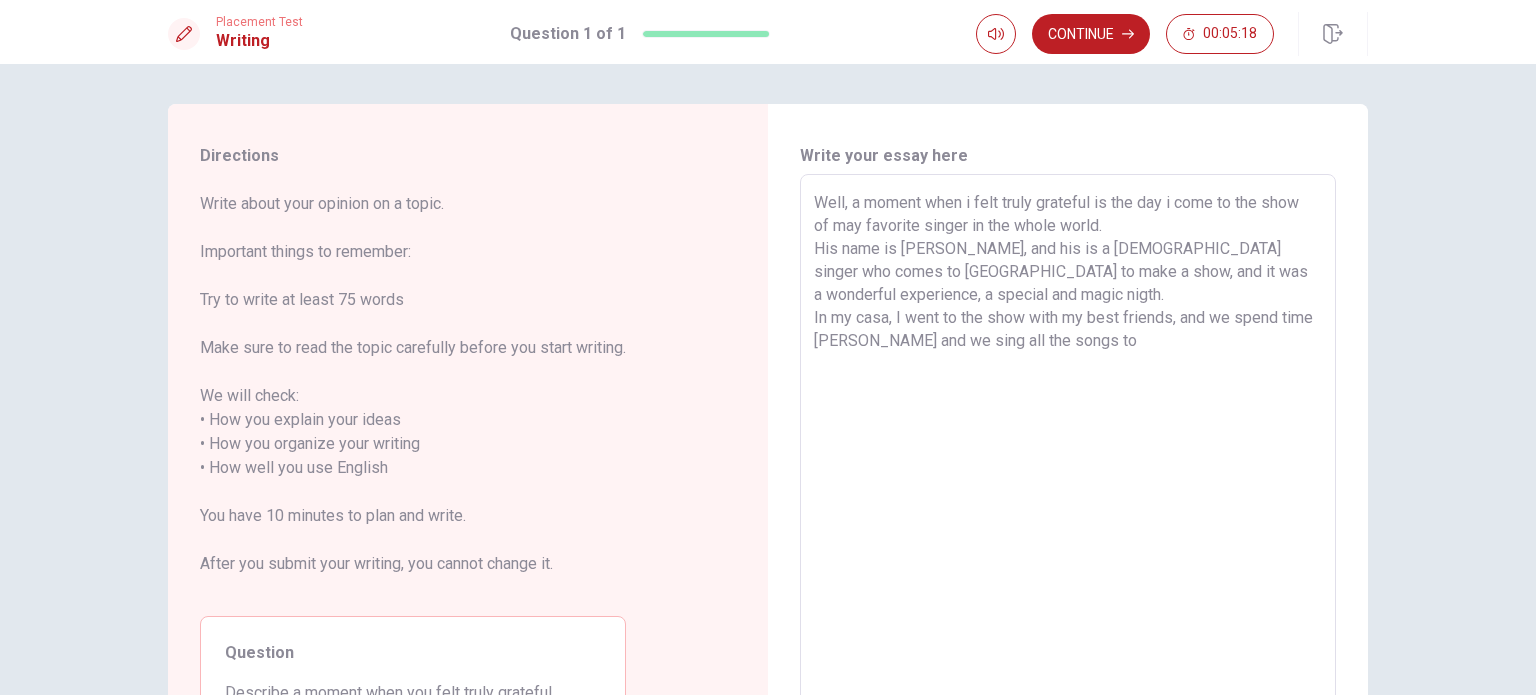 click on "Well, a moment when i felt truly grateful is the day i come to the show of may favorite singer in the whole world.
His name is [PERSON_NAME], and his is a [DEMOGRAPHIC_DATA] singer who comes to [GEOGRAPHIC_DATA] to make a show, and it was a wonderful experience, a special and magic nigth.
In my casa, I went to the show with my best friends, and we spend time [PERSON_NAME] and we sing all the songs to" at bounding box center (1068, 456) 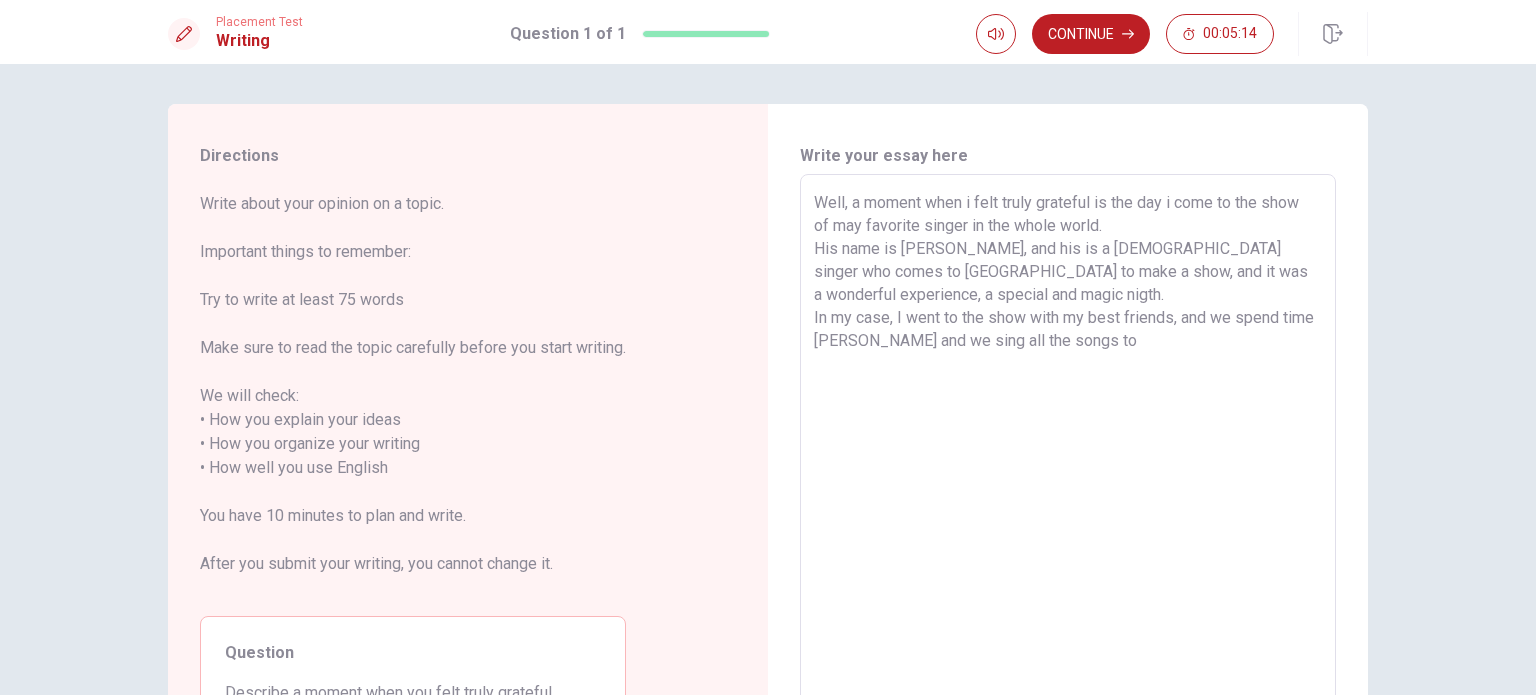 click on "Well, a moment when i felt truly grateful is the day i come to the show of may favorite singer in the whole world.
His name is [PERSON_NAME], and his is a [DEMOGRAPHIC_DATA] singer who comes to [GEOGRAPHIC_DATA] to make a show, and it was a wonderful experience, a special and magic nigth.
In my case, I went to the show with my best friends, and we spend time [PERSON_NAME] and we sing all the songs to" at bounding box center (1068, 456) 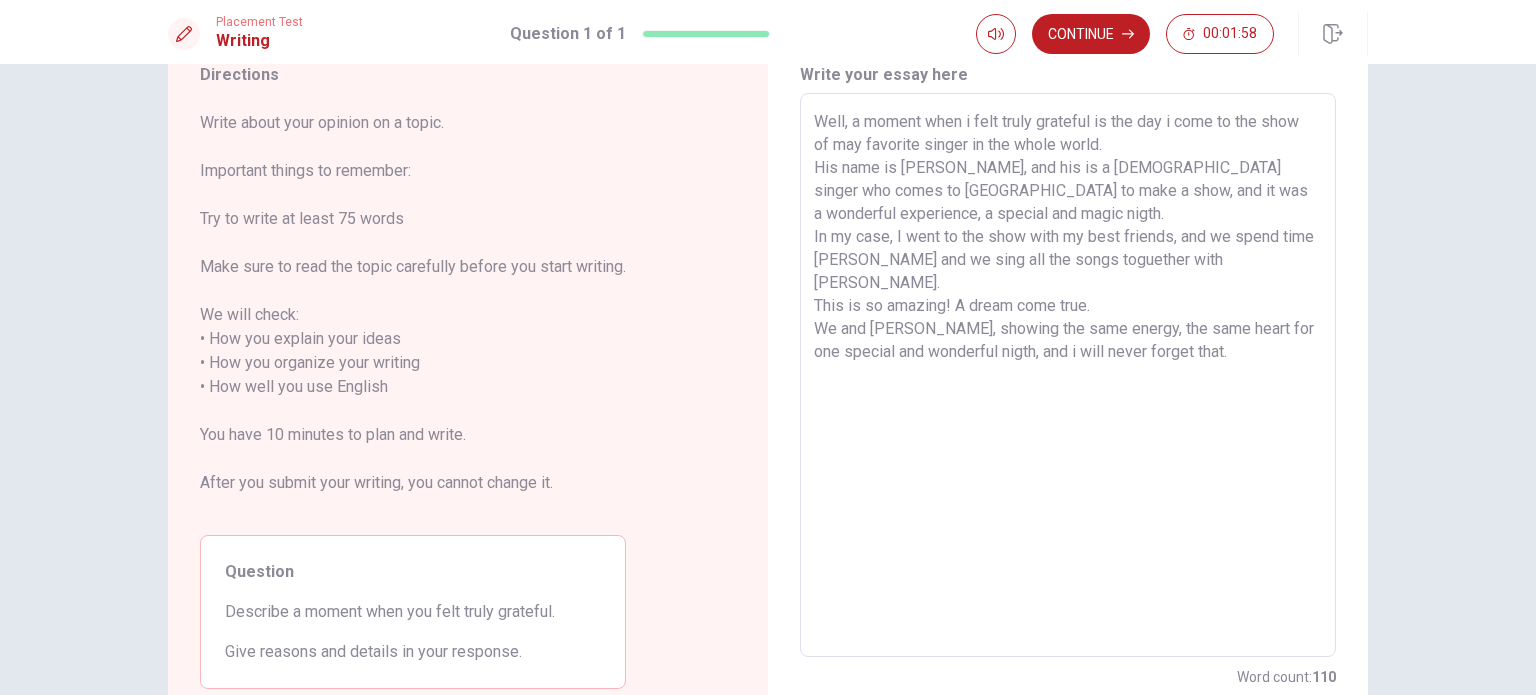 scroll, scrollTop: 18, scrollLeft: 0, axis: vertical 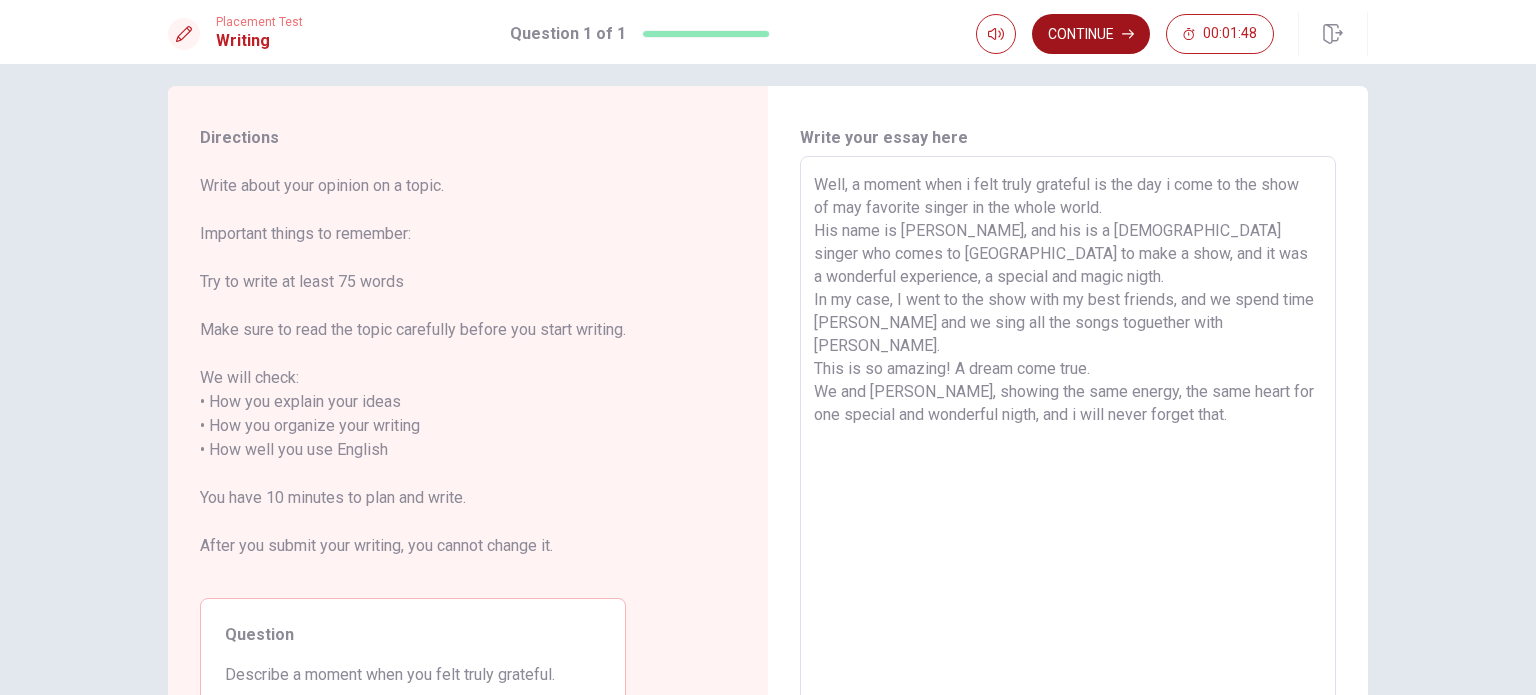 click on "Continue" at bounding box center (1091, 34) 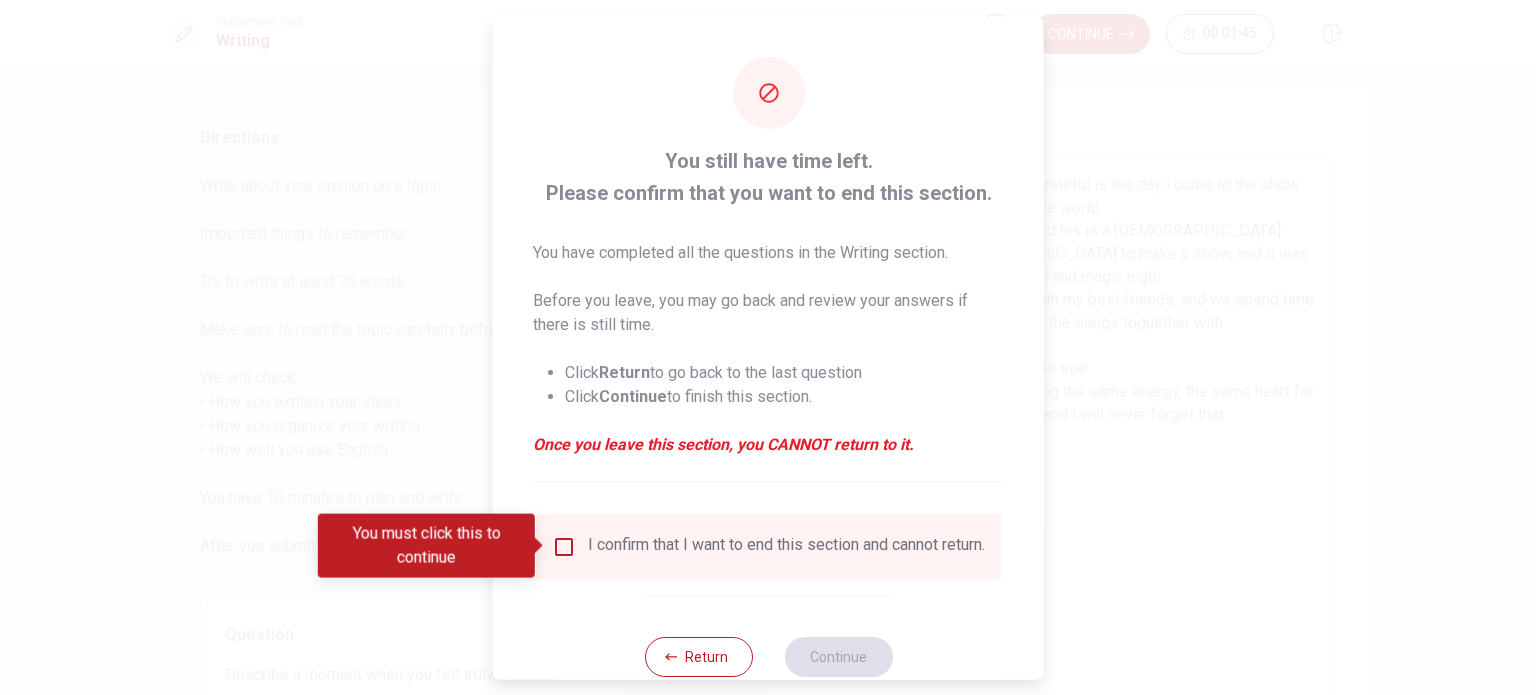 click at bounding box center (564, 546) 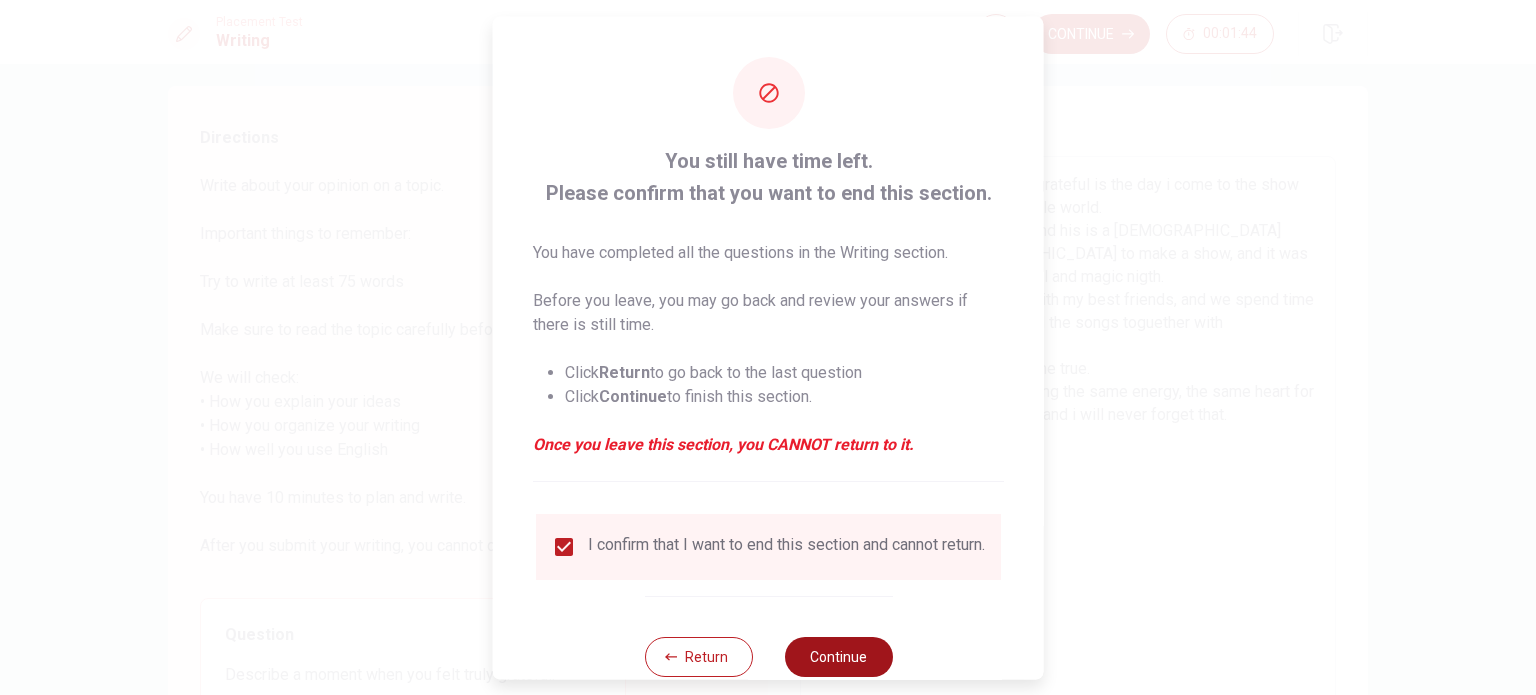 click on "Continue" at bounding box center [838, 656] 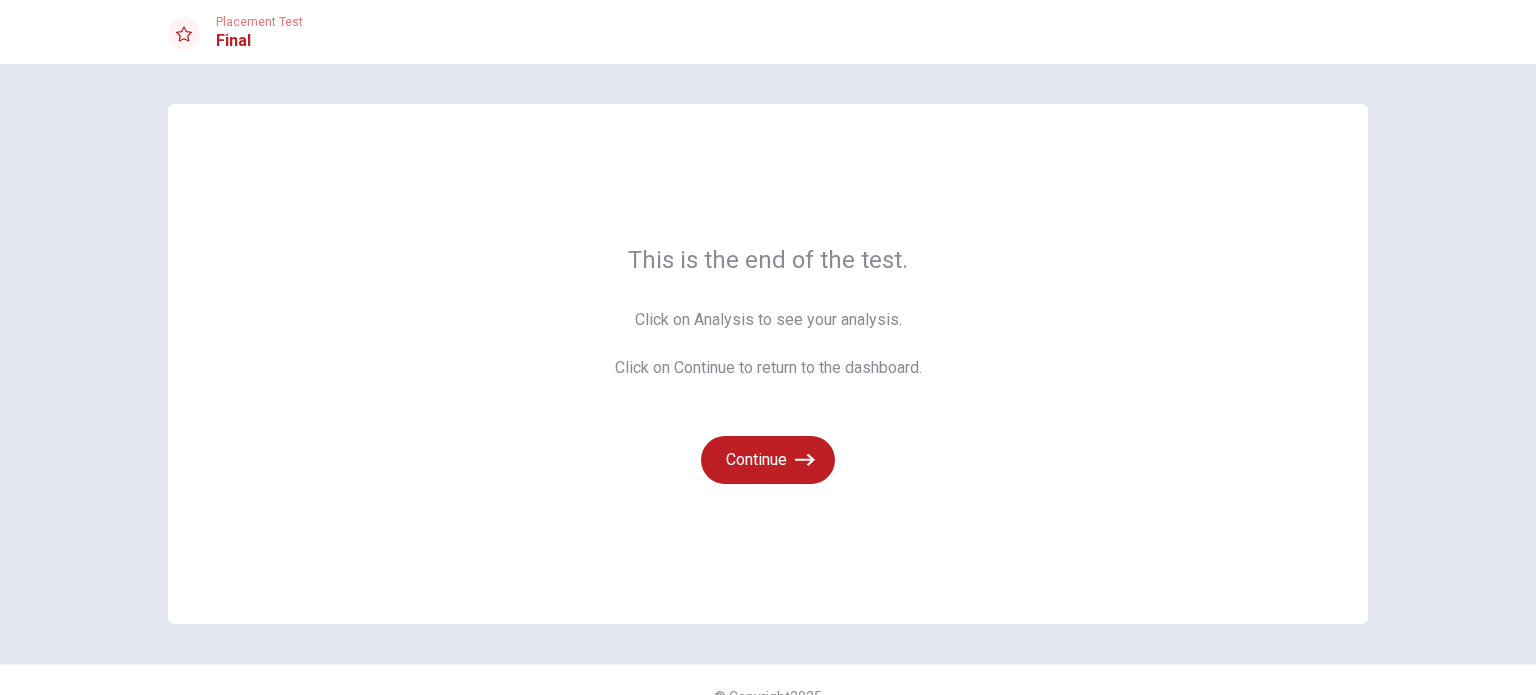 scroll, scrollTop: 32, scrollLeft: 0, axis: vertical 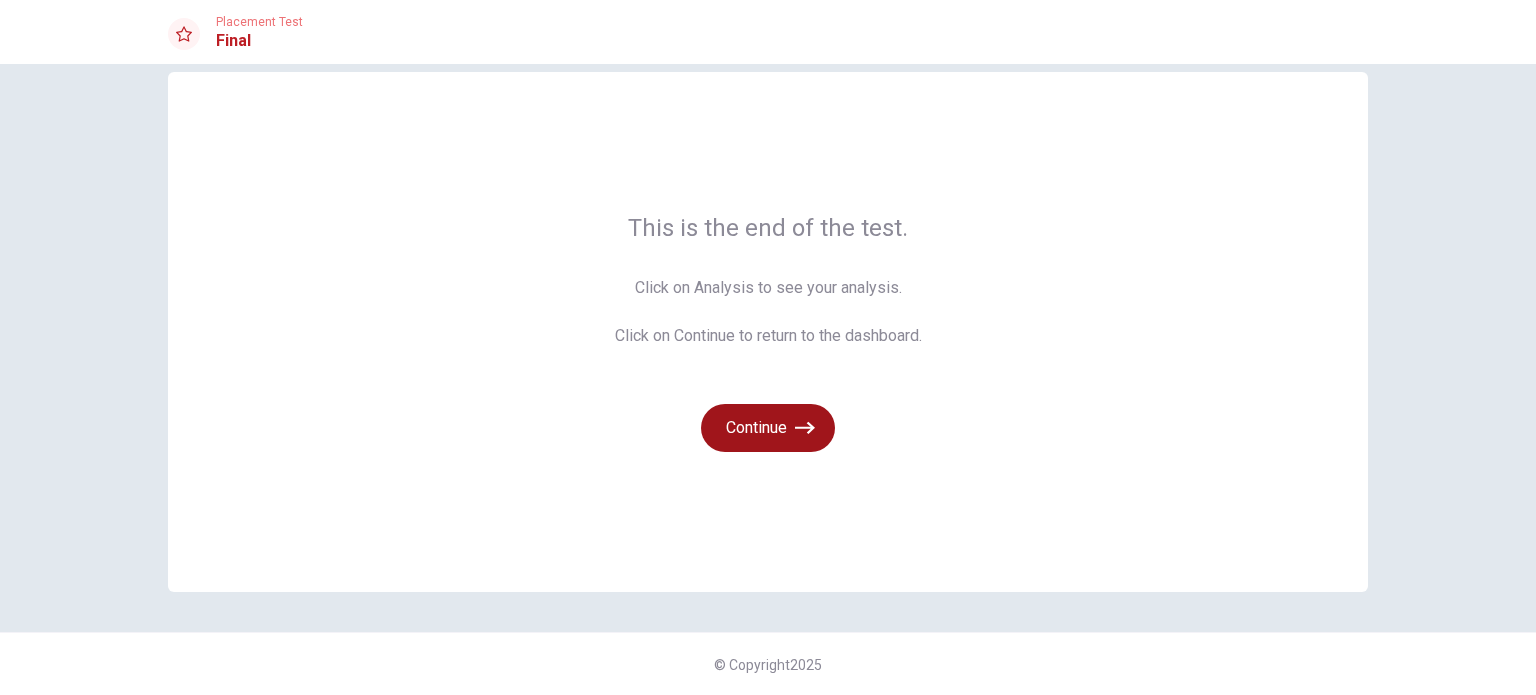click on "Continue" at bounding box center [768, 428] 